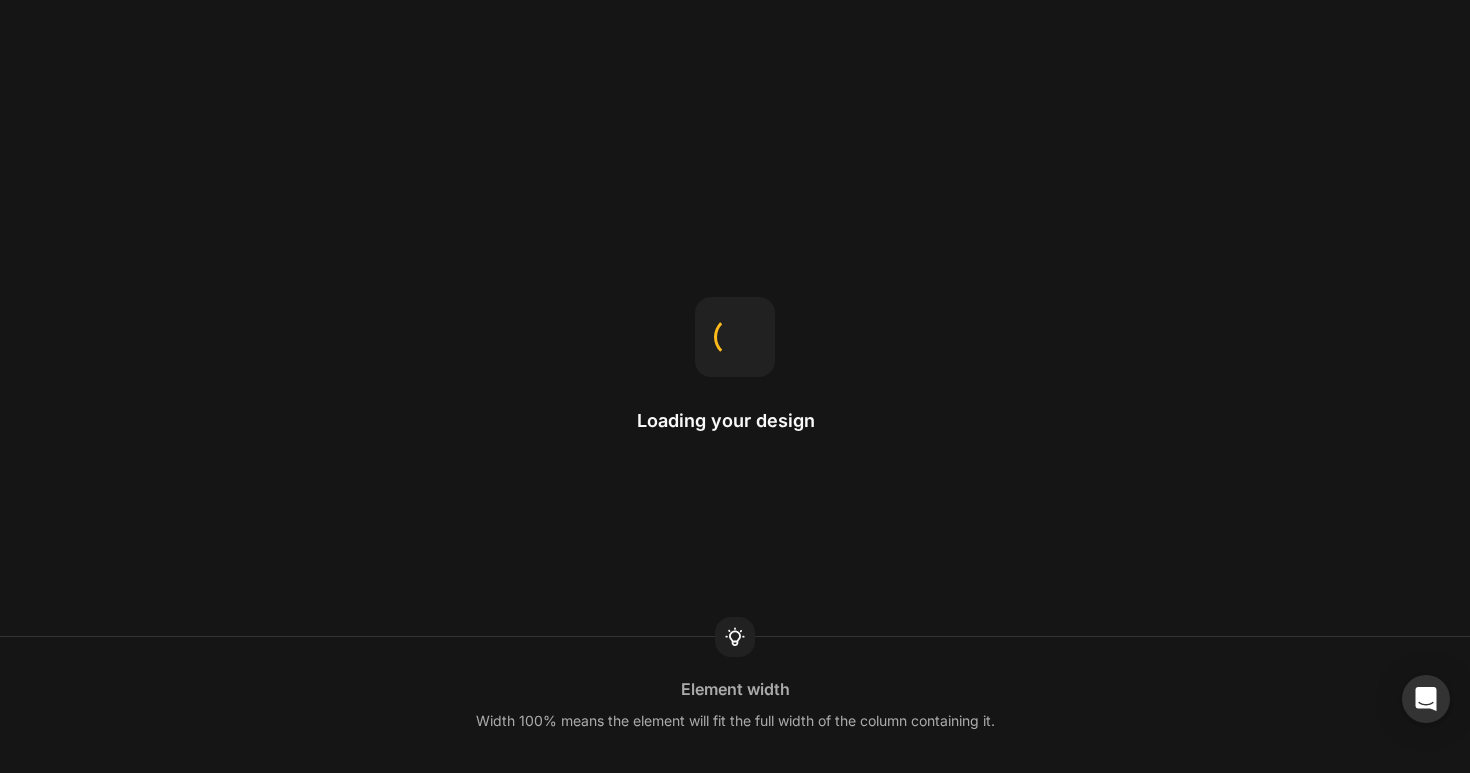 scroll, scrollTop: 0, scrollLeft: 0, axis: both 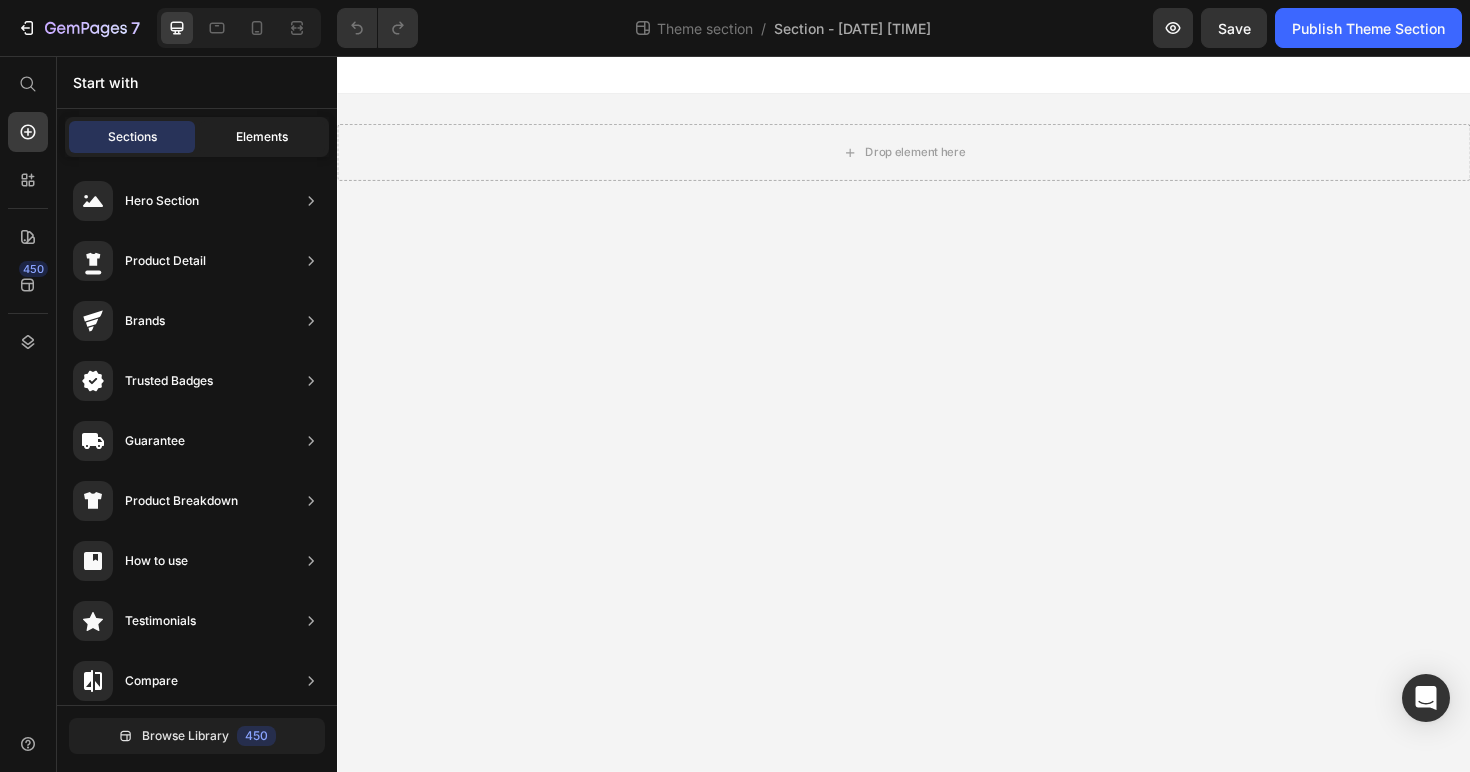 click on "Elements" at bounding box center (262, 137) 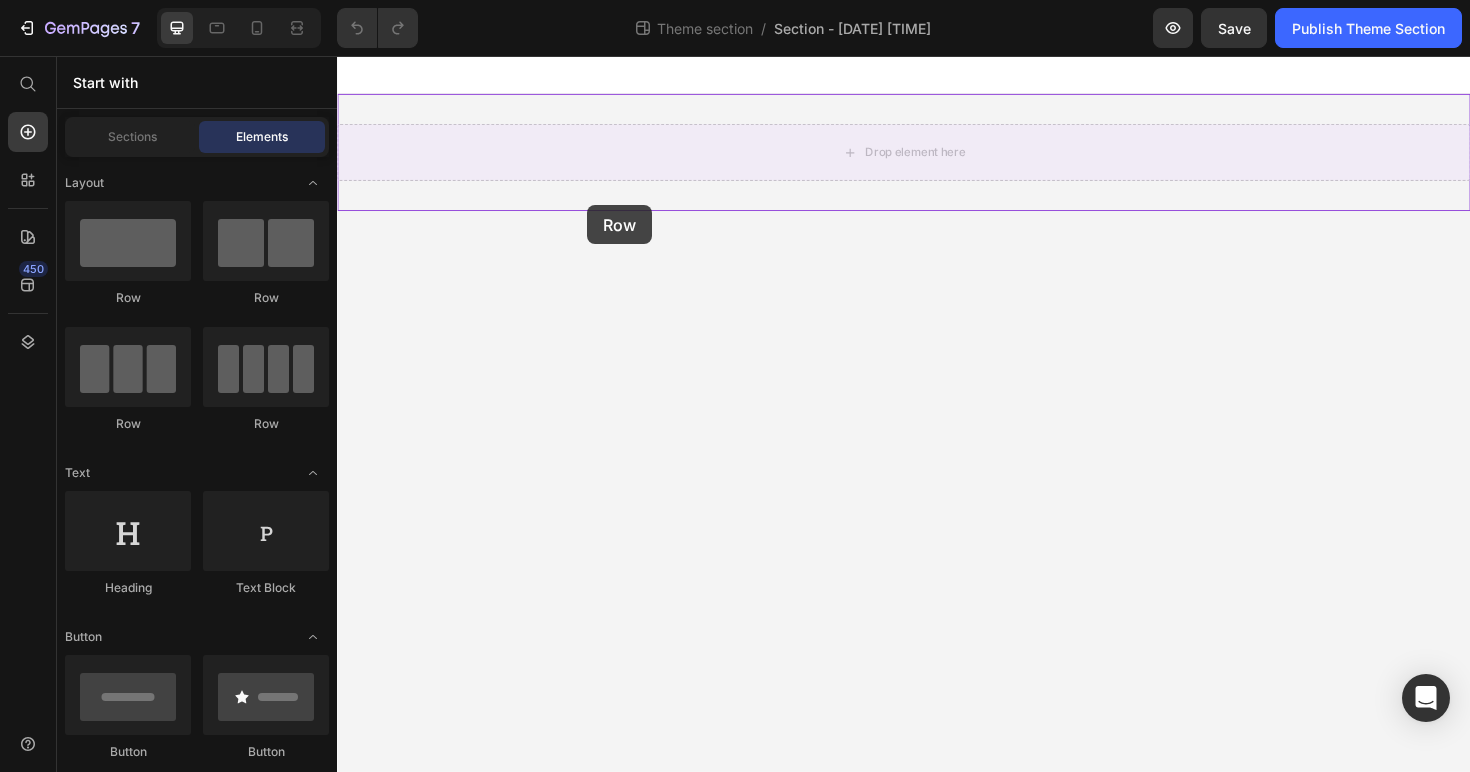 drag, startPoint x: 468, startPoint y: 298, endPoint x: 596, endPoint y: 203, distance: 159.40201 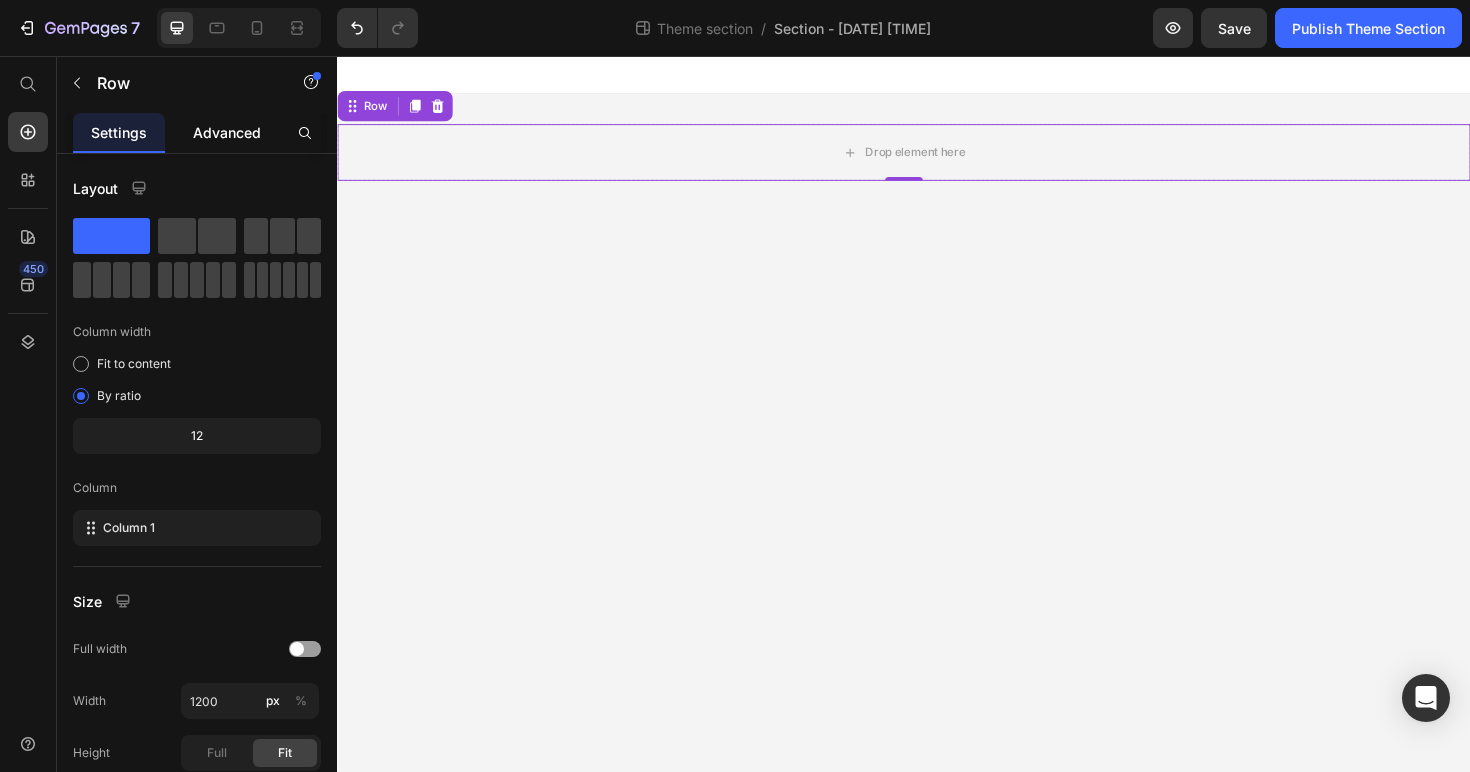 click on "Advanced" 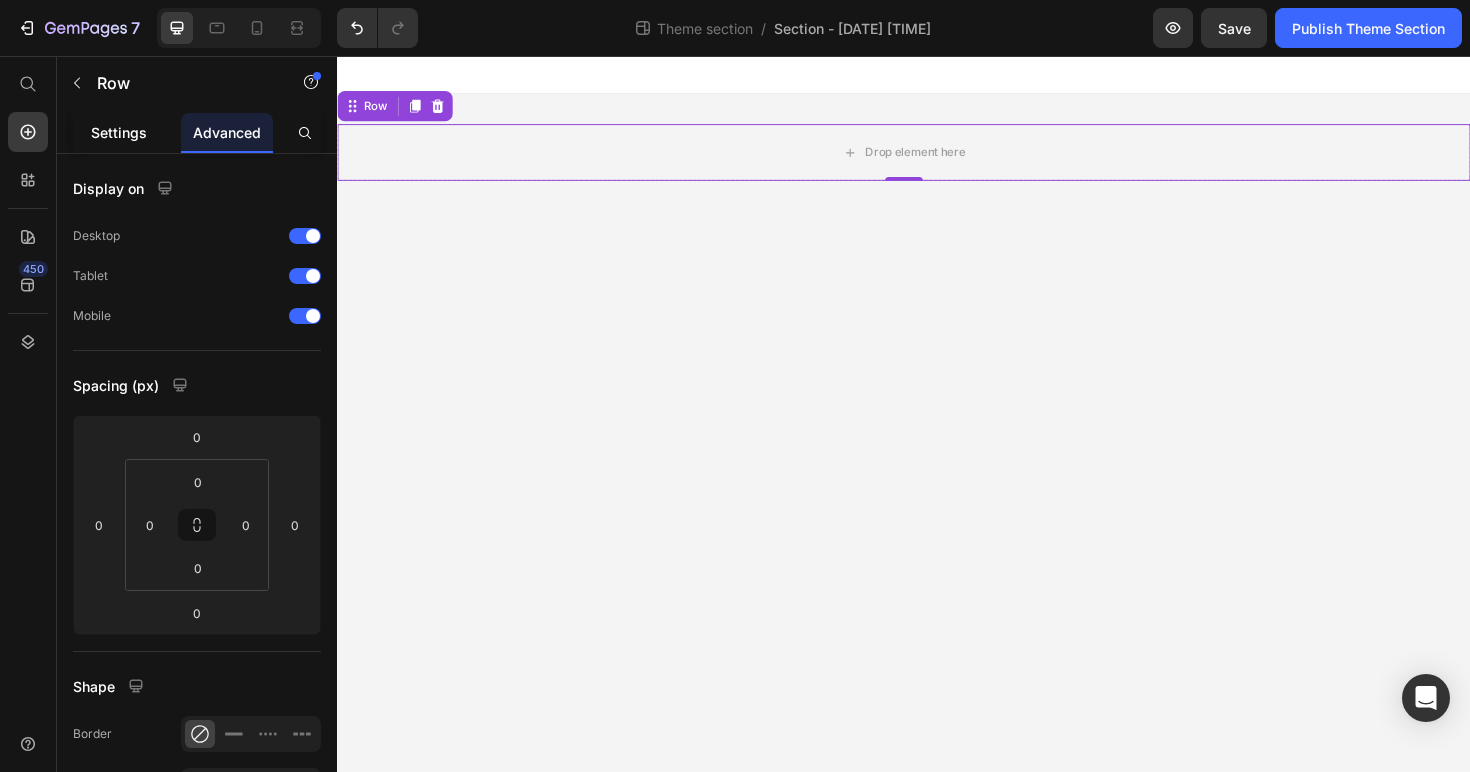 click on "Settings" at bounding box center [119, 132] 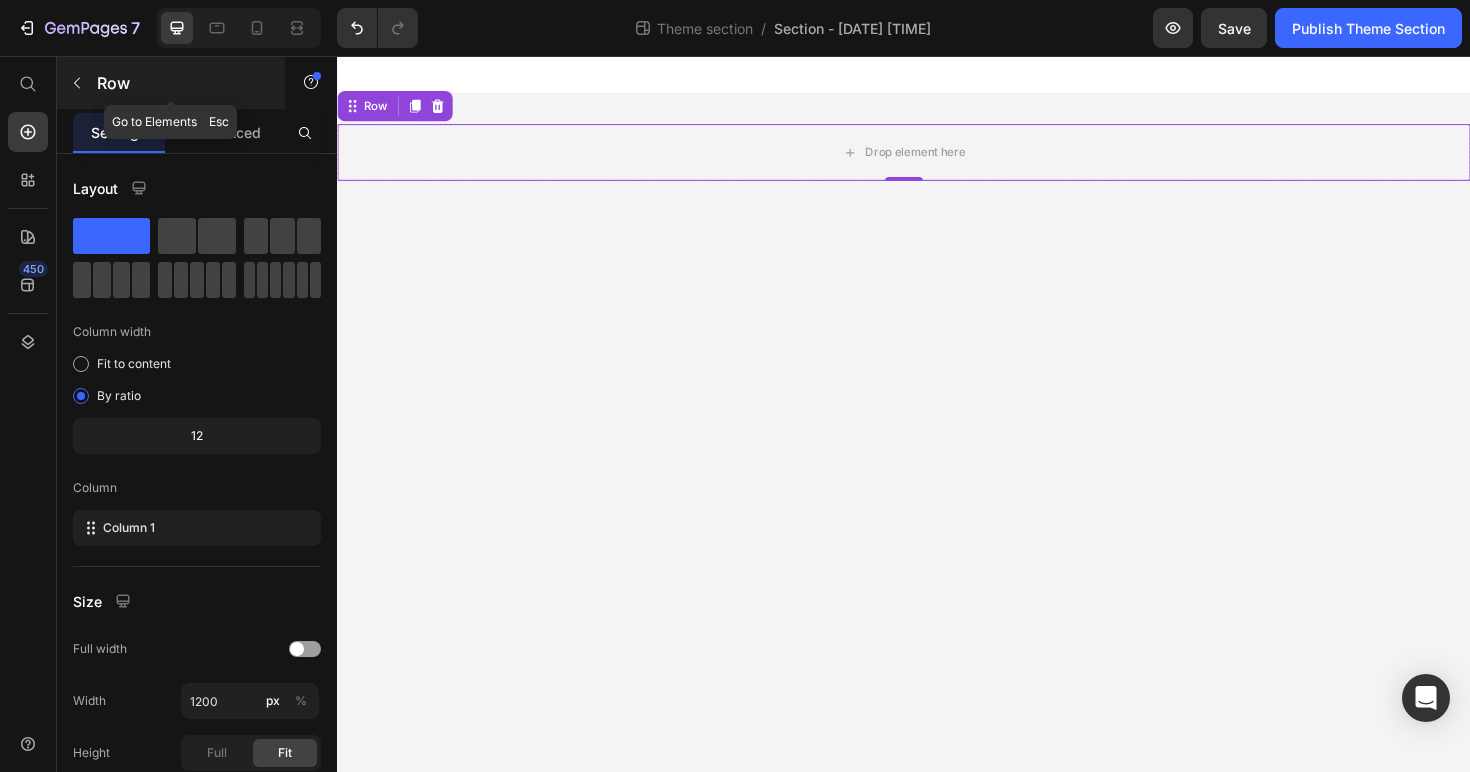 click at bounding box center (77, 83) 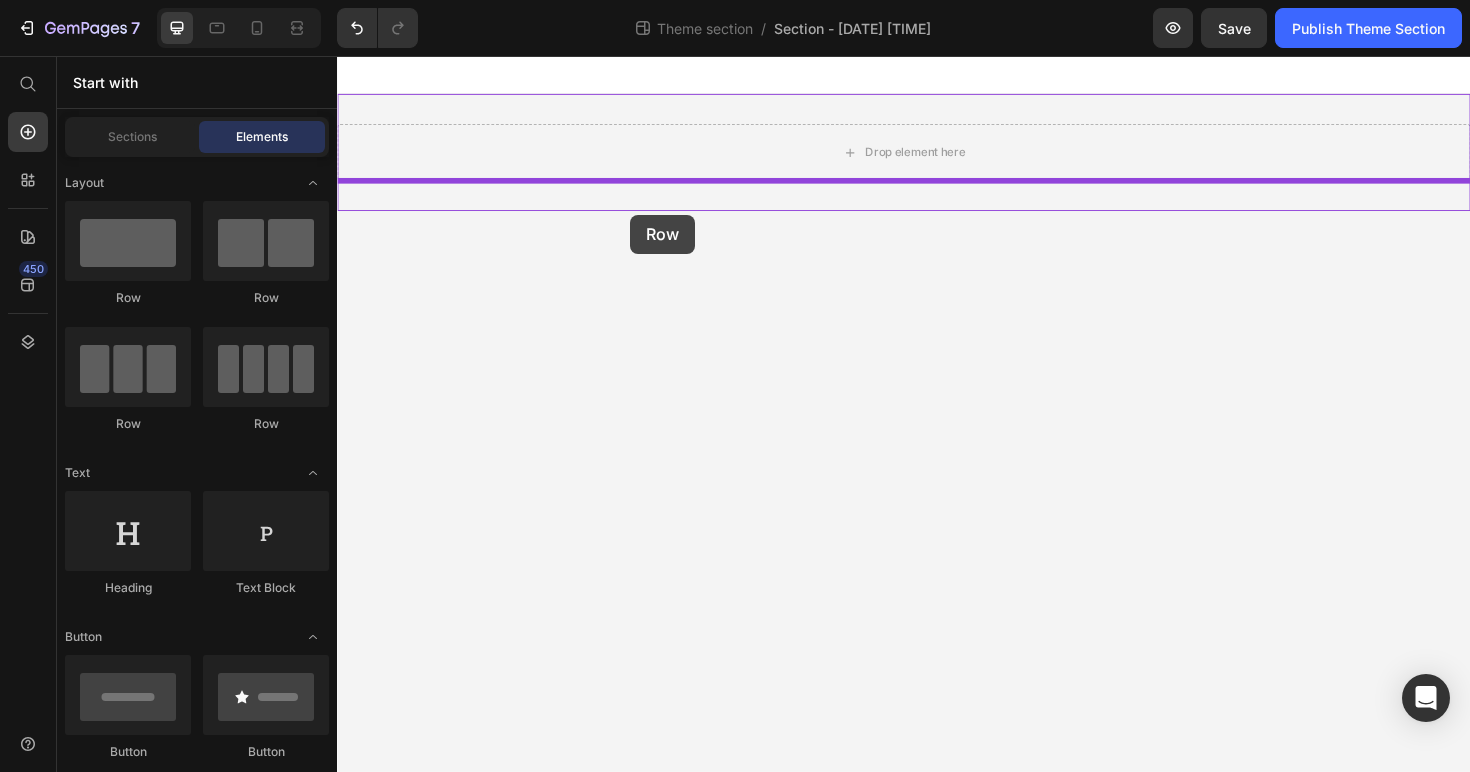 drag, startPoint x: 473, startPoint y: 293, endPoint x: 646, endPoint y: 223, distance: 186.62529 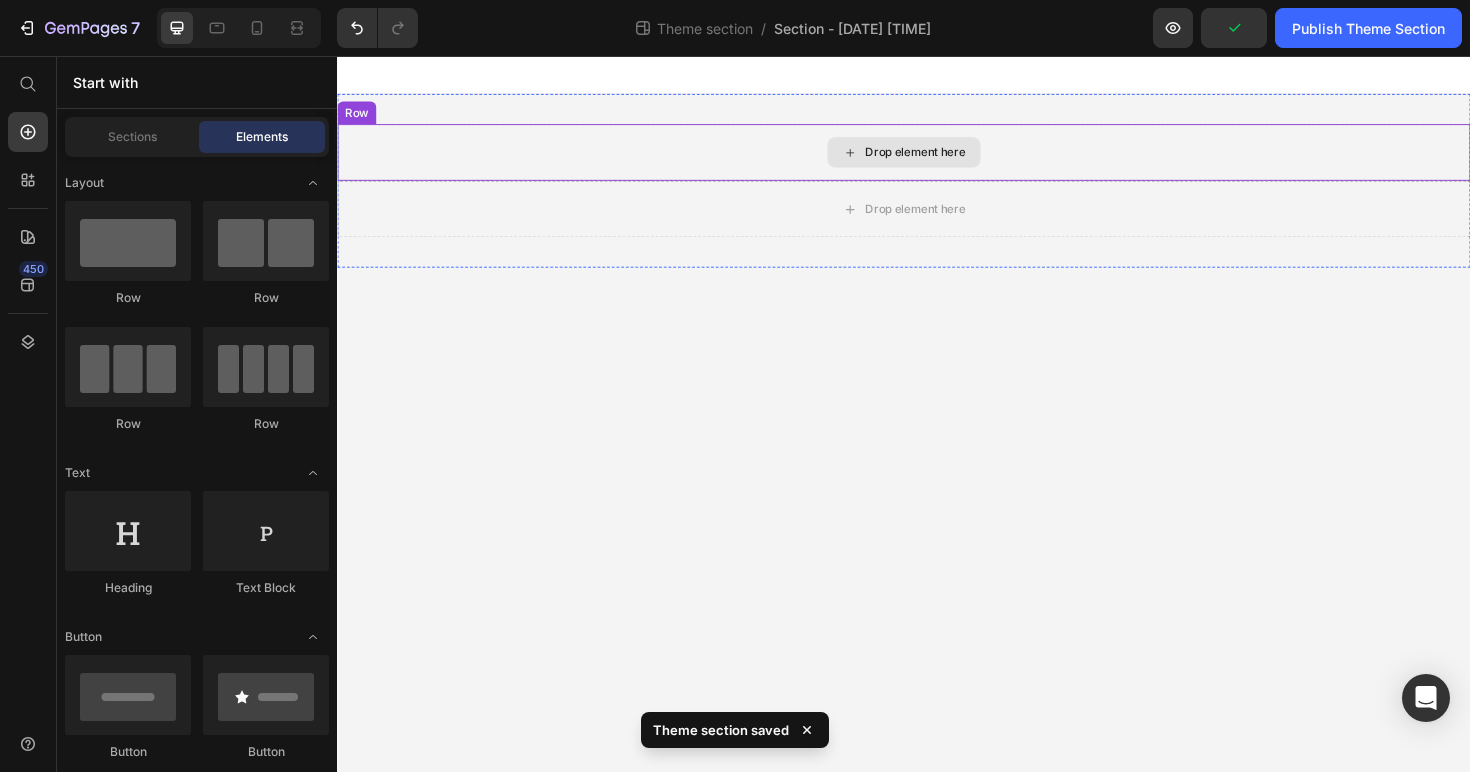 click on "Drop element here" at bounding box center (949, 158) 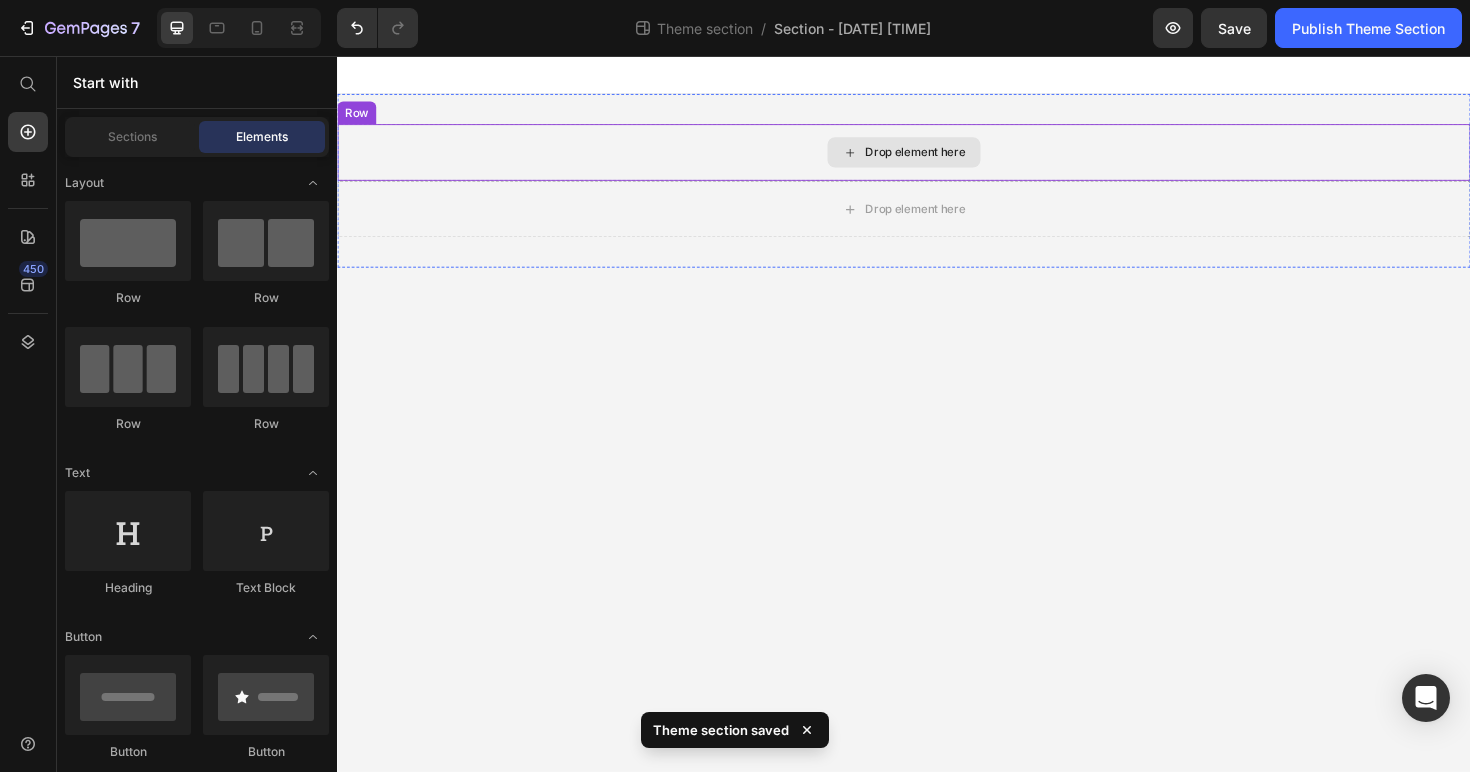 click 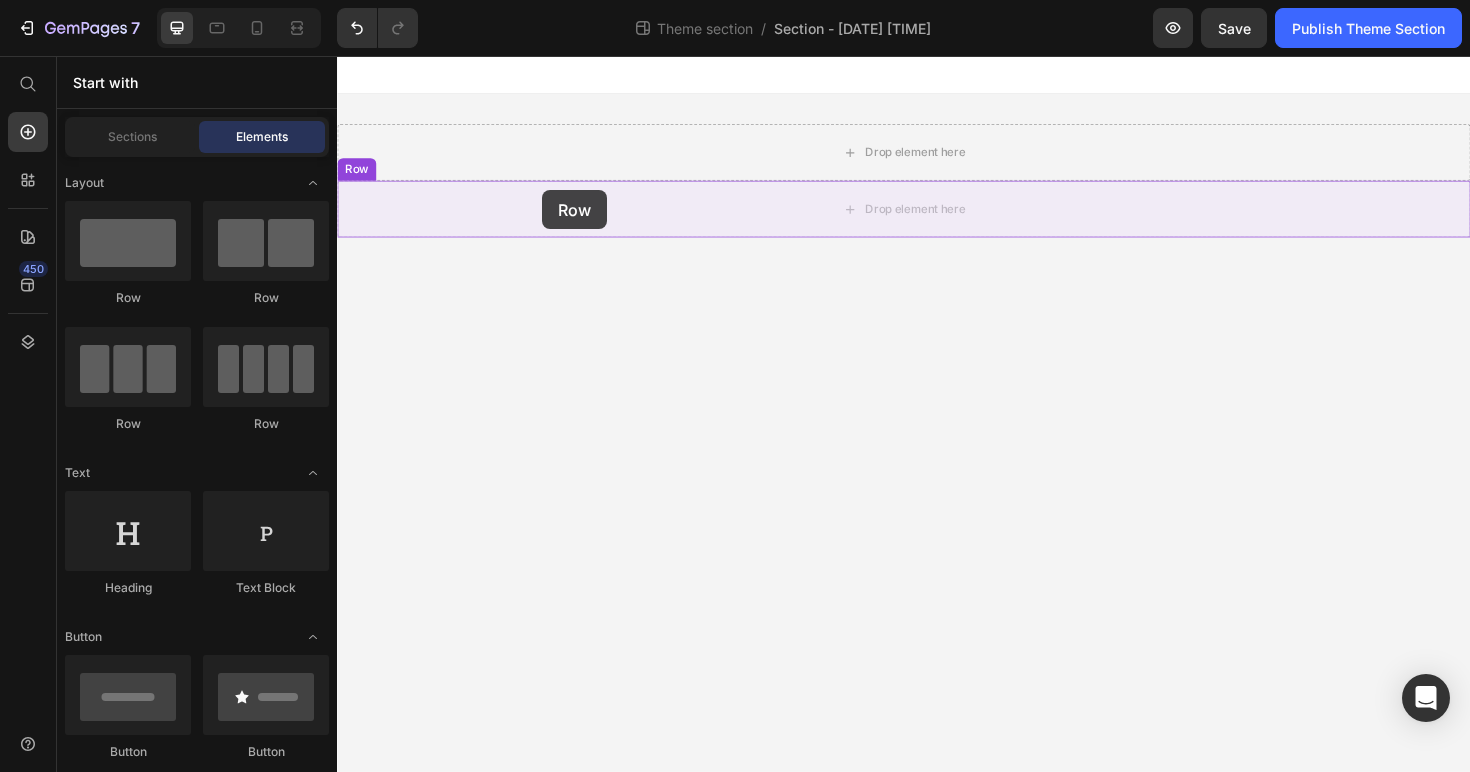 drag, startPoint x: 503, startPoint y: 300, endPoint x: 554, endPoint y: 198, distance: 114.03947 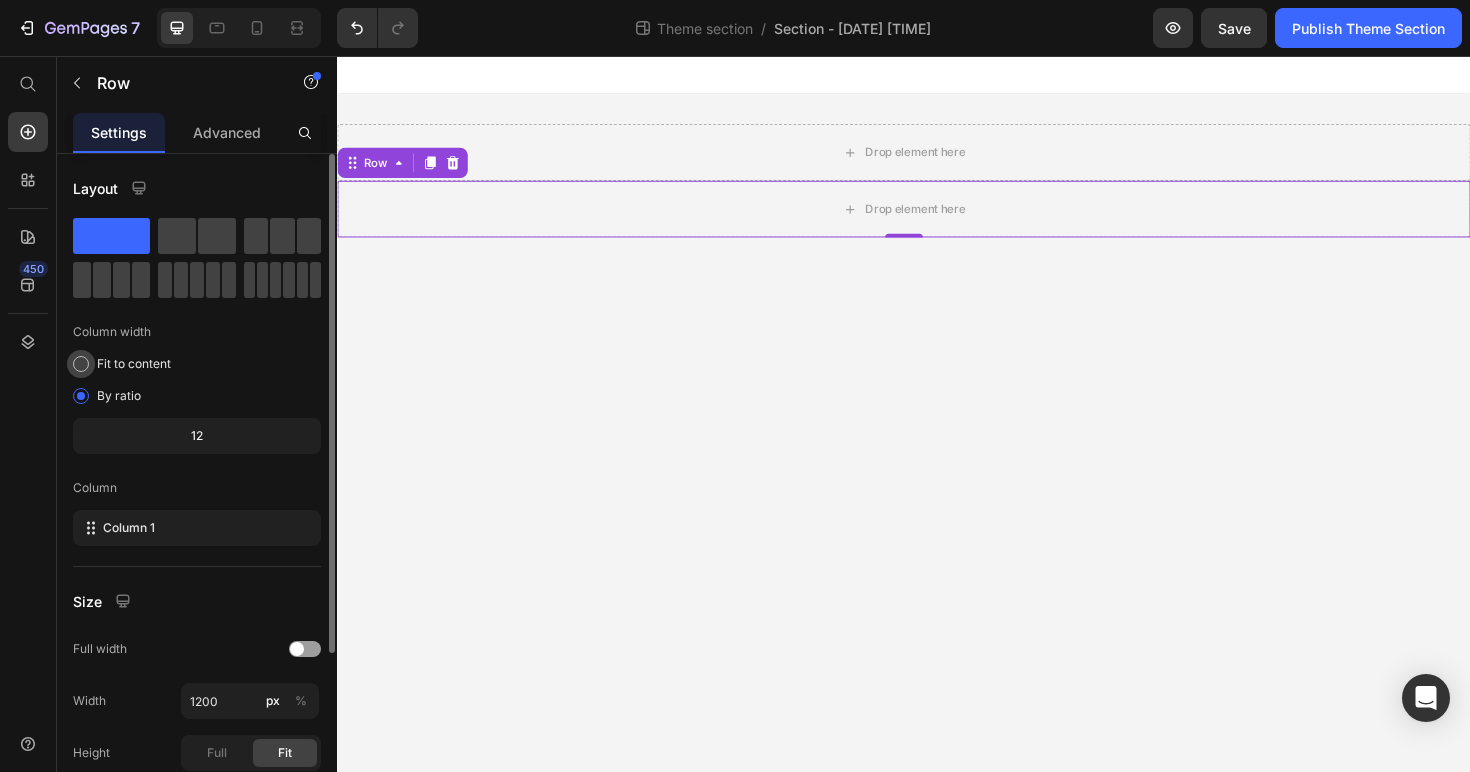 click on "Fit to content" at bounding box center (134, 364) 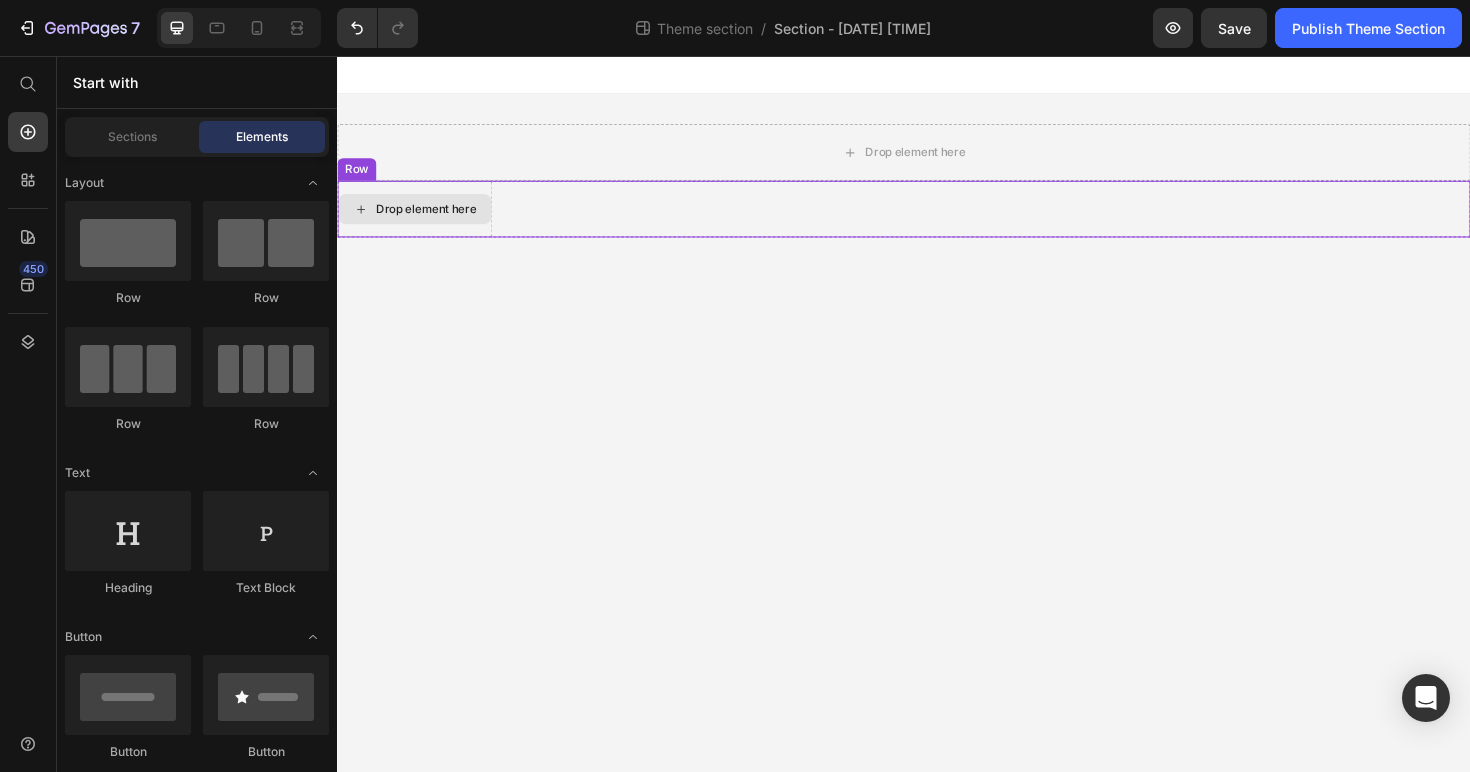 click on "Drop element here" at bounding box center [431, 218] 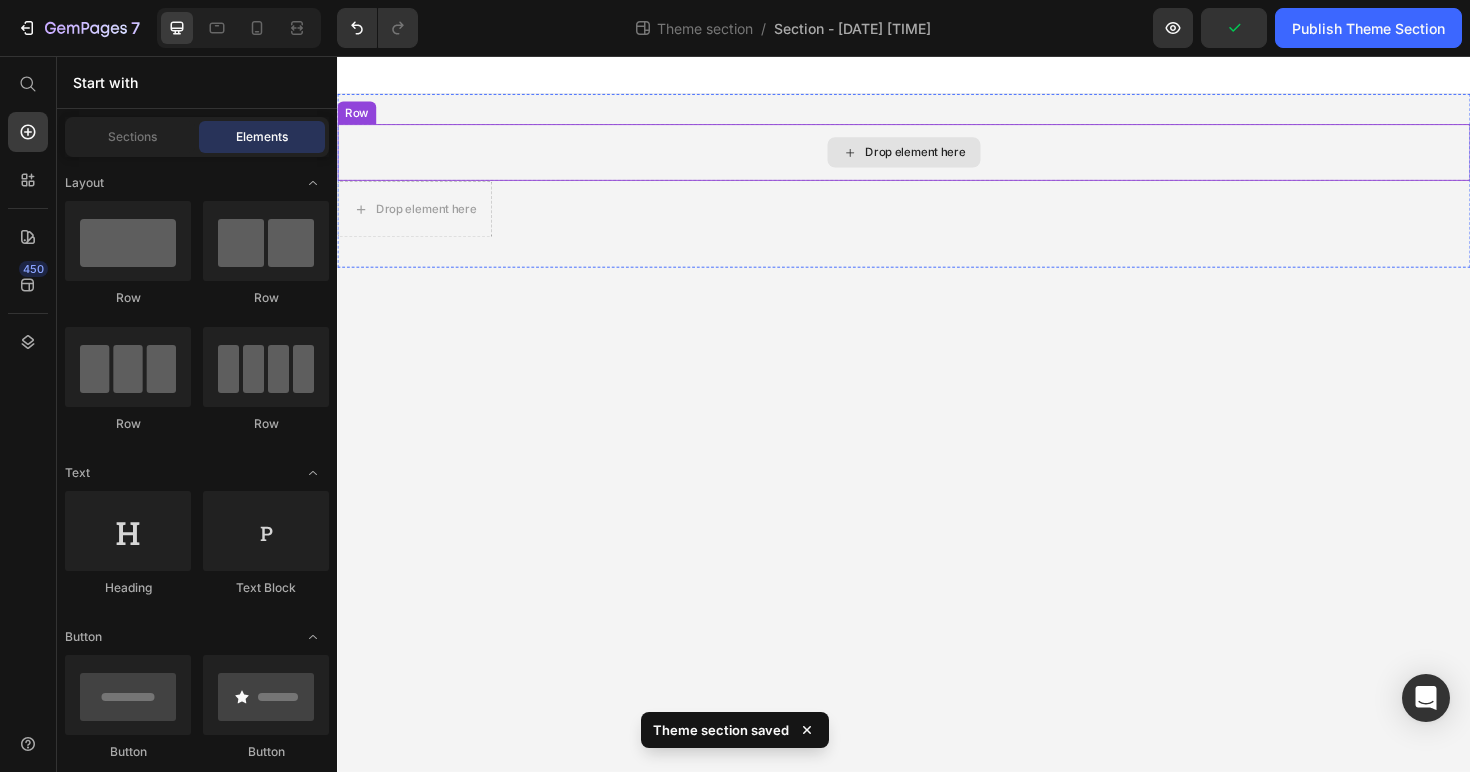 click on "Drop element here" at bounding box center (949, 158) 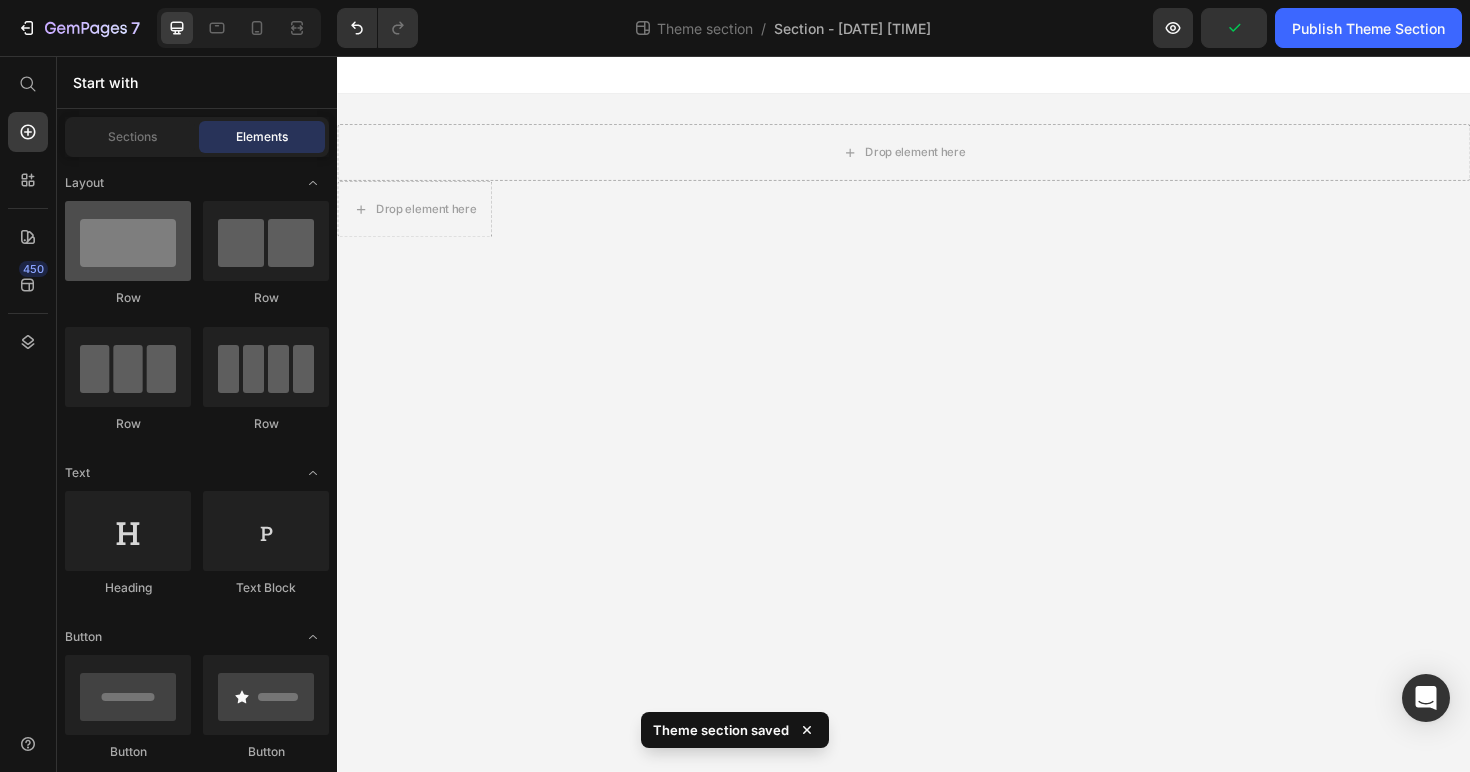 click at bounding box center (128, 241) 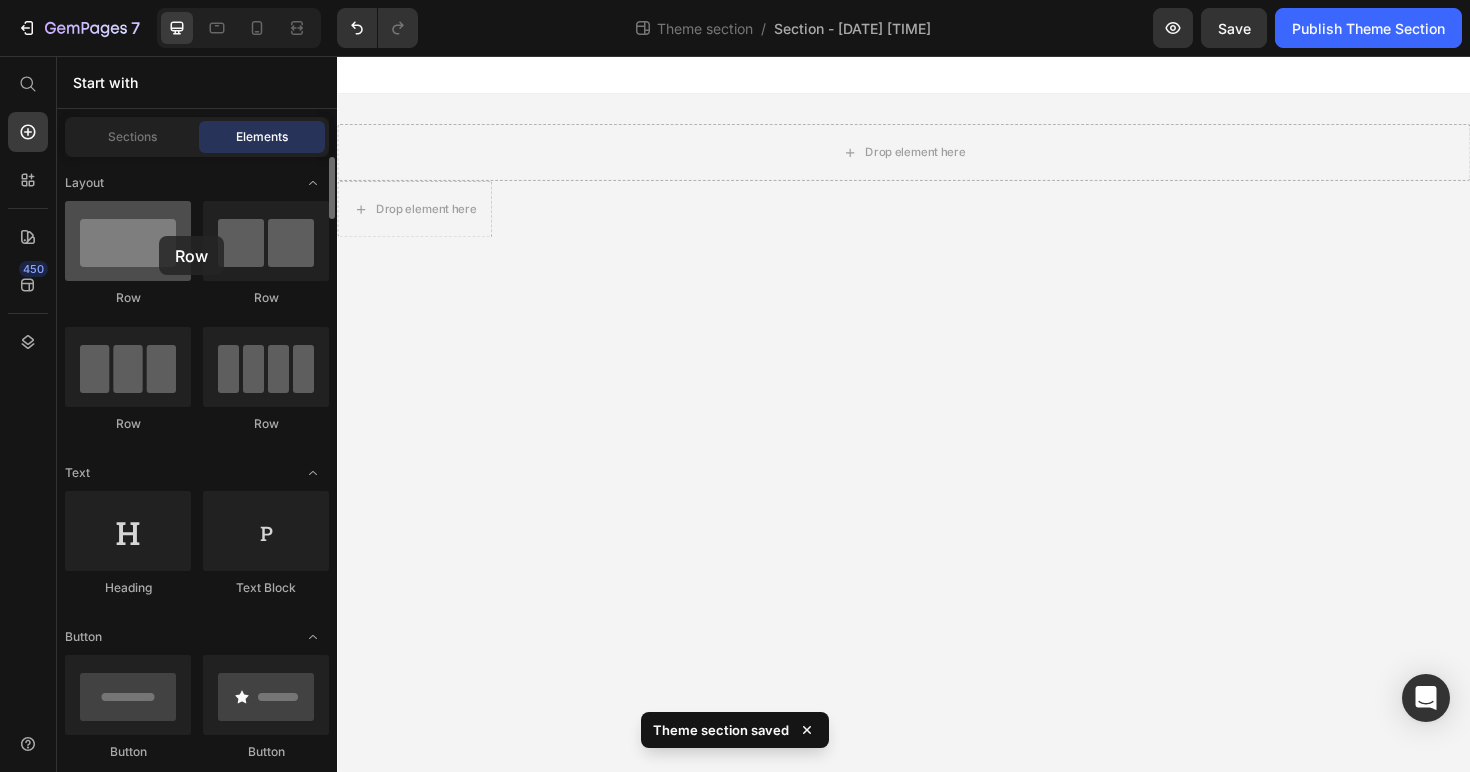 click at bounding box center (128, 241) 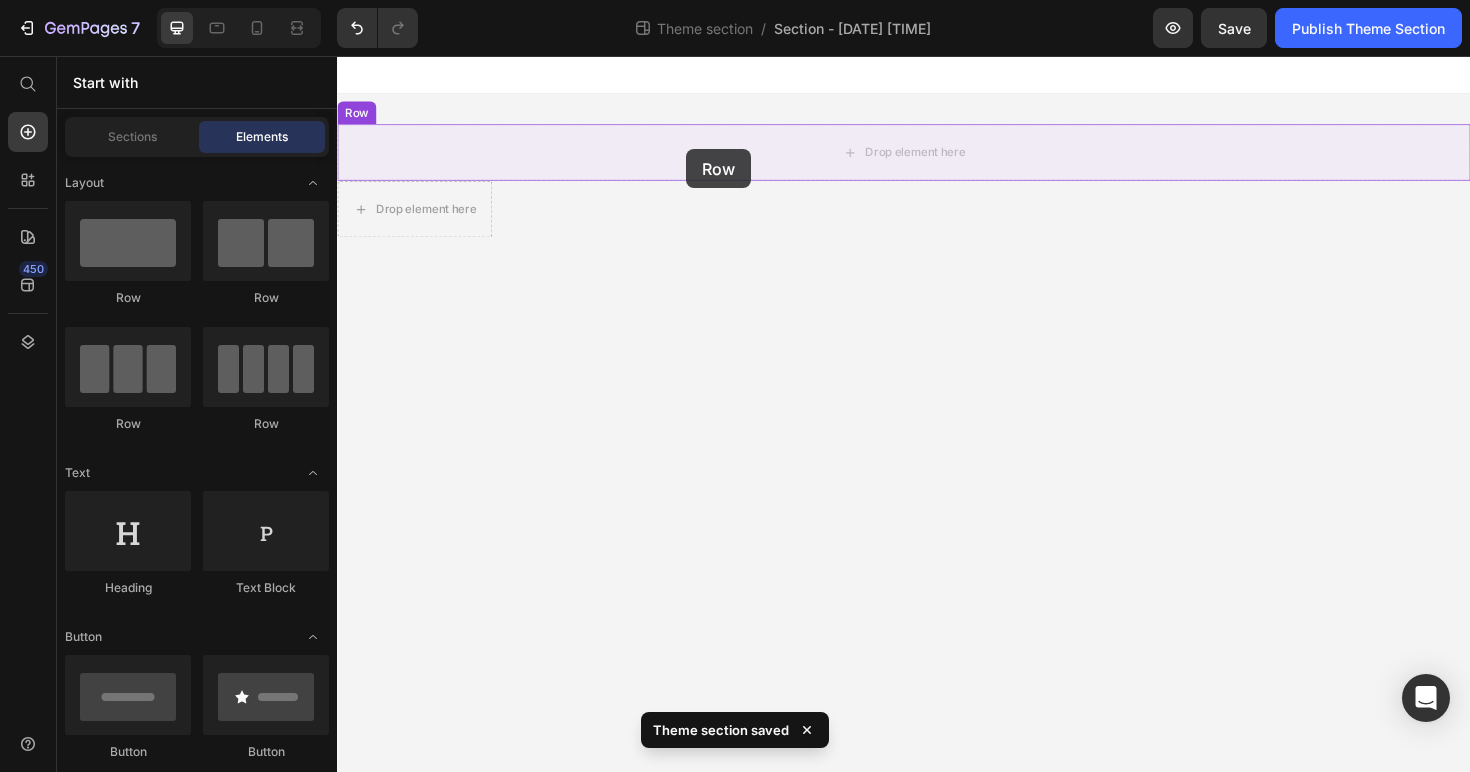 drag, startPoint x: 581, startPoint y: 310, endPoint x: 707, endPoint y: 155, distance: 199.75235 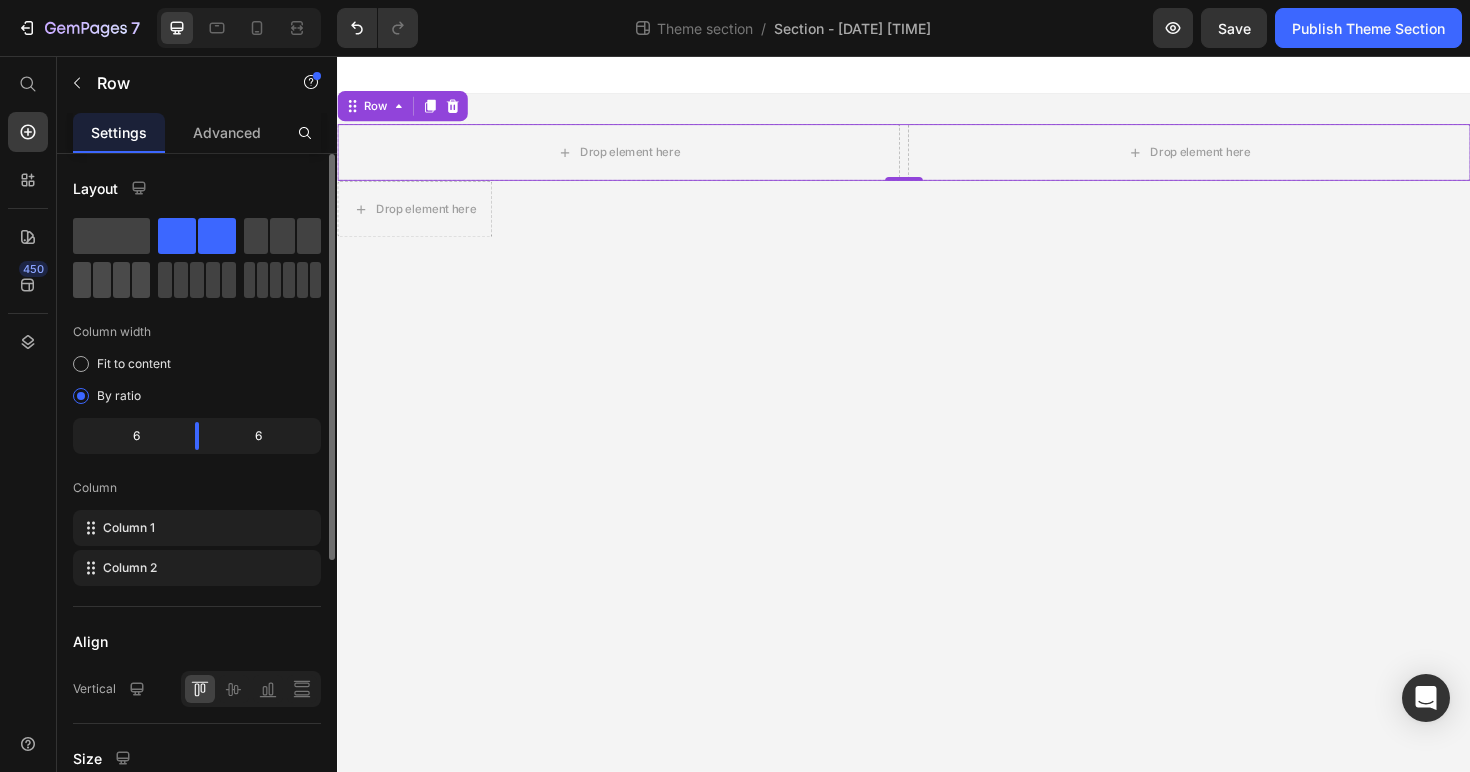 click 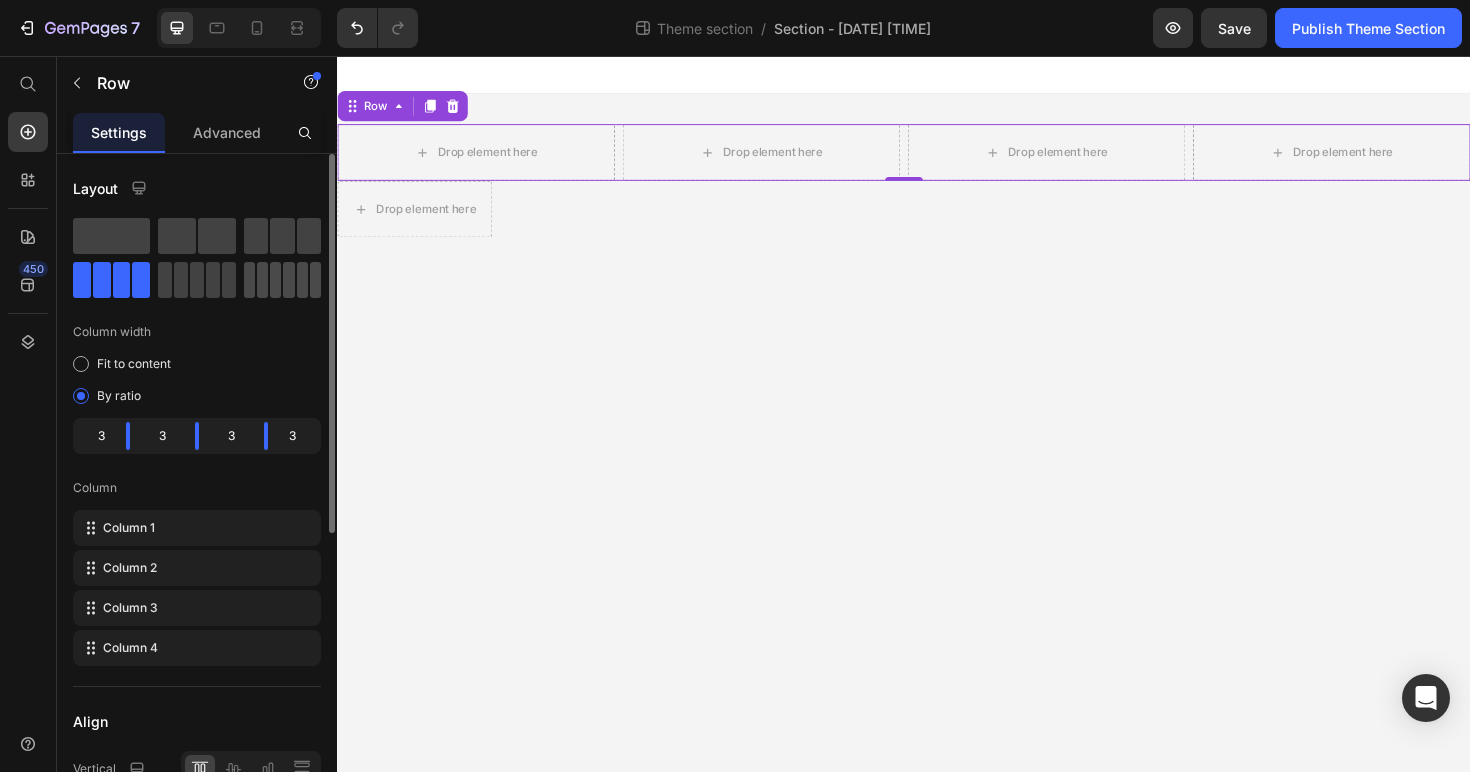 click 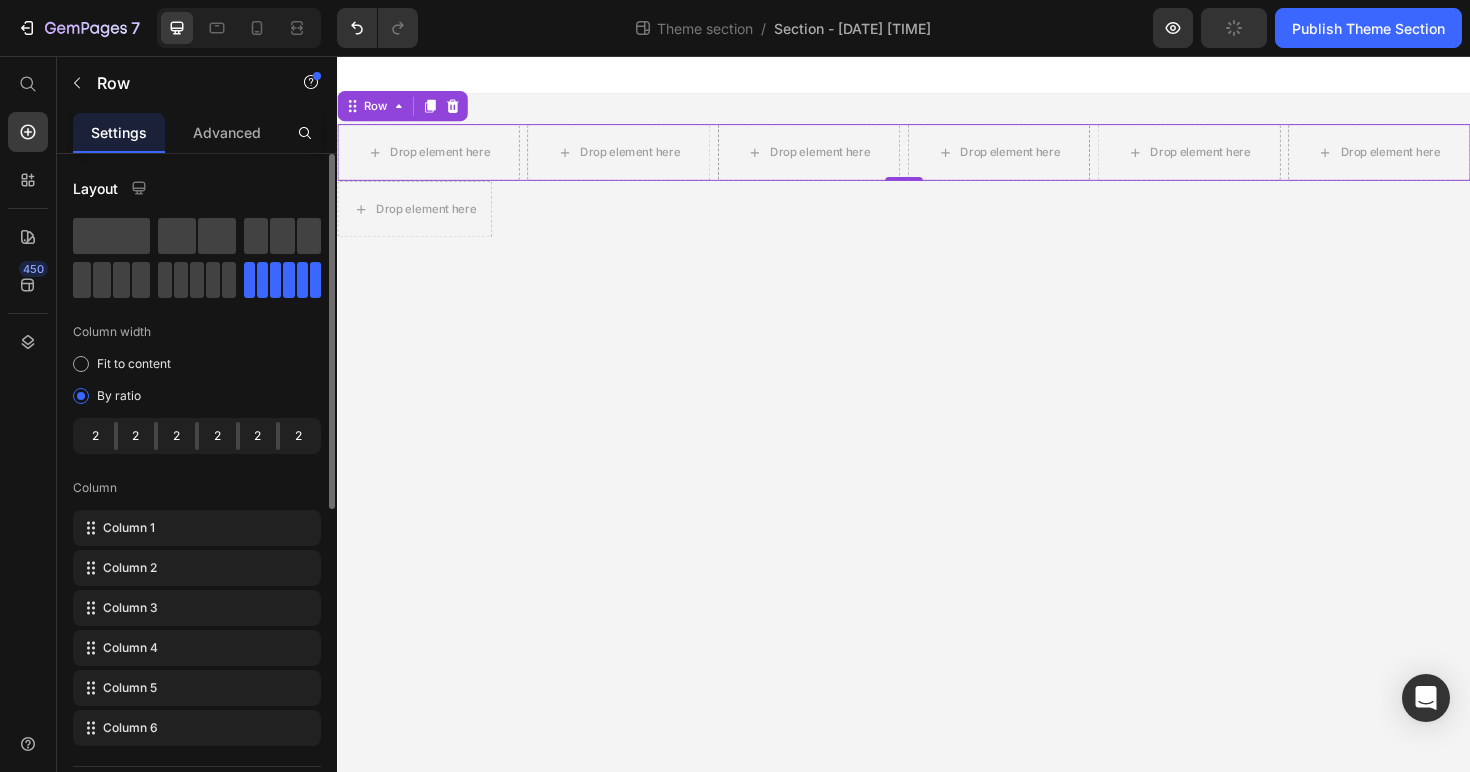 scroll, scrollTop: 50, scrollLeft: 0, axis: vertical 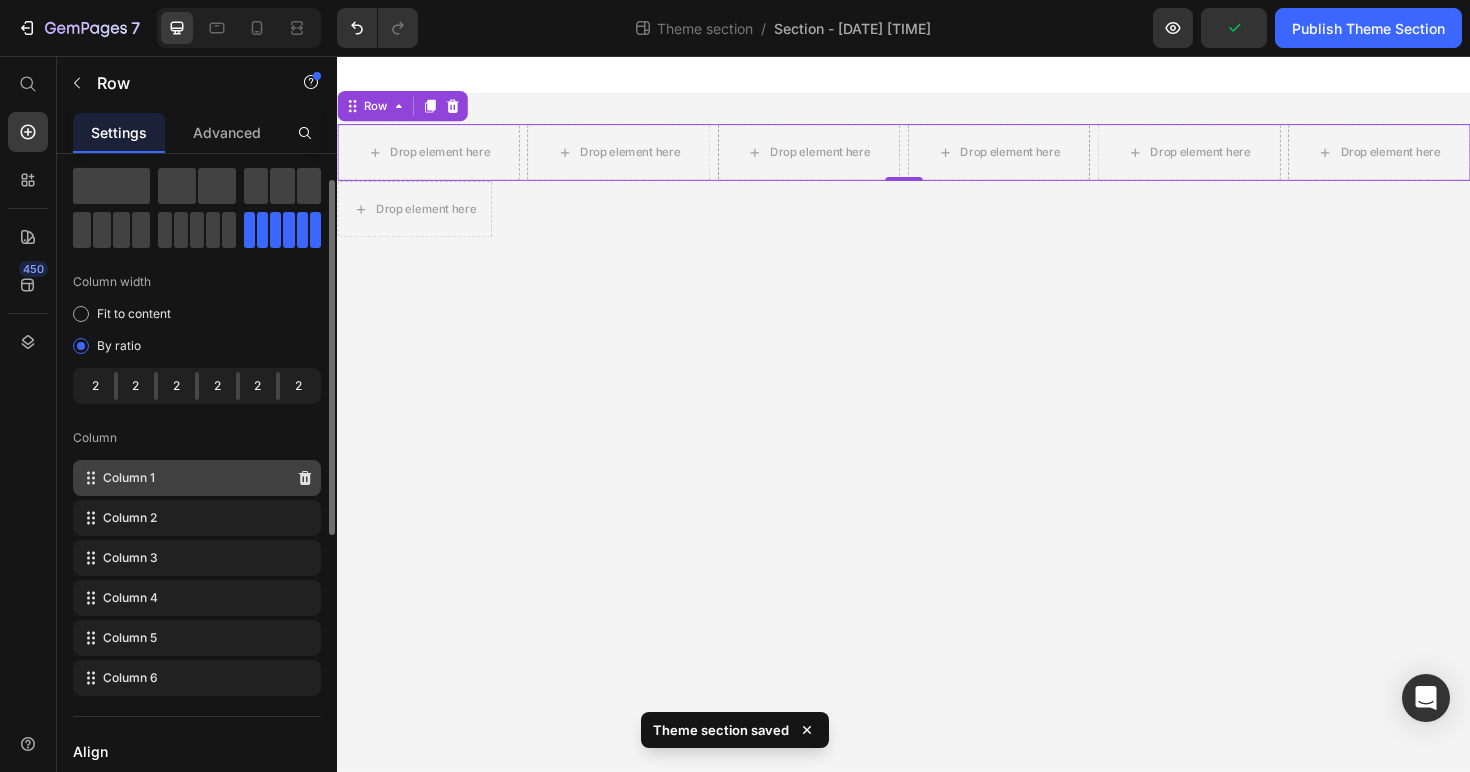 click on "Column 1" at bounding box center [129, 478] 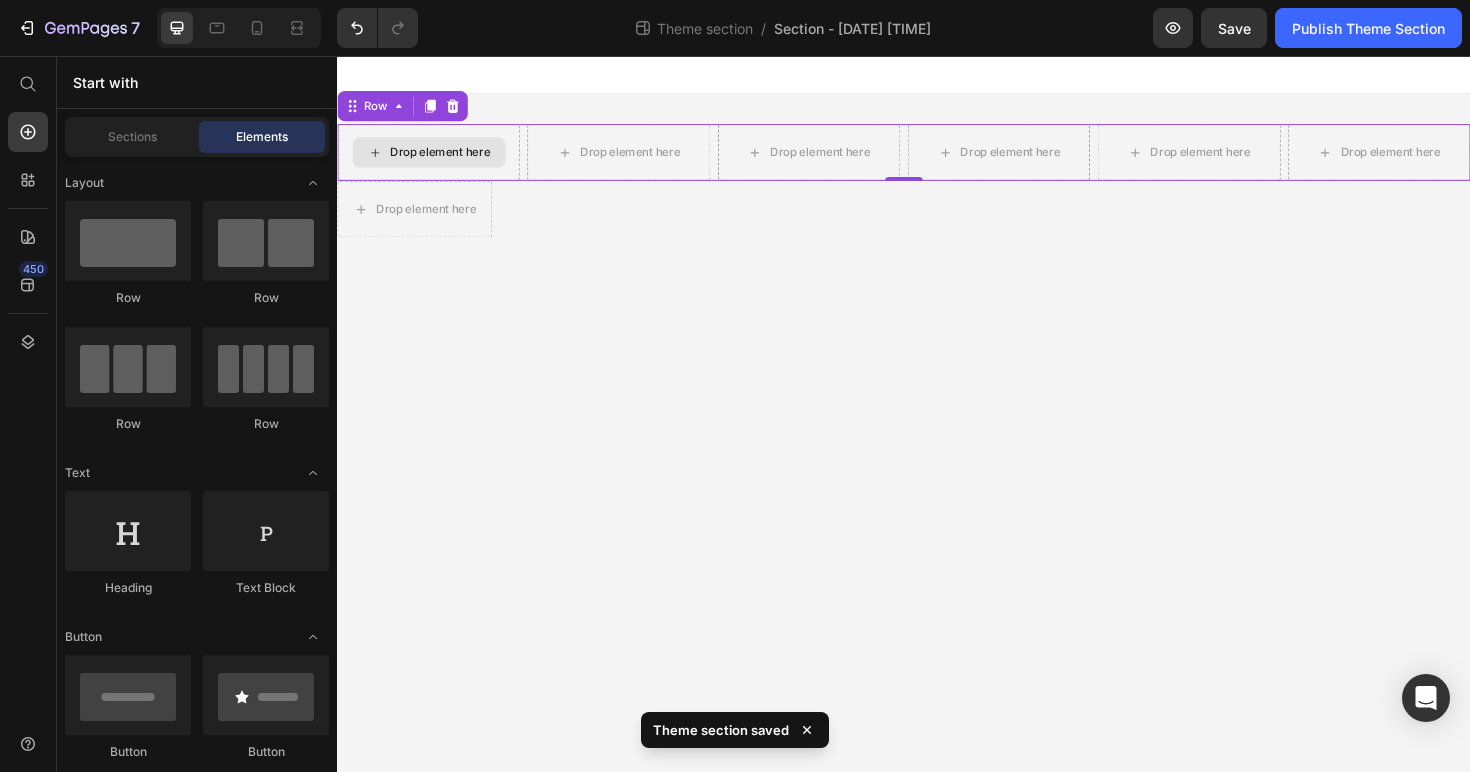 click on "Drop element here" at bounding box center [446, 158] 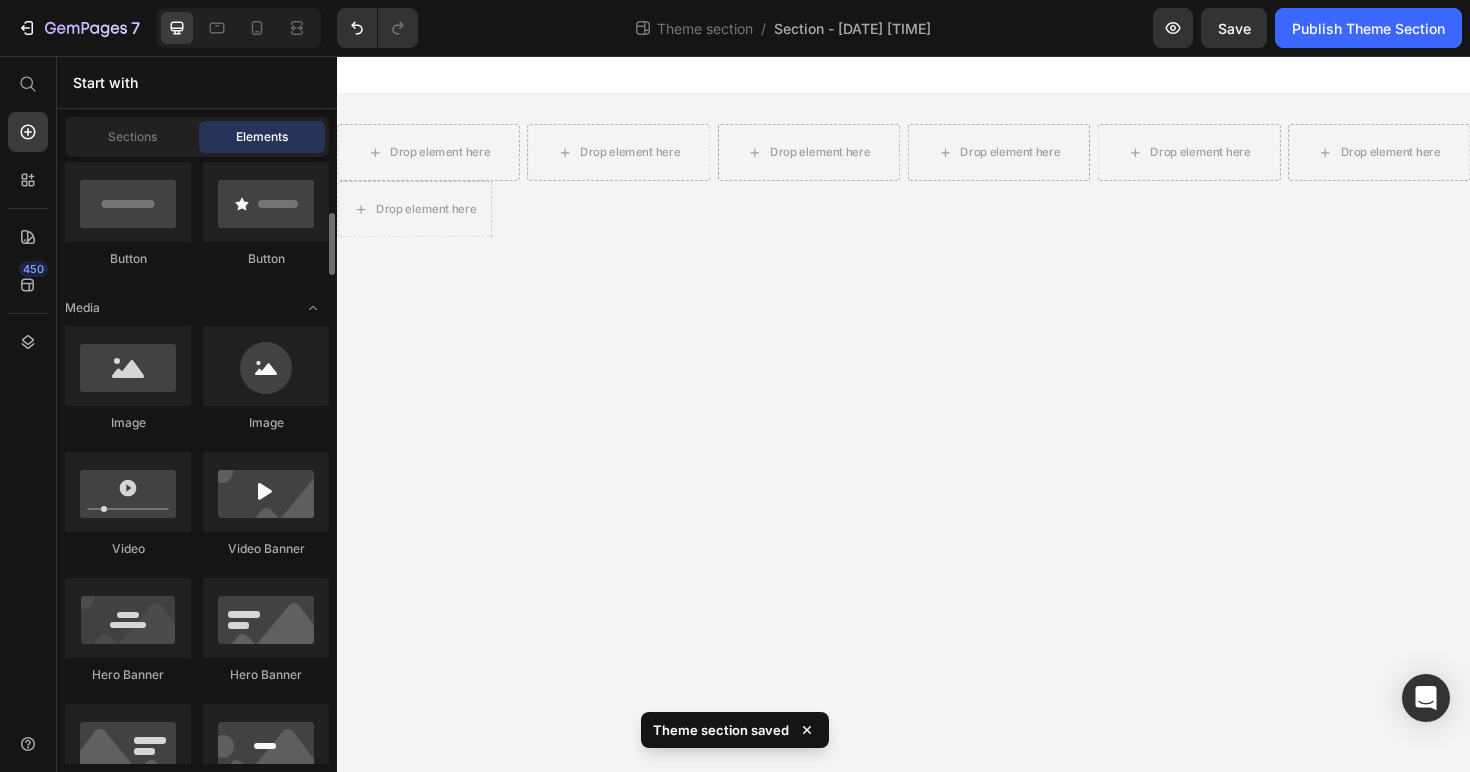 scroll, scrollTop: 500, scrollLeft: 0, axis: vertical 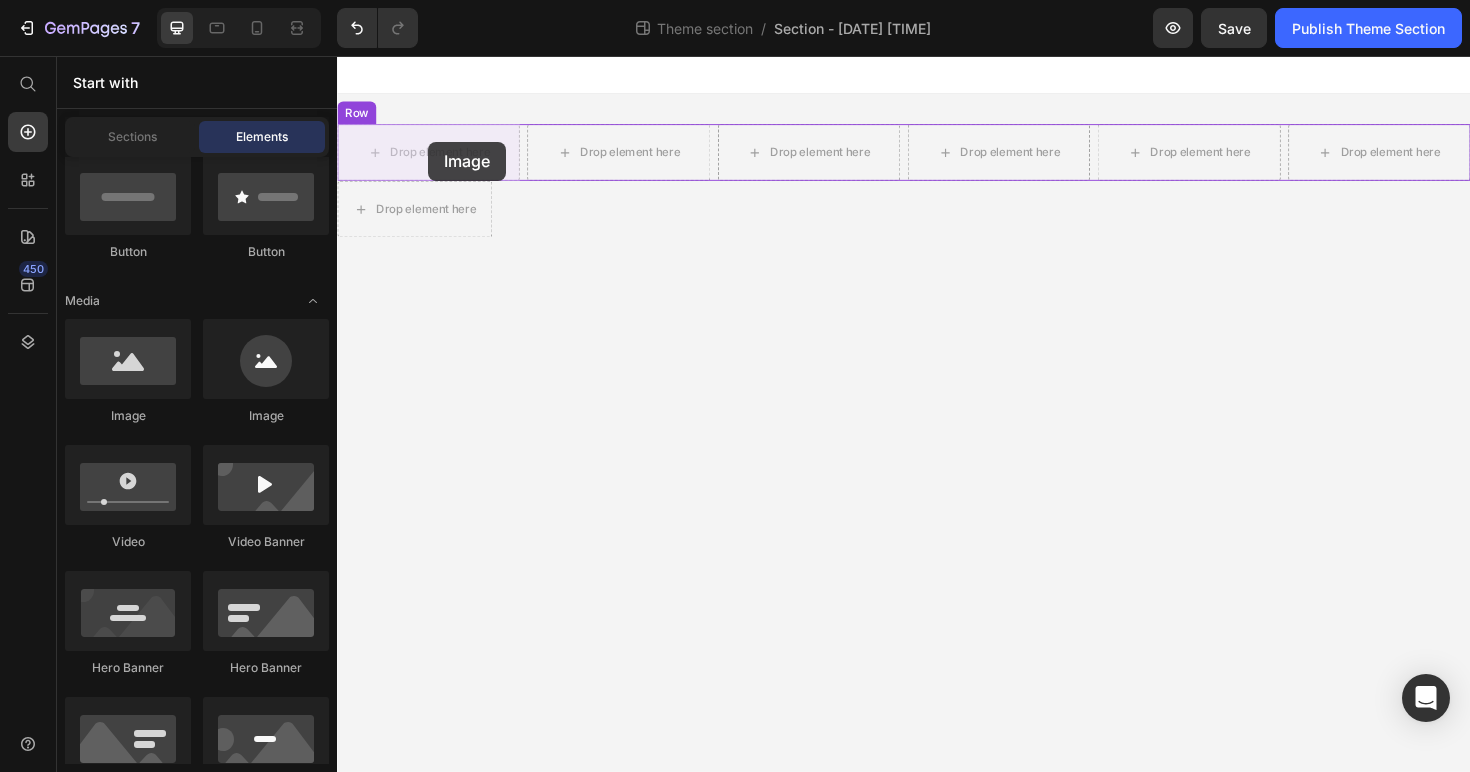 drag, startPoint x: 466, startPoint y: 421, endPoint x: 433, endPoint y: 147, distance: 275.98007 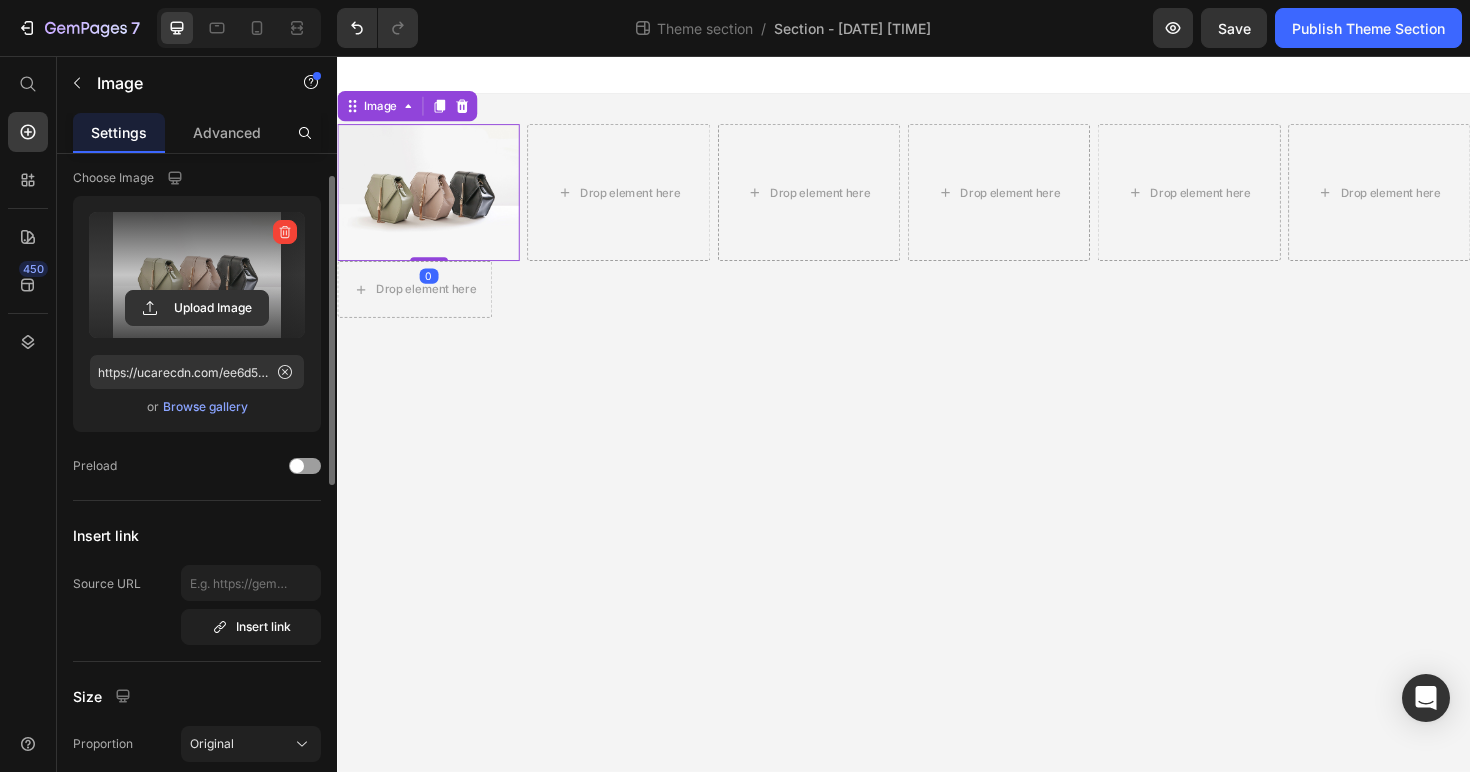 scroll, scrollTop: 0, scrollLeft: 0, axis: both 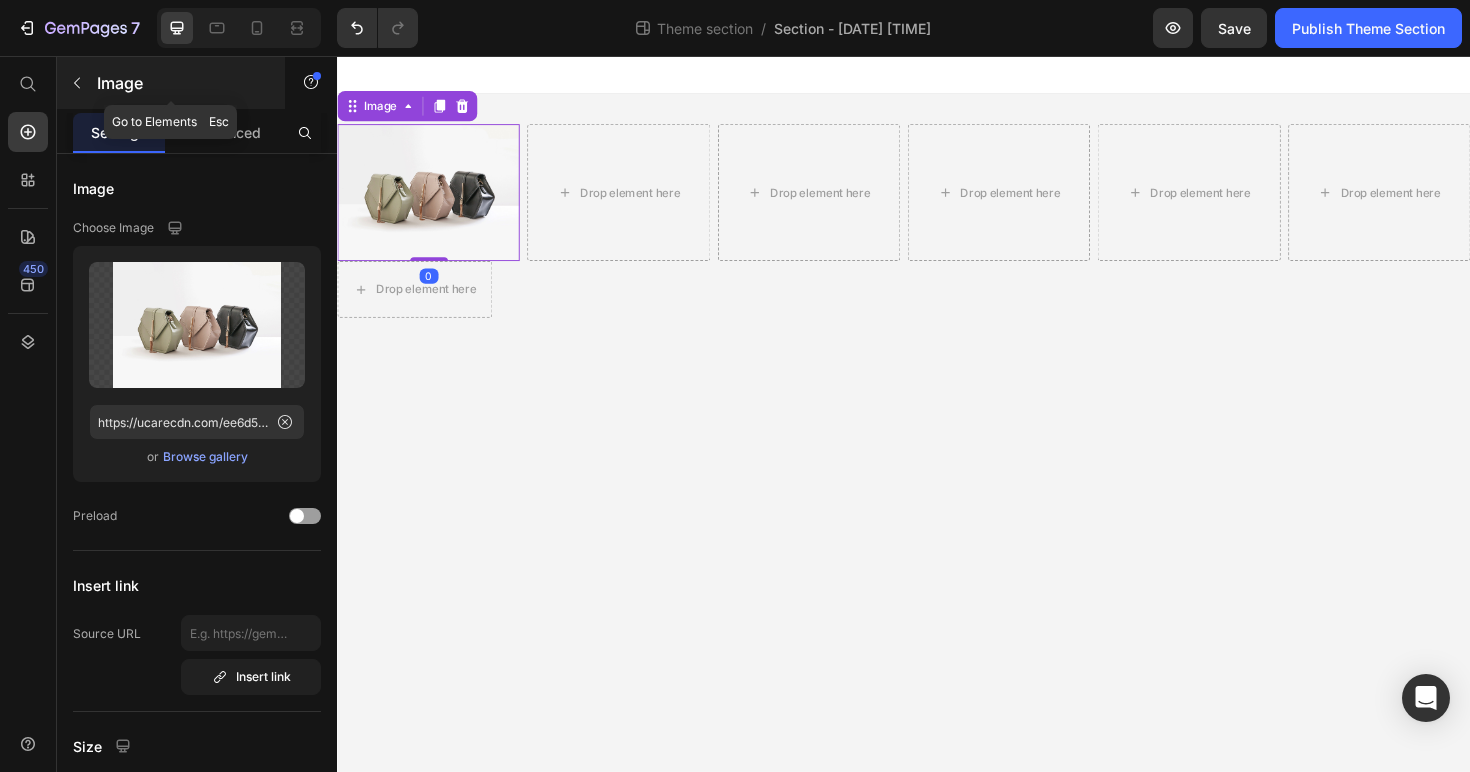 click 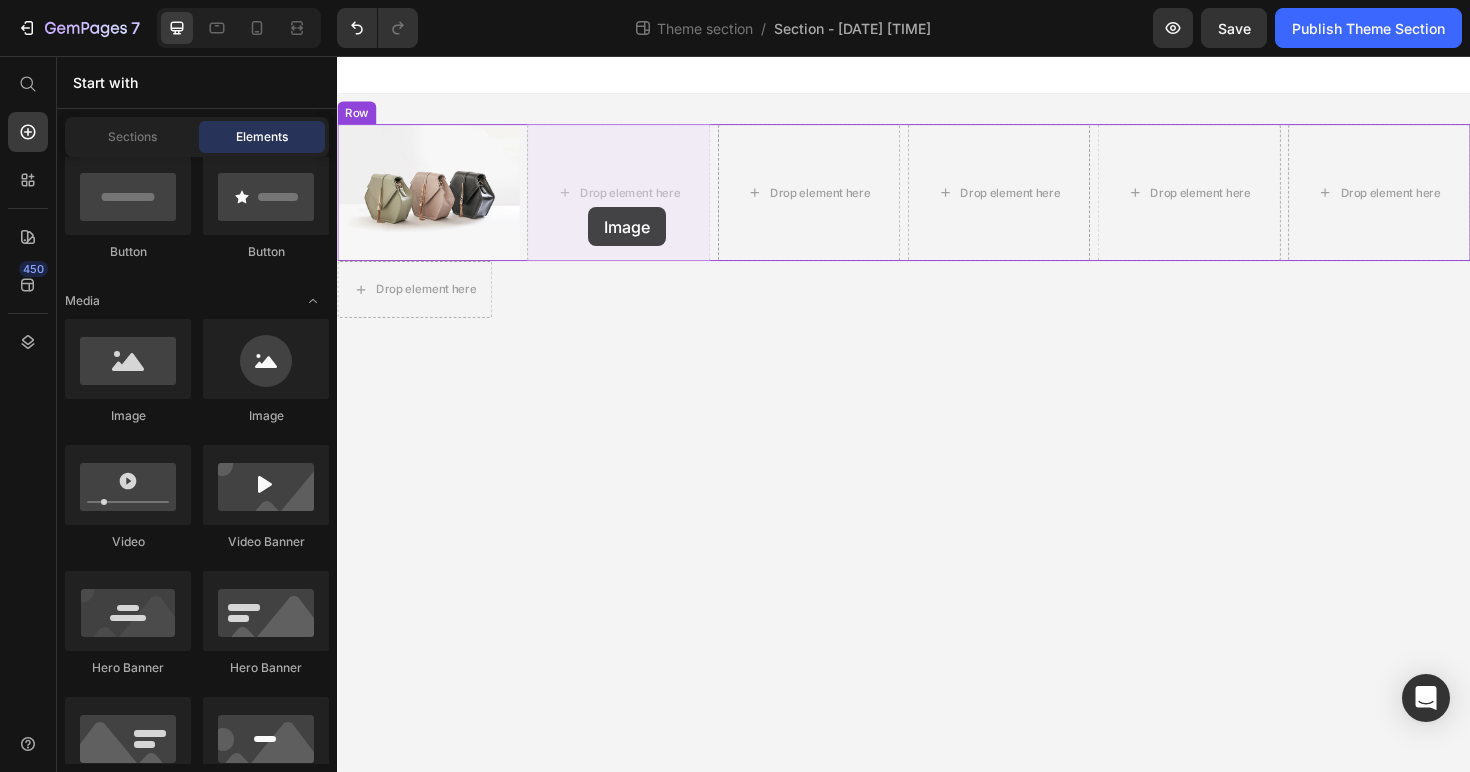 drag, startPoint x: 472, startPoint y: 443, endPoint x: 602, endPoint y: 215, distance: 262.4576 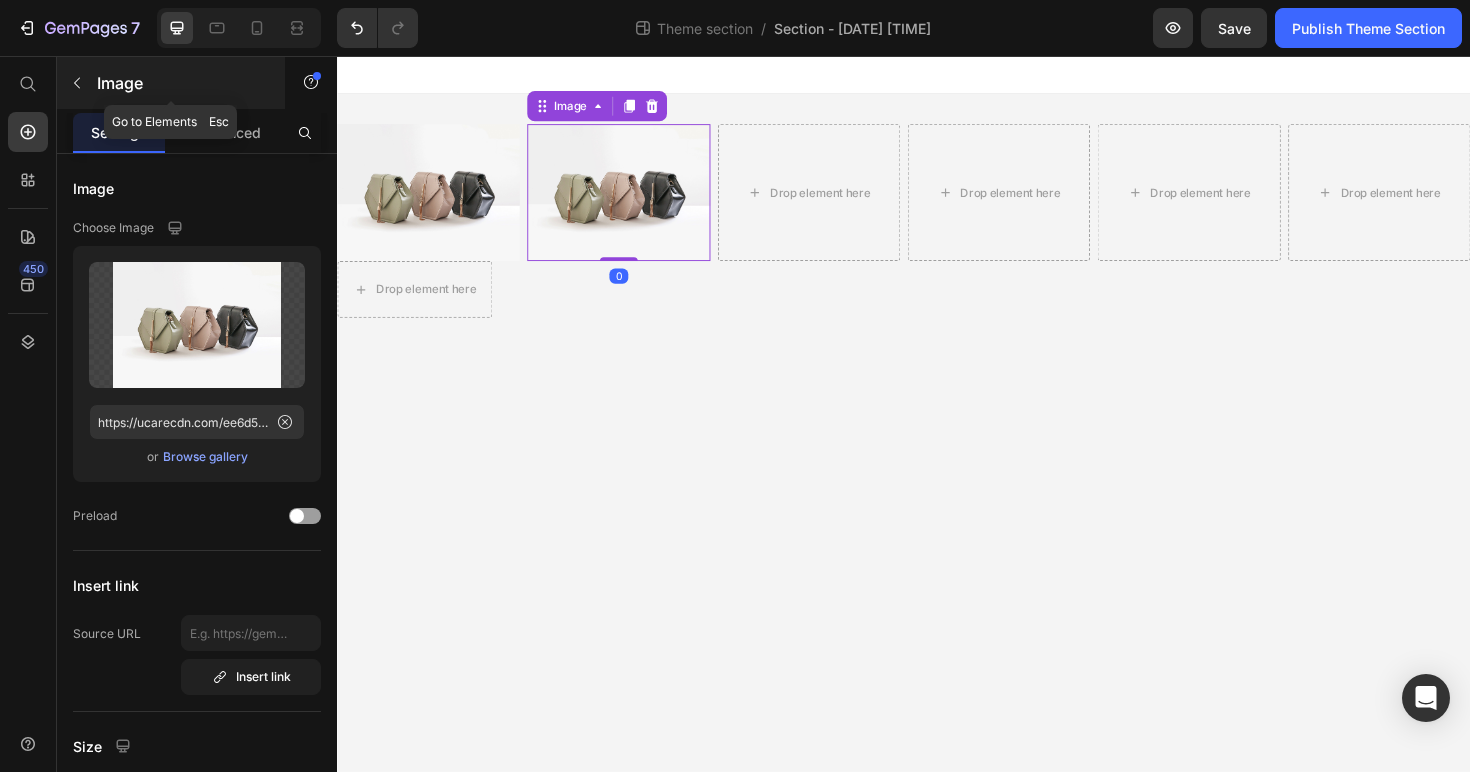click 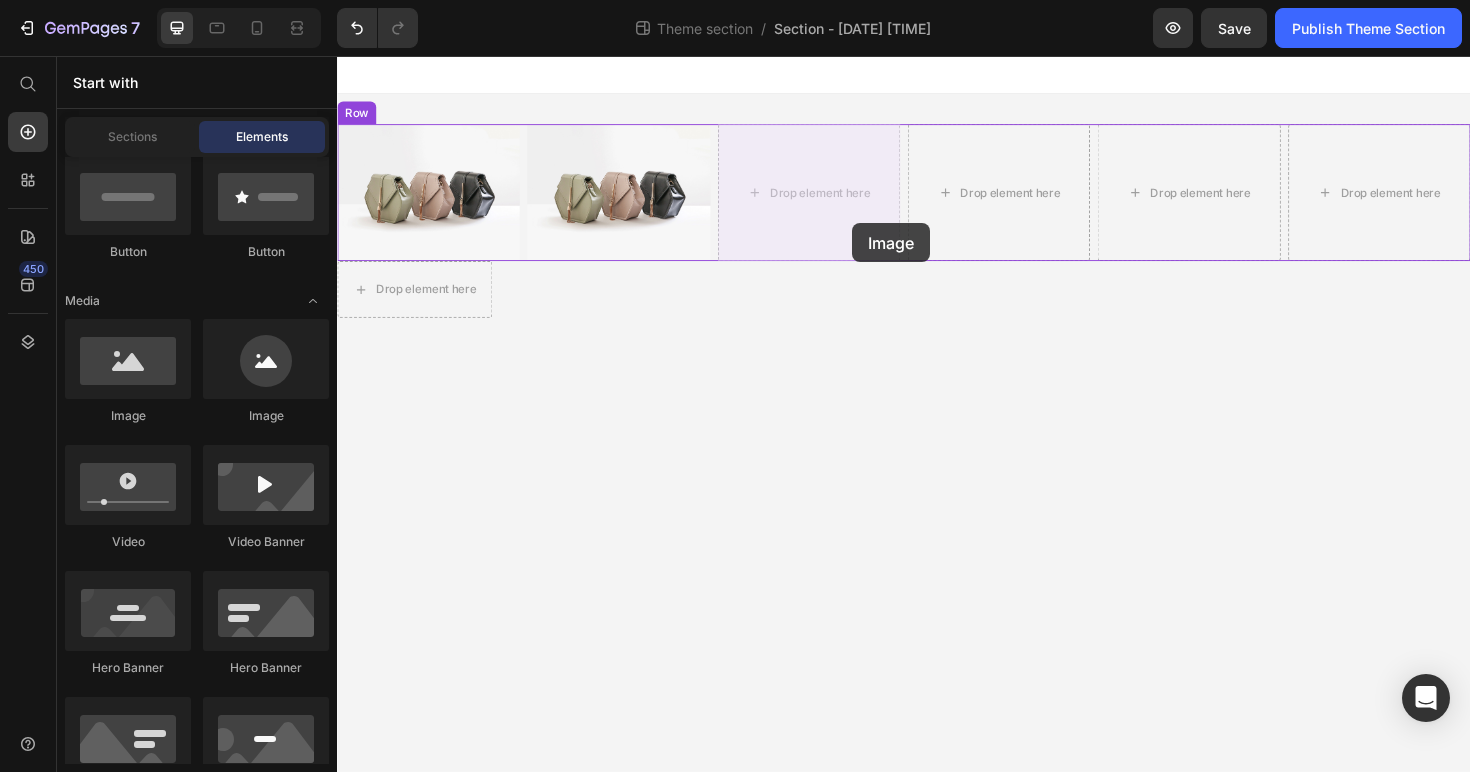 drag, startPoint x: 462, startPoint y: 434, endPoint x: 837, endPoint y: 199, distance: 442.54944 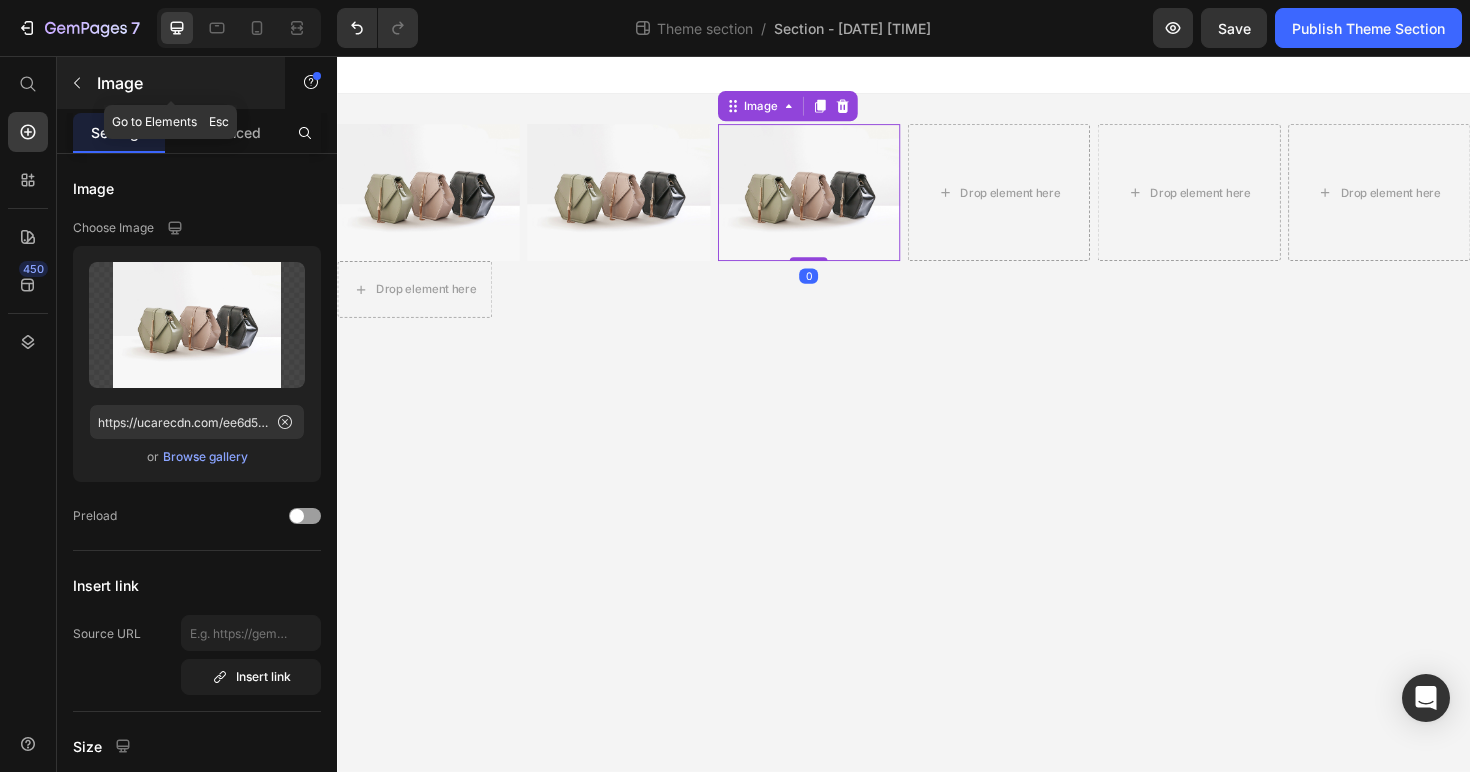 click 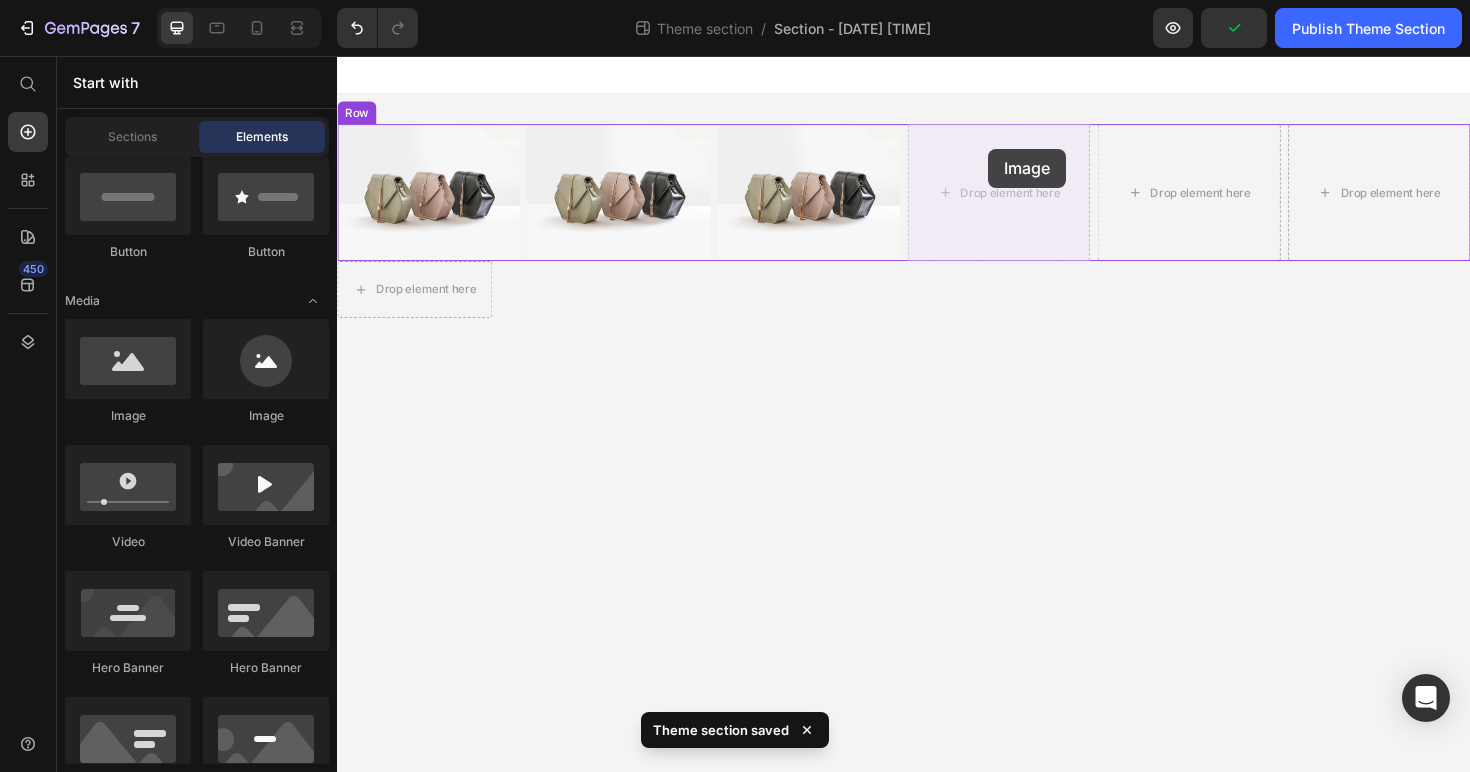 drag, startPoint x: 500, startPoint y: 440, endPoint x: 814, endPoint y: 190, distance: 401.36768 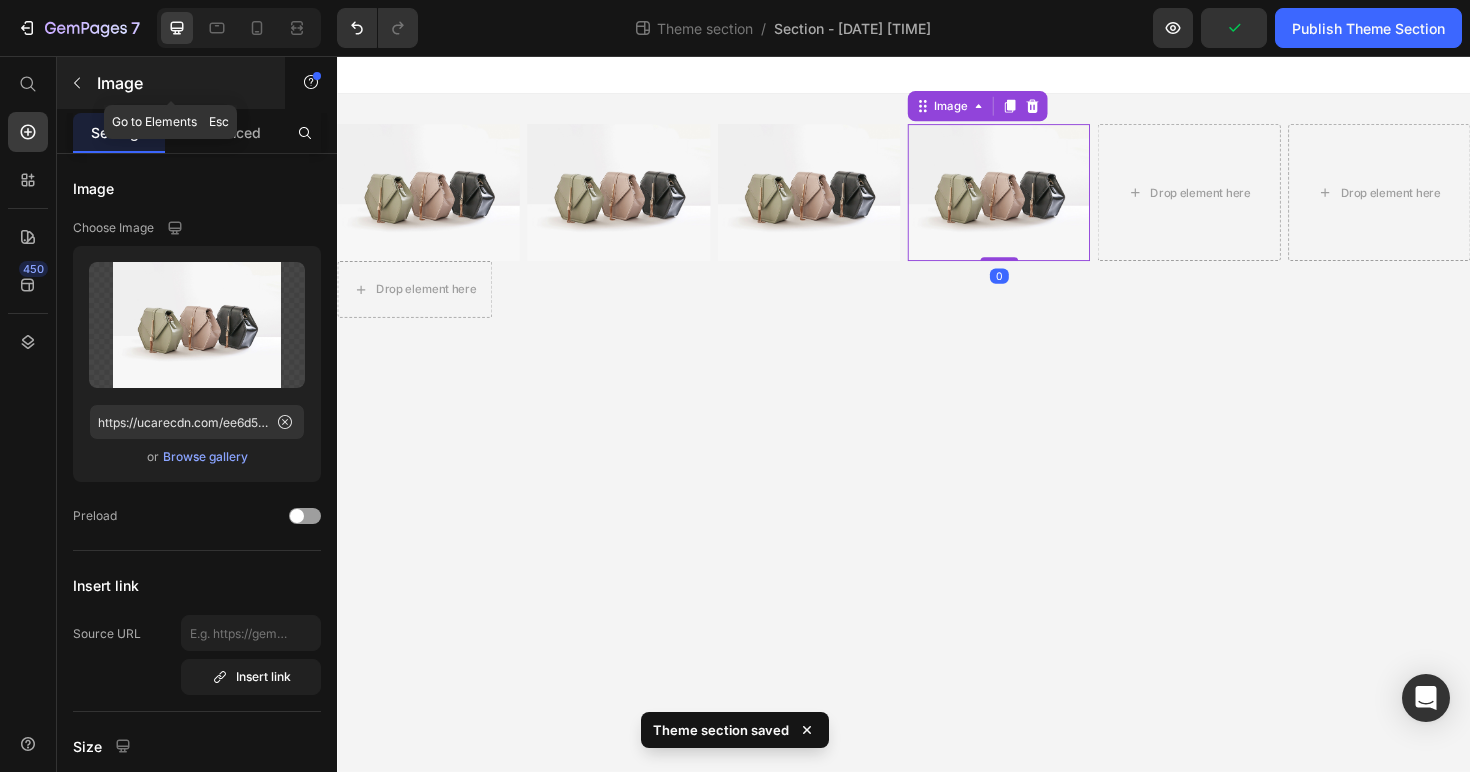 click on "Image" at bounding box center [182, 83] 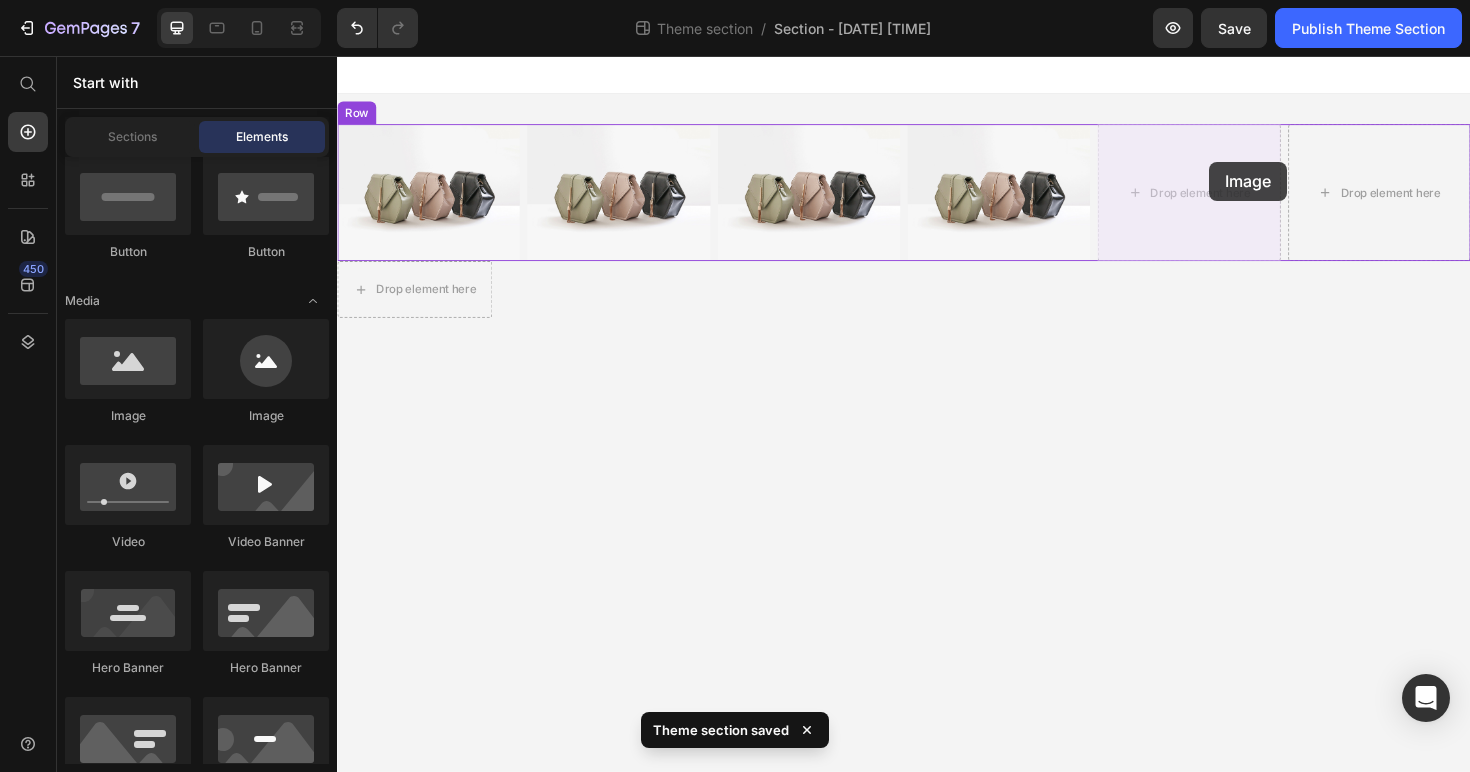 drag, startPoint x: 496, startPoint y: 435, endPoint x: 1120, endPoint y: 177, distance: 675.2333 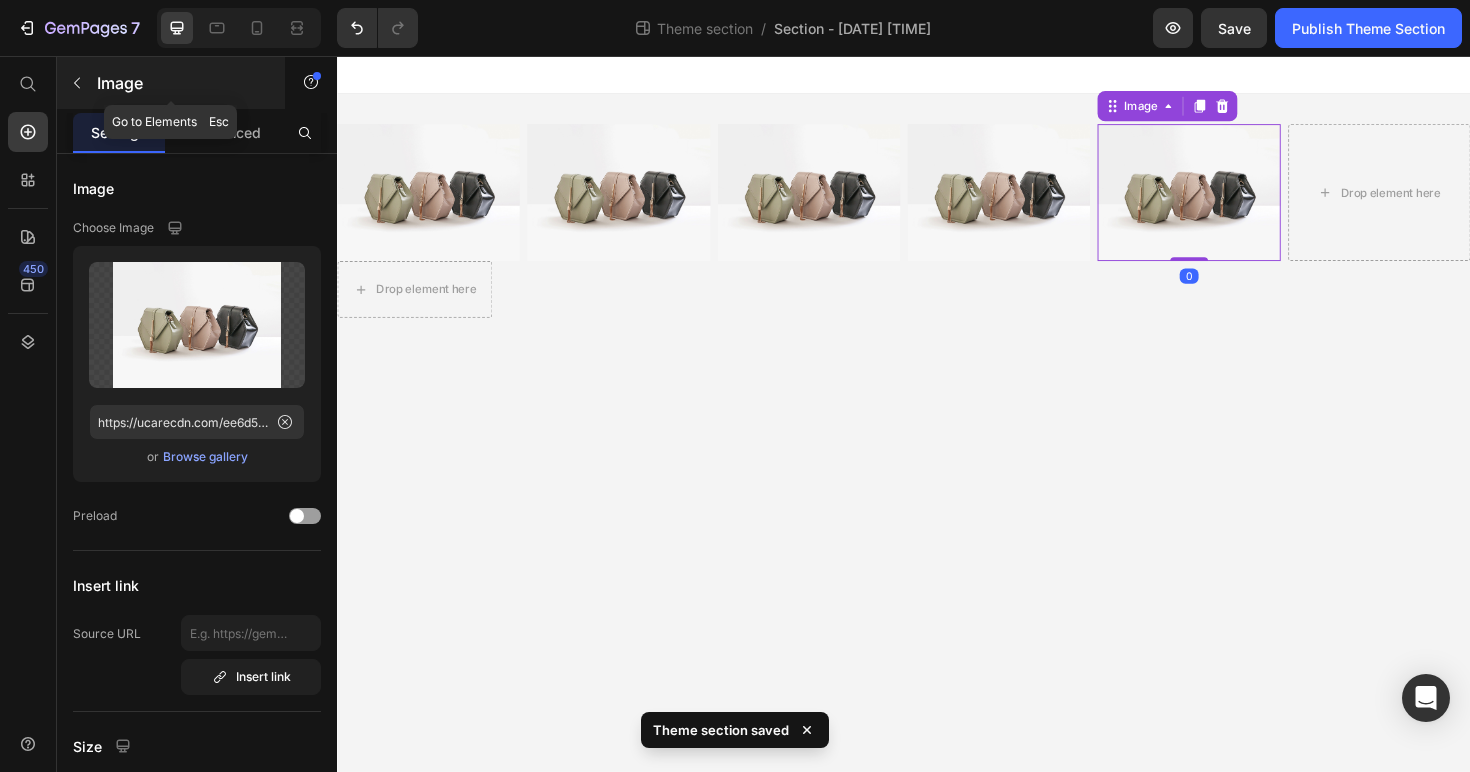 click on "Image" at bounding box center [182, 83] 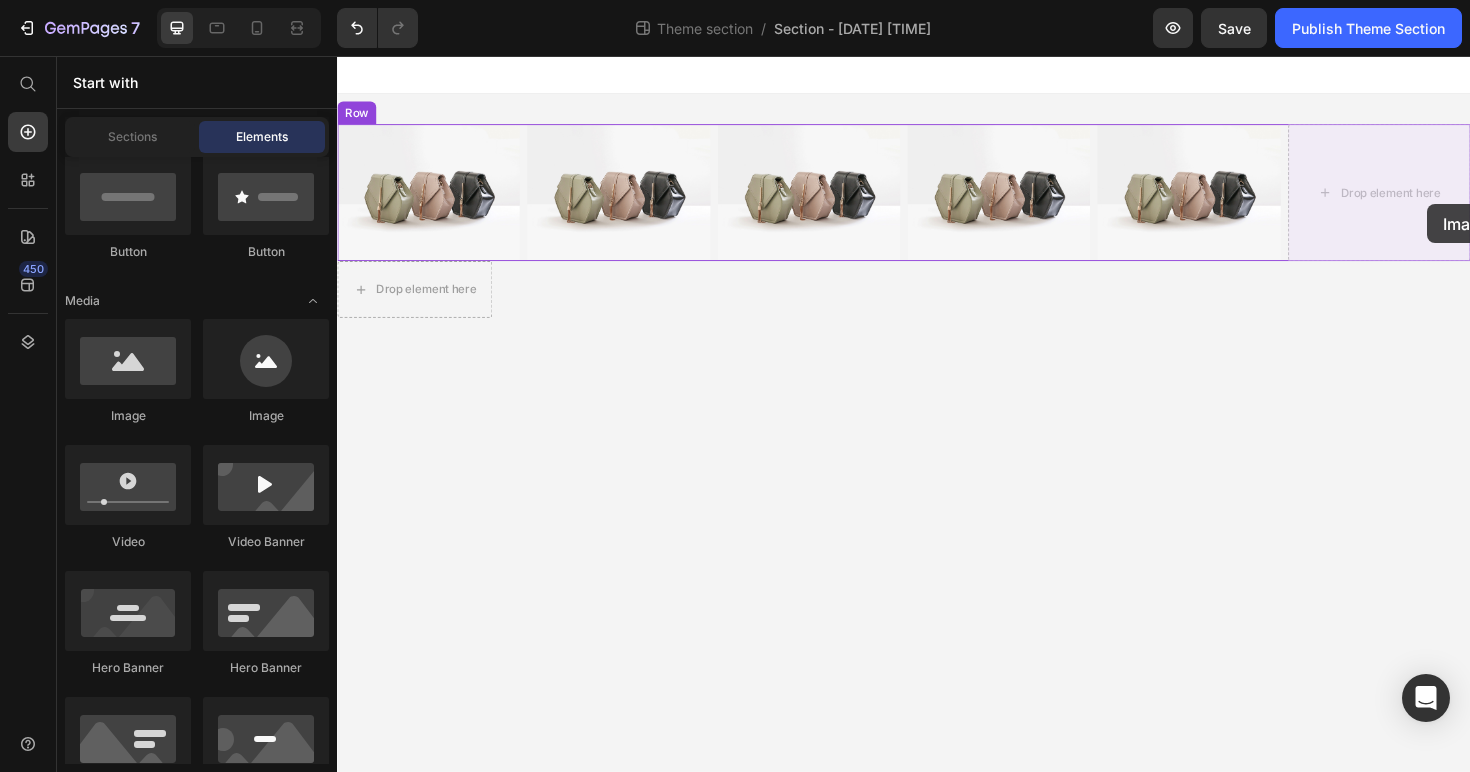 drag, startPoint x: 480, startPoint y: 440, endPoint x: 1456, endPoint y: 195, distance: 1006.28076 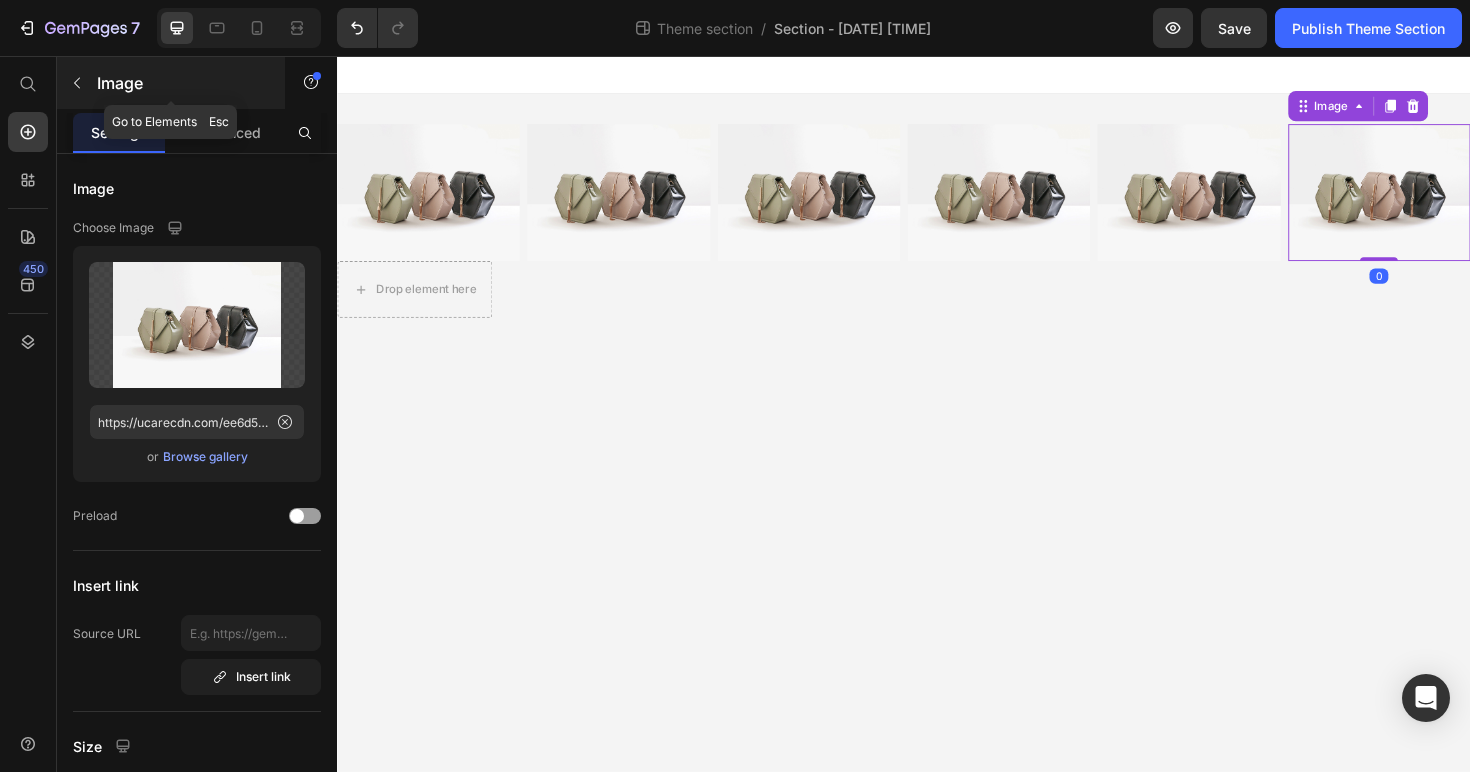 click at bounding box center (77, 83) 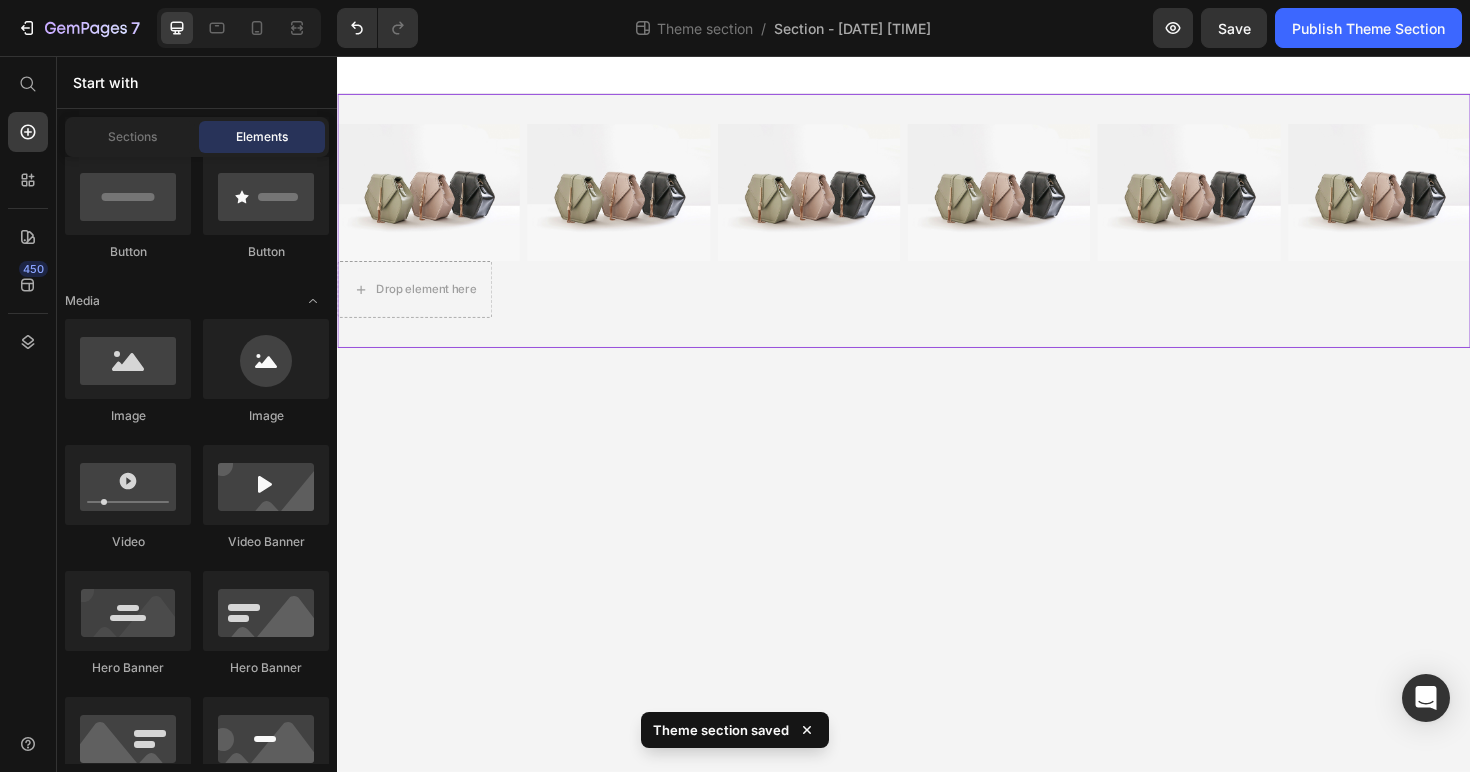 click on "Image Image Image Image Image Image Row Row
Drop element here Row Row" at bounding box center [937, 230] 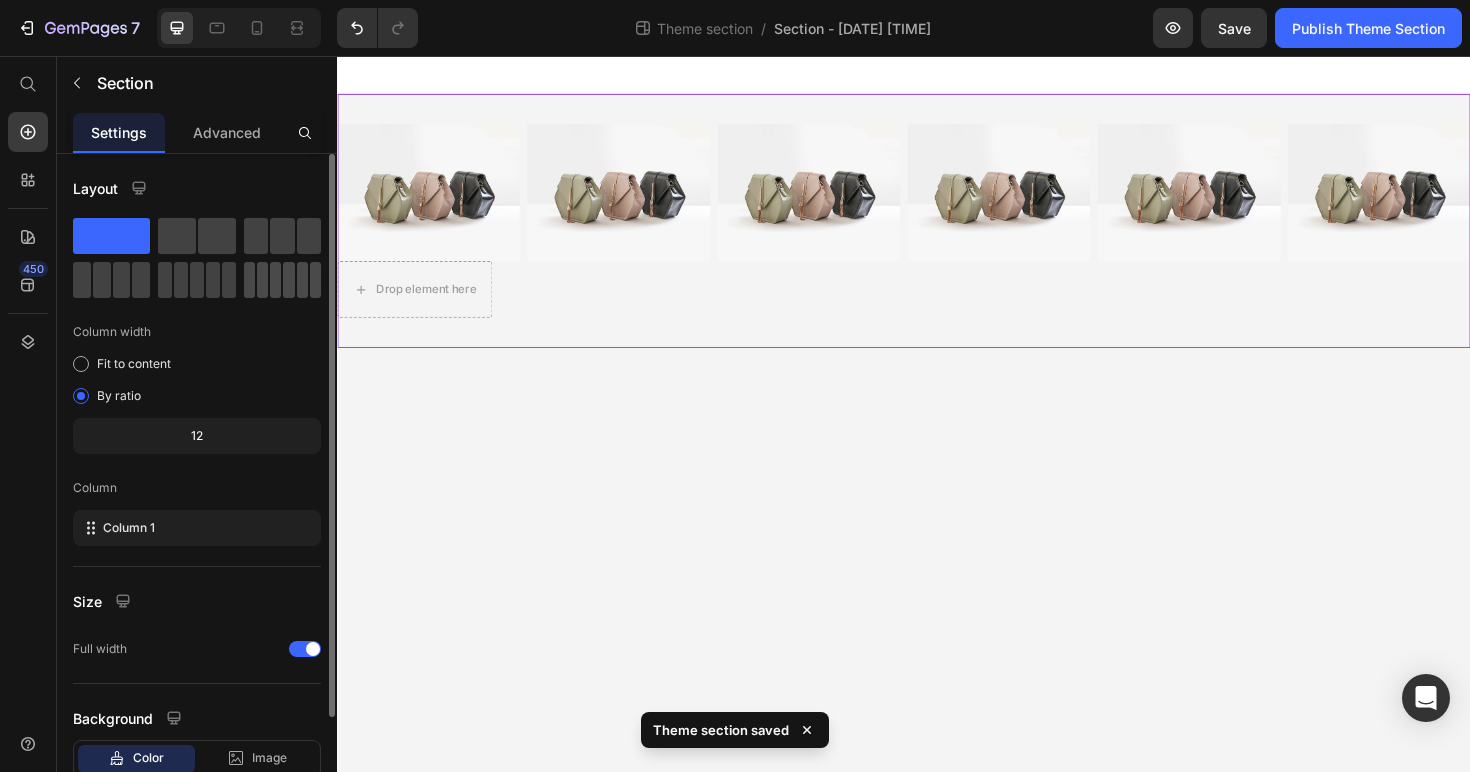 click 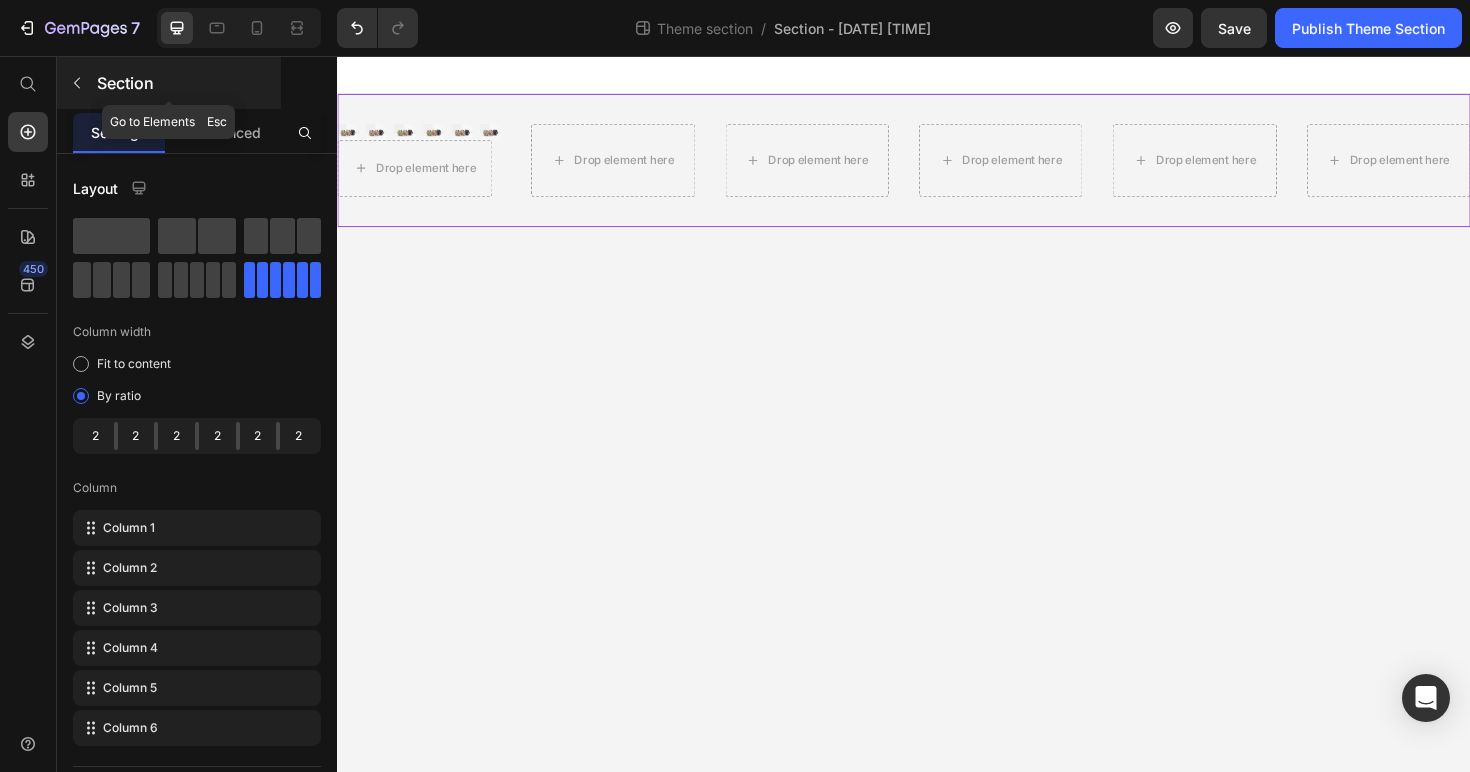 click at bounding box center [77, 83] 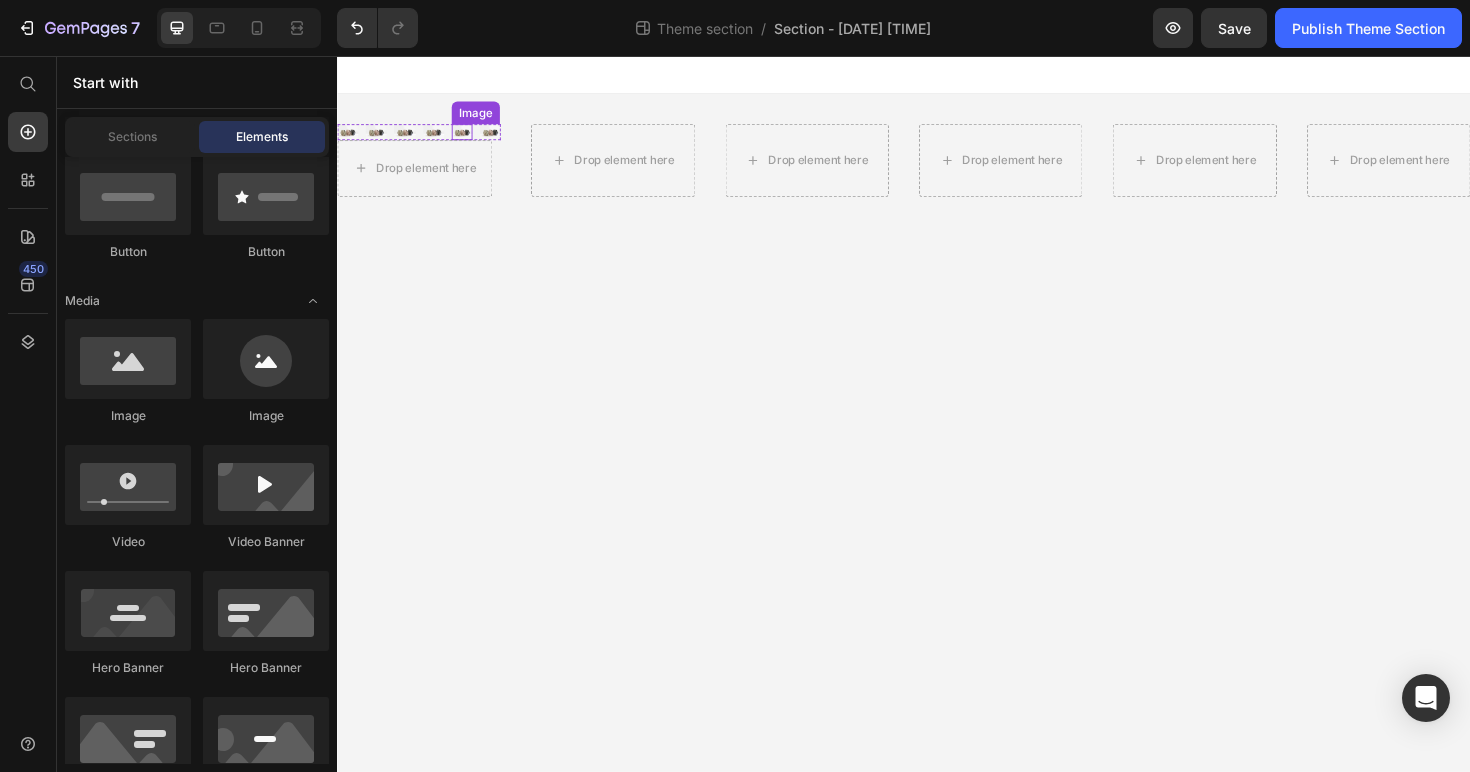 click at bounding box center [469, 136] 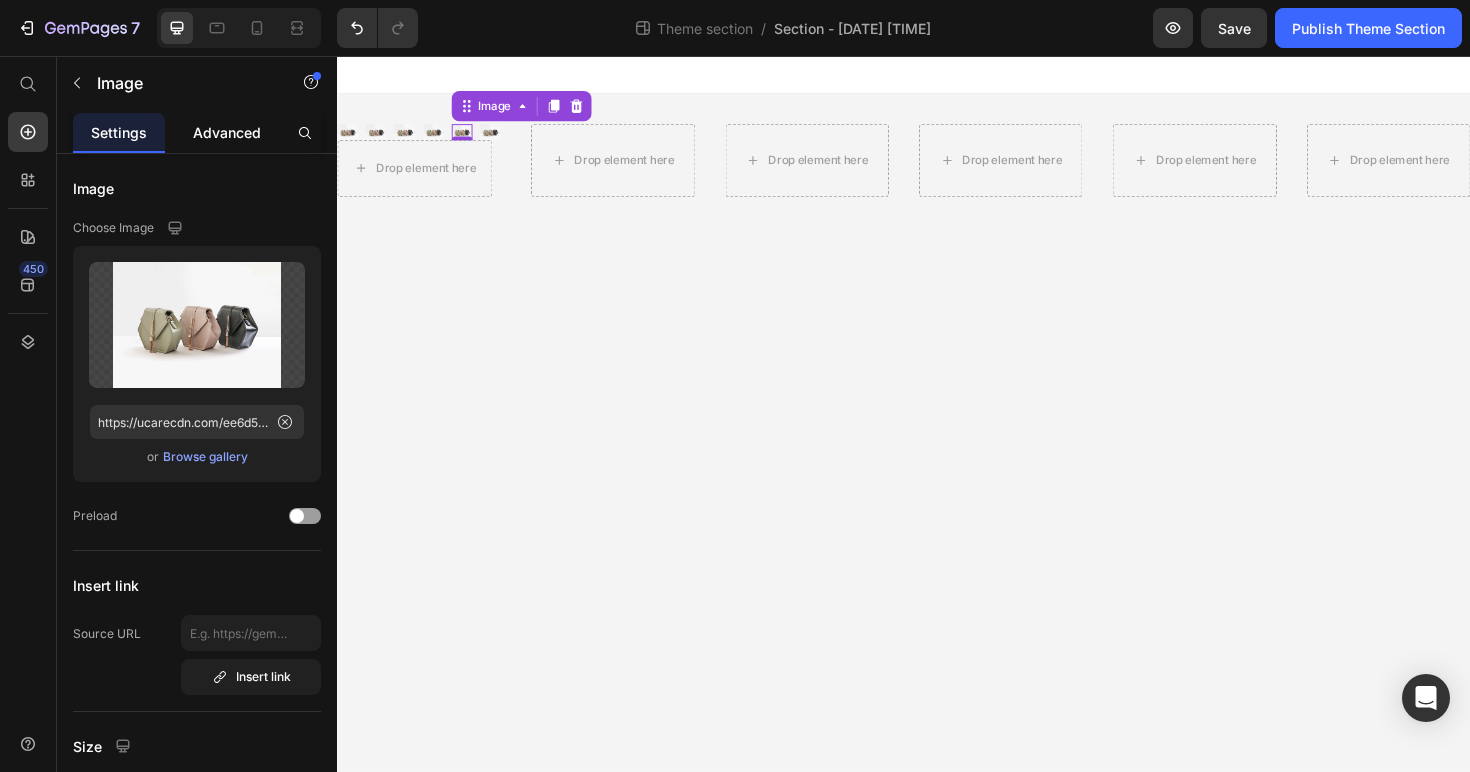 click on "Advanced" at bounding box center (227, 132) 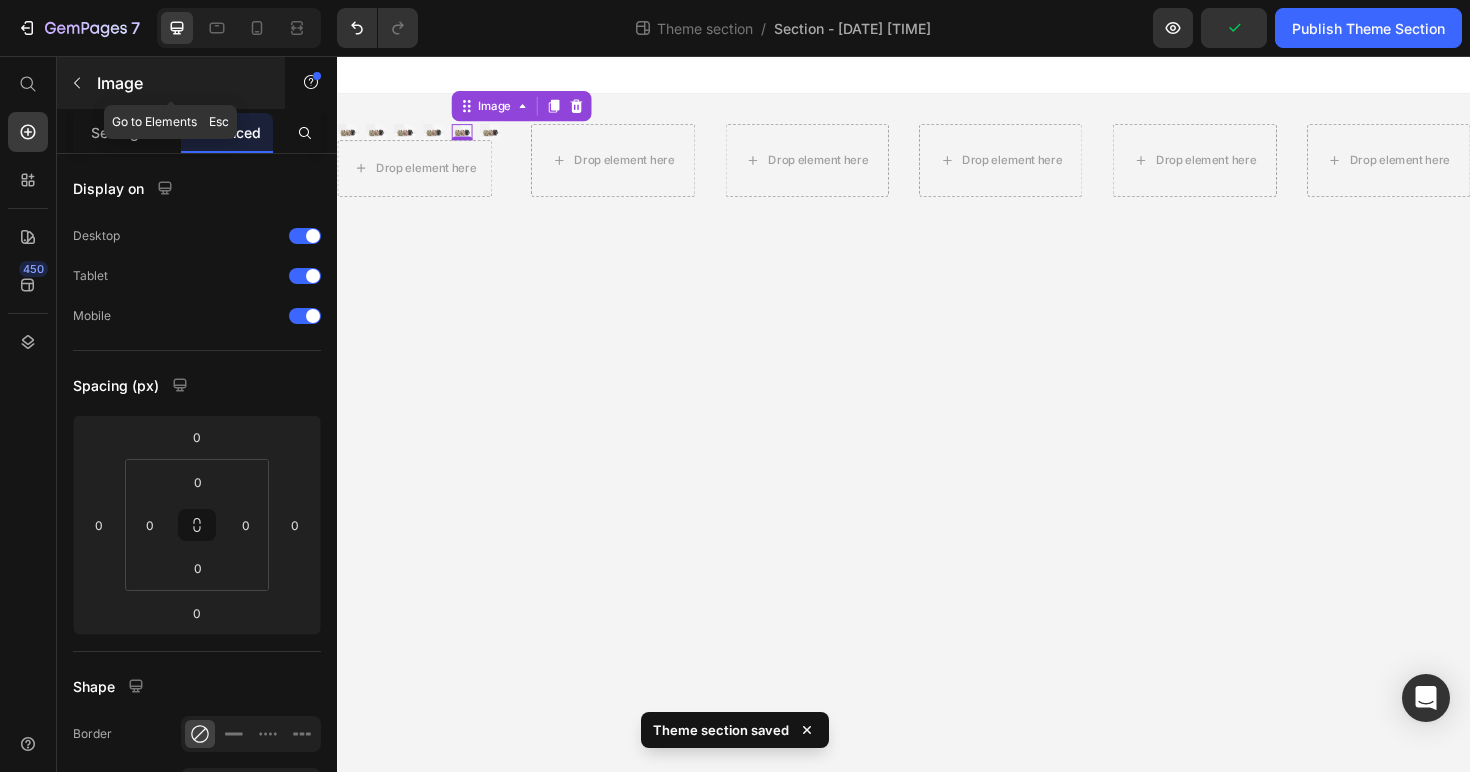 click on "Image" at bounding box center [182, 83] 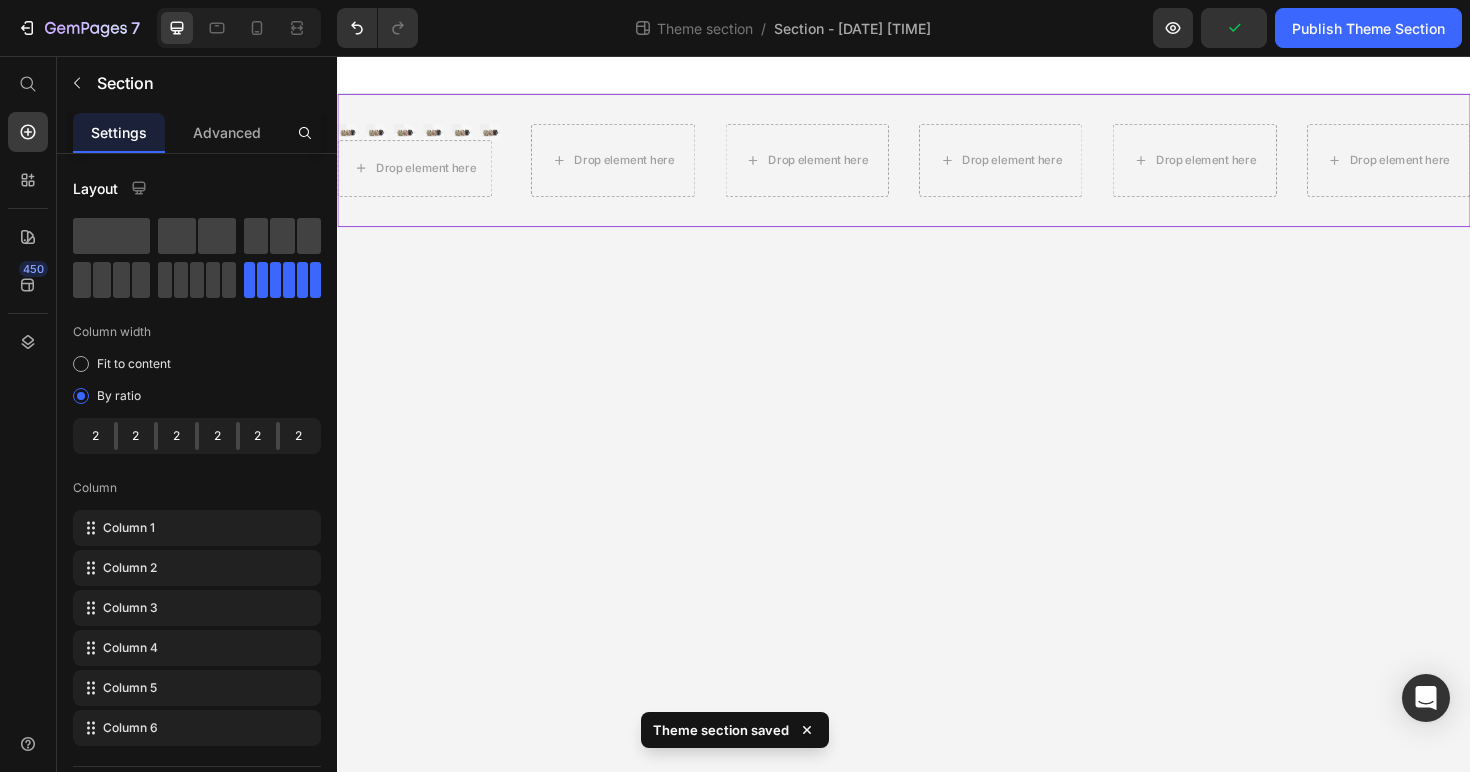 click on "Image Image Image Image Image Image Row Row
Drop element here Row Row
Drop element here
Drop element here
Drop element here
Drop element here
Drop element here" at bounding box center (937, 166) 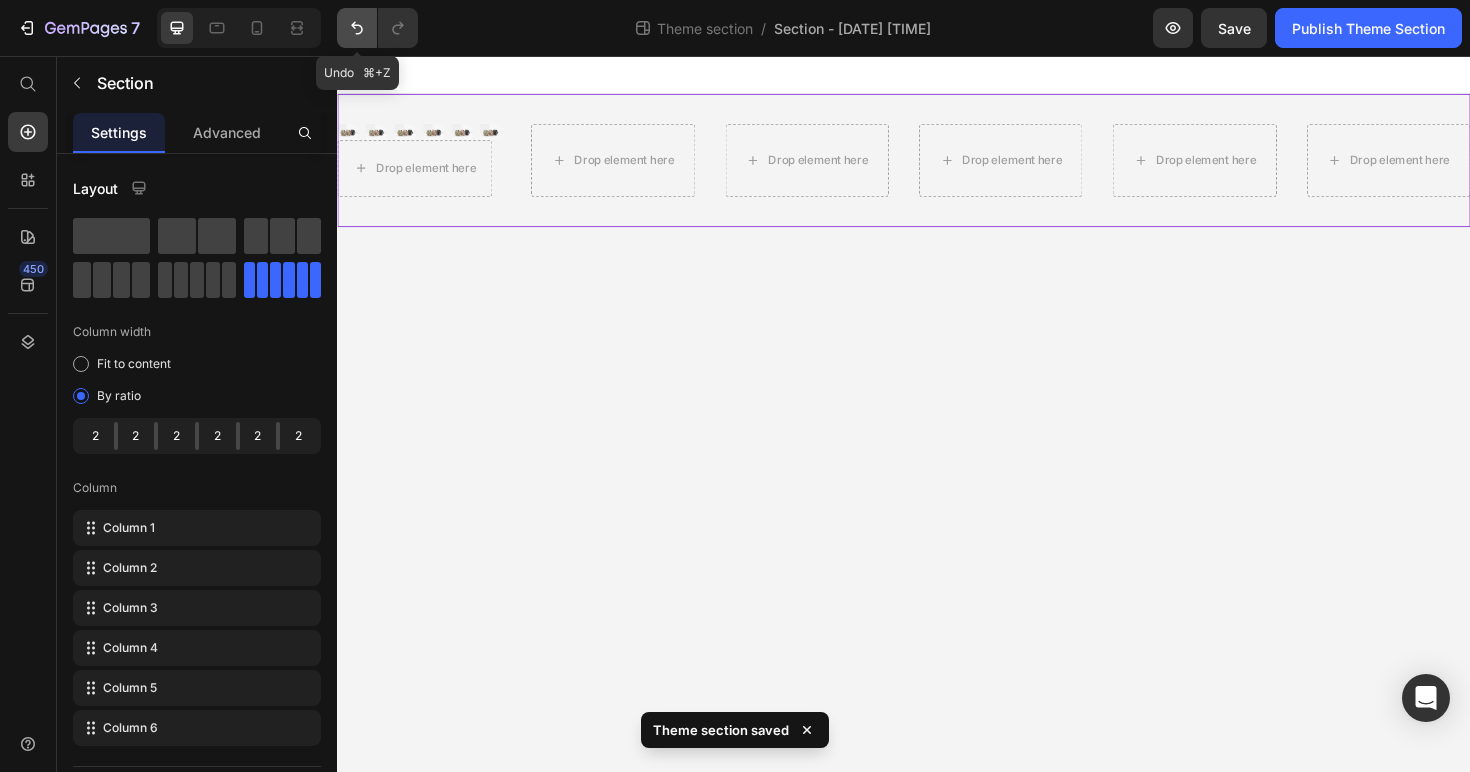 click 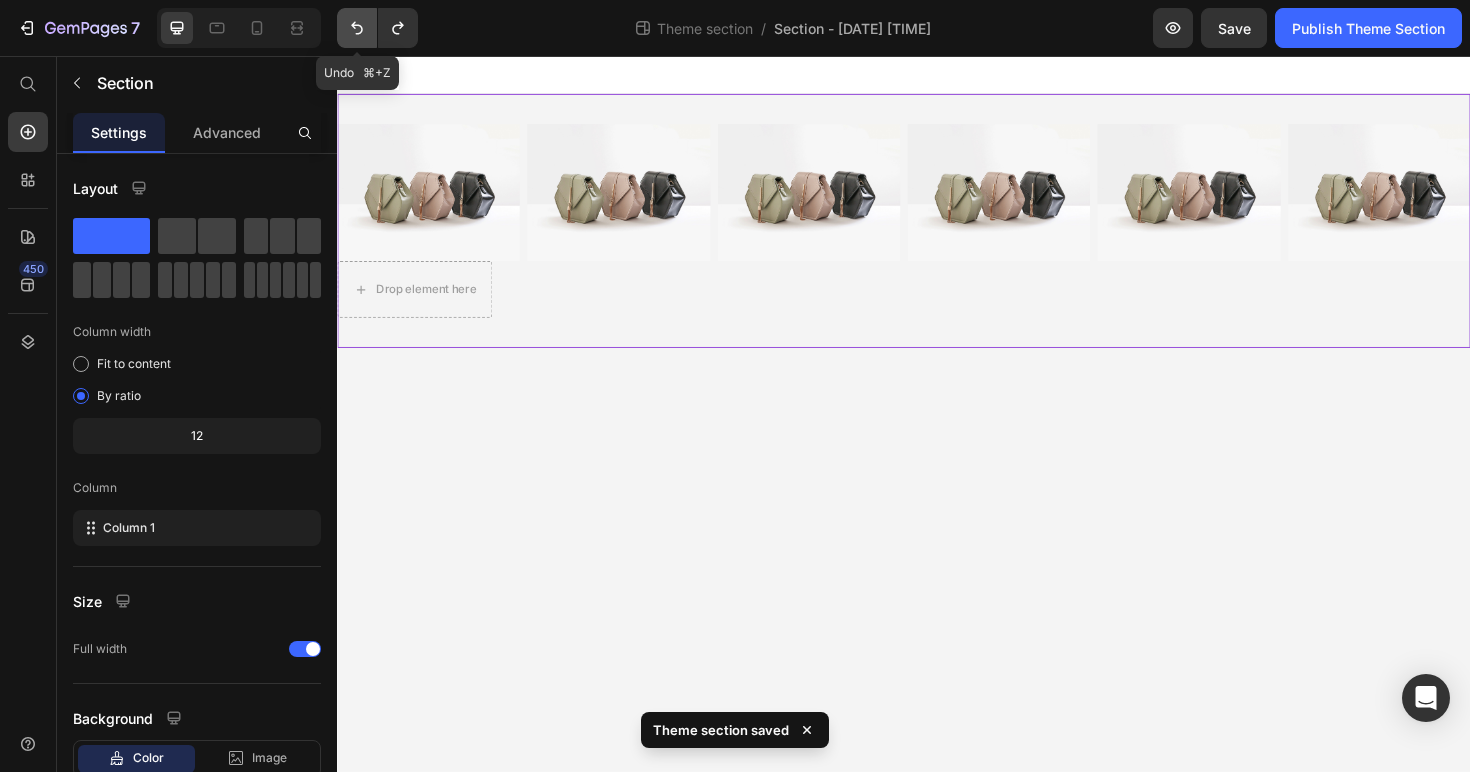 click 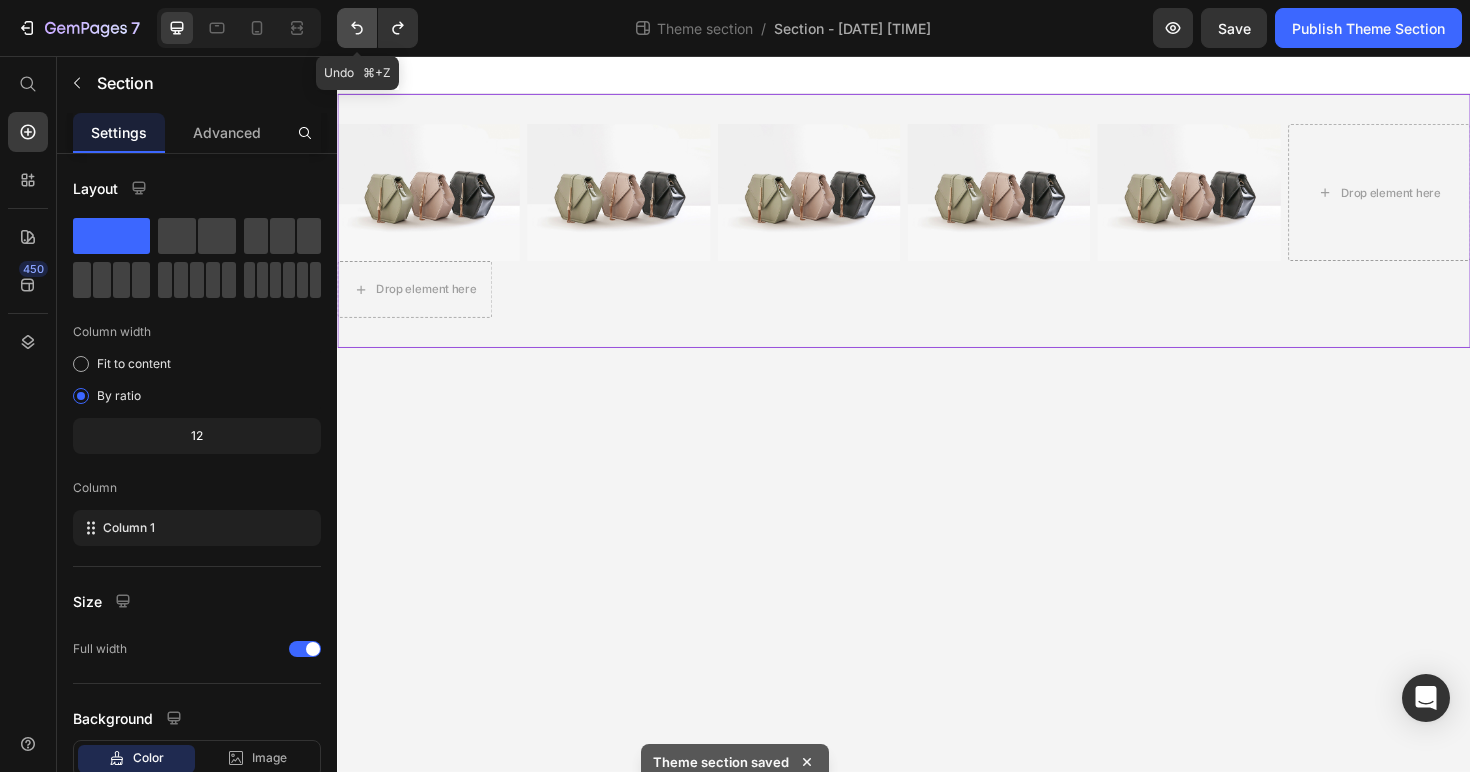 click 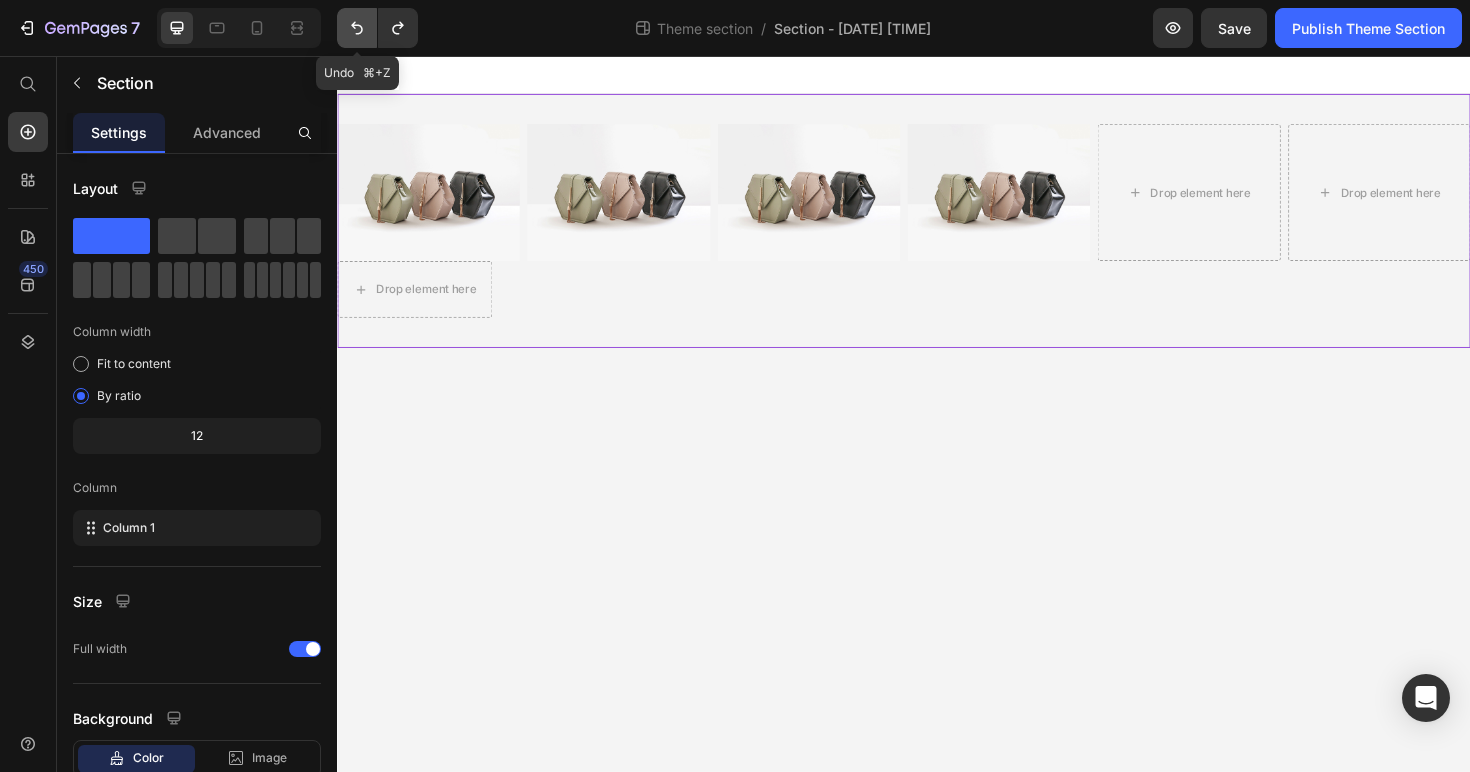 click 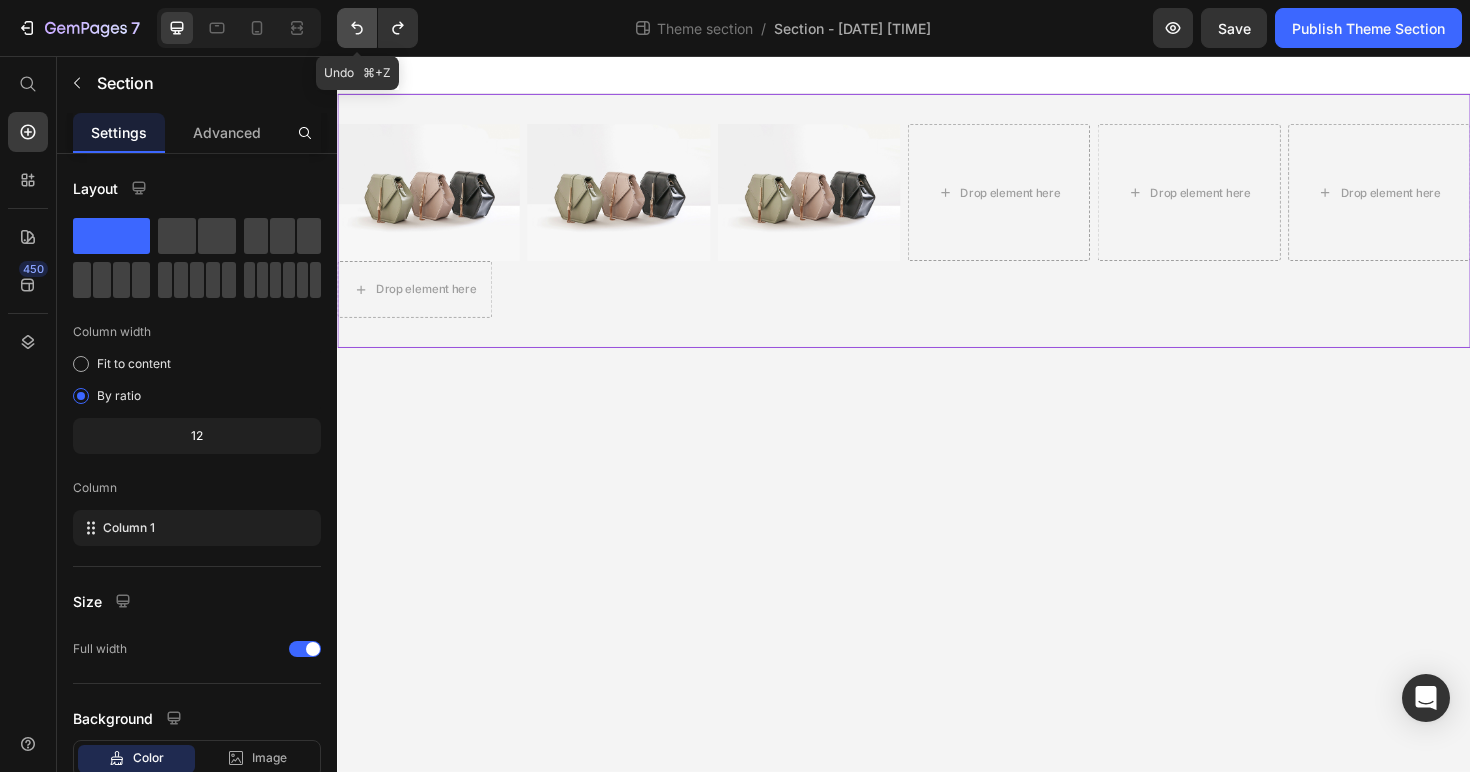 click 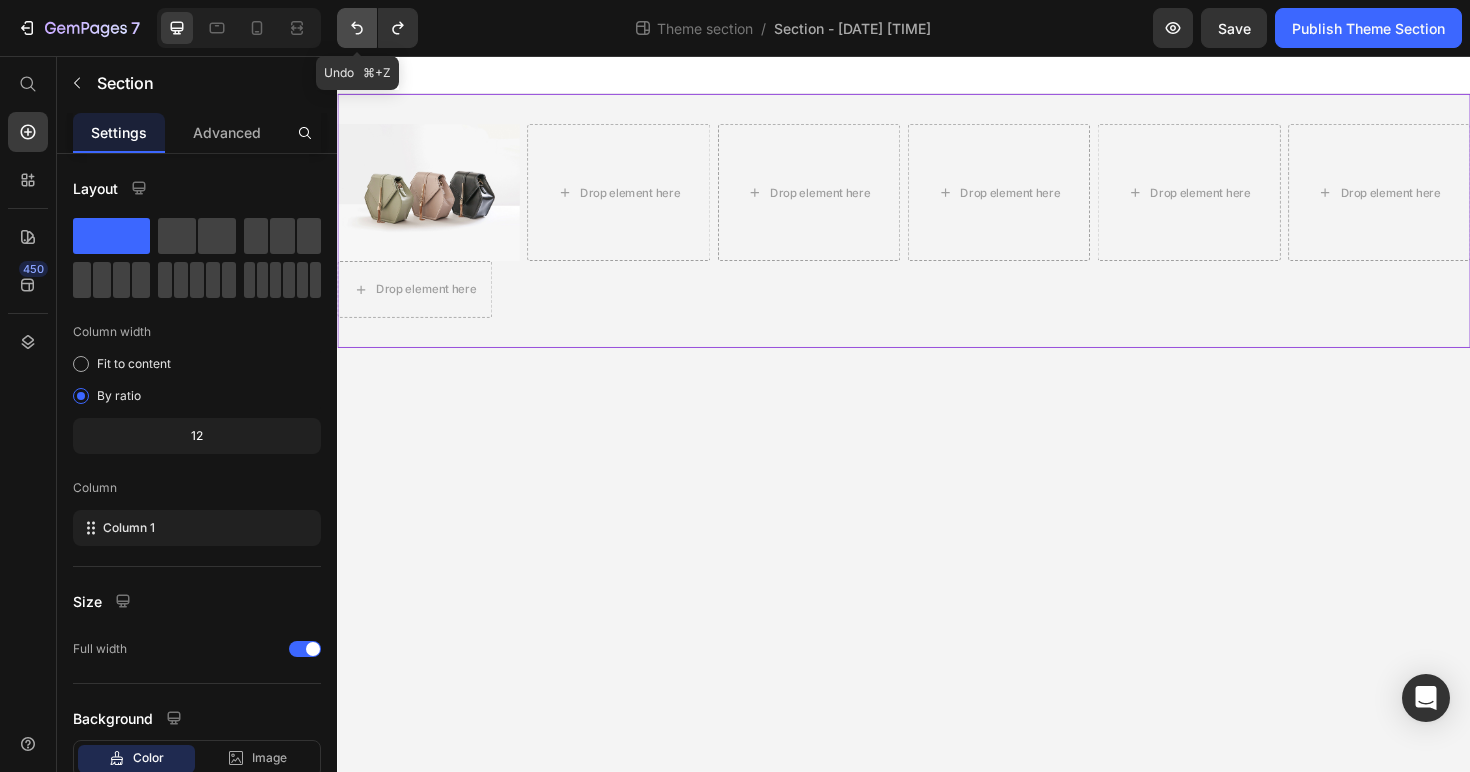 click 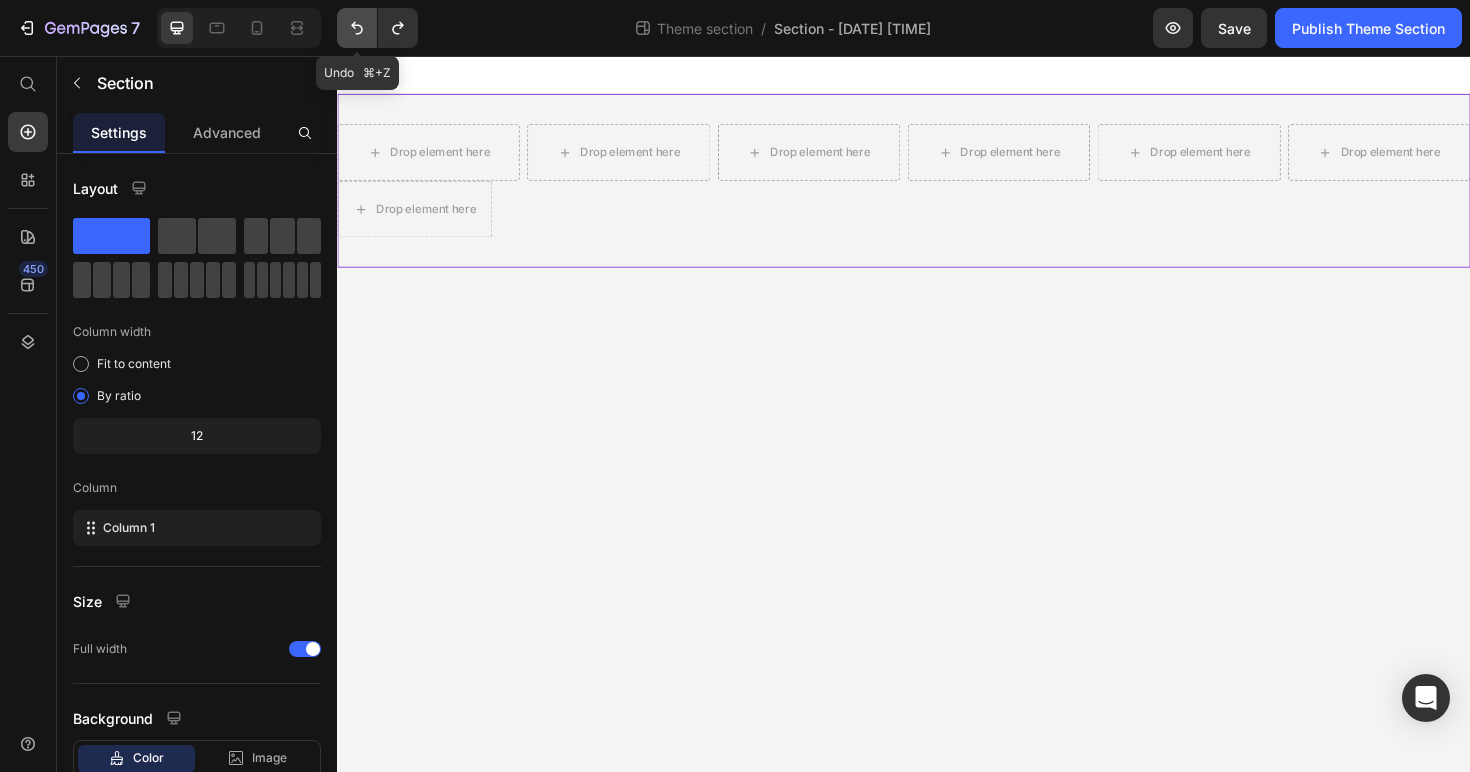 click 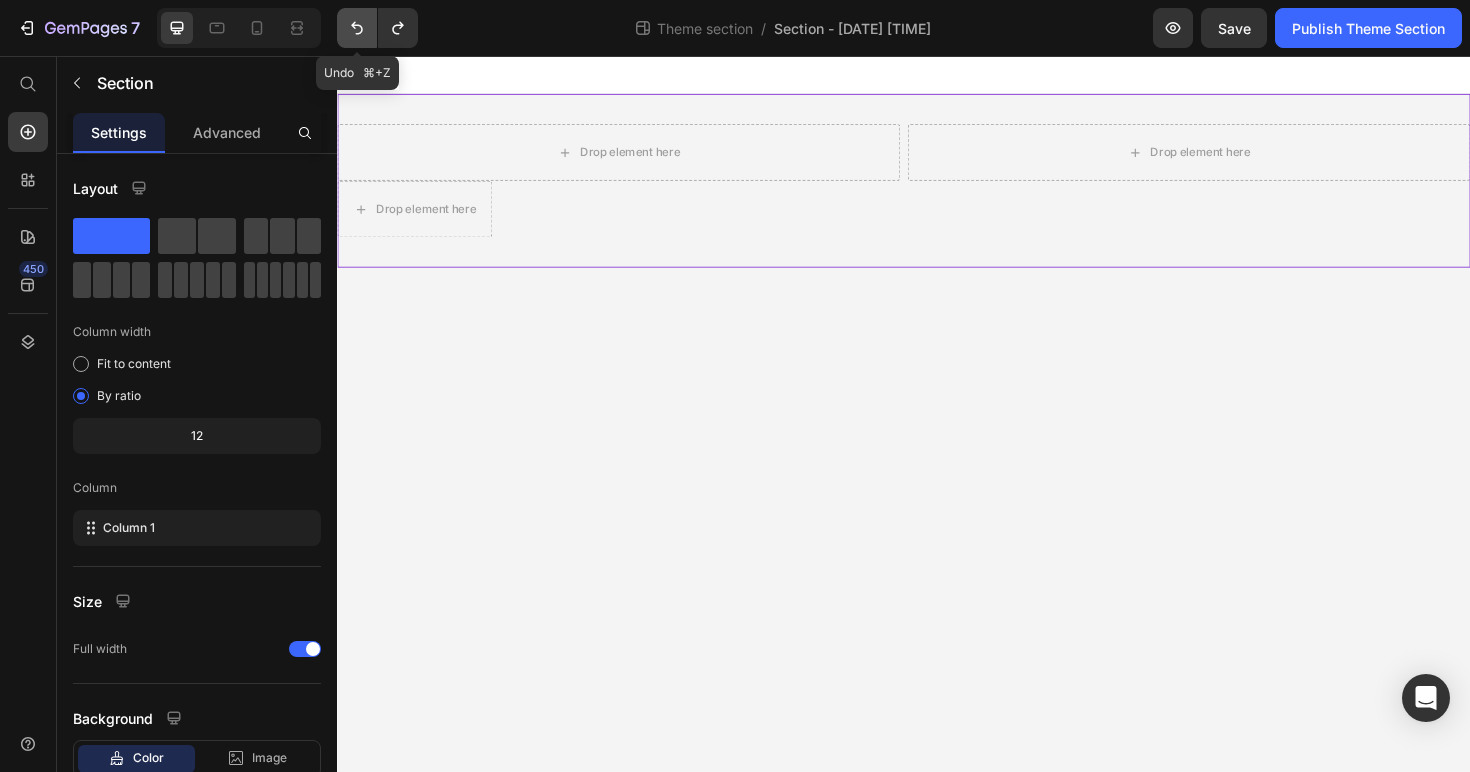 click 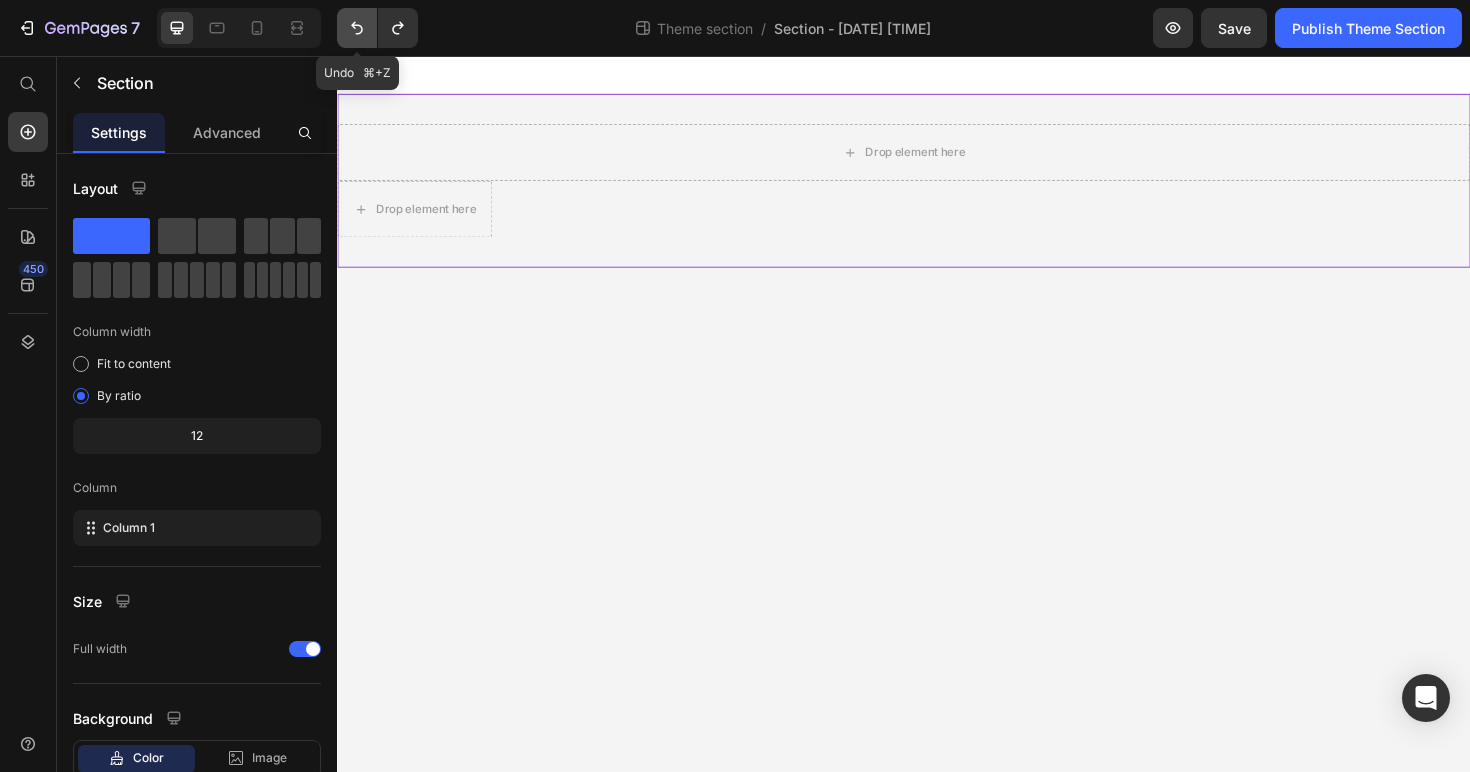 click 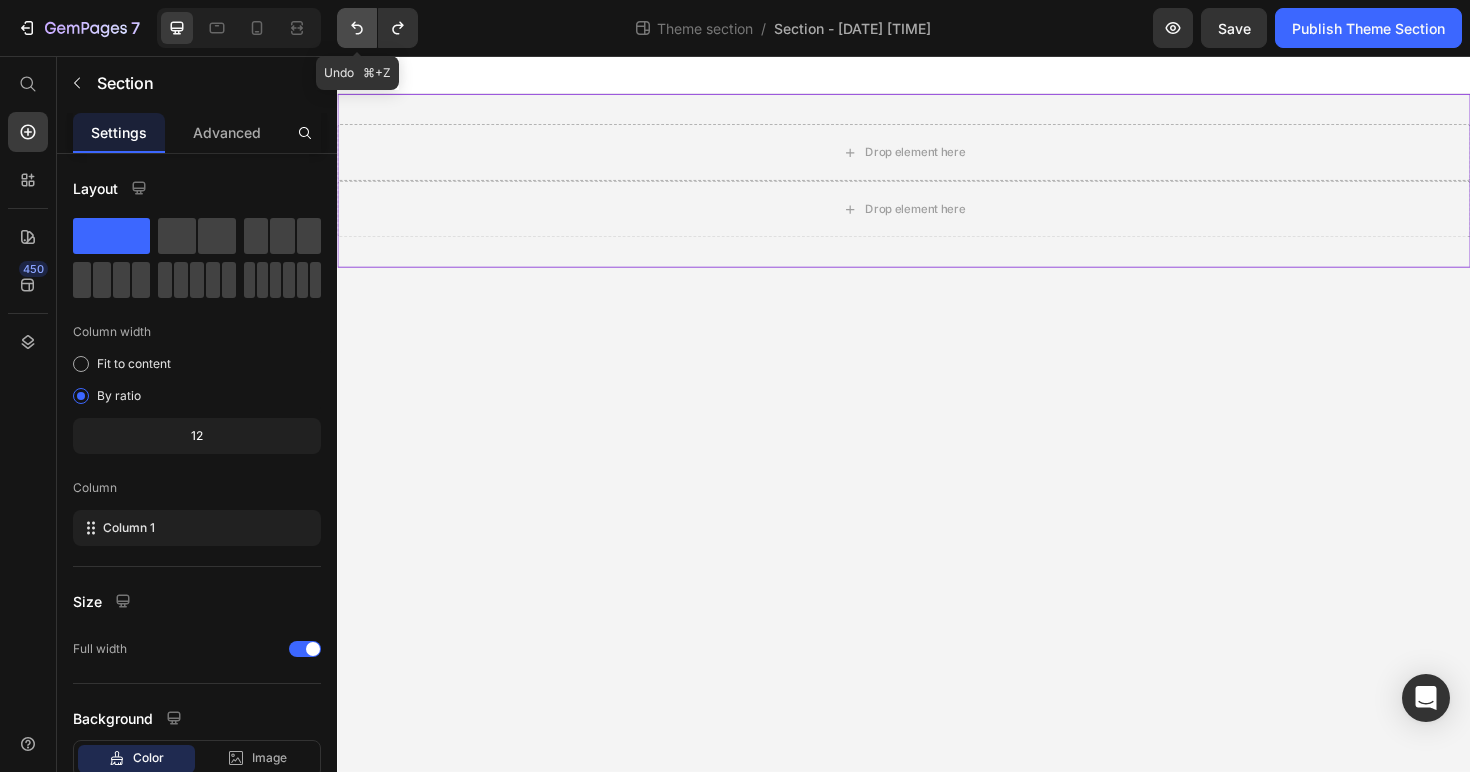 click 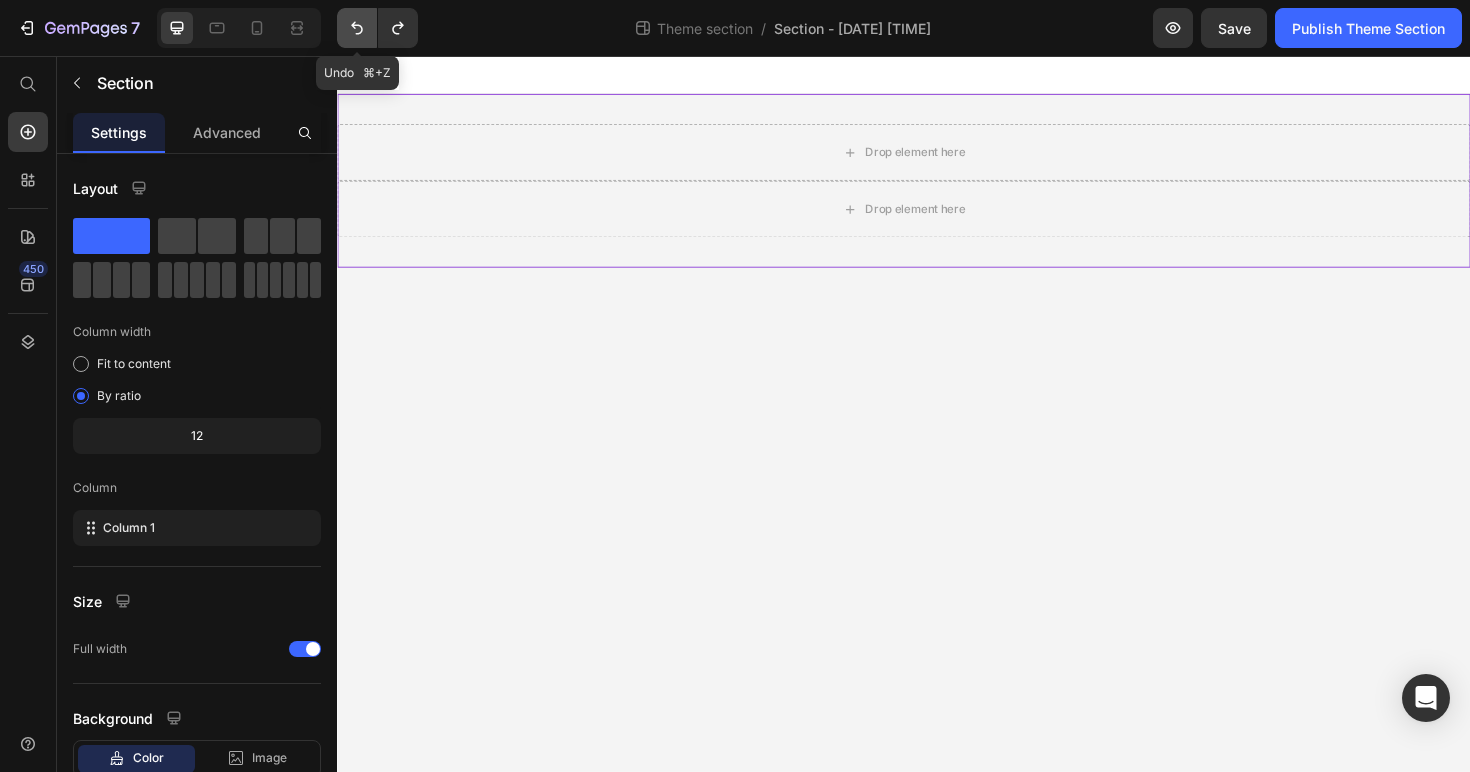 click 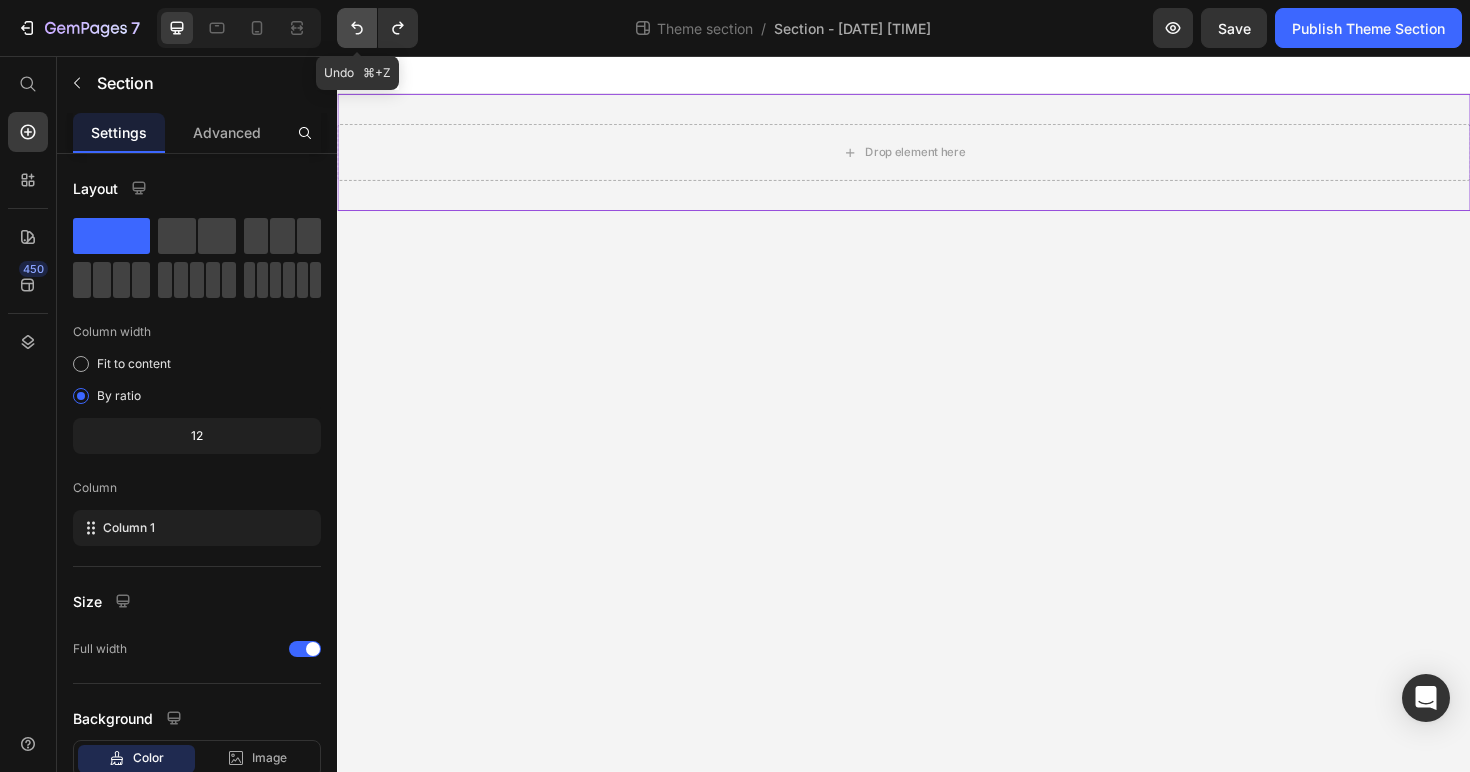 click 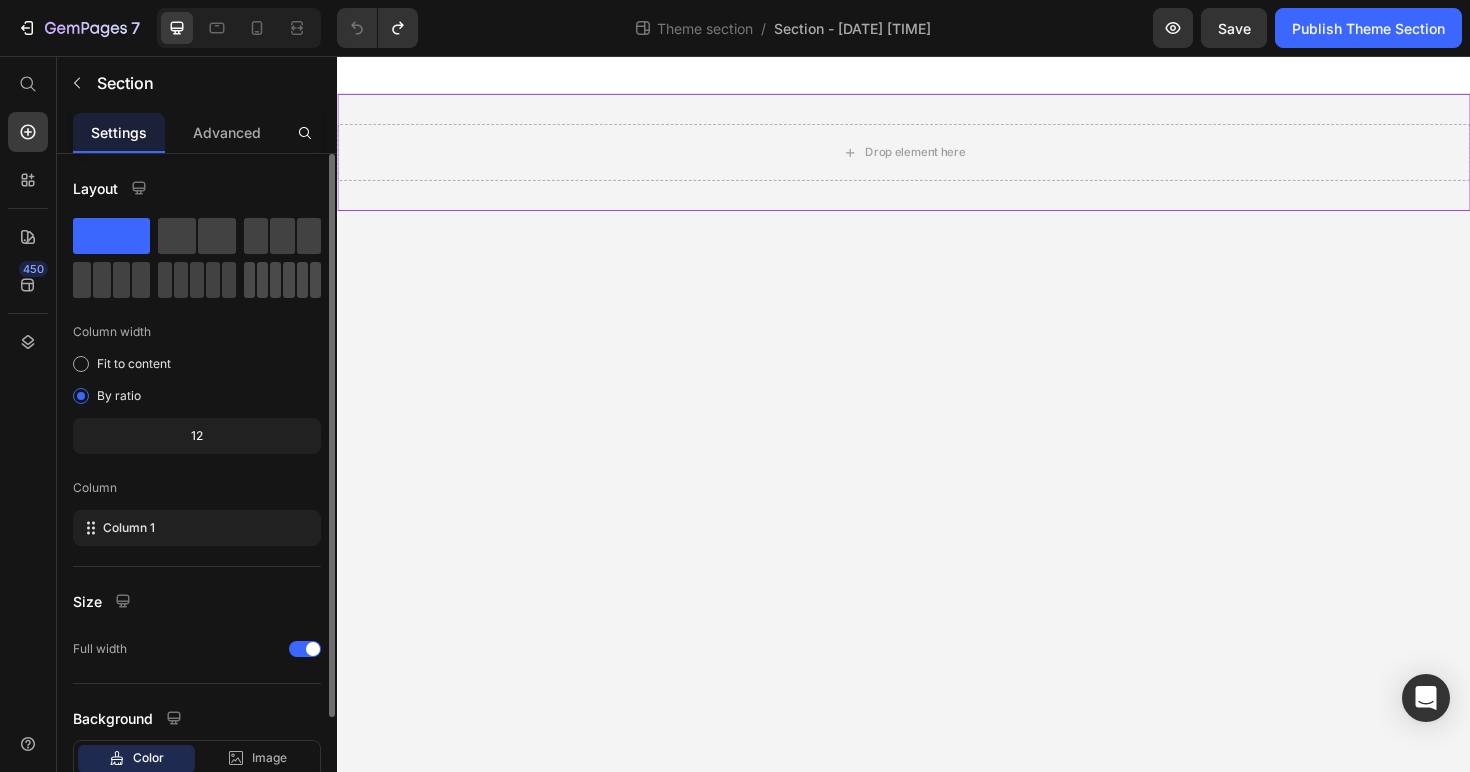 click 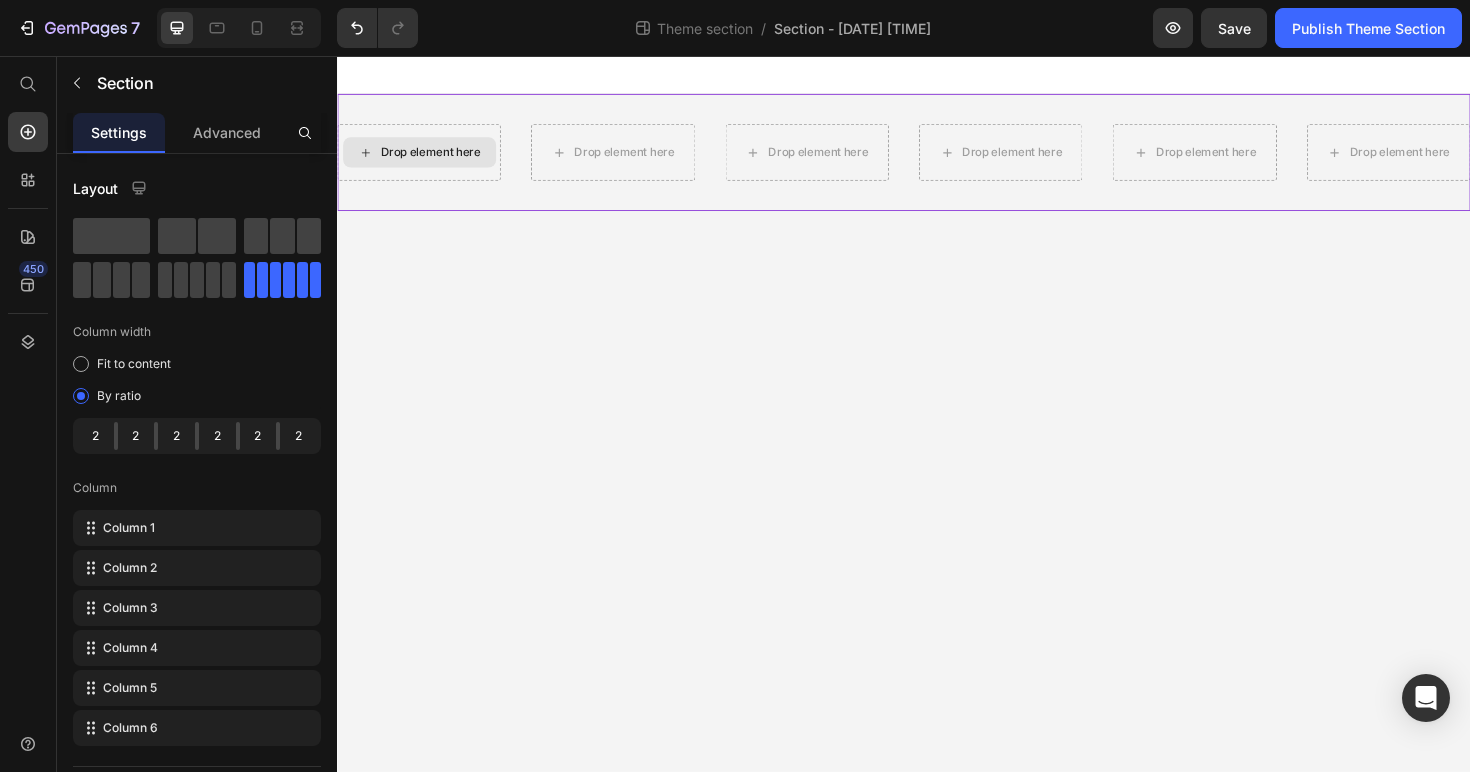 click on "Drop element here" at bounding box center (436, 158) 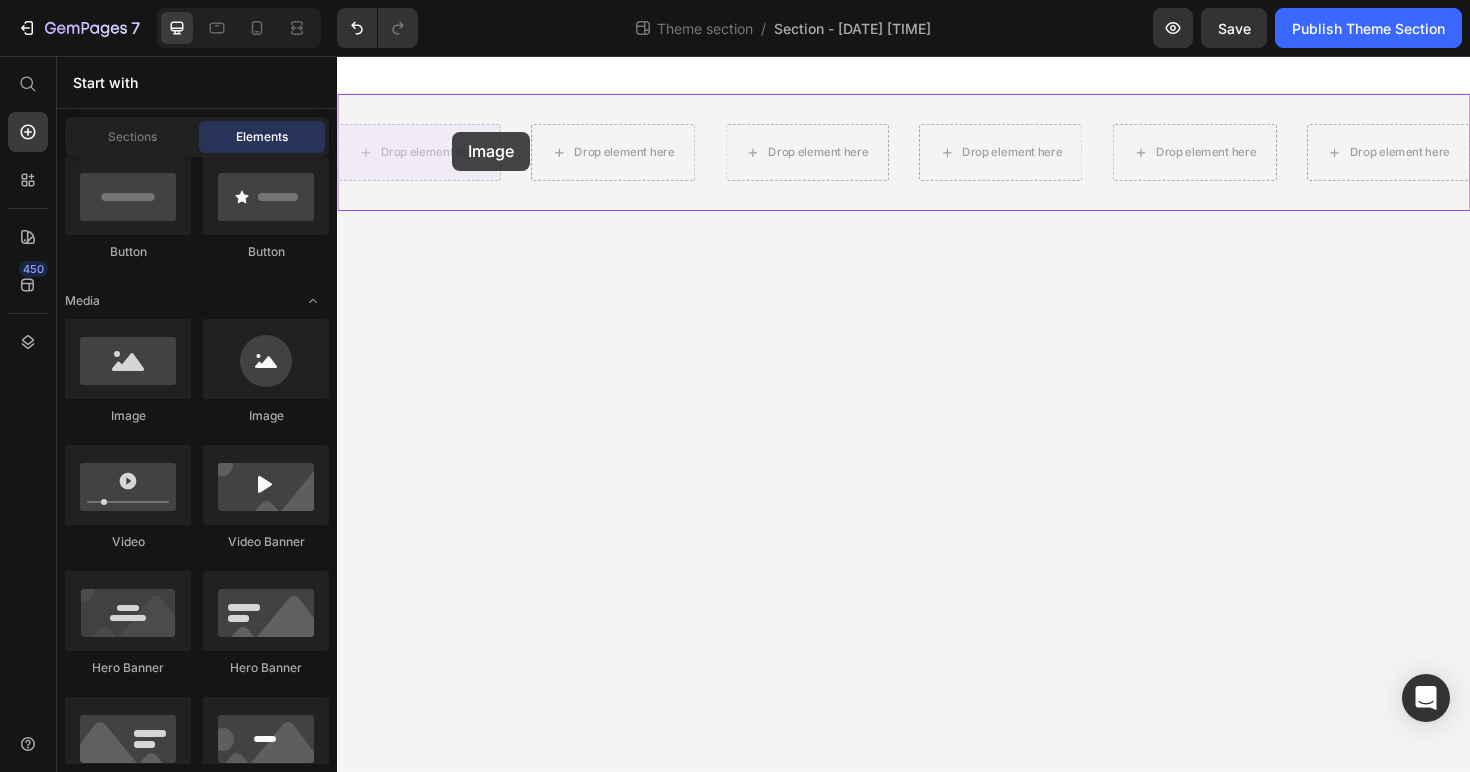 drag, startPoint x: 500, startPoint y: 417, endPoint x: 459, endPoint y: 137, distance: 282.98587 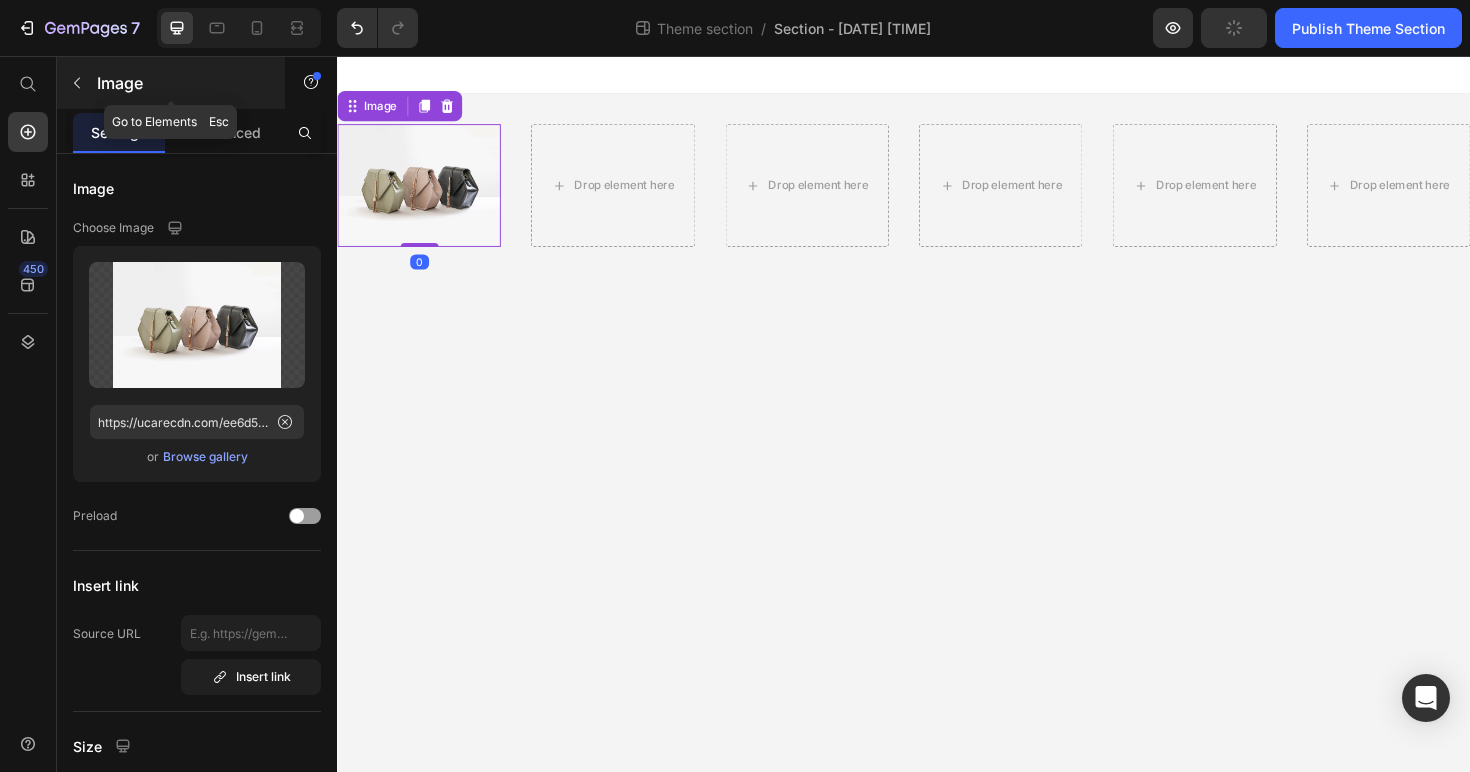 click on "Image" at bounding box center [182, 83] 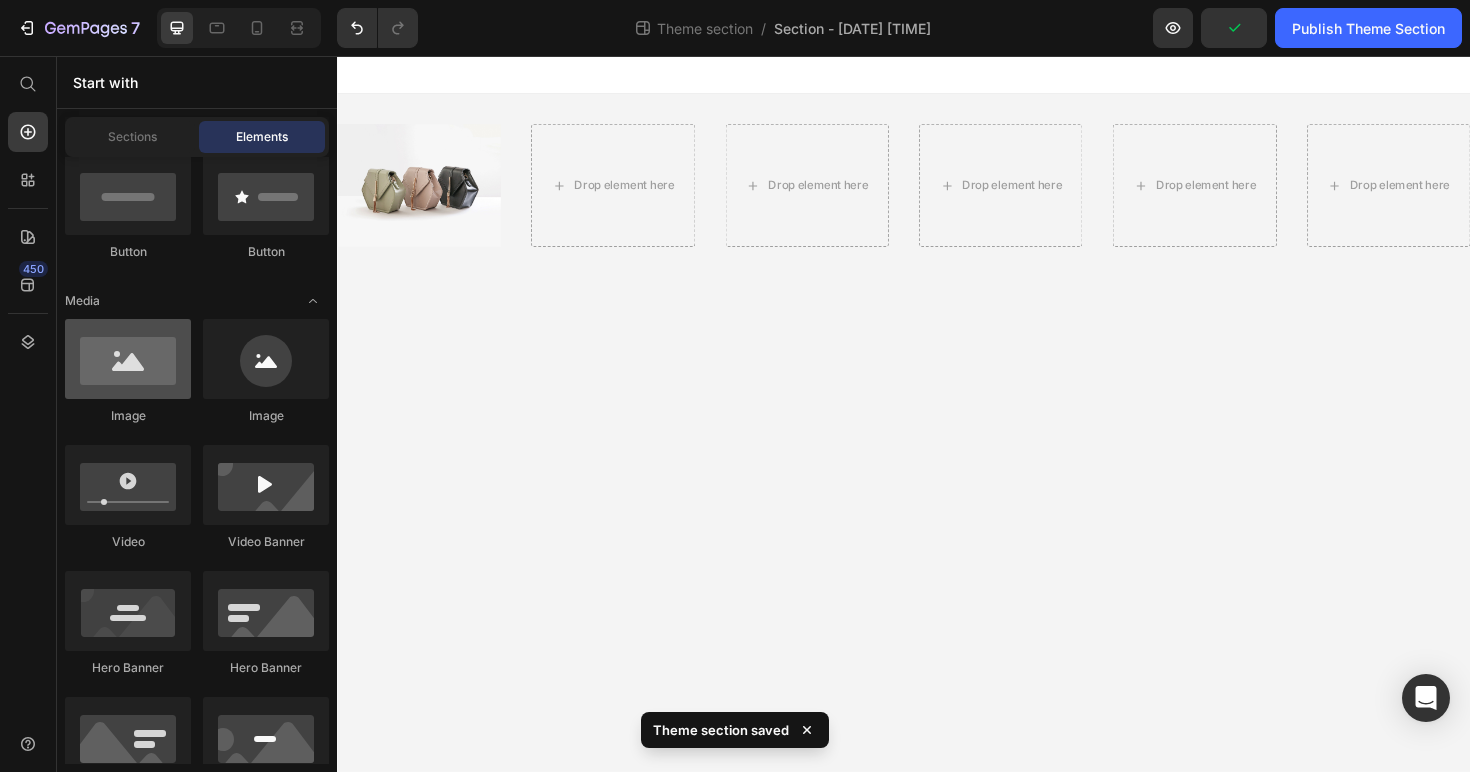 drag, startPoint x: 196, startPoint y: 339, endPoint x: 176, endPoint y: 353, distance: 24.41311 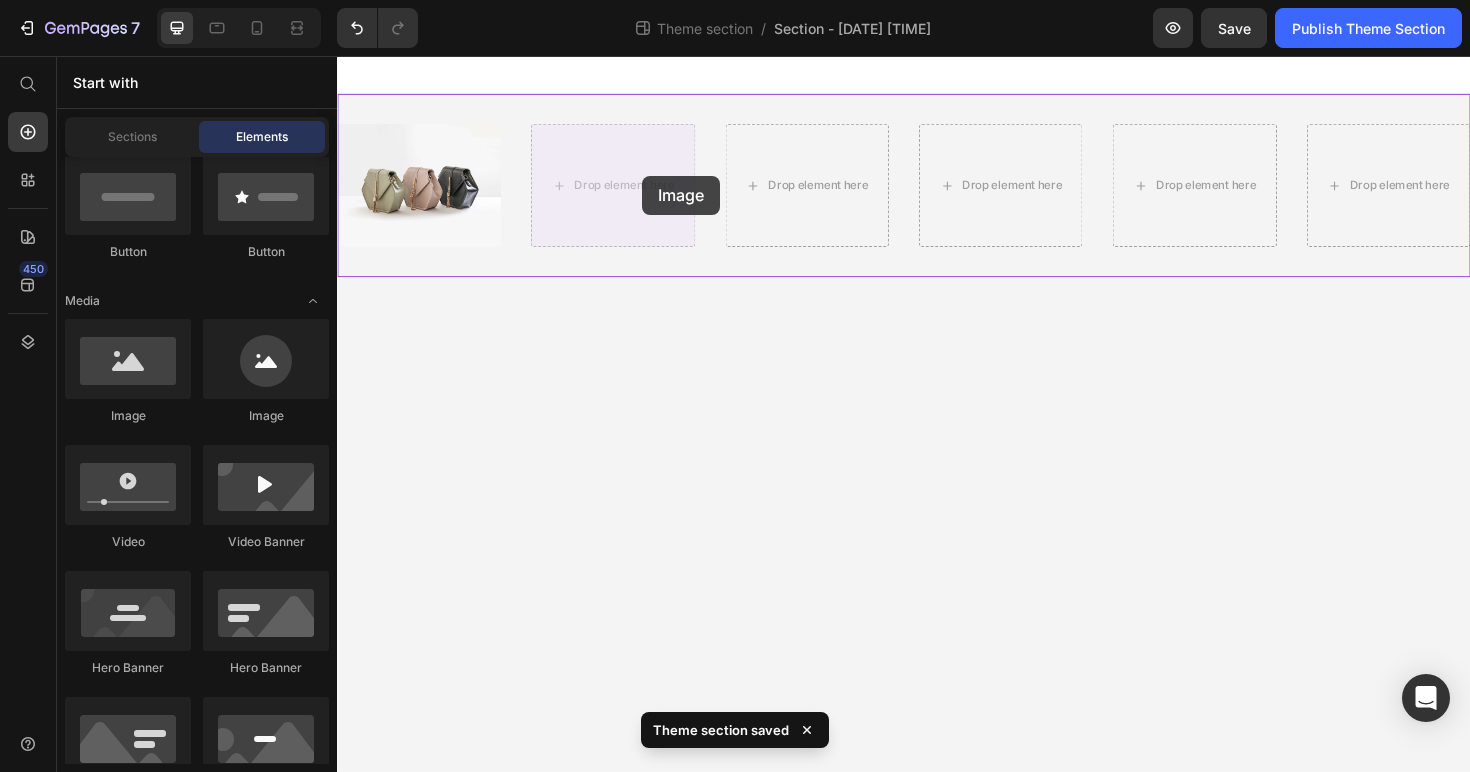 drag, startPoint x: 513, startPoint y: 409, endPoint x: 625, endPoint y: 189, distance: 246.8684 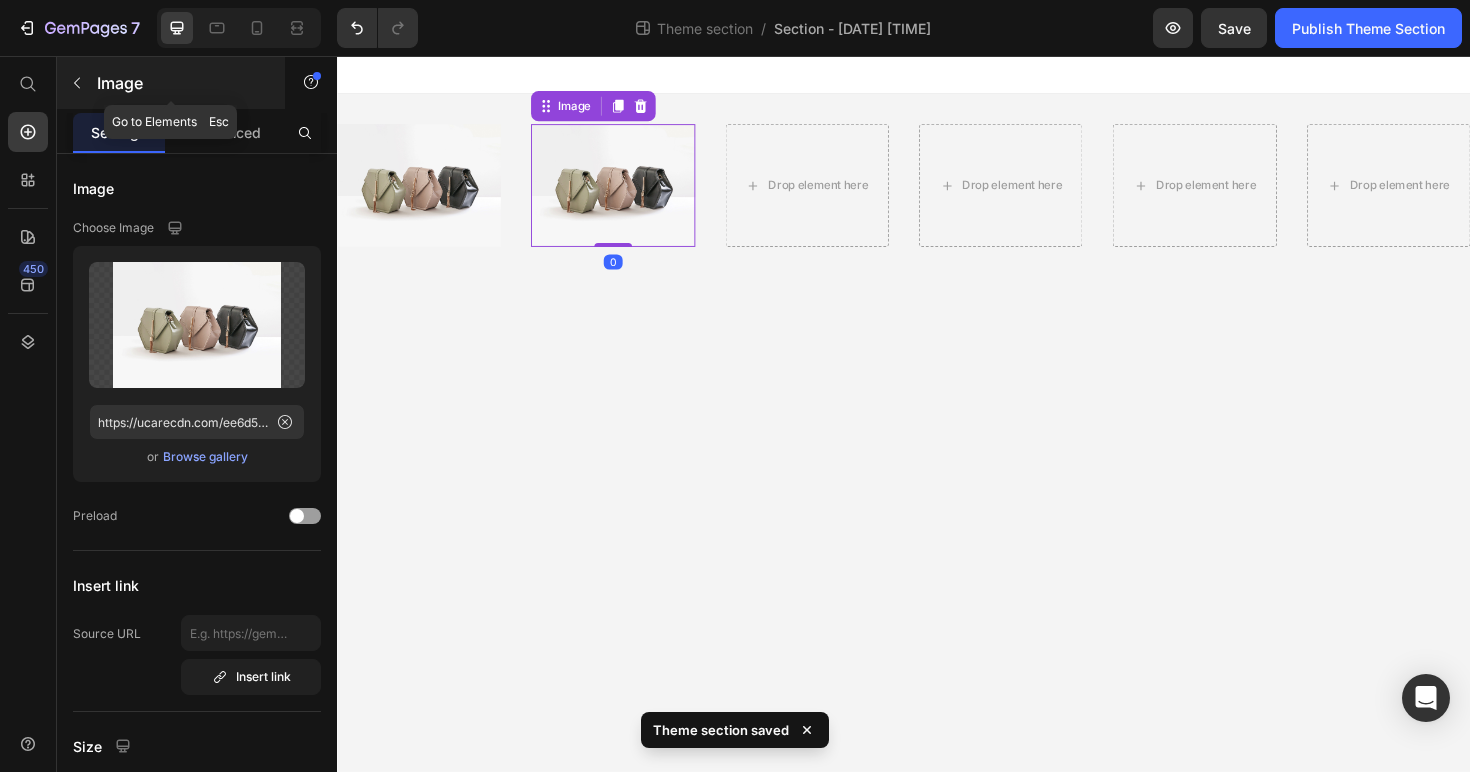 click on "Image" at bounding box center (182, 83) 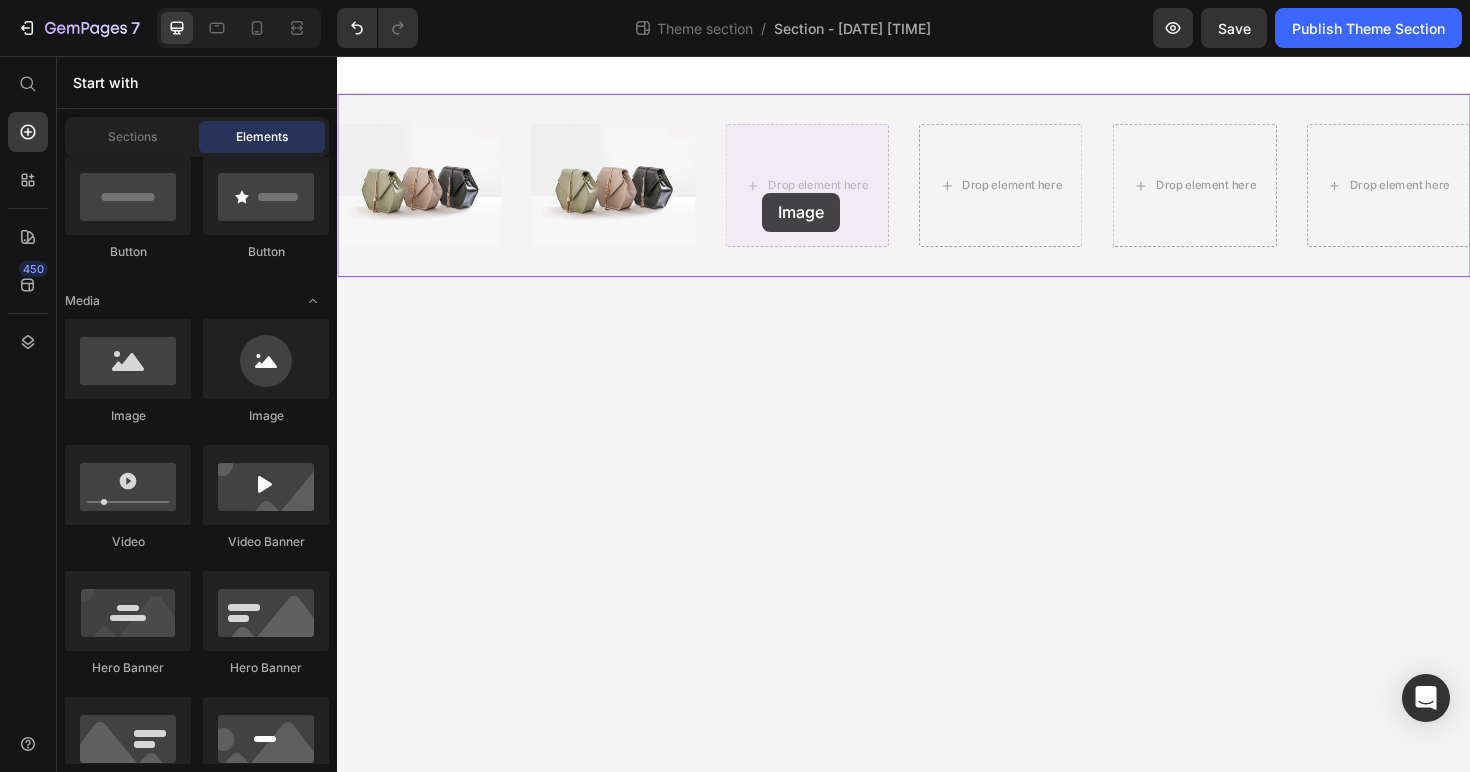 drag, startPoint x: 467, startPoint y: 432, endPoint x: 464, endPoint y: 245, distance: 187.02406 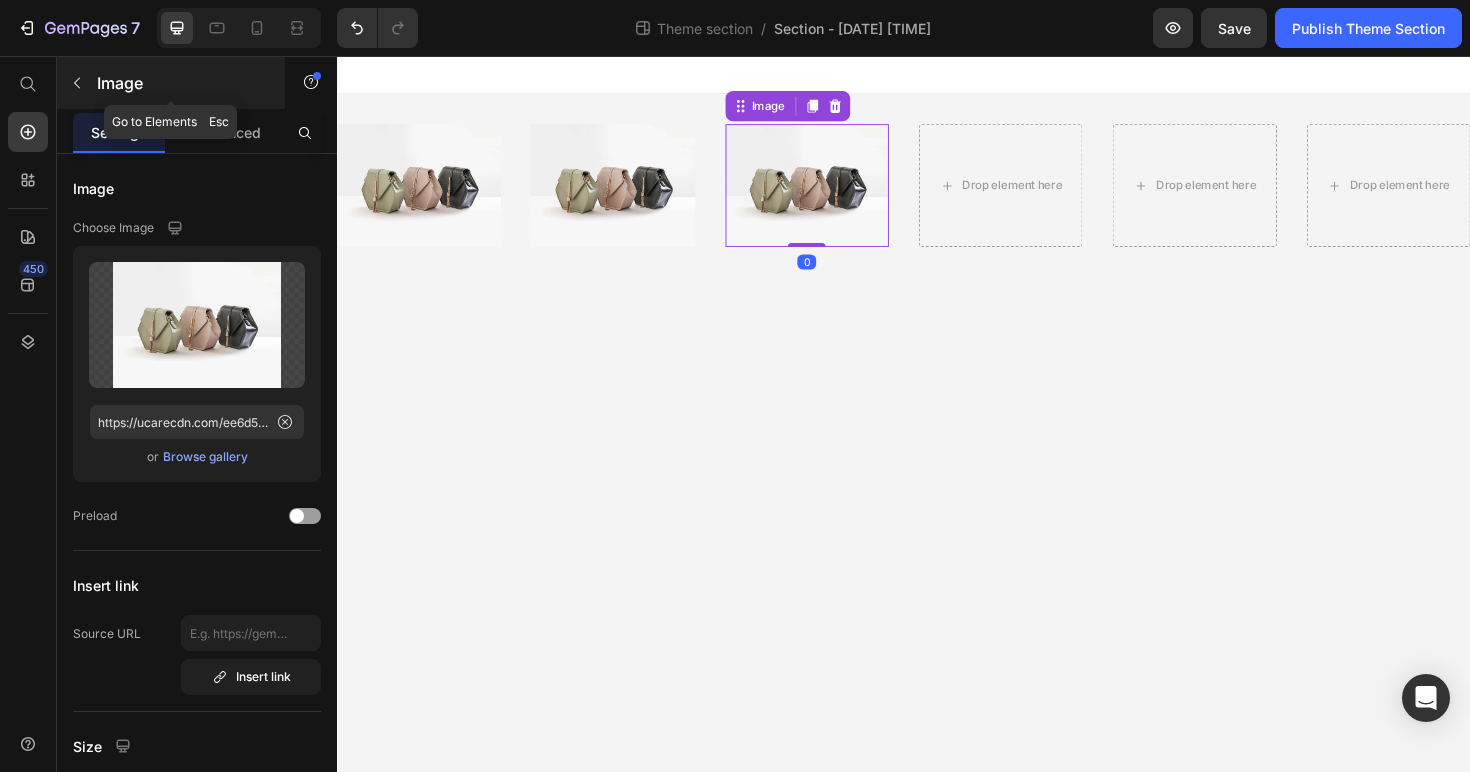 click 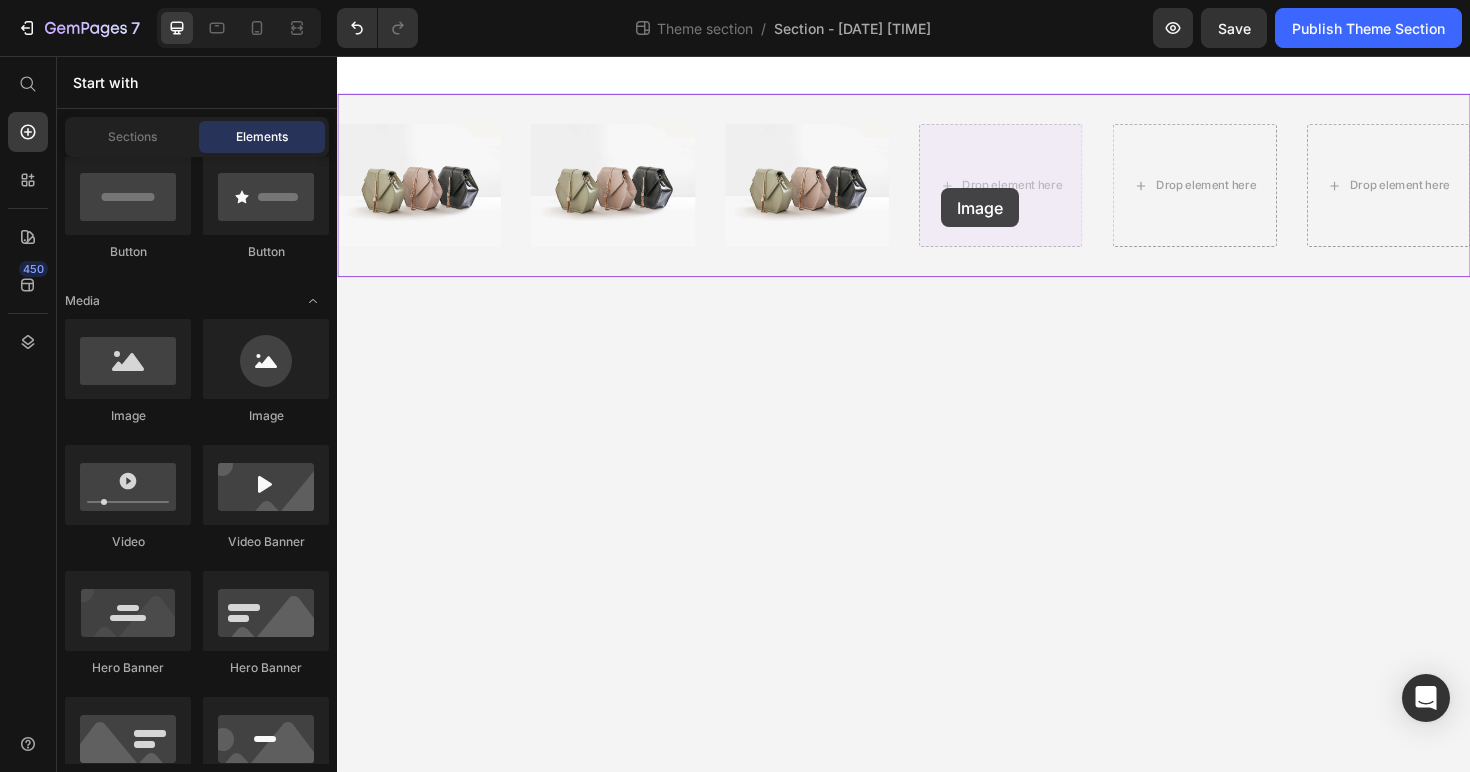 drag, startPoint x: 448, startPoint y: 437, endPoint x: 906, endPoint y: 194, distance: 518.4718 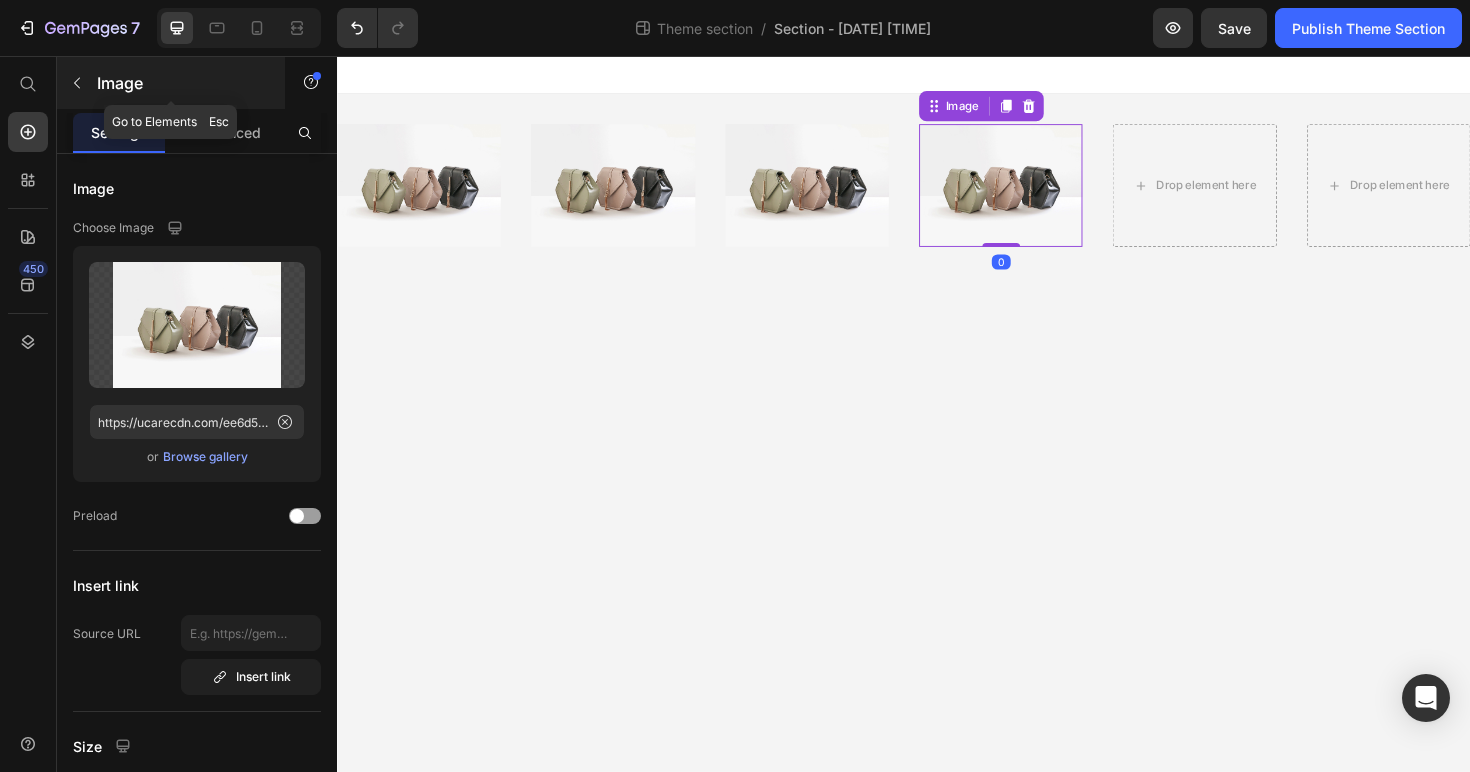 click on "Image" at bounding box center [182, 83] 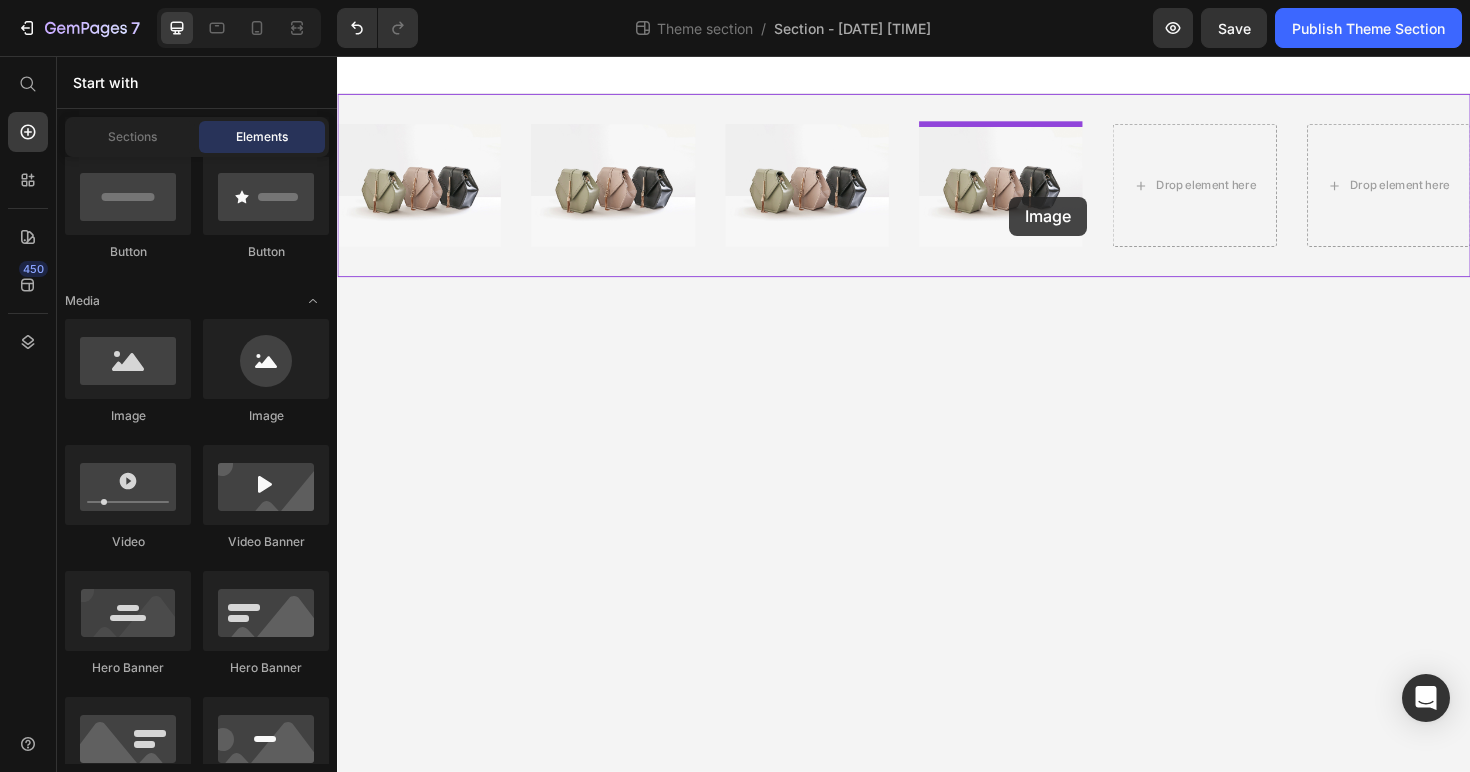 drag, startPoint x: 467, startPoint y: 426, endPoint x: 1171, endPoint y: 173, distance: 748.0809 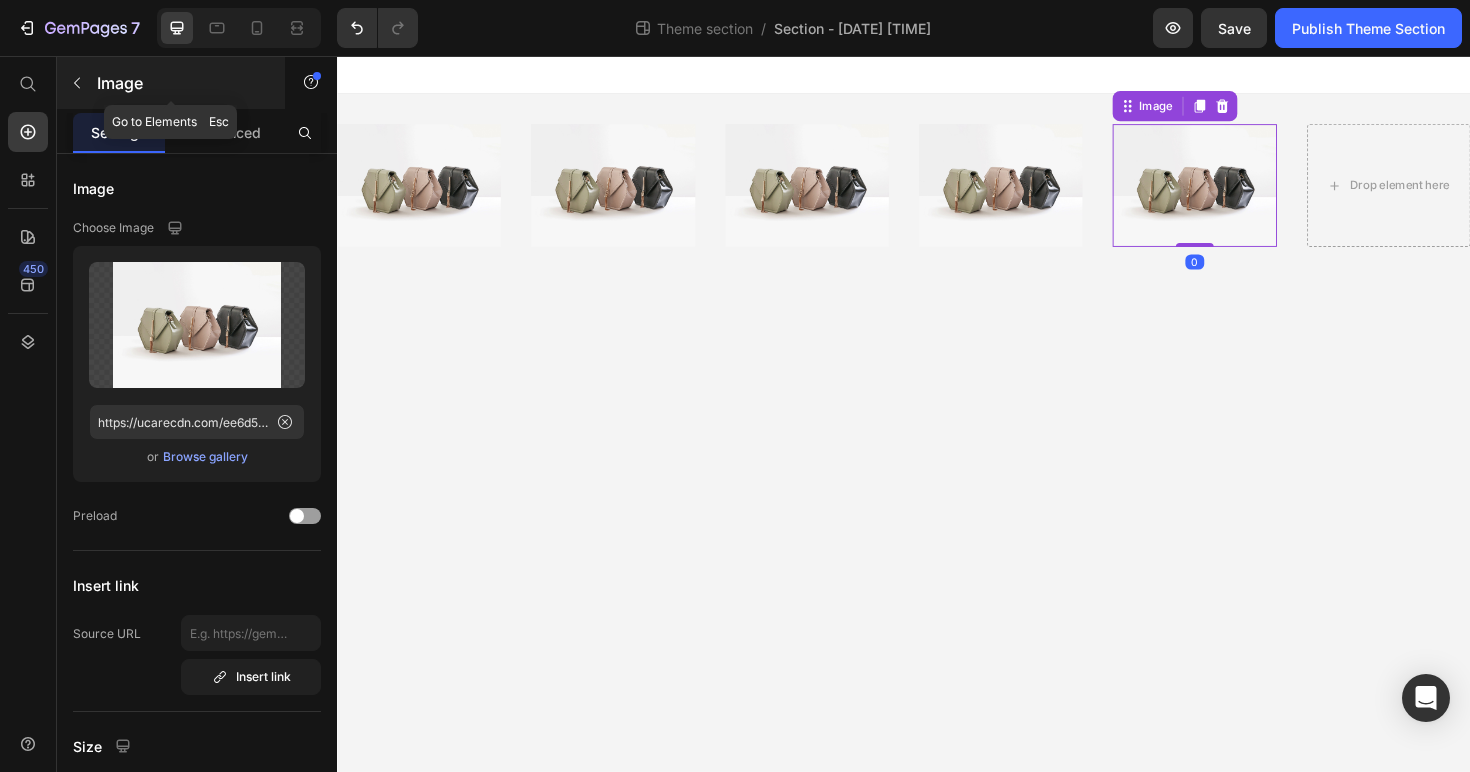 click on "Image" at bounding box center [182, 83] 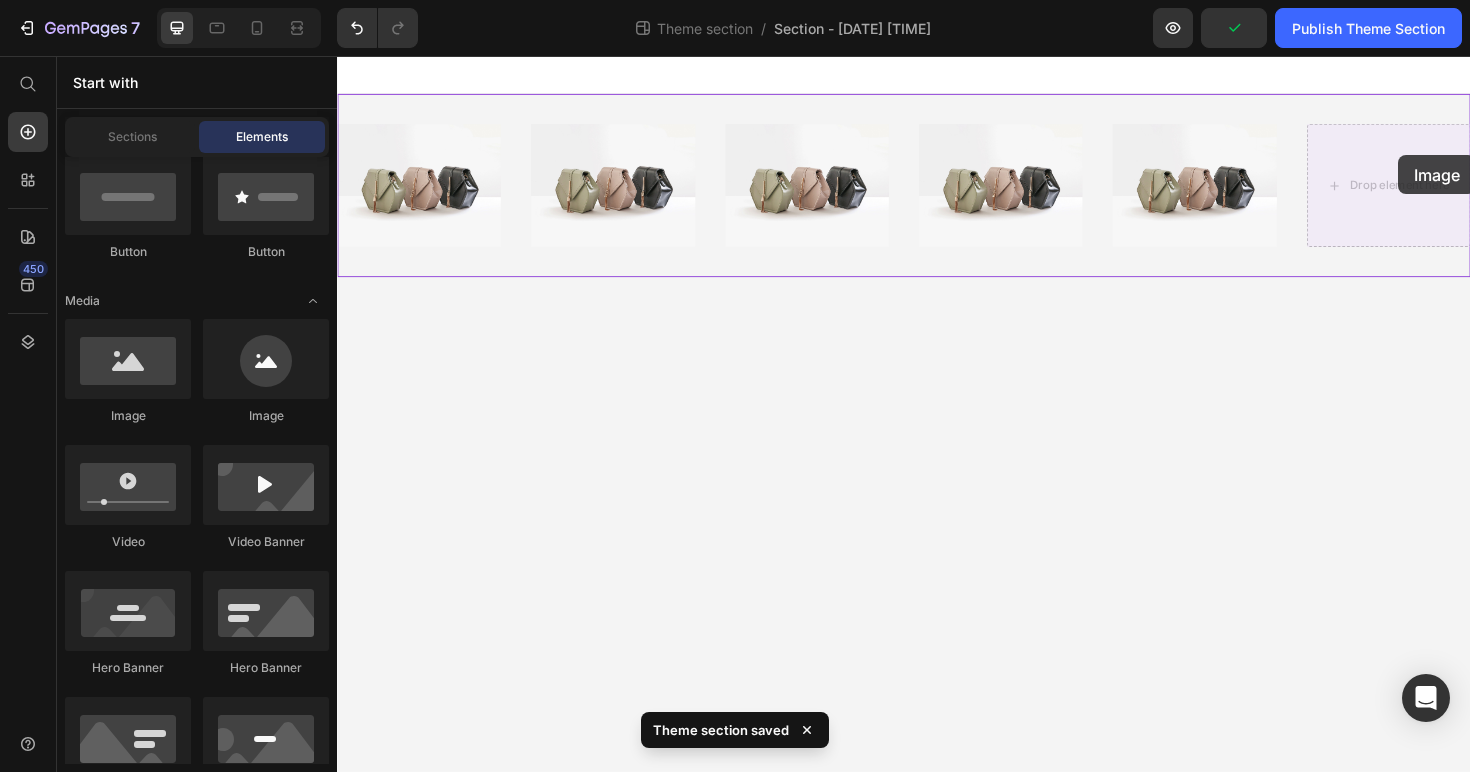 drag, startPoint x: 470, startPoint y: 416, endPoint x: 1446, endPoint y: 166, distance: 1007.5098 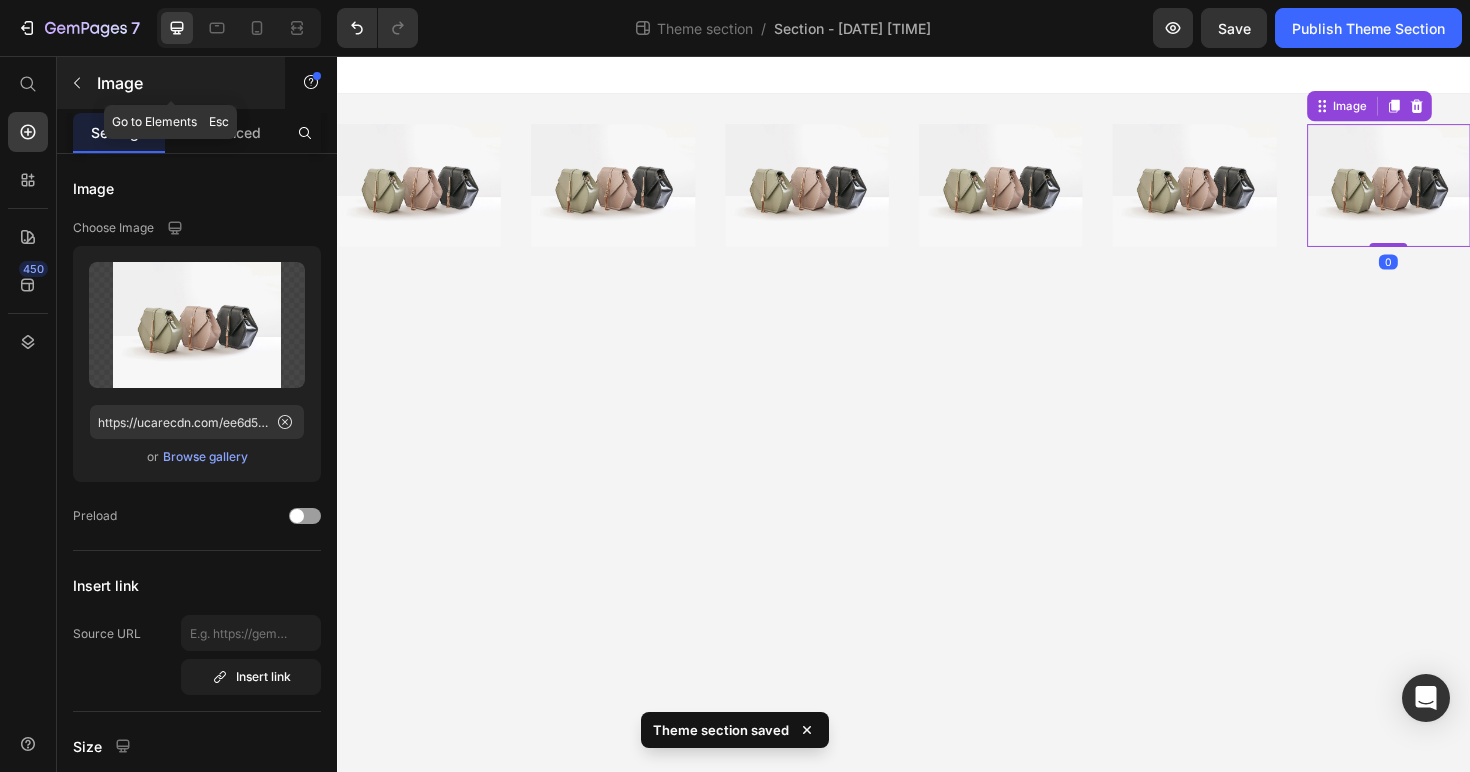 click 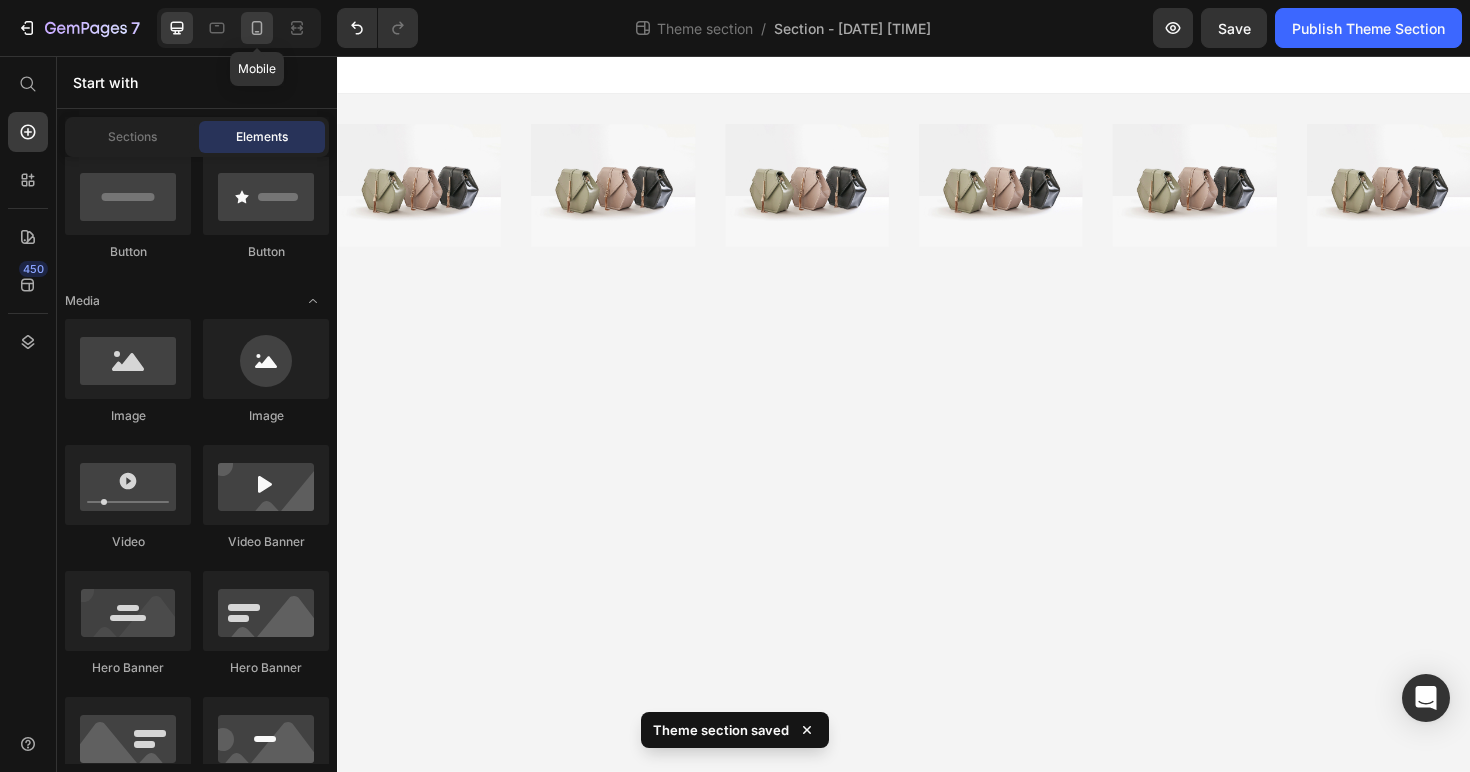 click 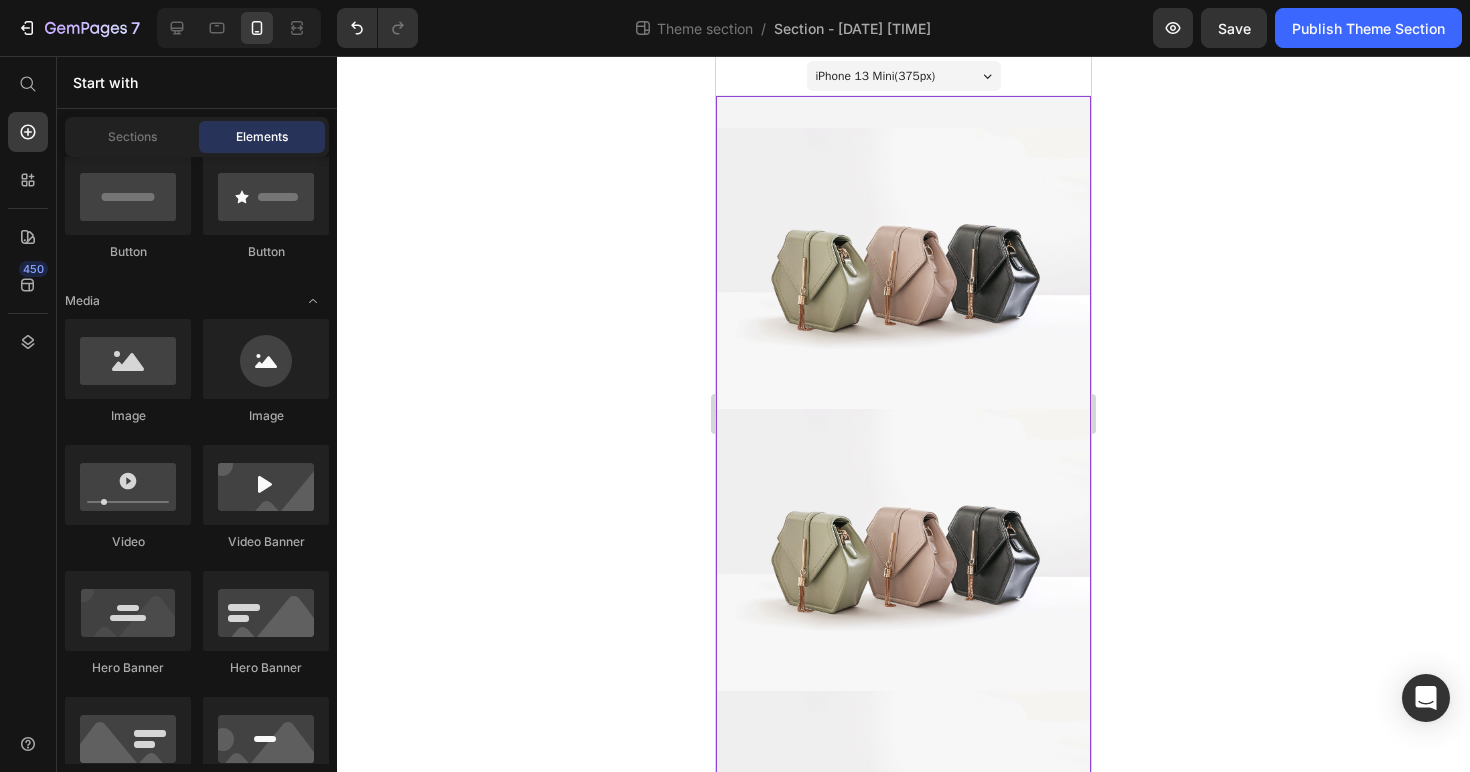 click on "Image Image Image Image Image Image" at bounding box center (903, 972) 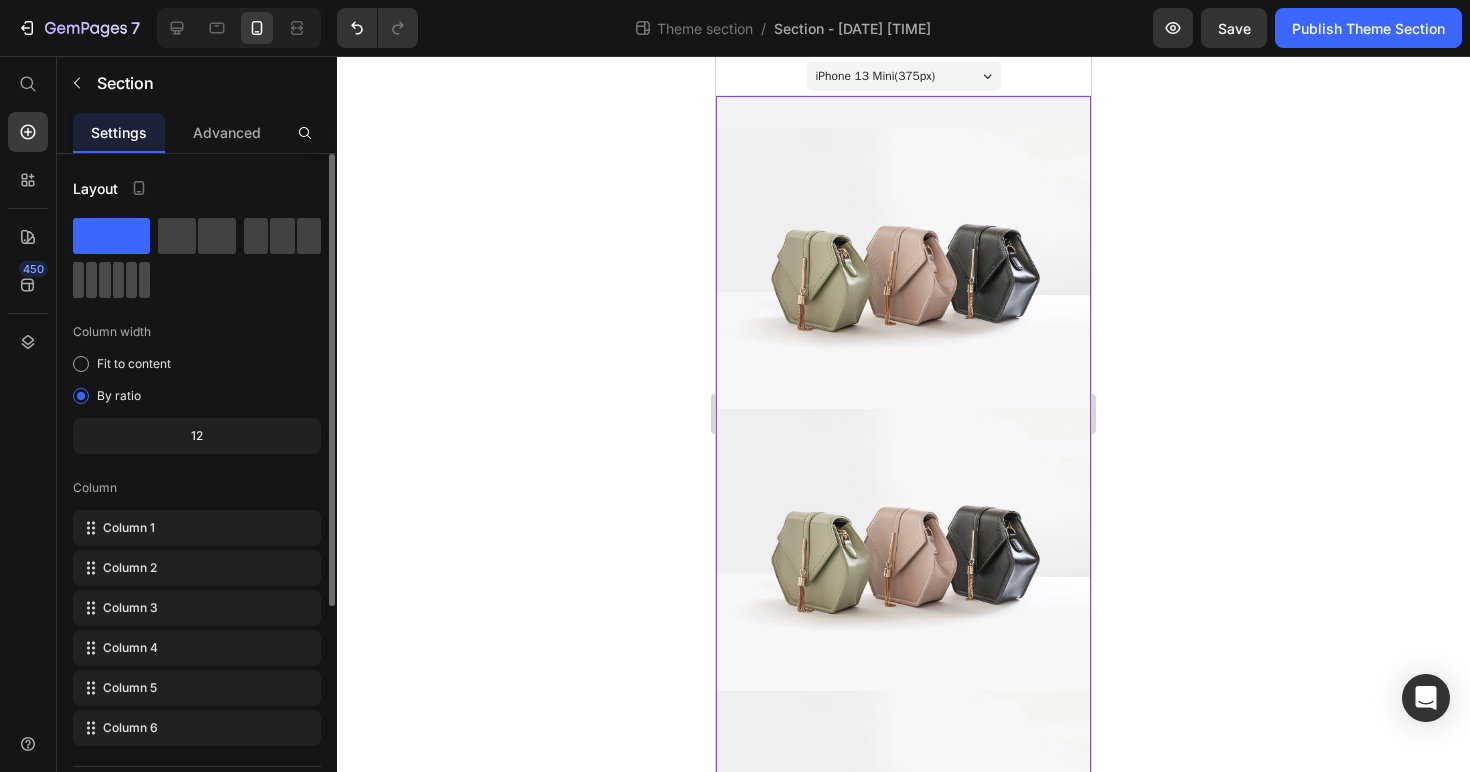click 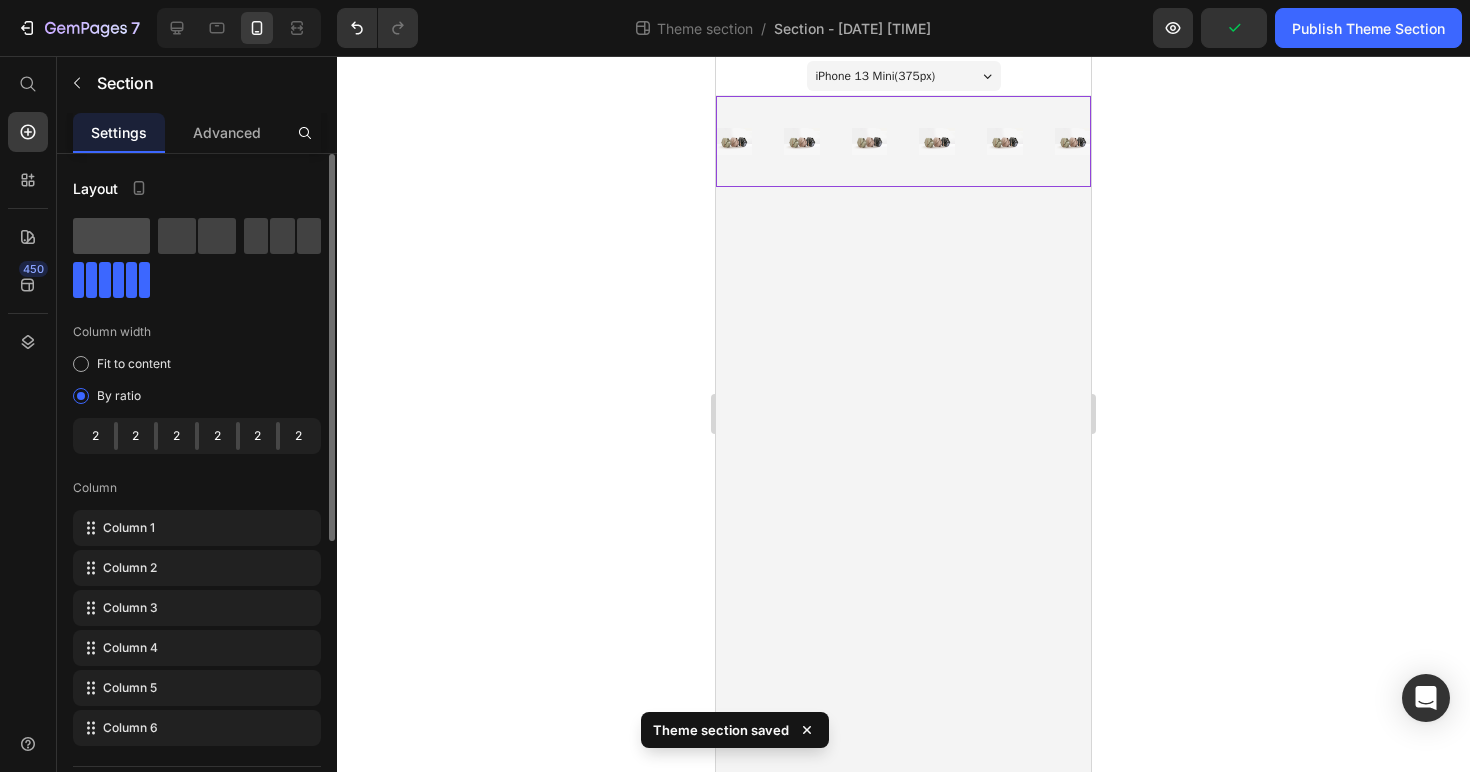 click 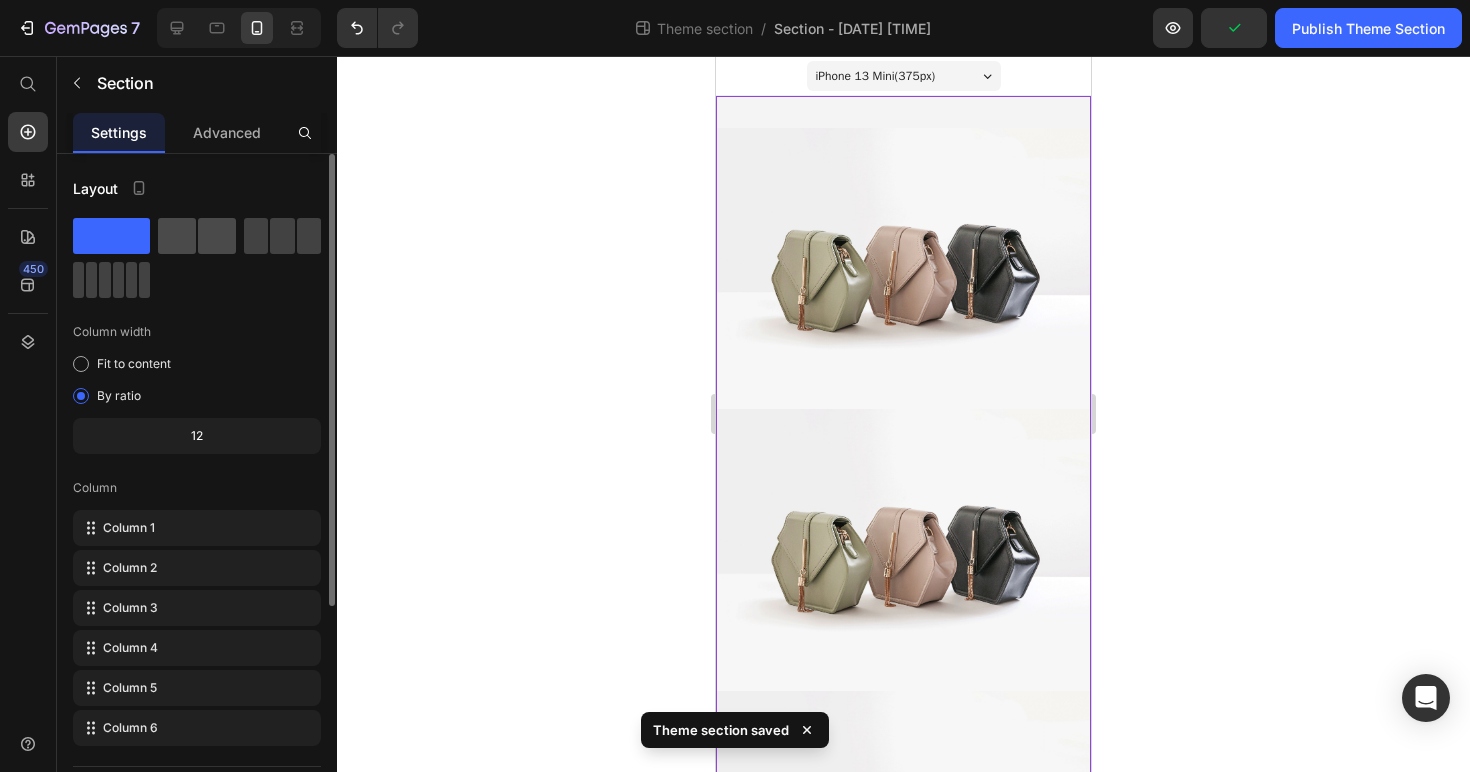 click 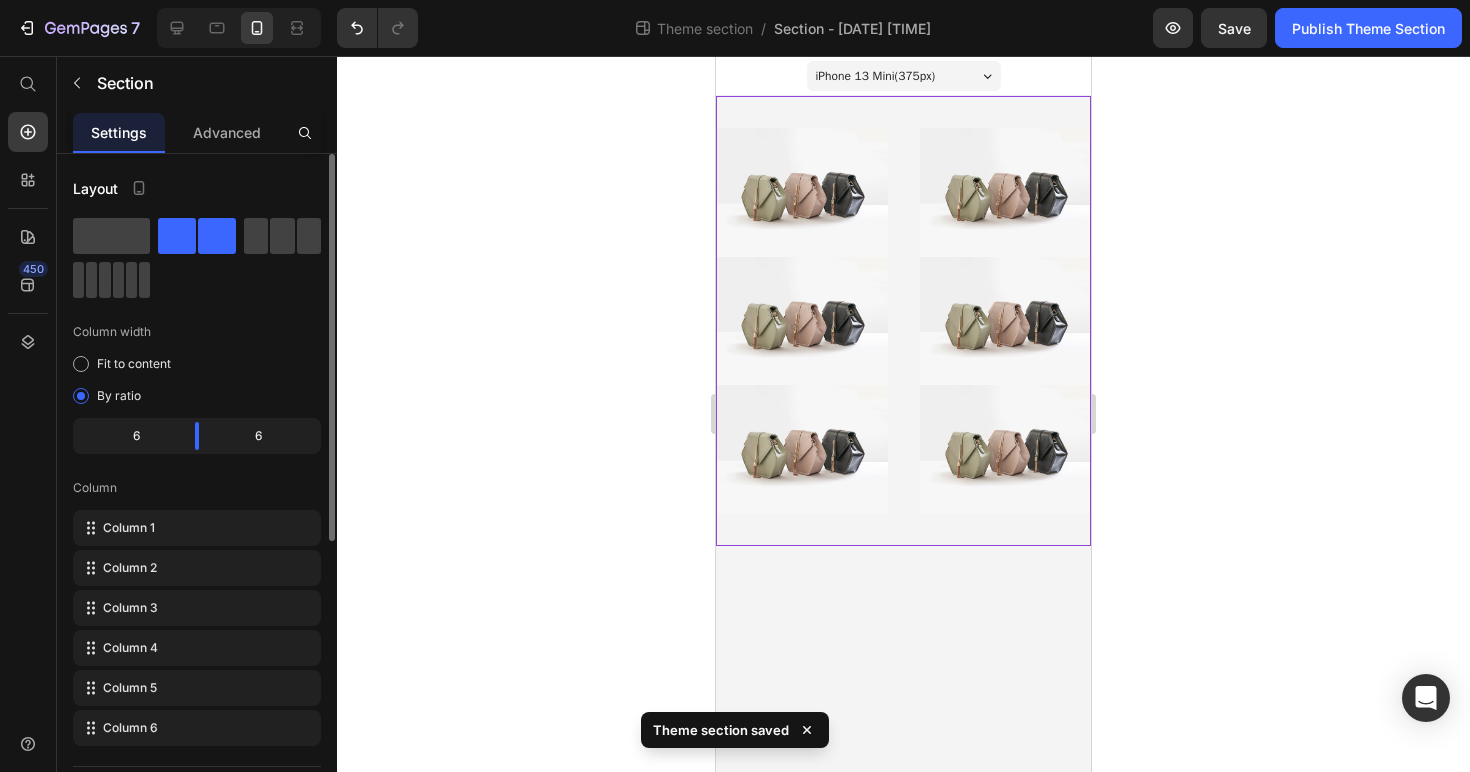 click on "Column width Fit to content By ratio 6 6 Column Column 1 Column 2 Column 3 Column 4 Column 5 Column 6" 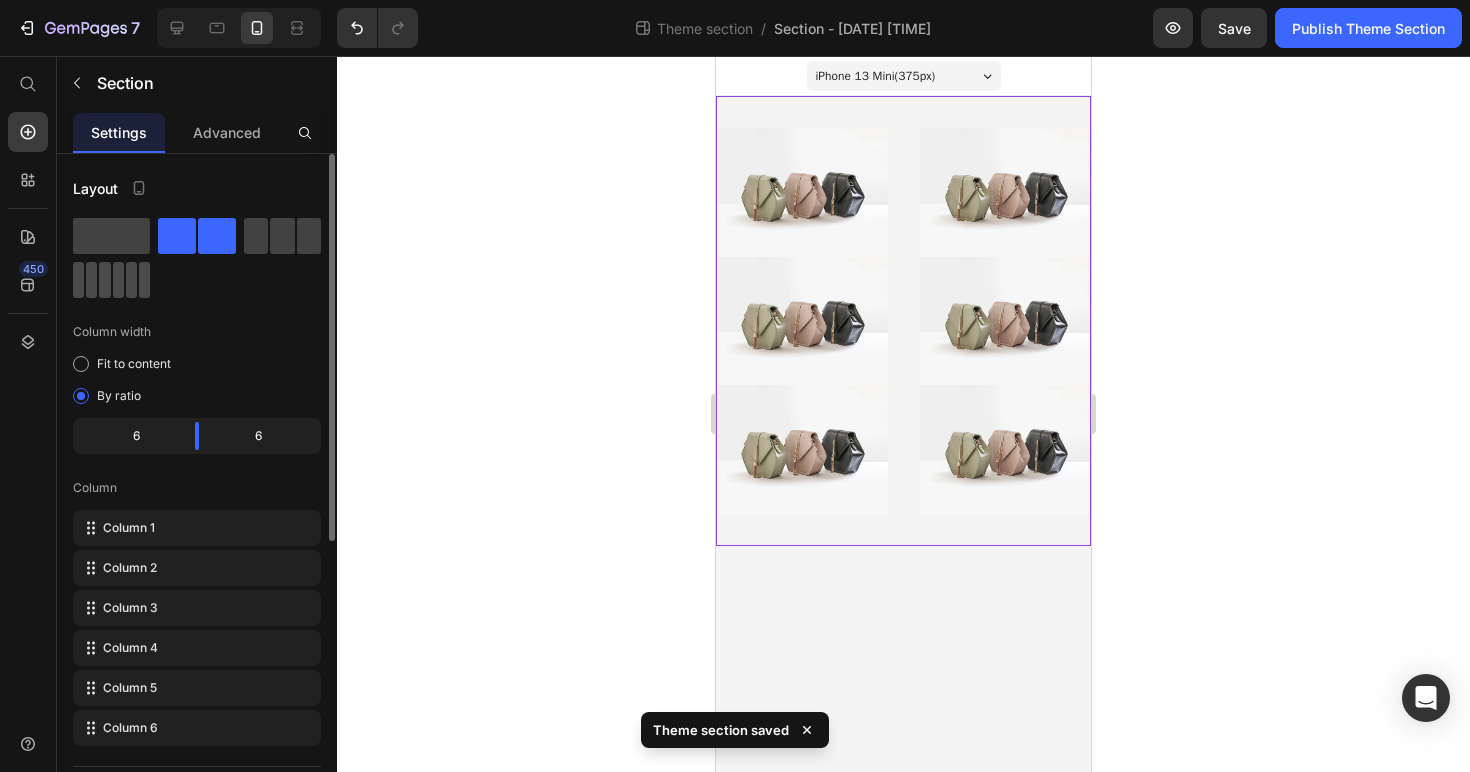 click 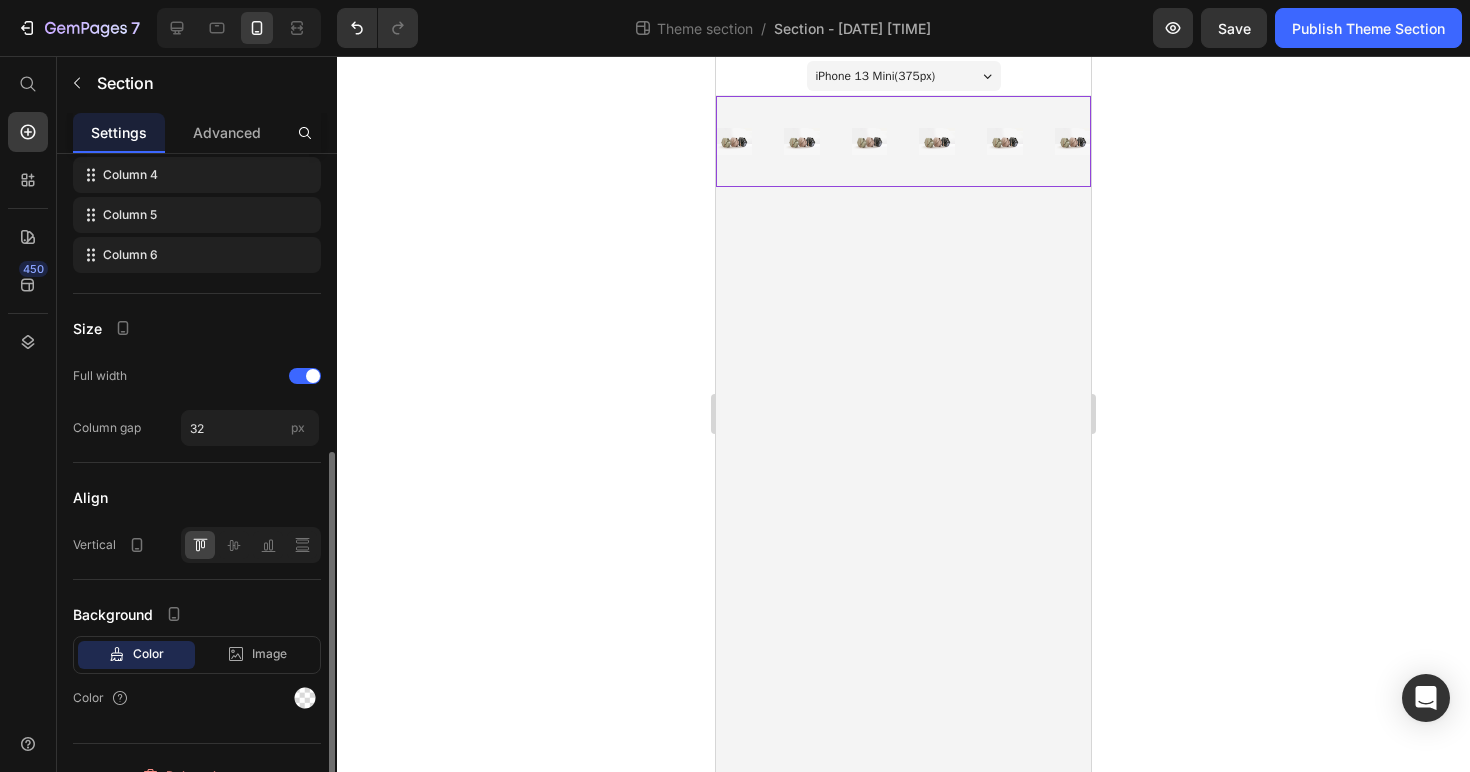 scroll, scrollTop: 502, scrollLeft: 0, axis: vertical 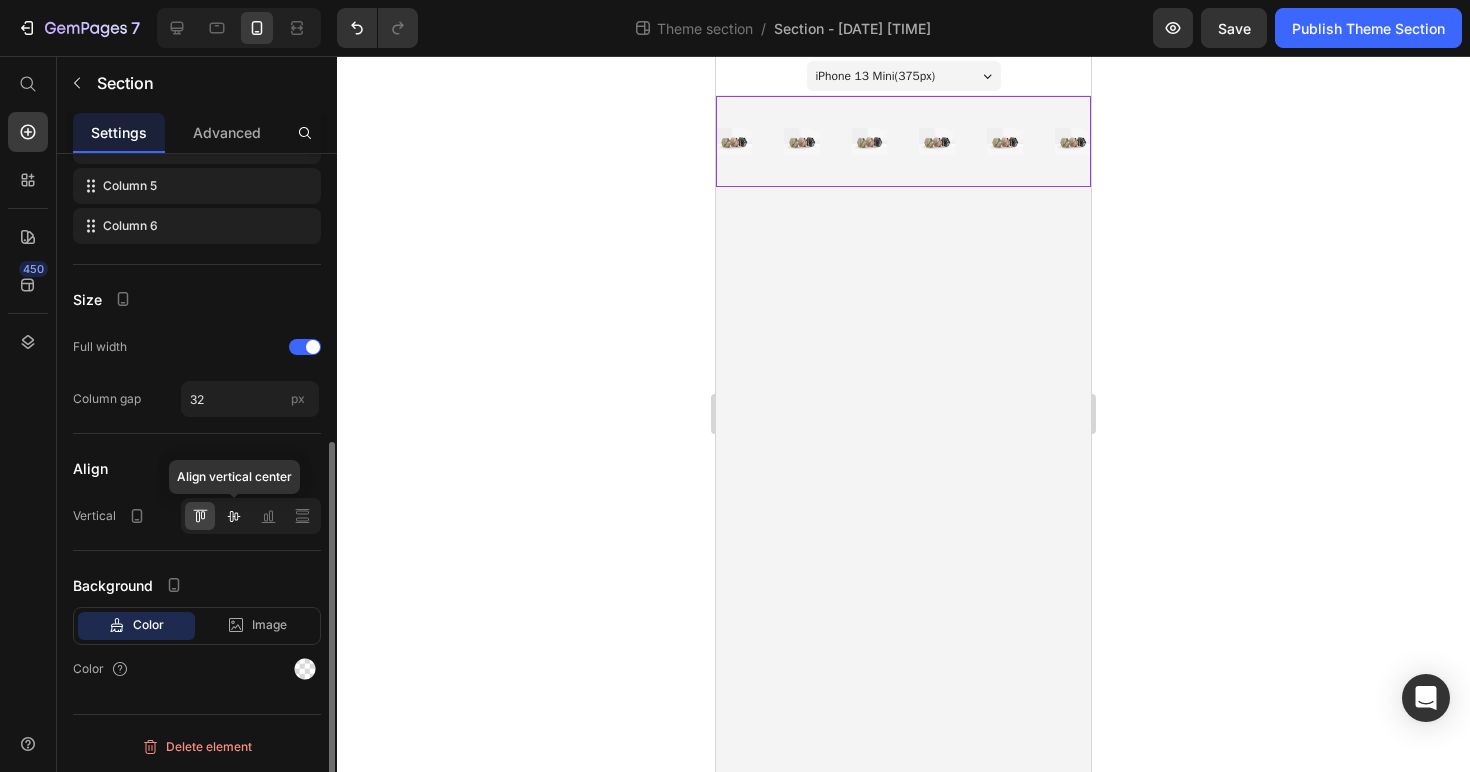 click 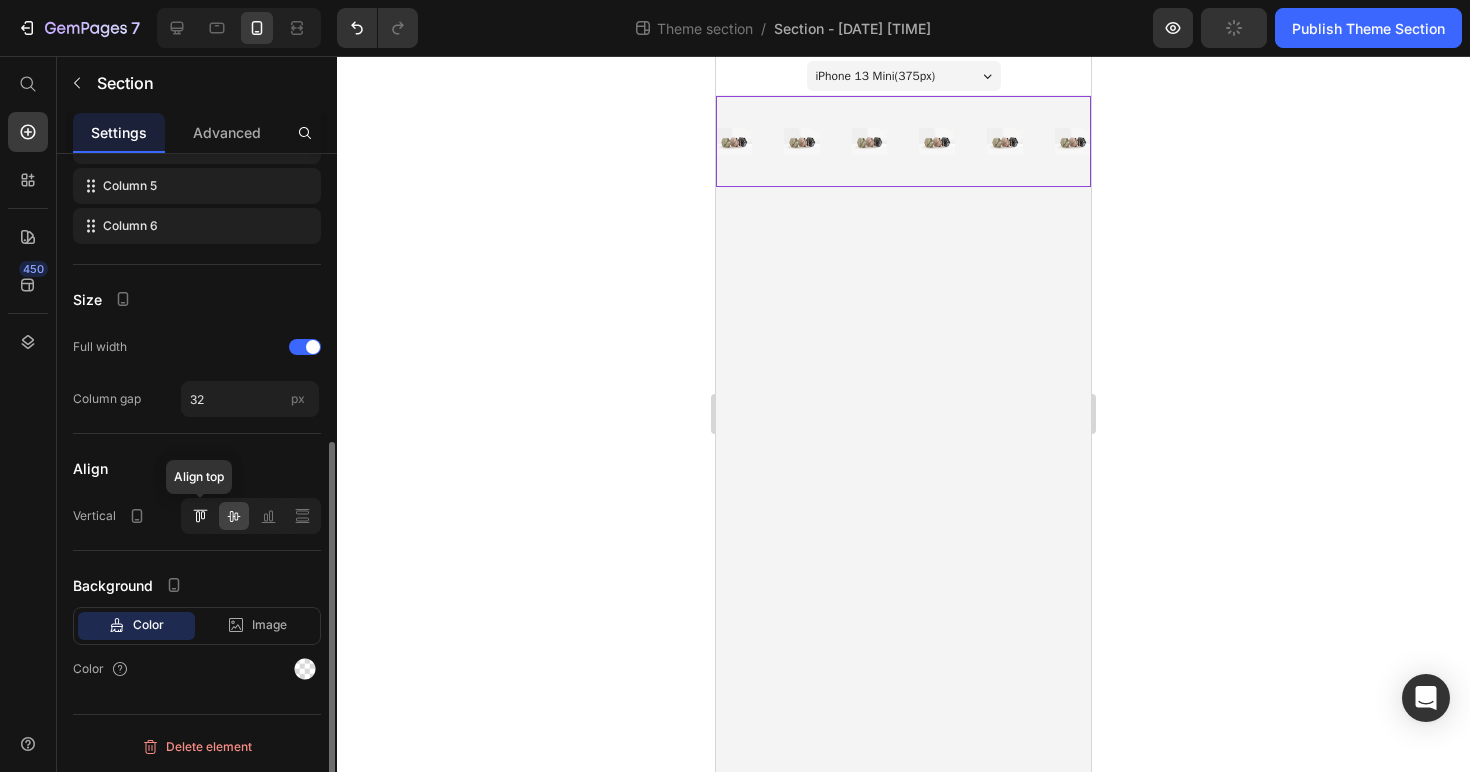 click 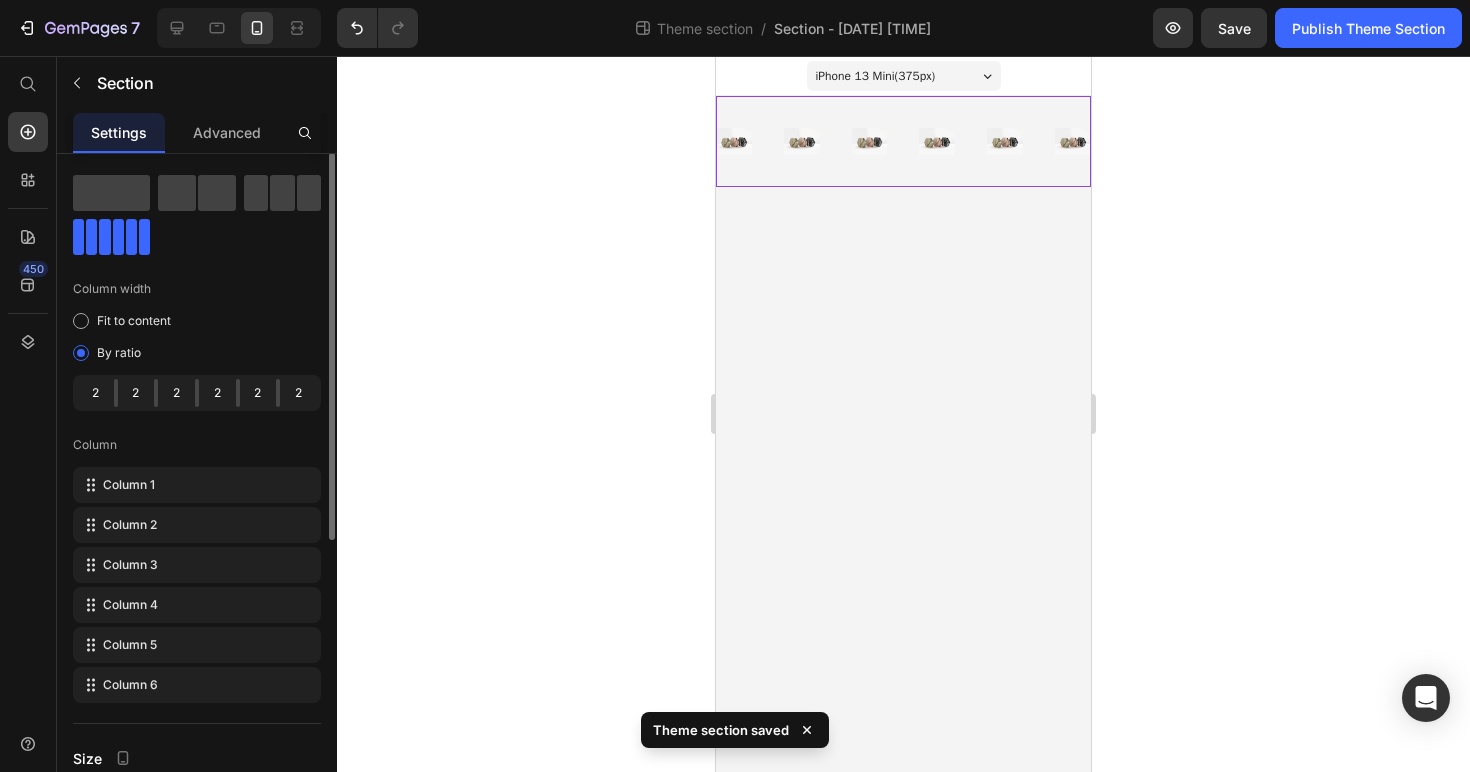 scroll, scrollTop: 27, scrollLeft: 0, axis: vertical 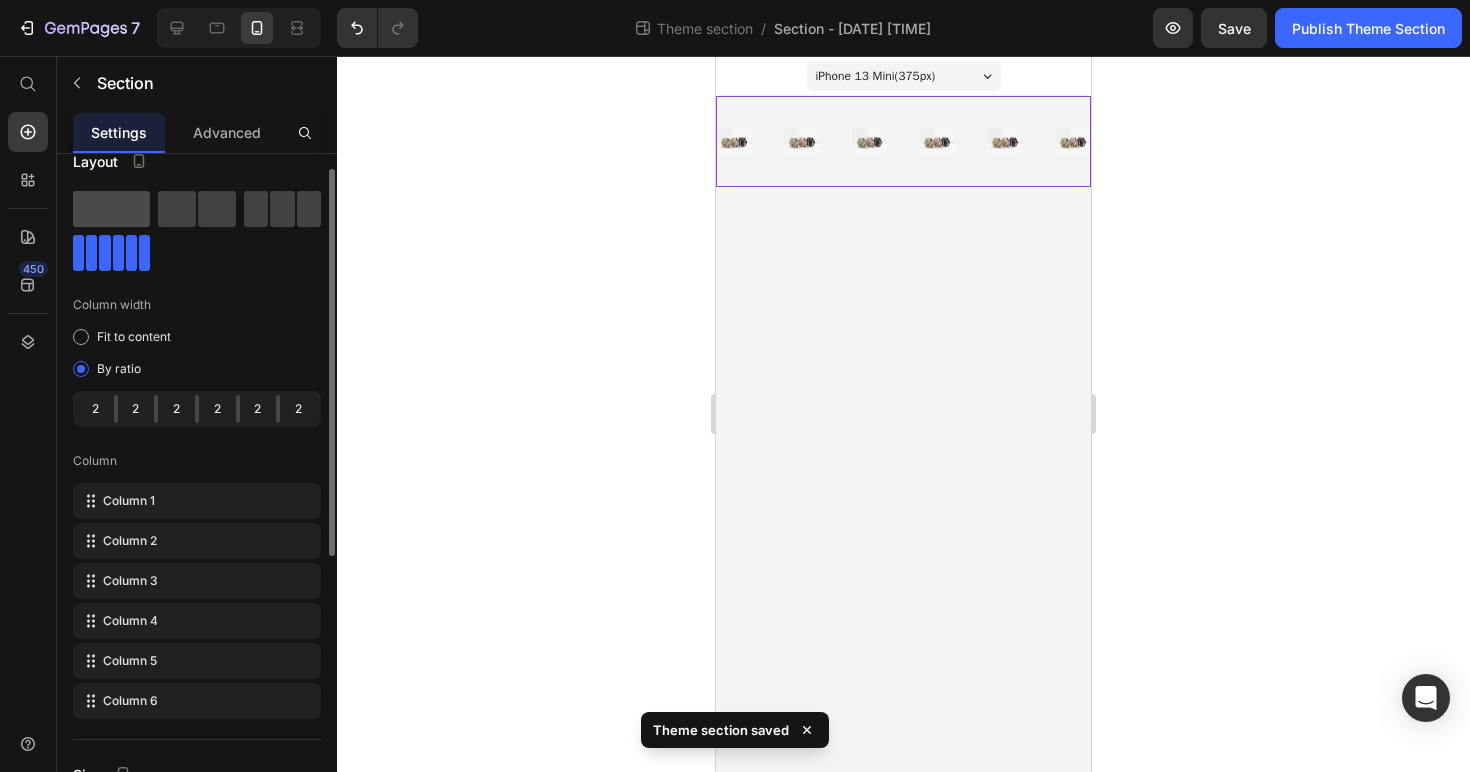click 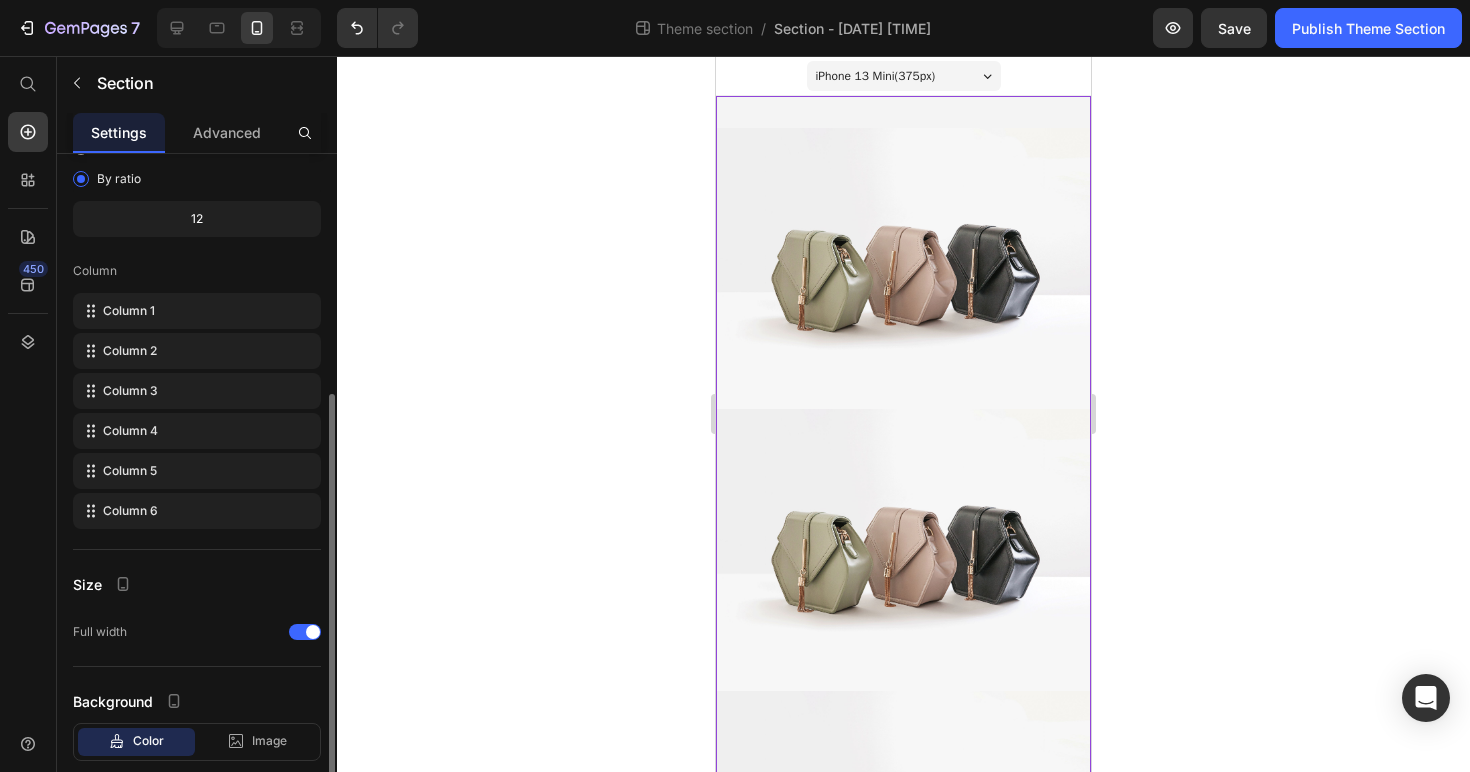 scroll, scrollTop: 333, scrollLeft: 0, axis: vertical 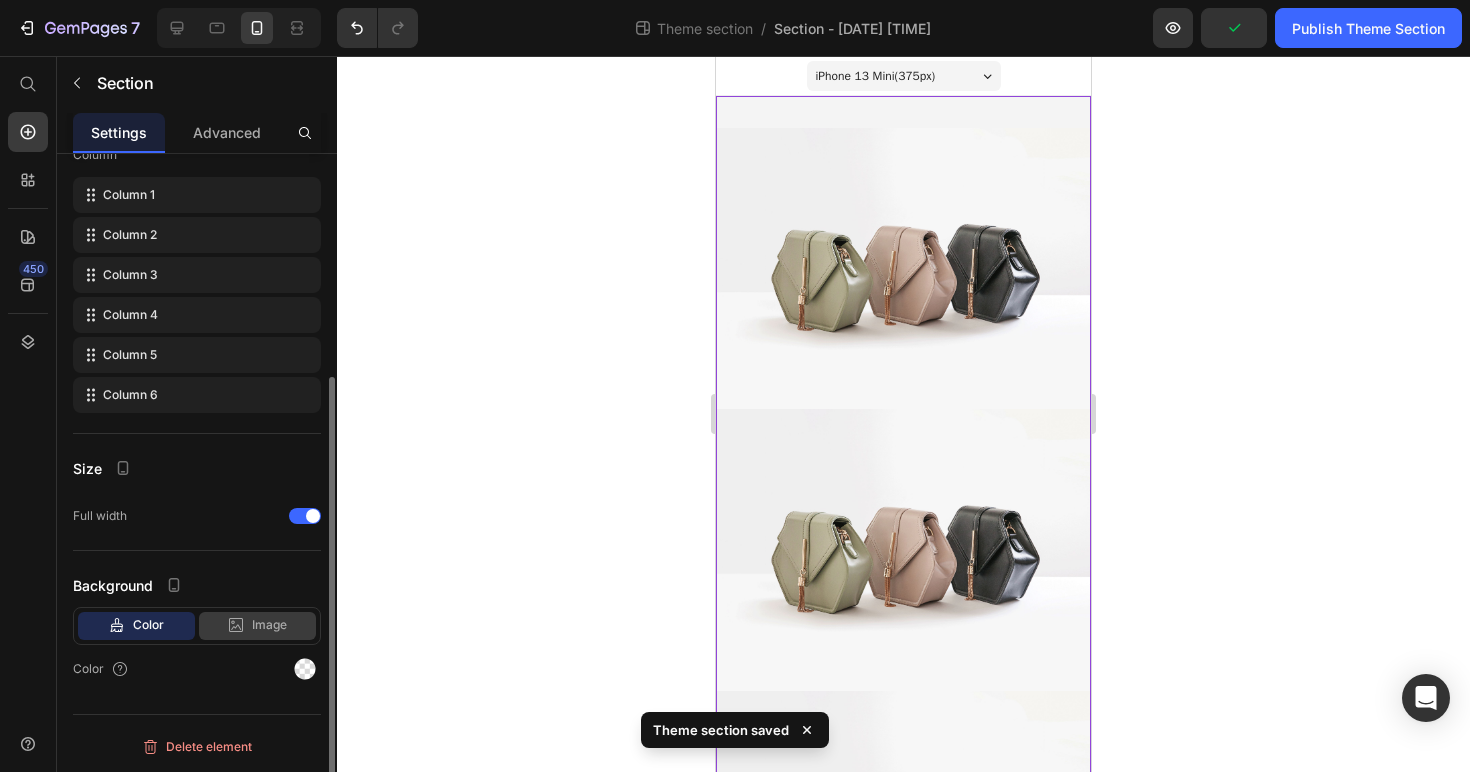 click 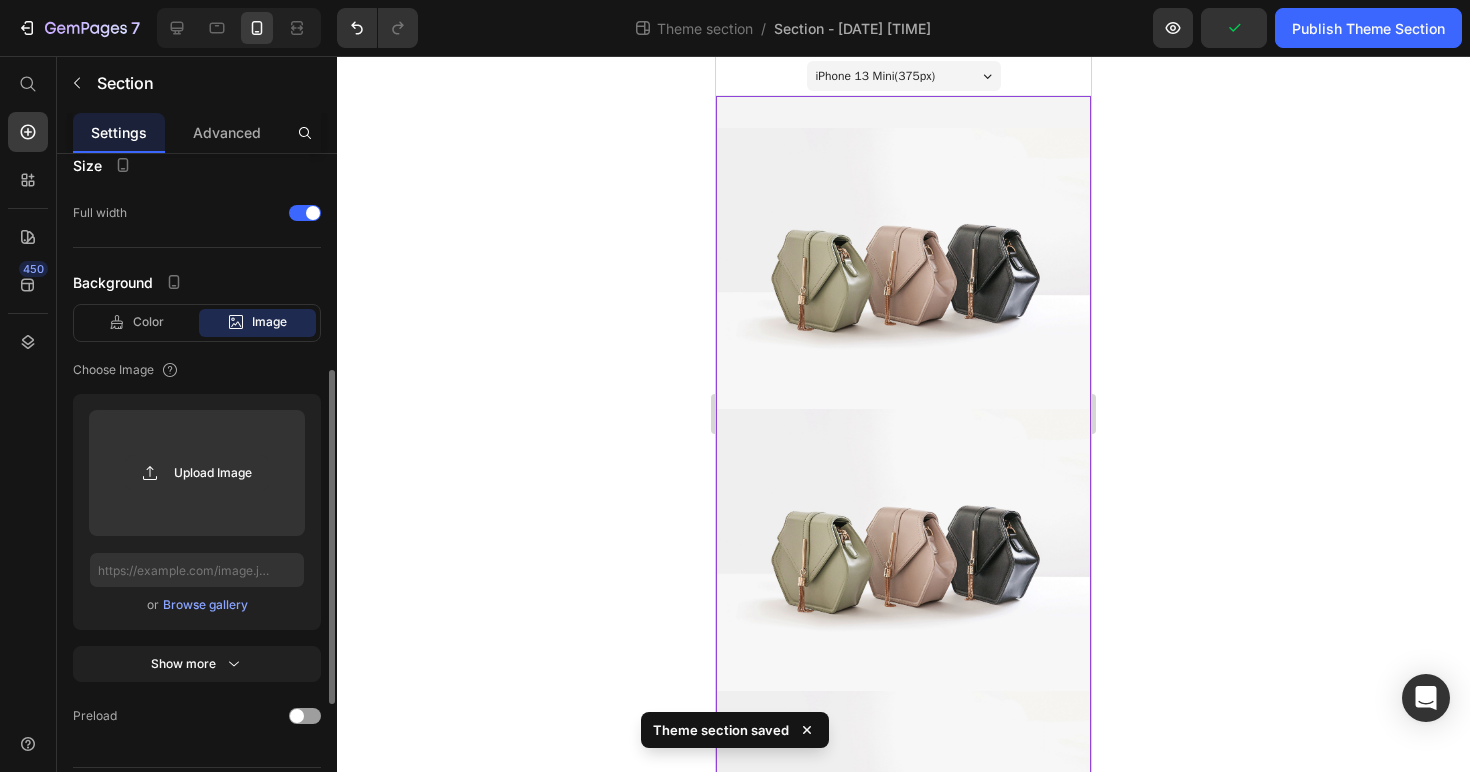 scroll, scrollTop: 689, scrollLeft: 0, axis: vertical 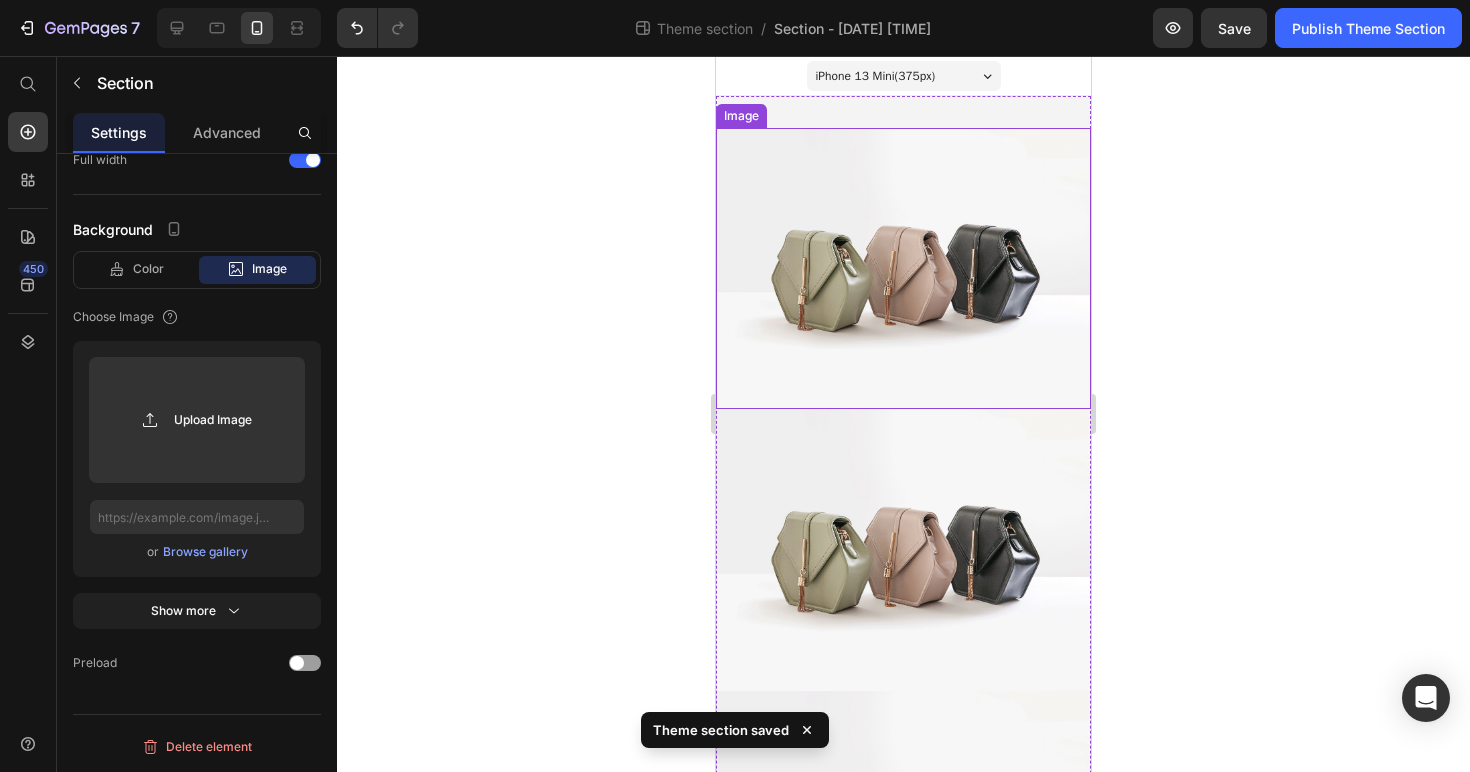 click at bounding box center (903, 268) 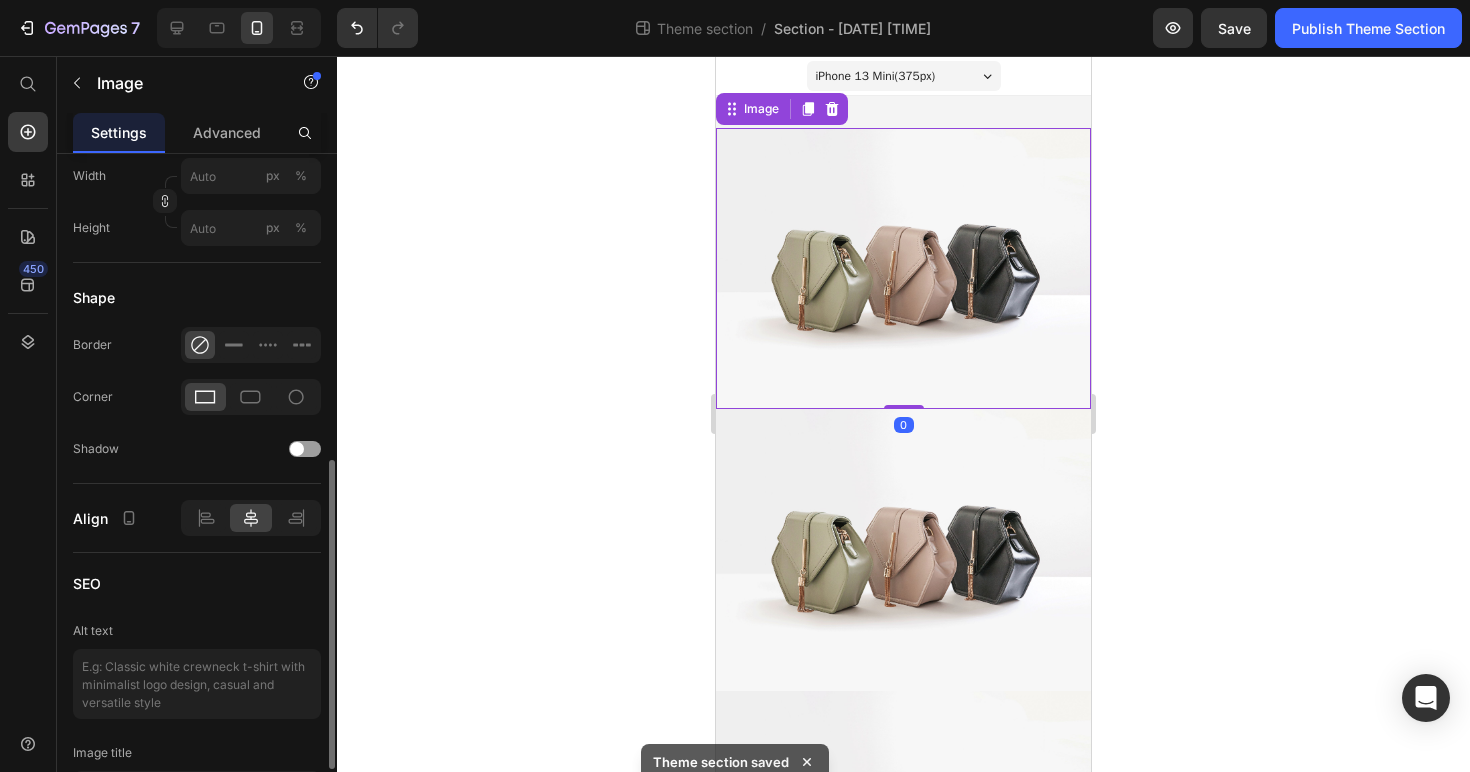scroll, scrollTop: 669, scrollLeft: 0, axis: vertical 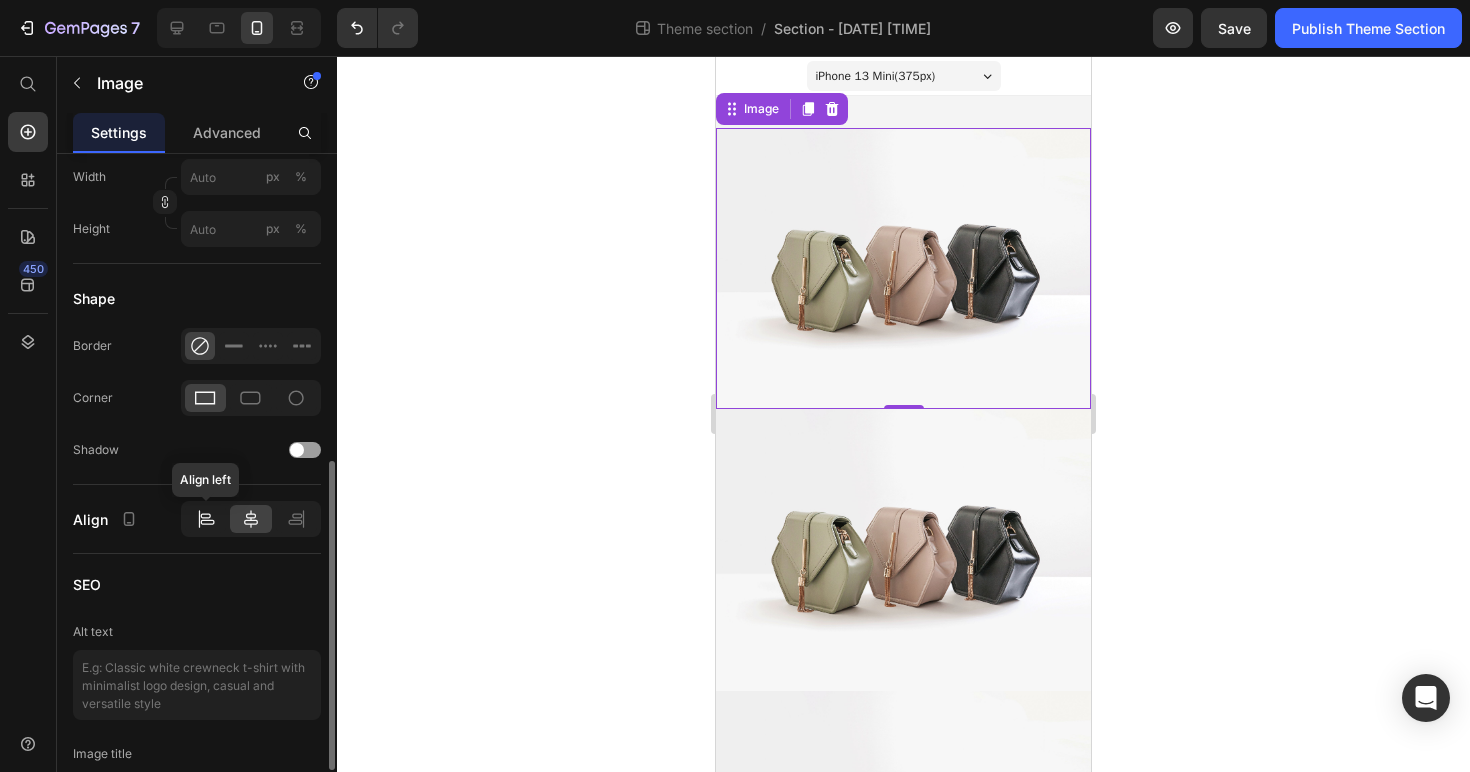 click 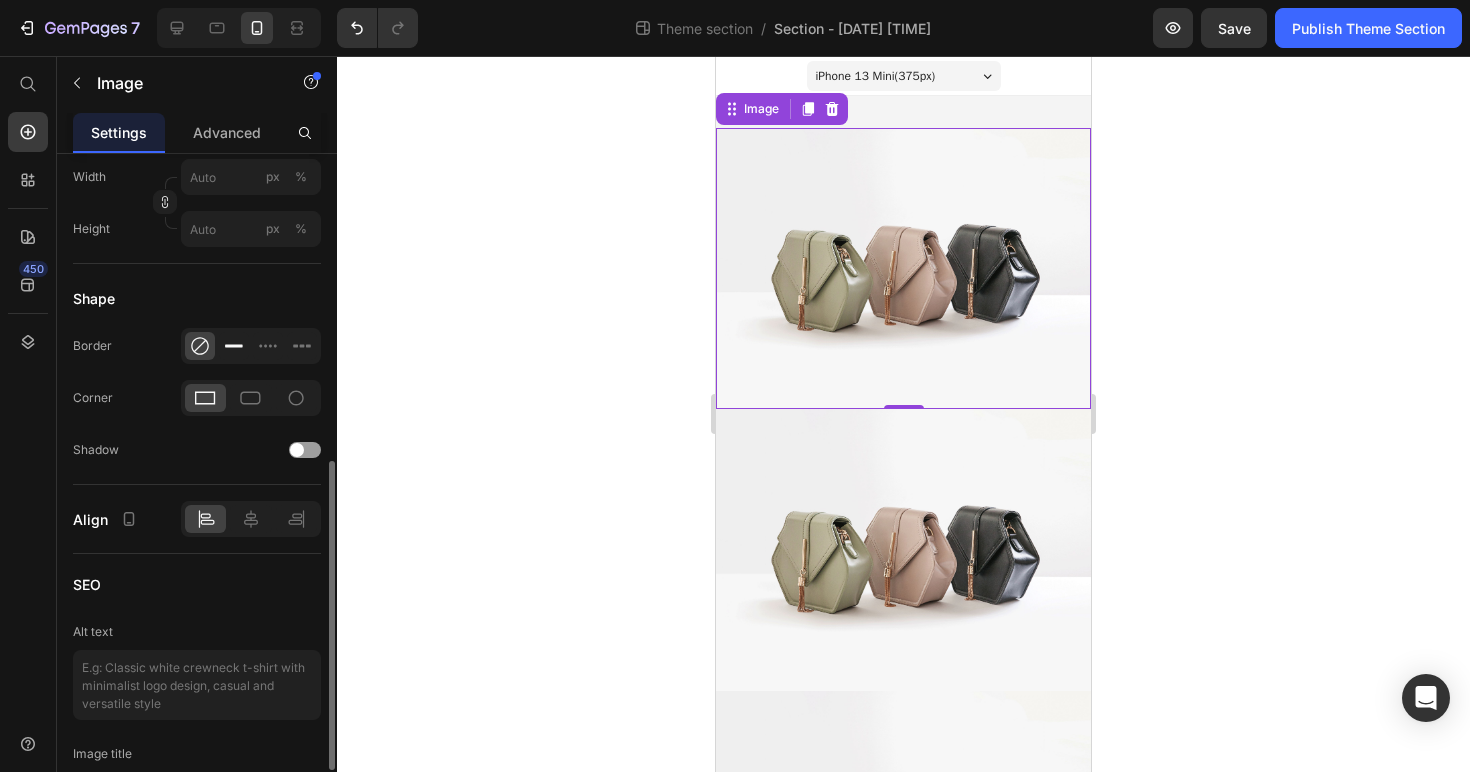click 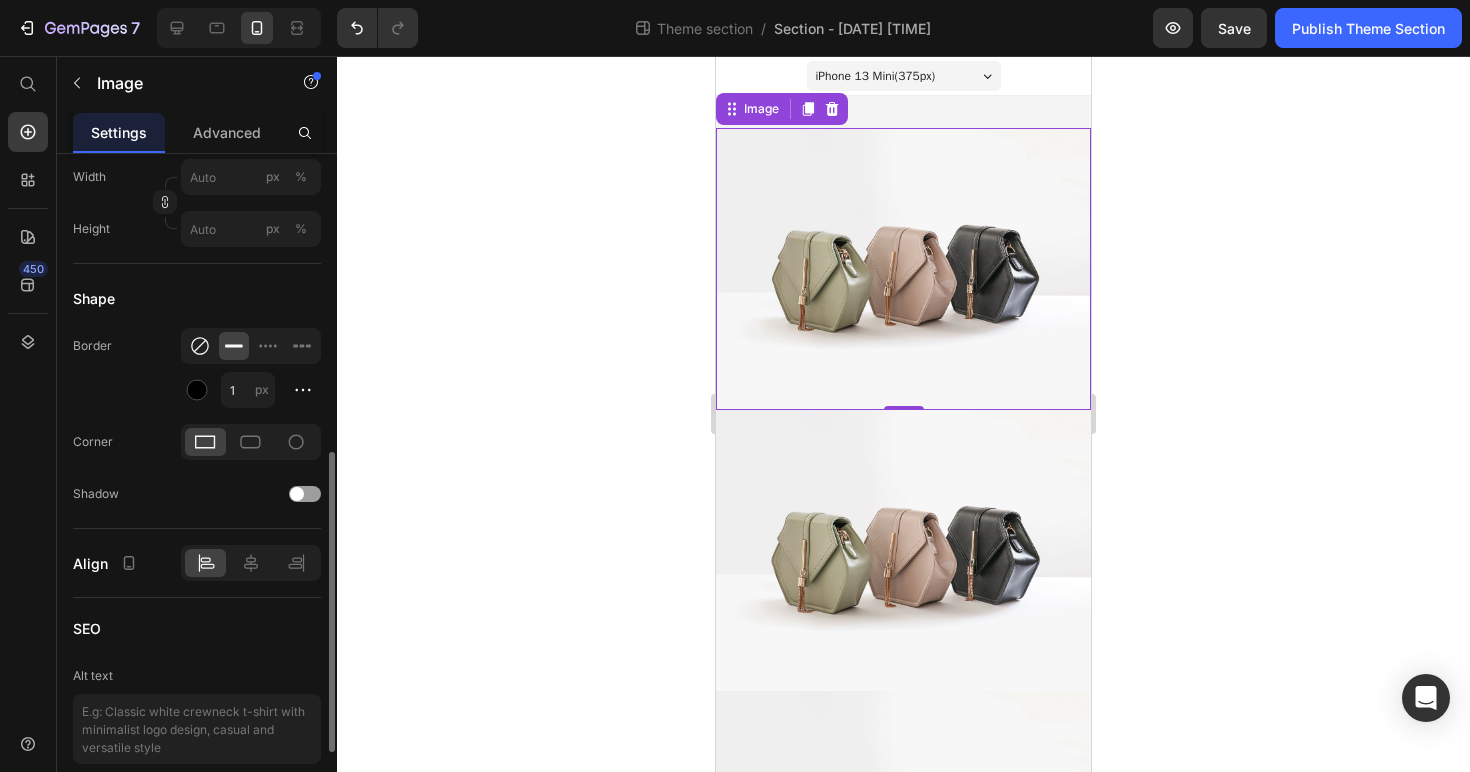 click 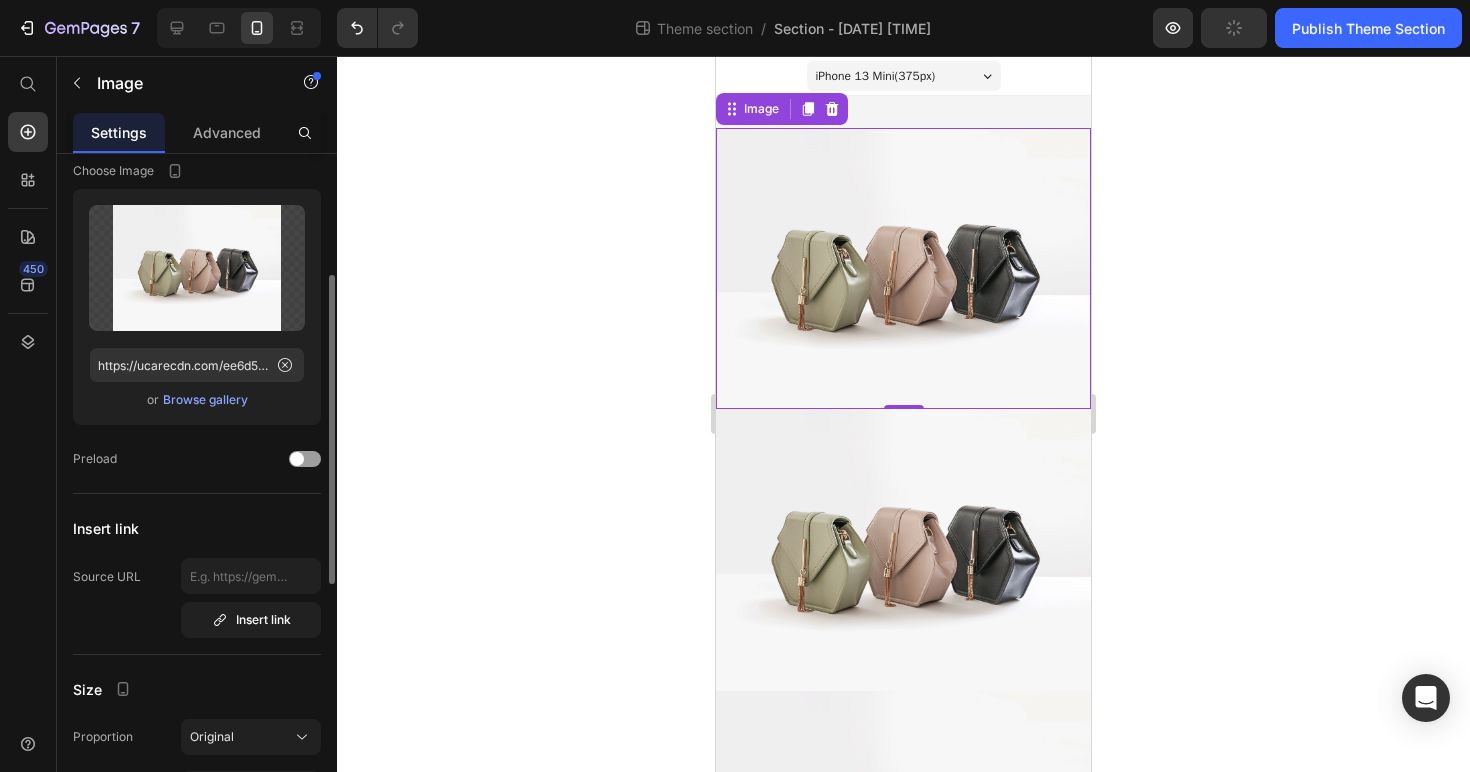 scroll, scrollTop: 0, scrollLeft: 0, axis: both 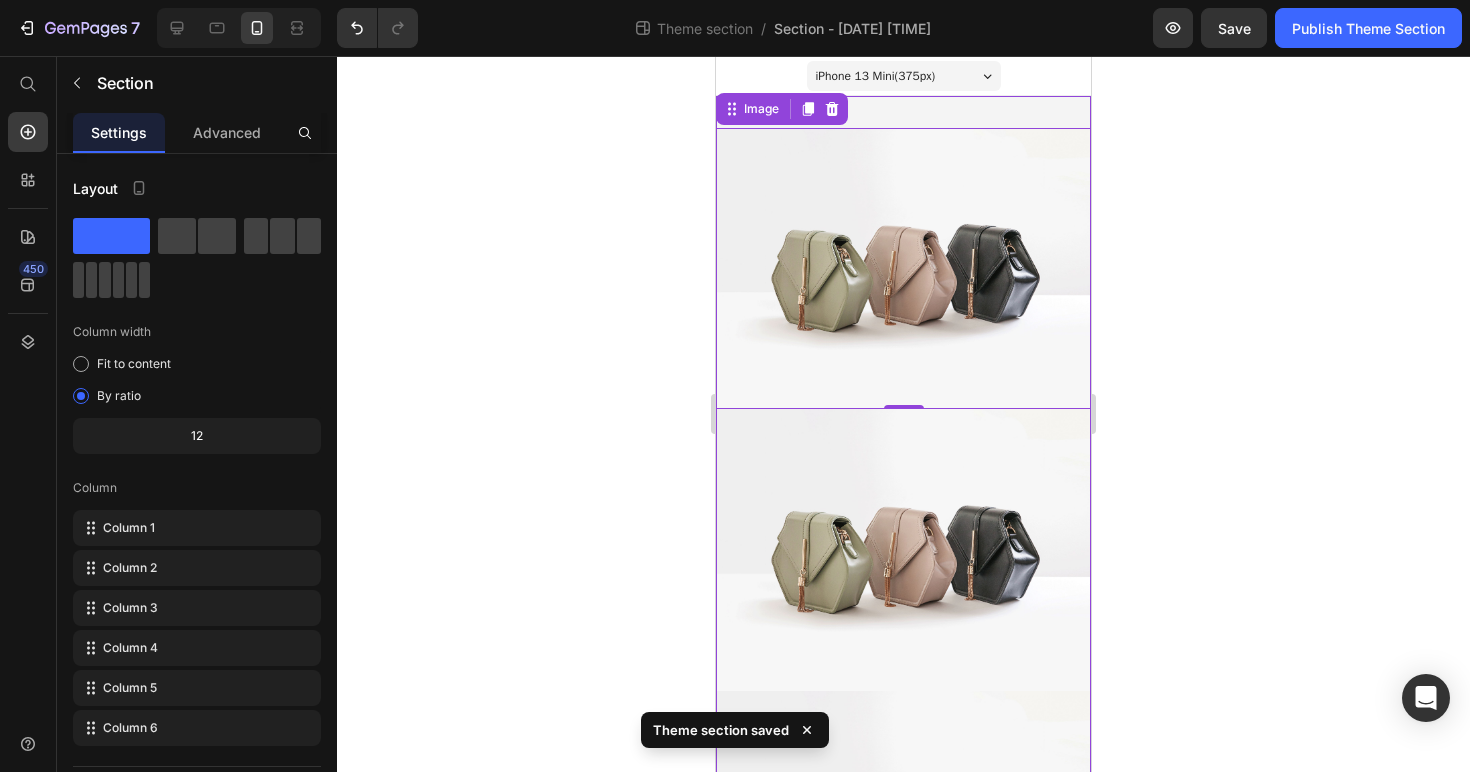 click on "Image   0 Image Image Image Image Image" at bounding box center [903, 972] 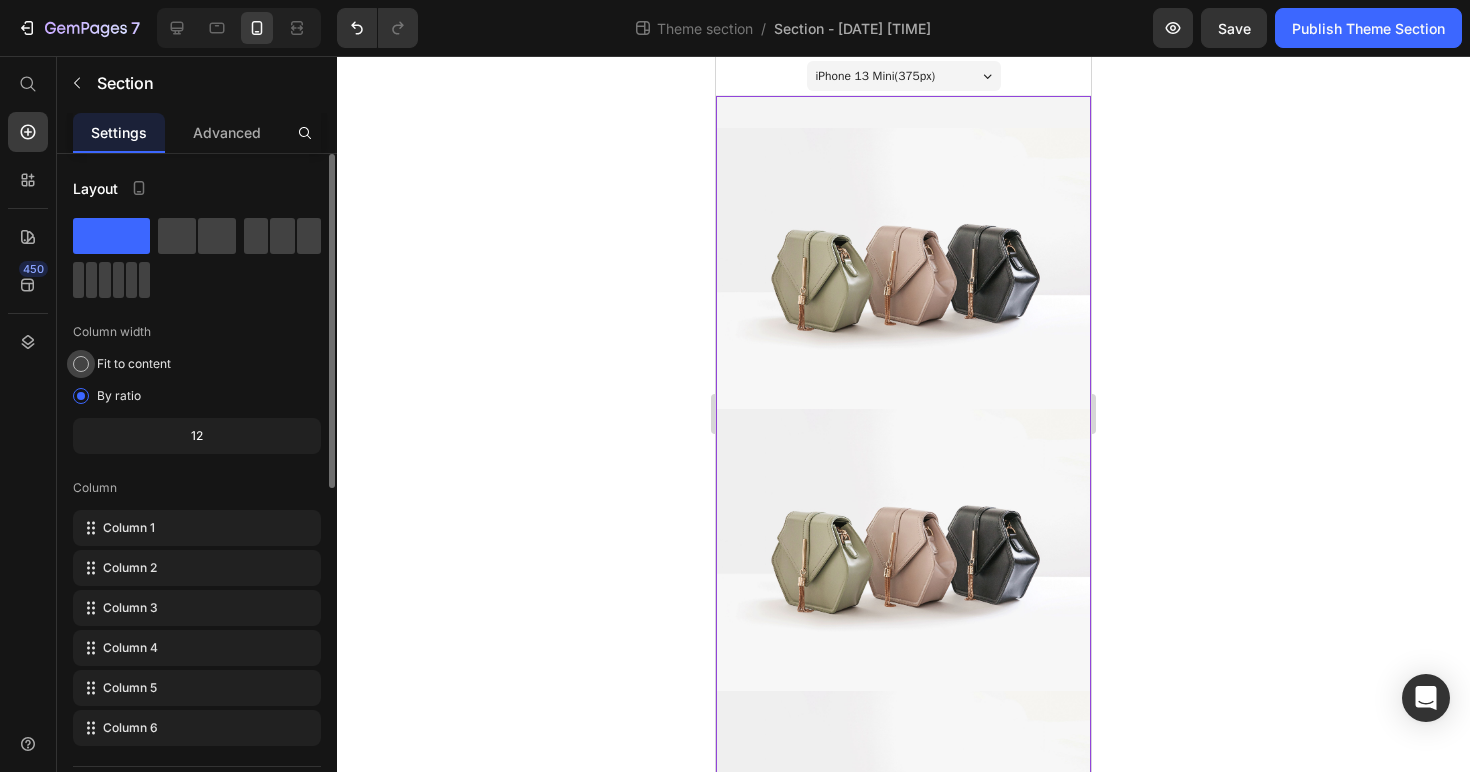 click on "Fit to content" at bounding box center (134, 364) 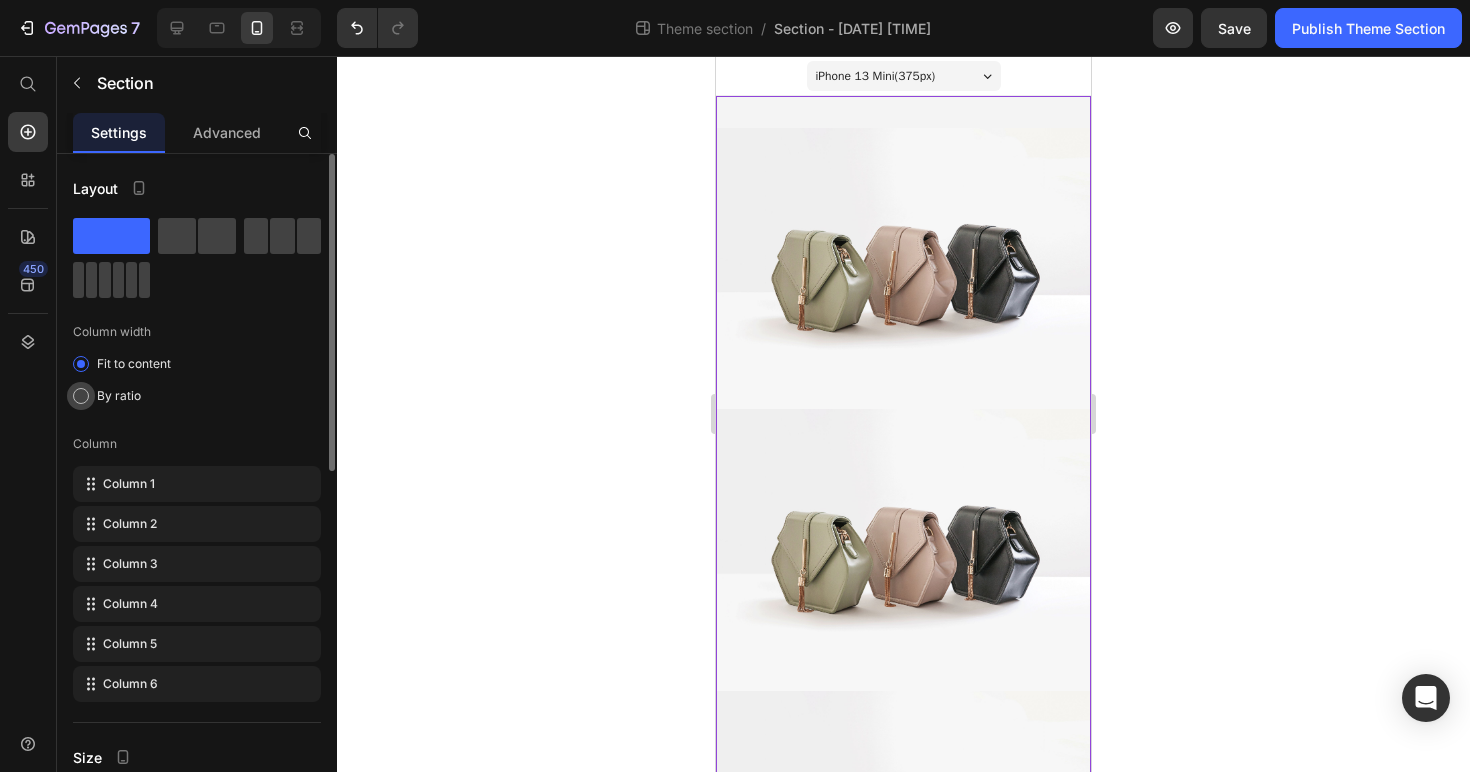 click on "By ratio" 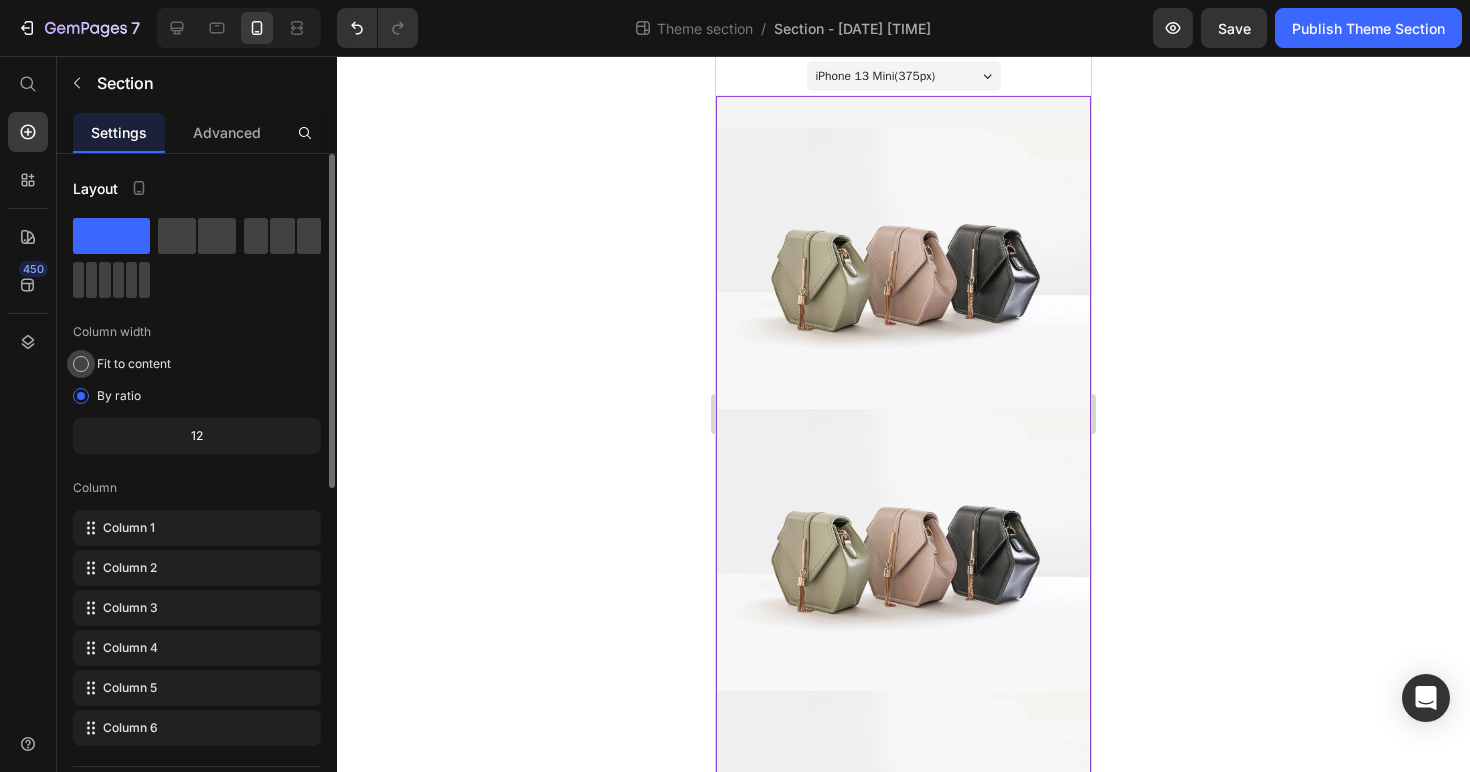 click on "Fit to content" at bounding box center [134, 364] 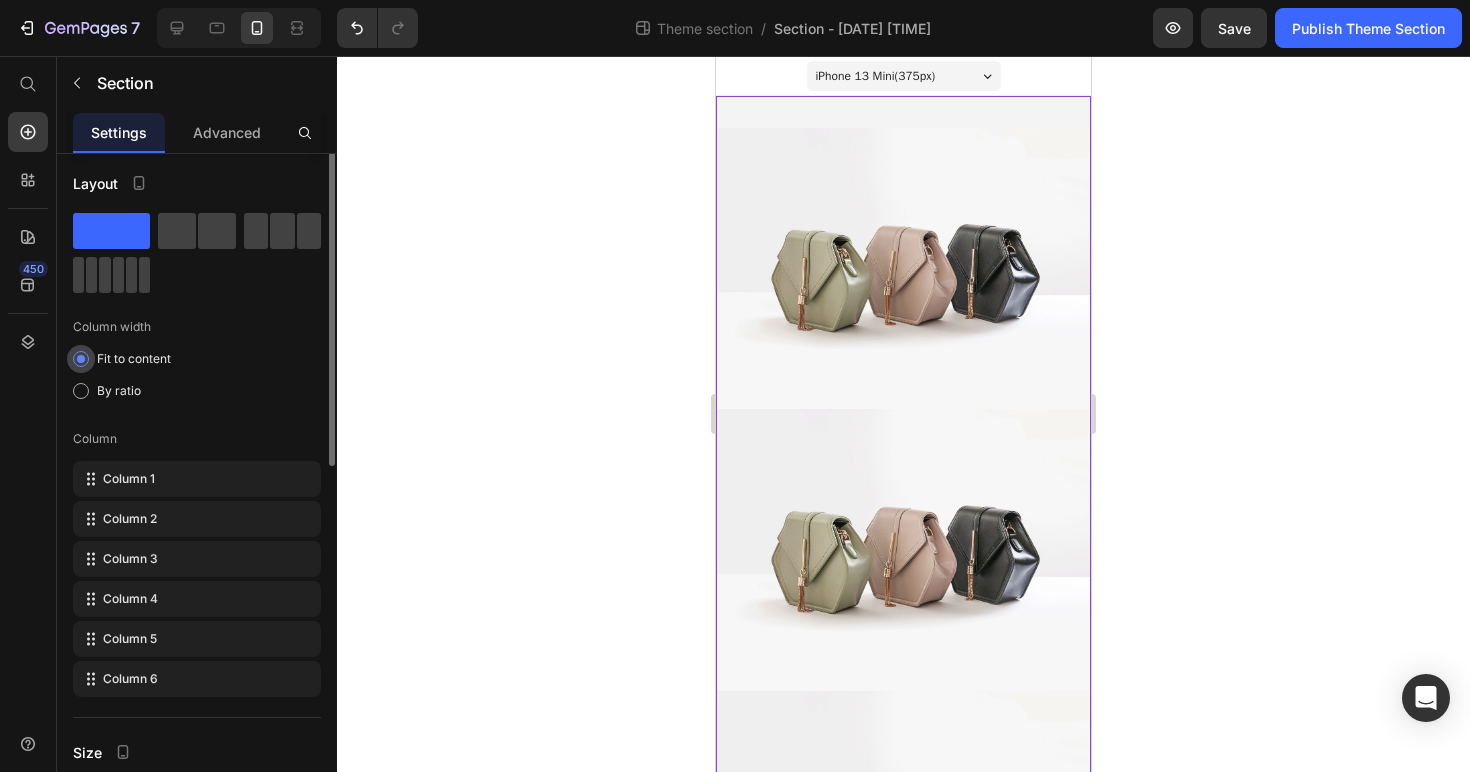 scroll, scrollTop: 0, scrollLeft: 0, axis: both 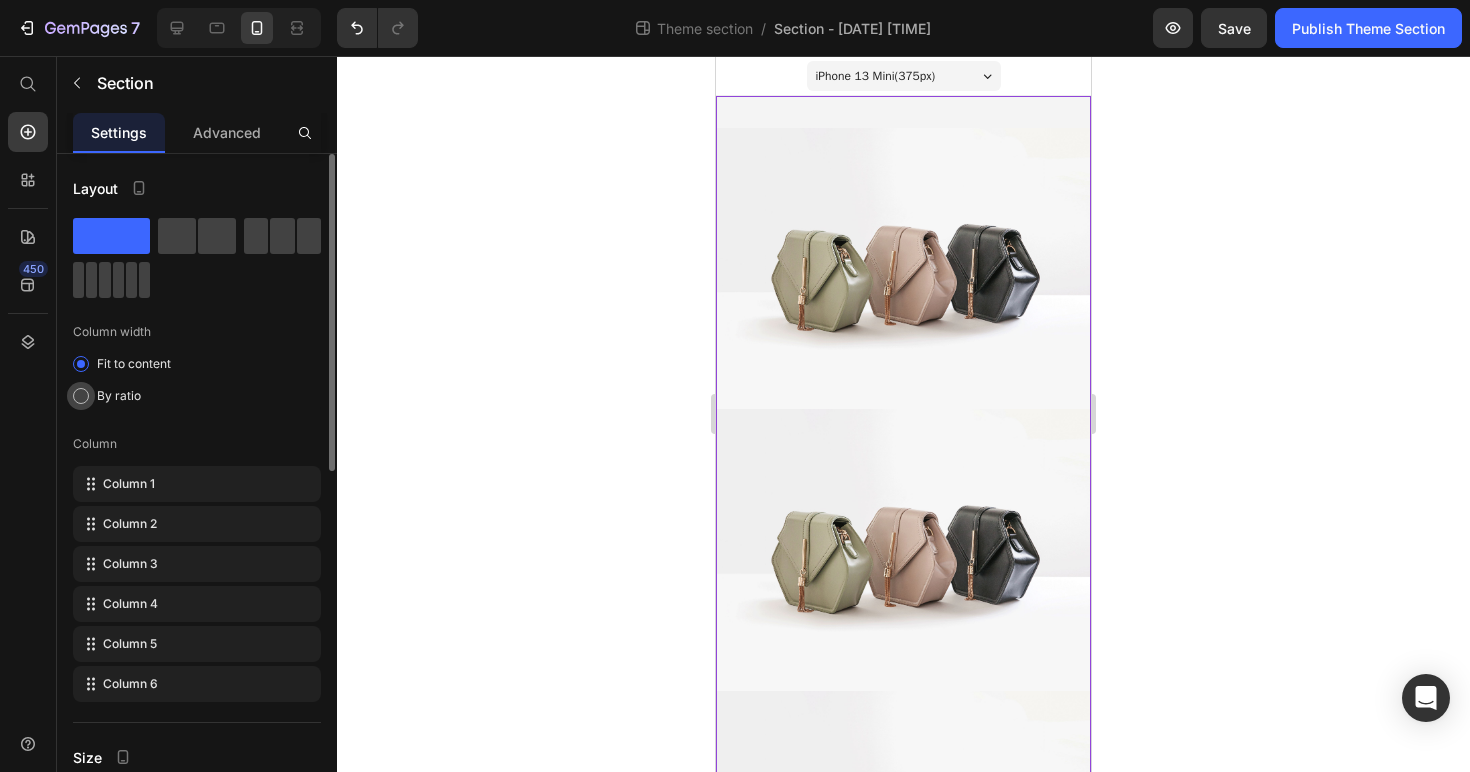 click on "By ratio" 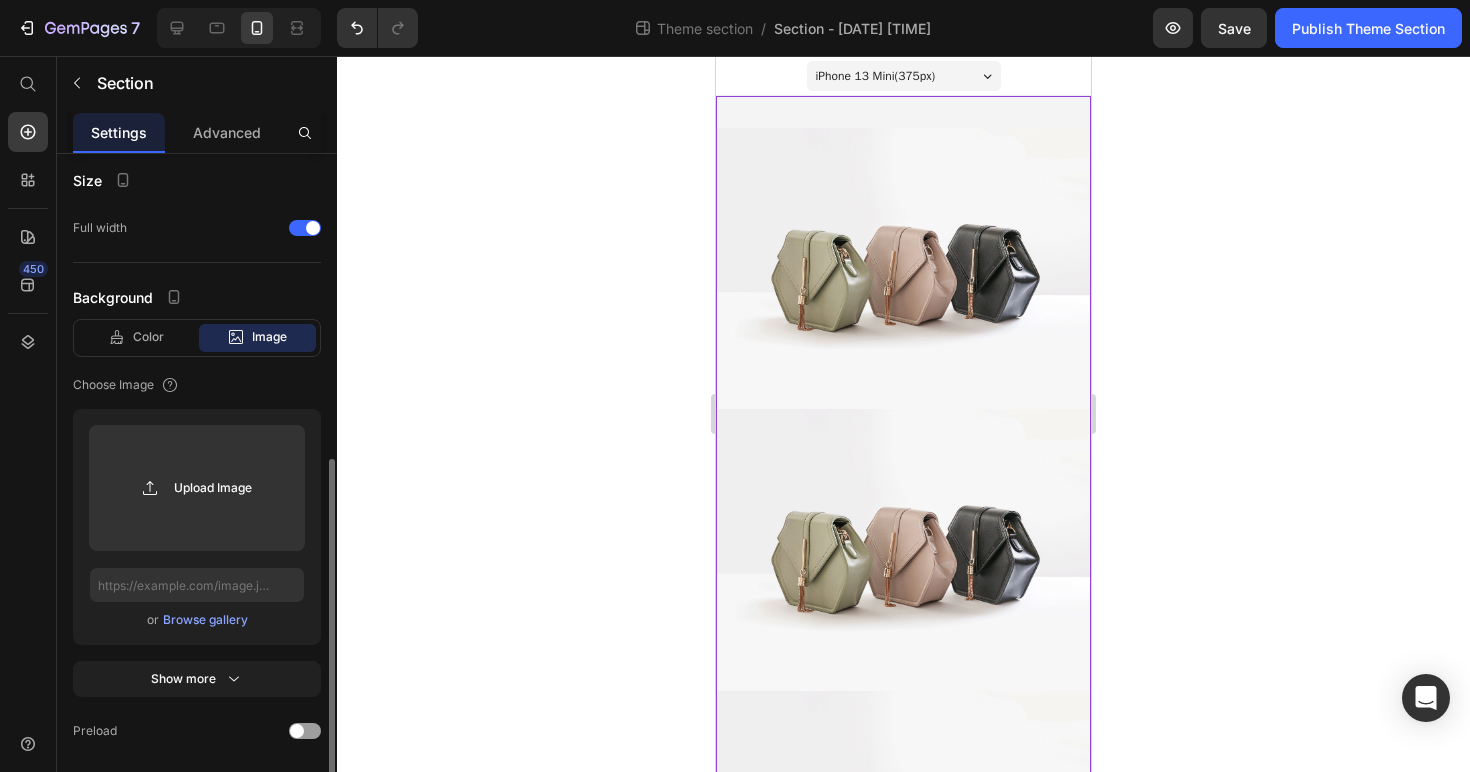 scroll, scrollTop: 623, scrollLeft: 0, axis: vertical 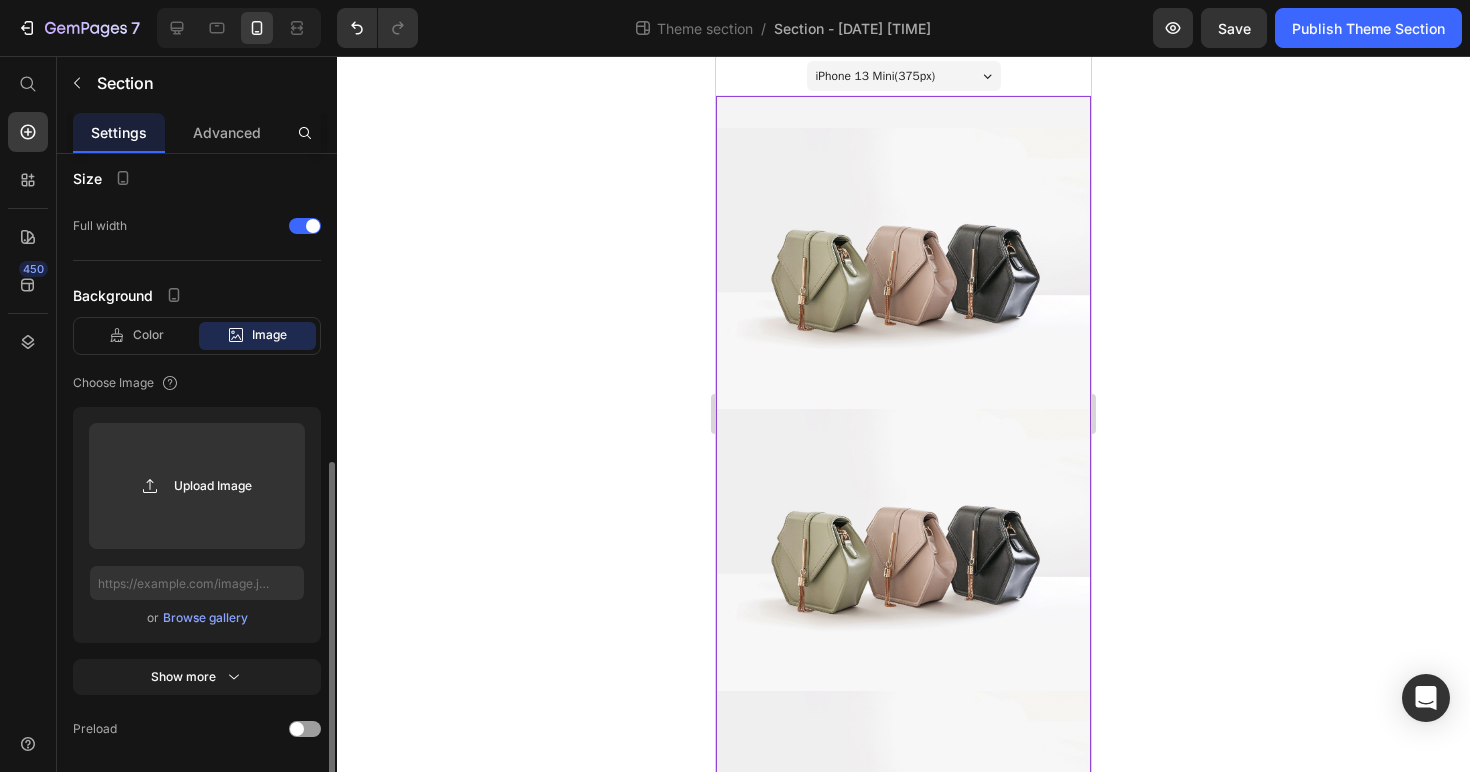 click on "Color Image Video" at bounding box center [197, 336] 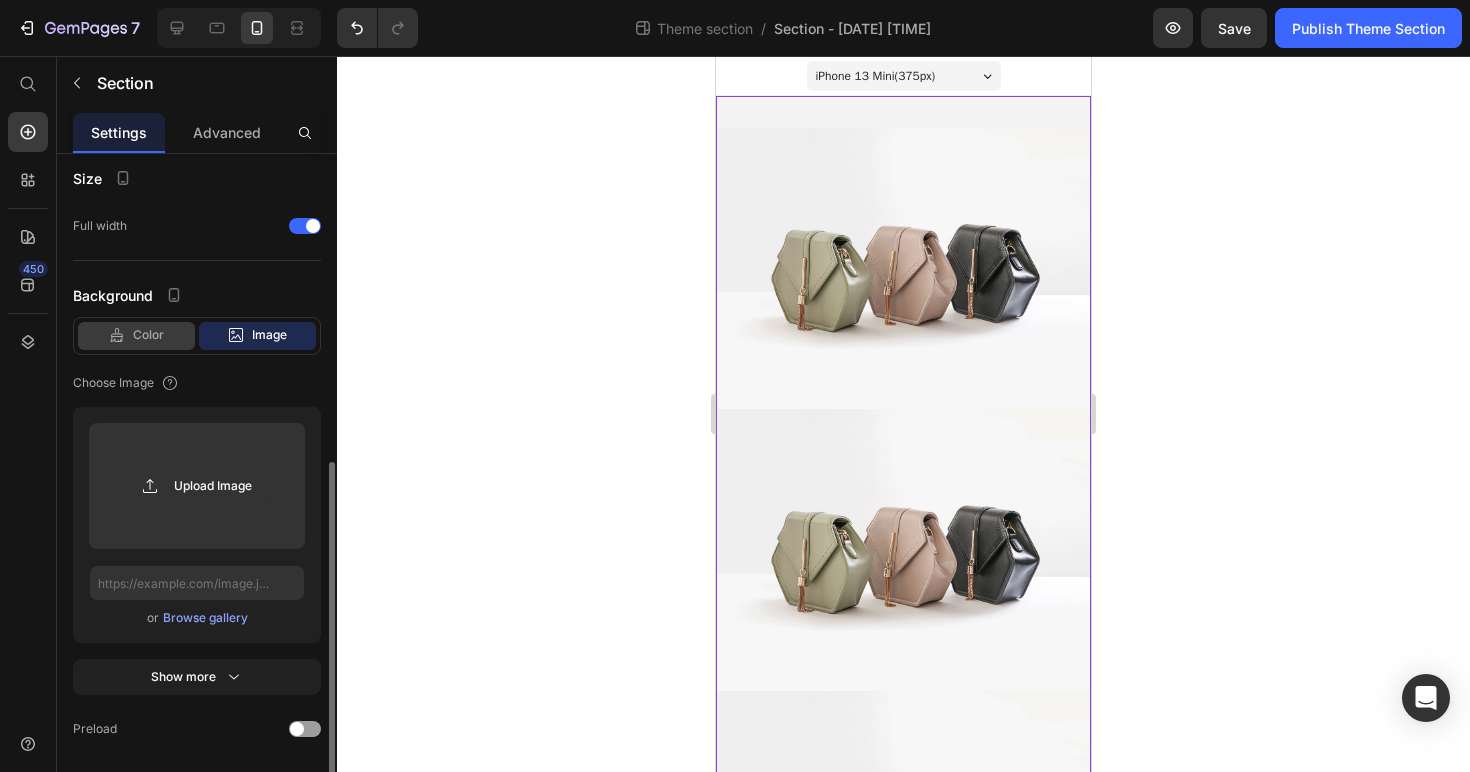 click on "Color" at bounding box center (148, 335) 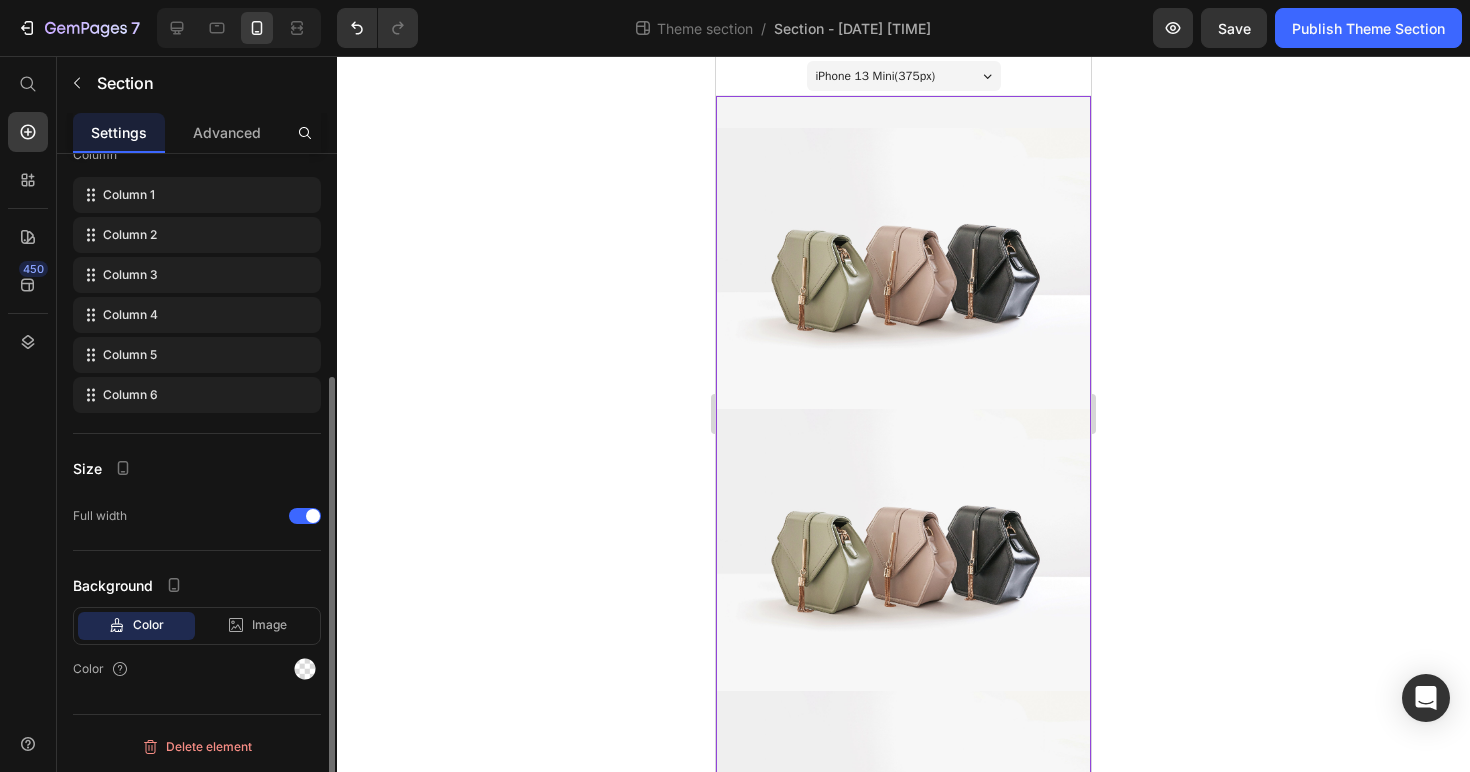 scroll, scrollTop: 333, scrollLeft: 0, axis: vertical 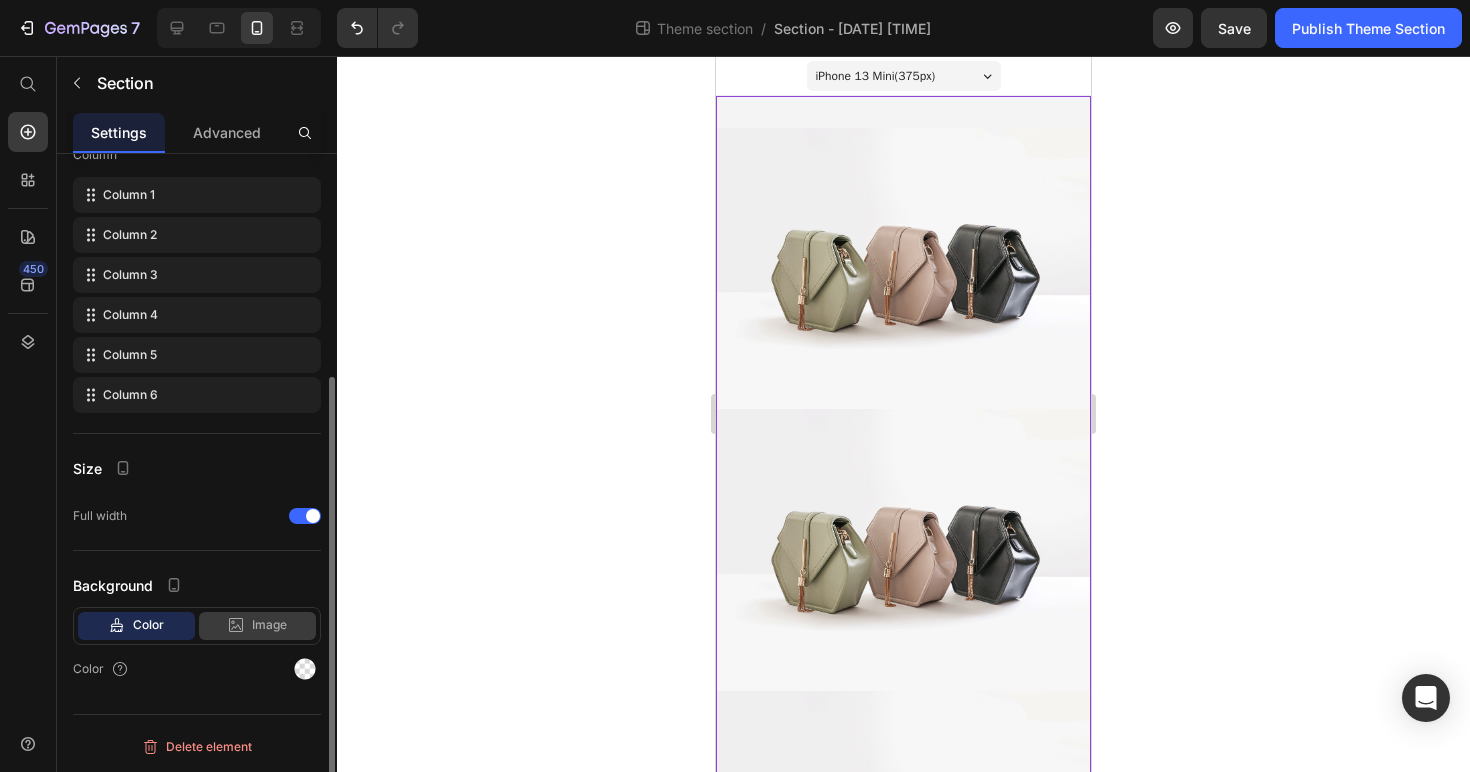 click on "Image" 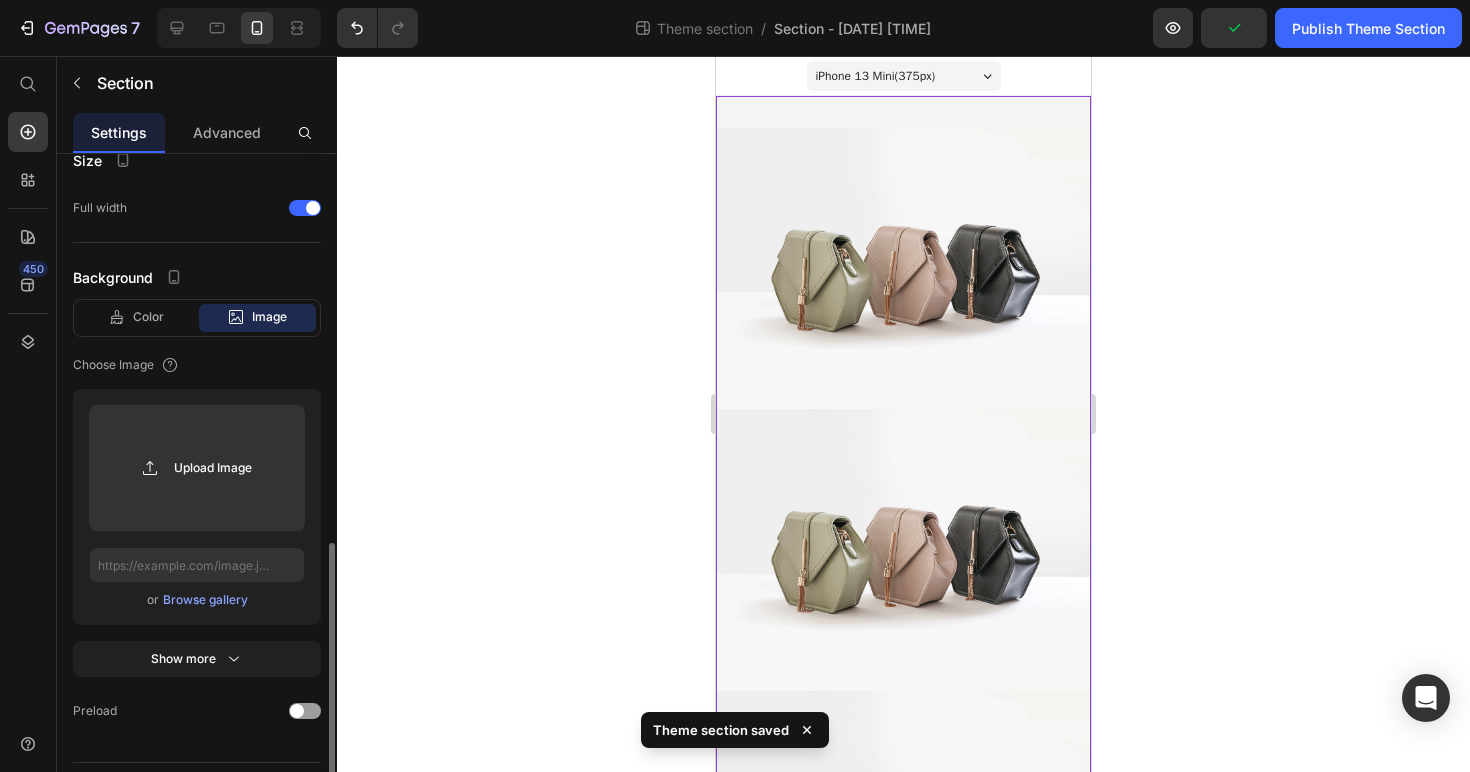 scroll, scrollTop: 689, scrollLeft: 0, axis: vertical 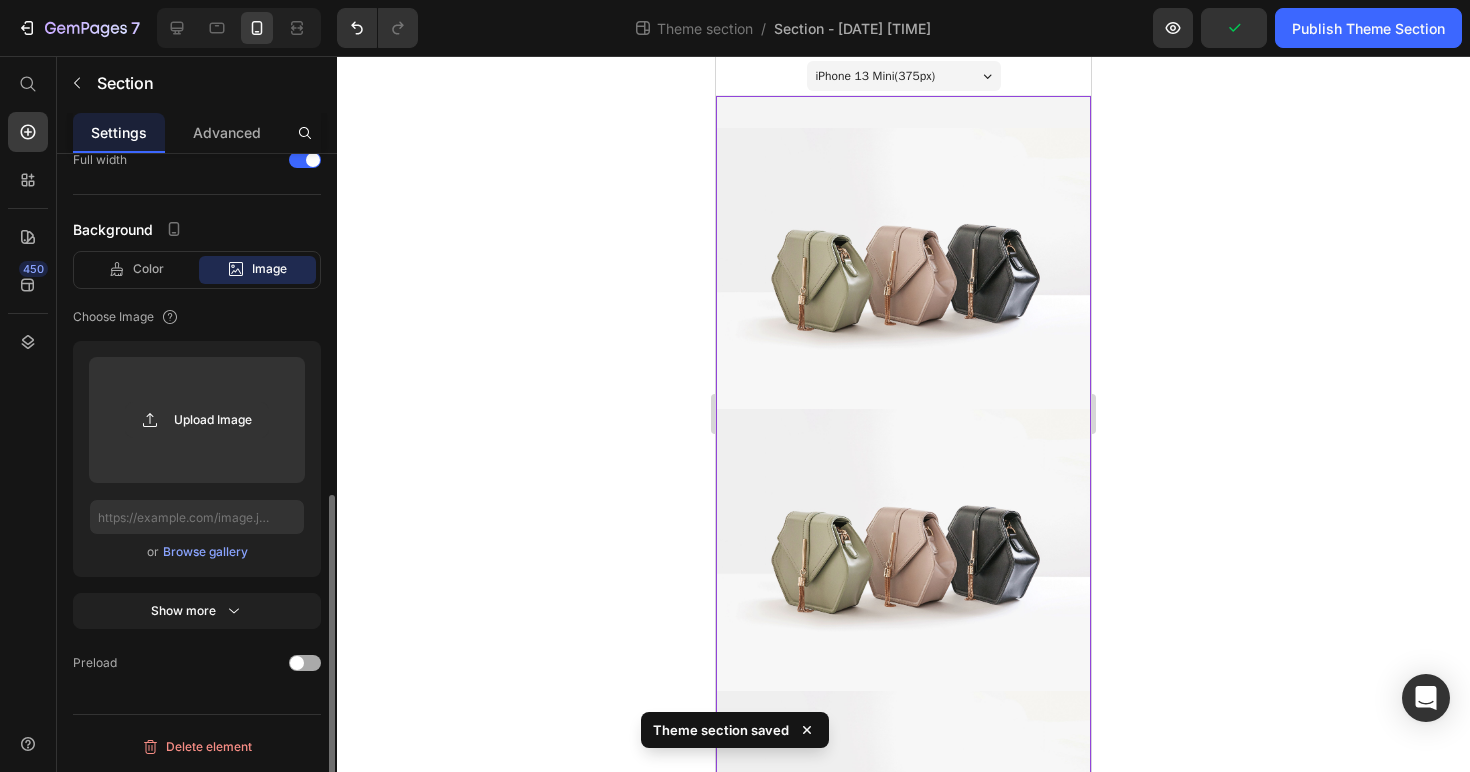 click at bounding box center (297, 663) 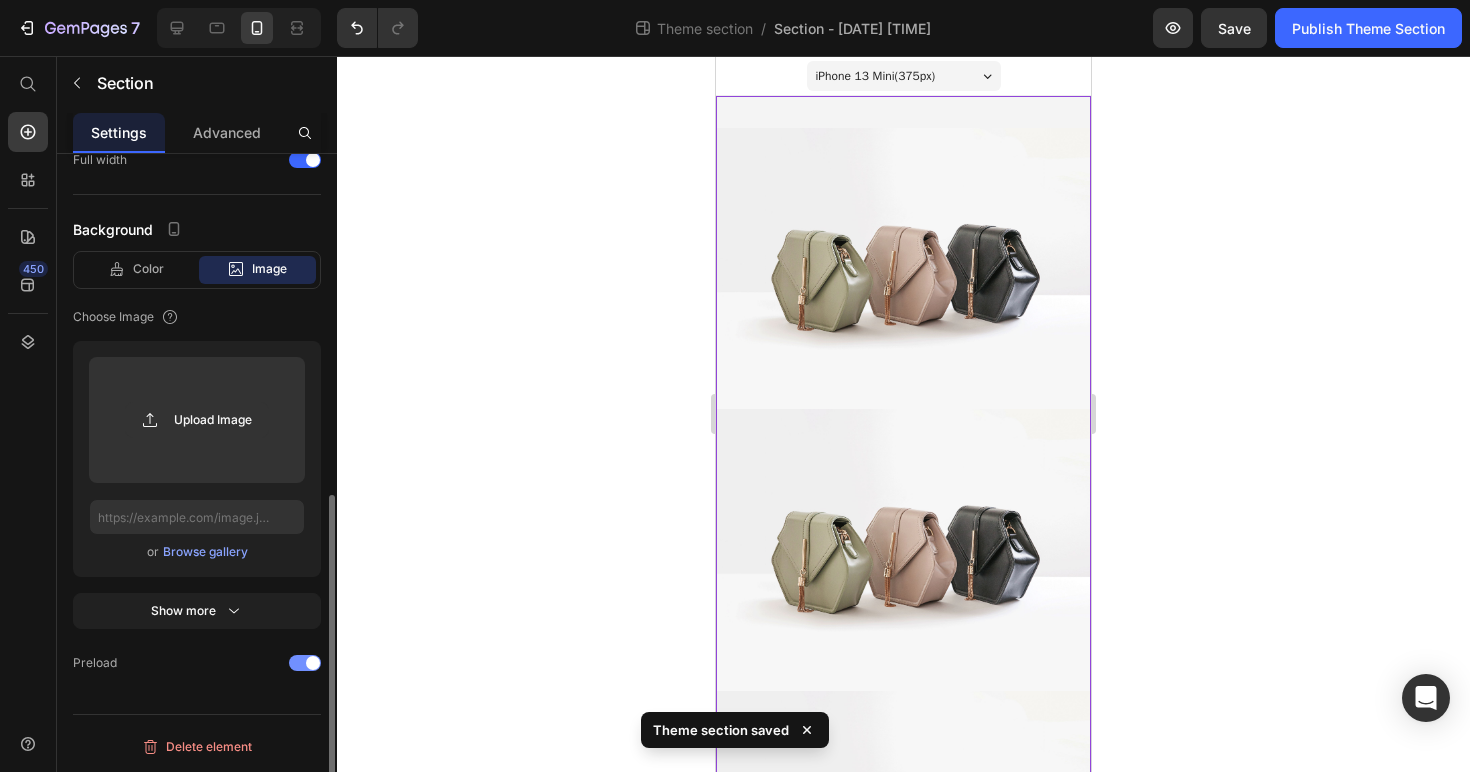 click at bounding box center [305, 663] 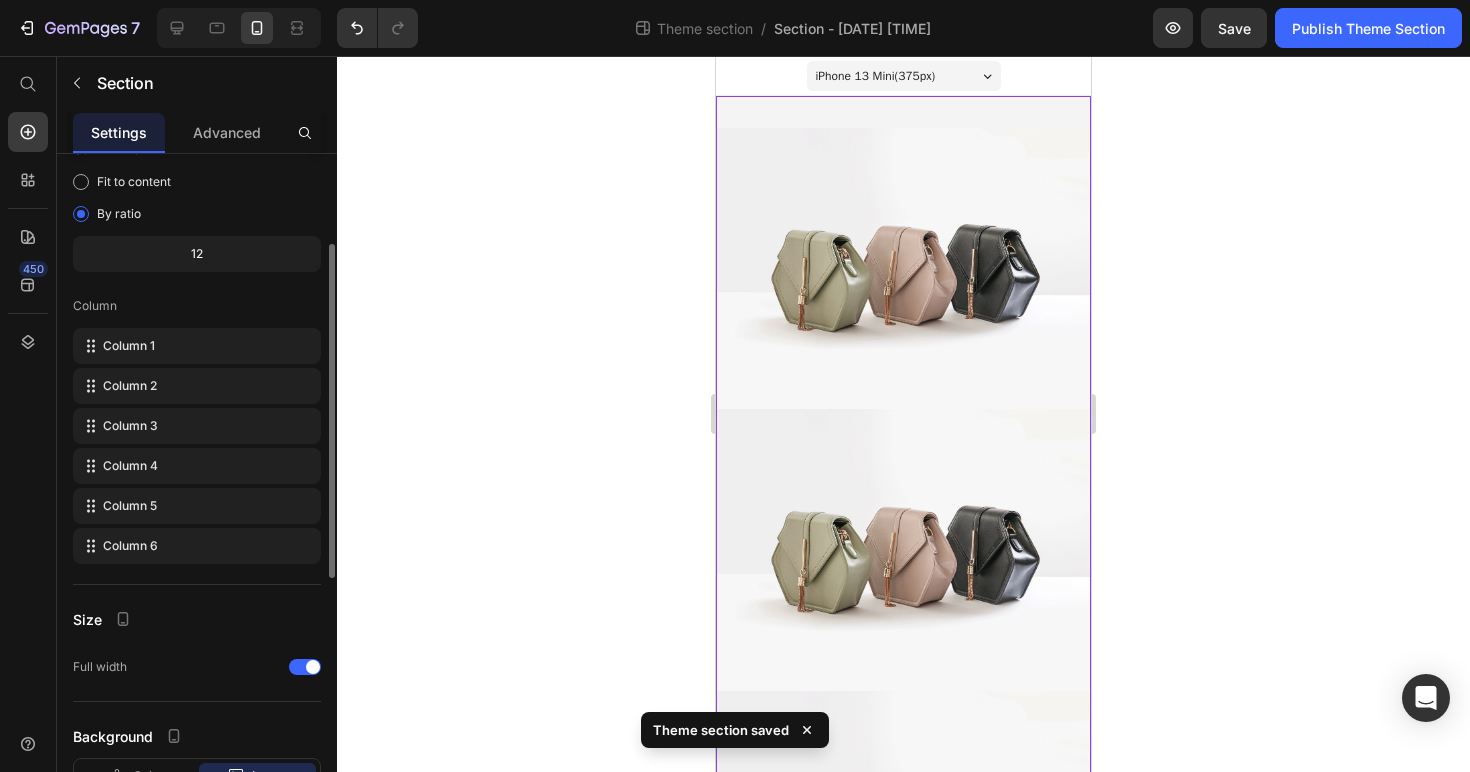 scroll, scrollTop: 181, scrollLeft: 0, axis: vertical 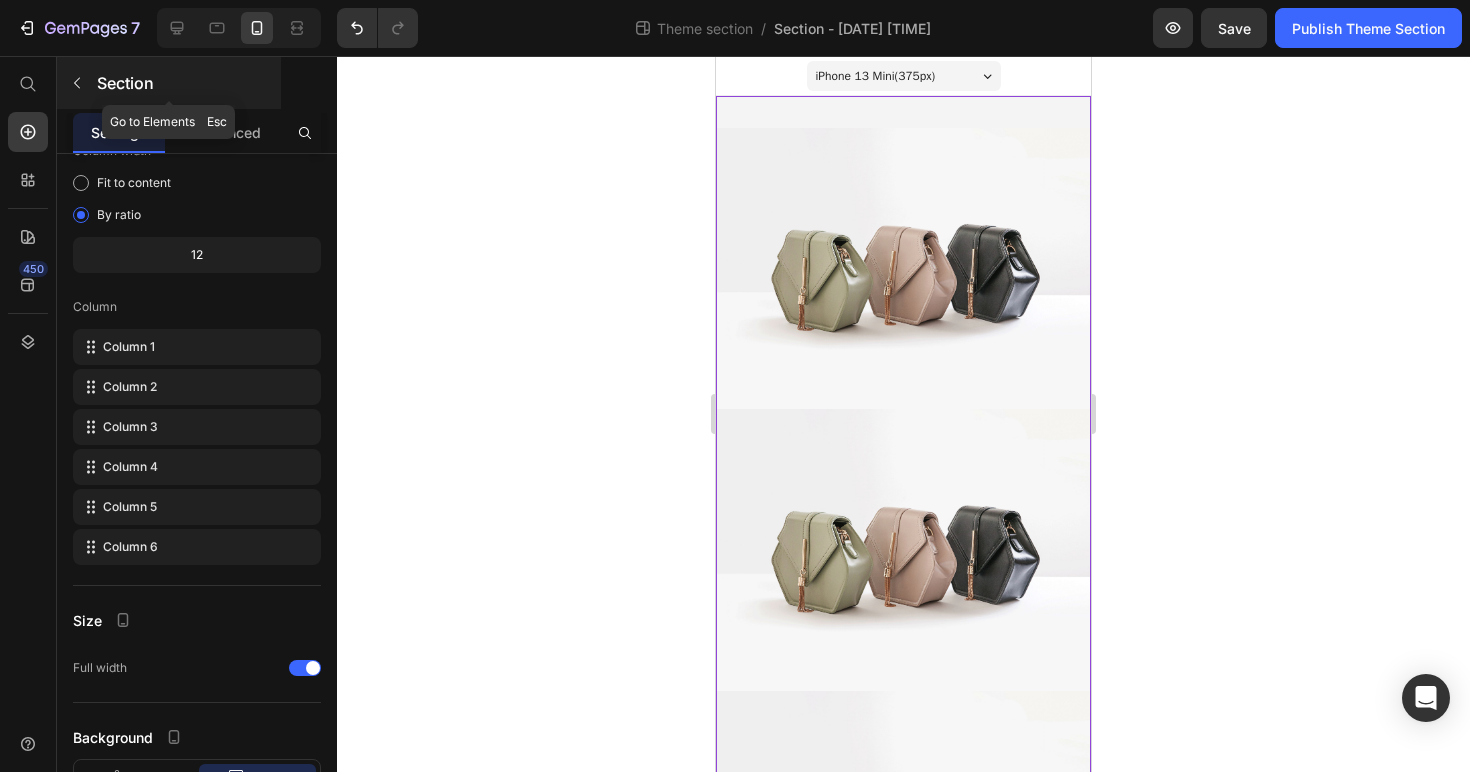 click on "Section" at bounding box center [187, 83] 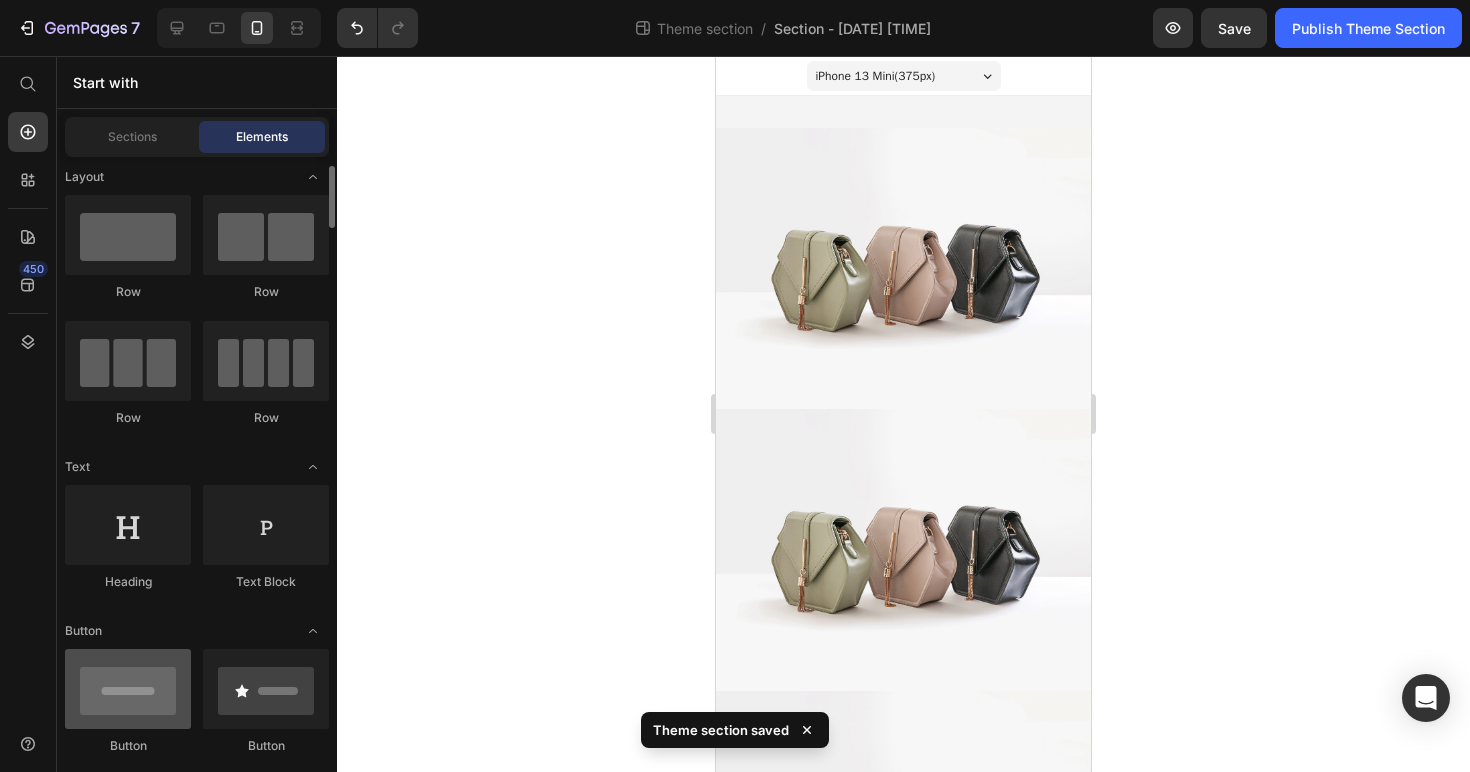scroll, scrollTop: 2, scrollLeft: 0, axis: vertical 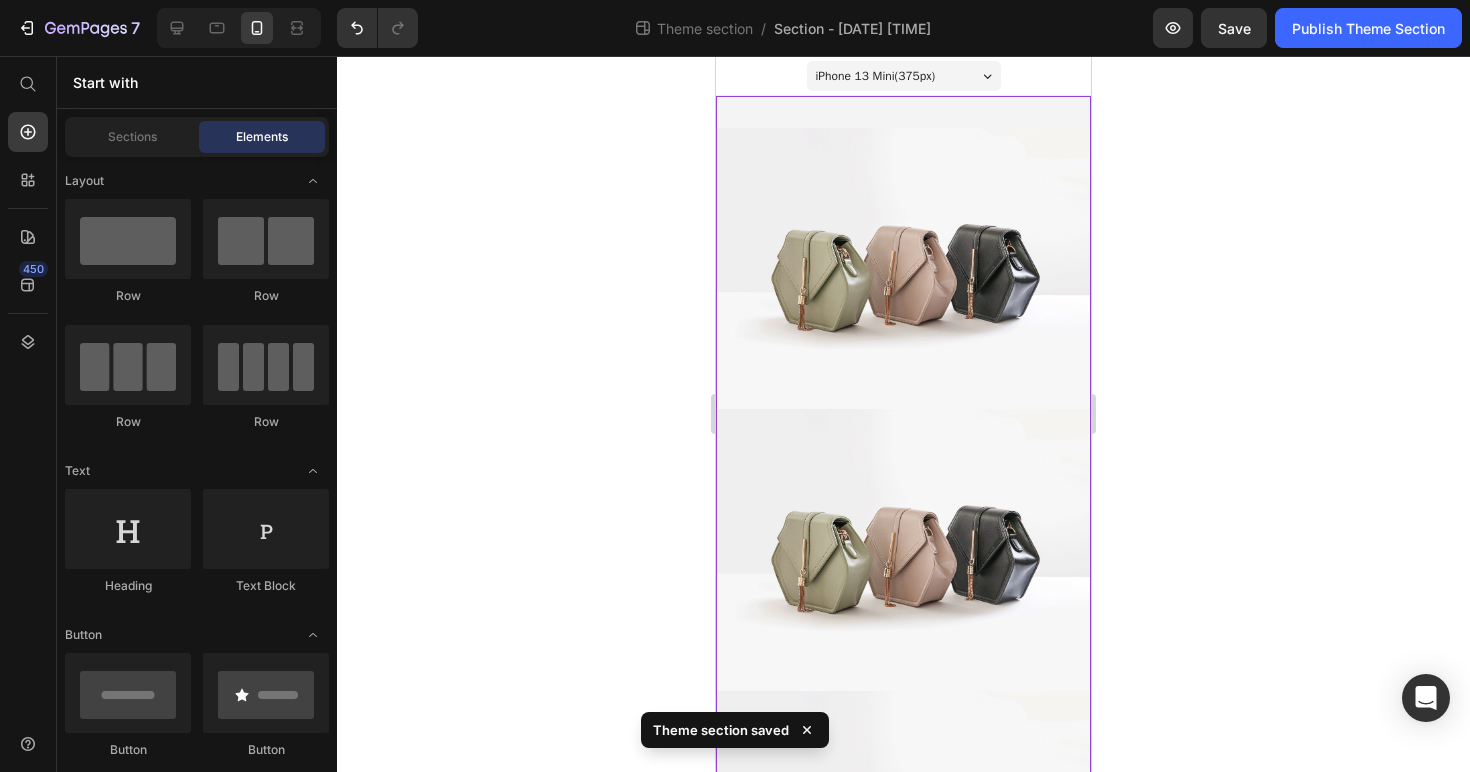 click on "Image Image Image Image Image Image" at bounding box center (903, 972) 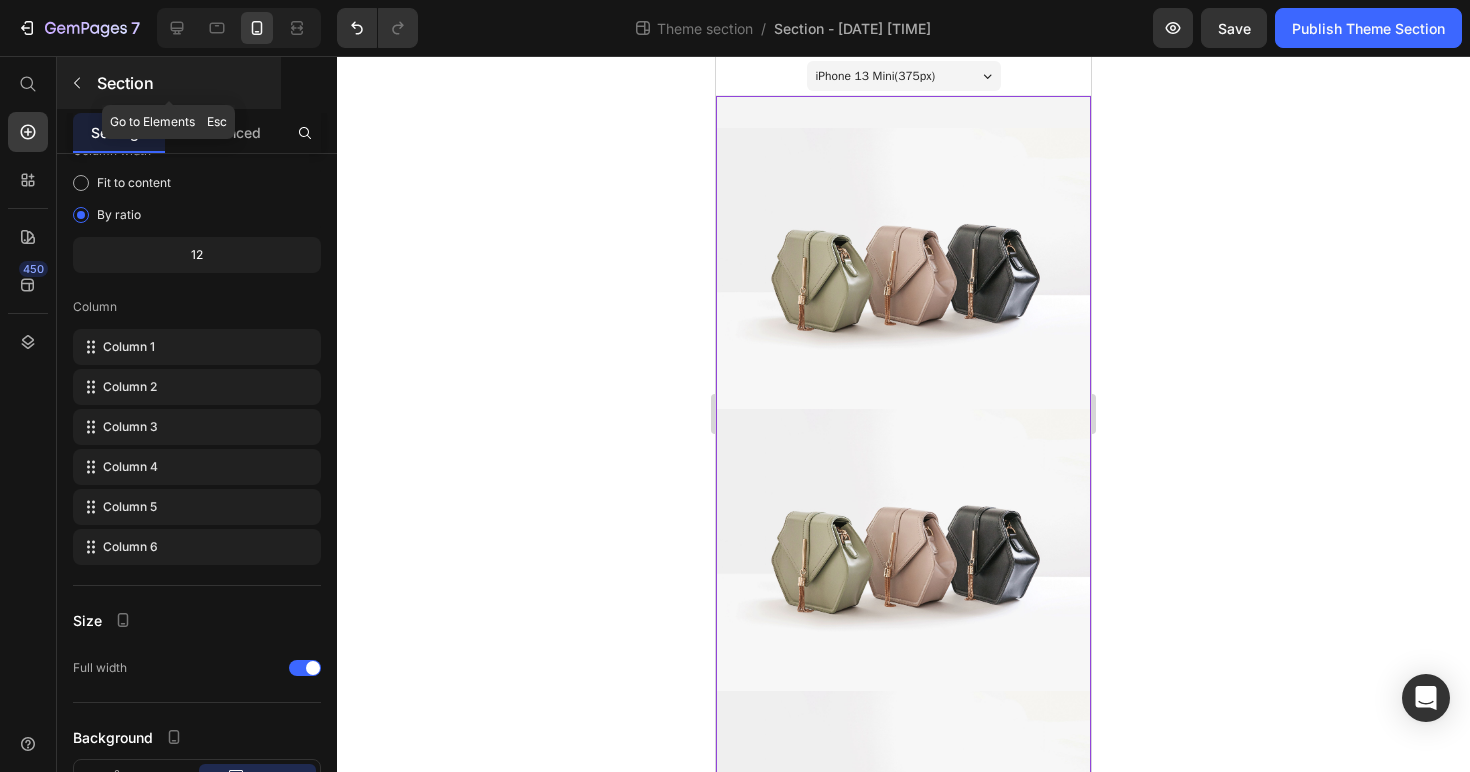 click on "Section" at bounding box center [169, 83] 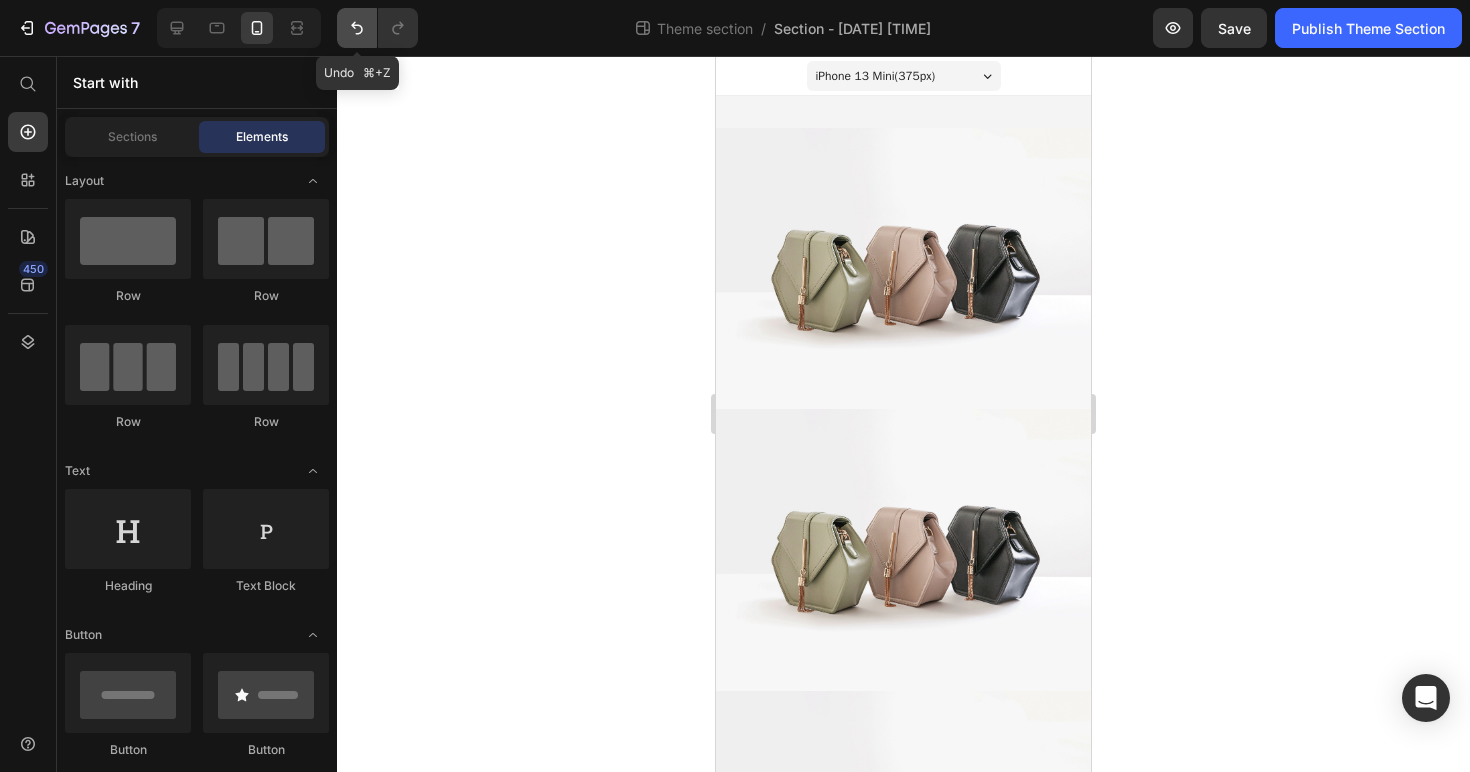 click 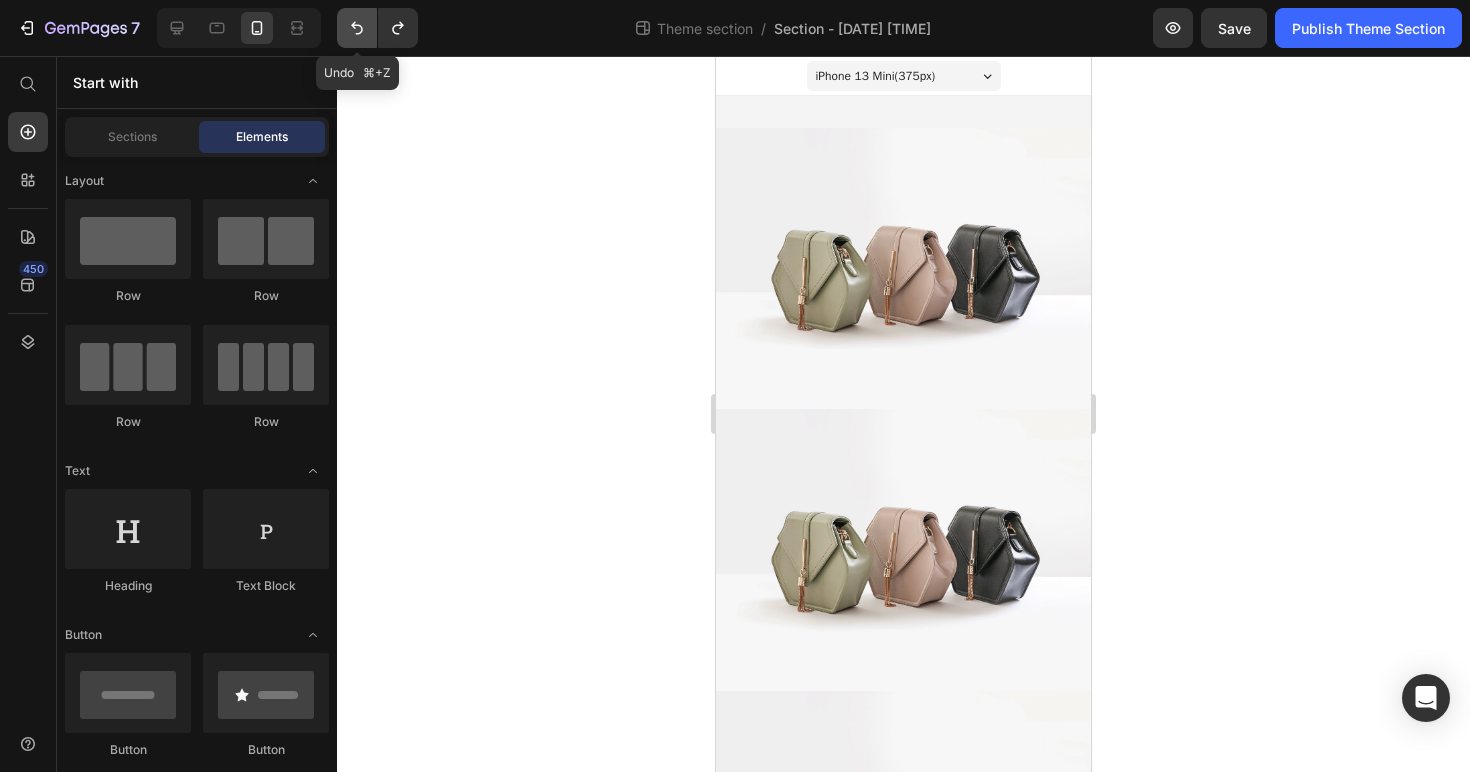 click 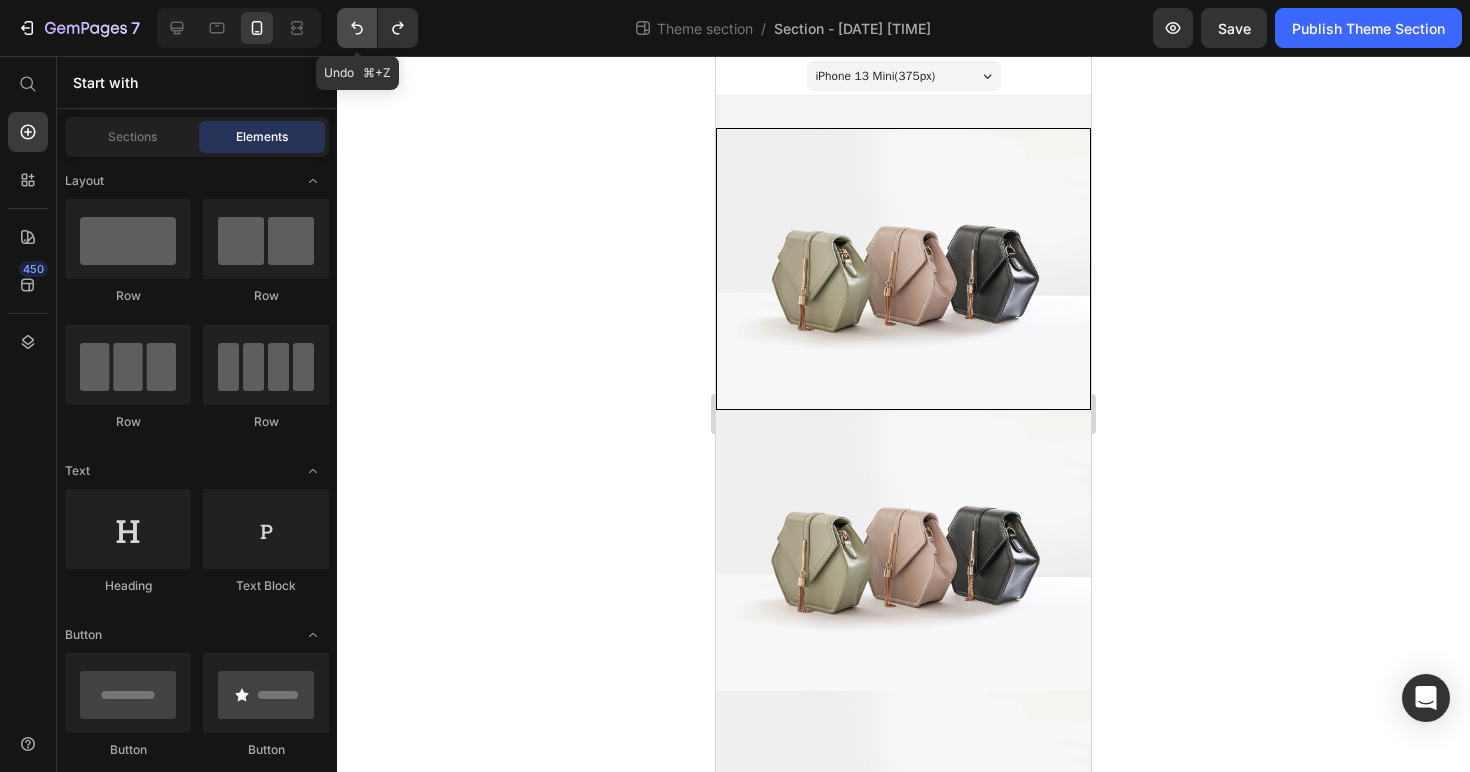 click 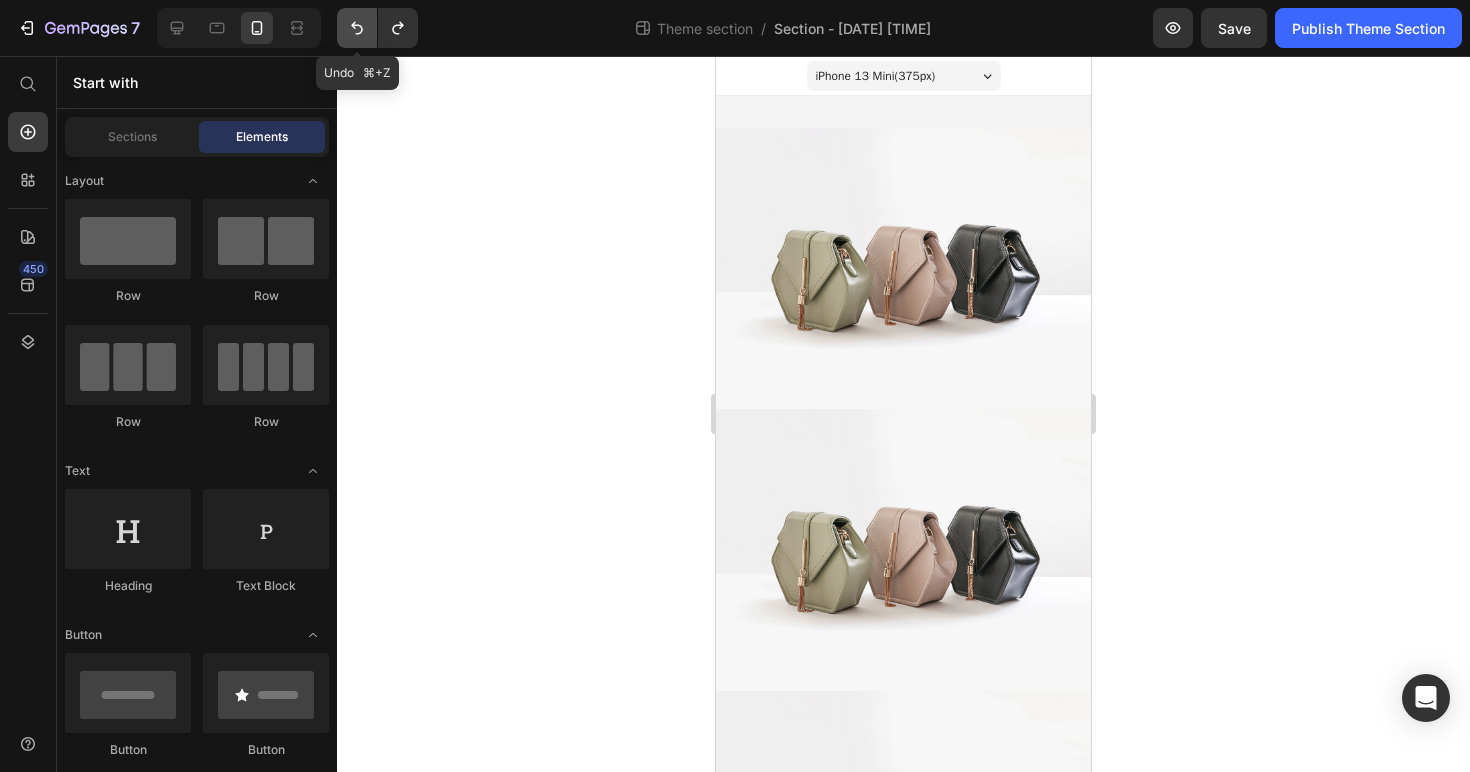 click 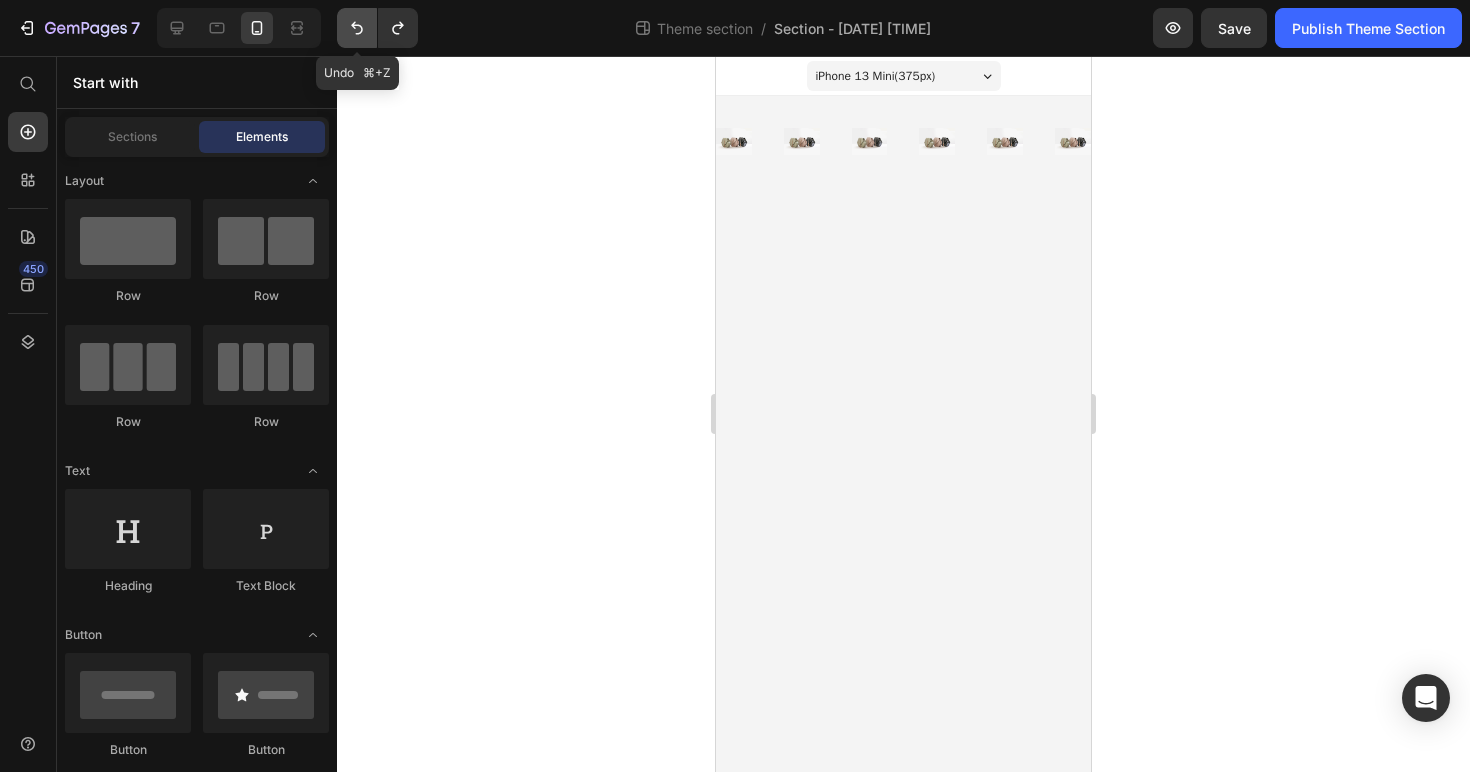 click 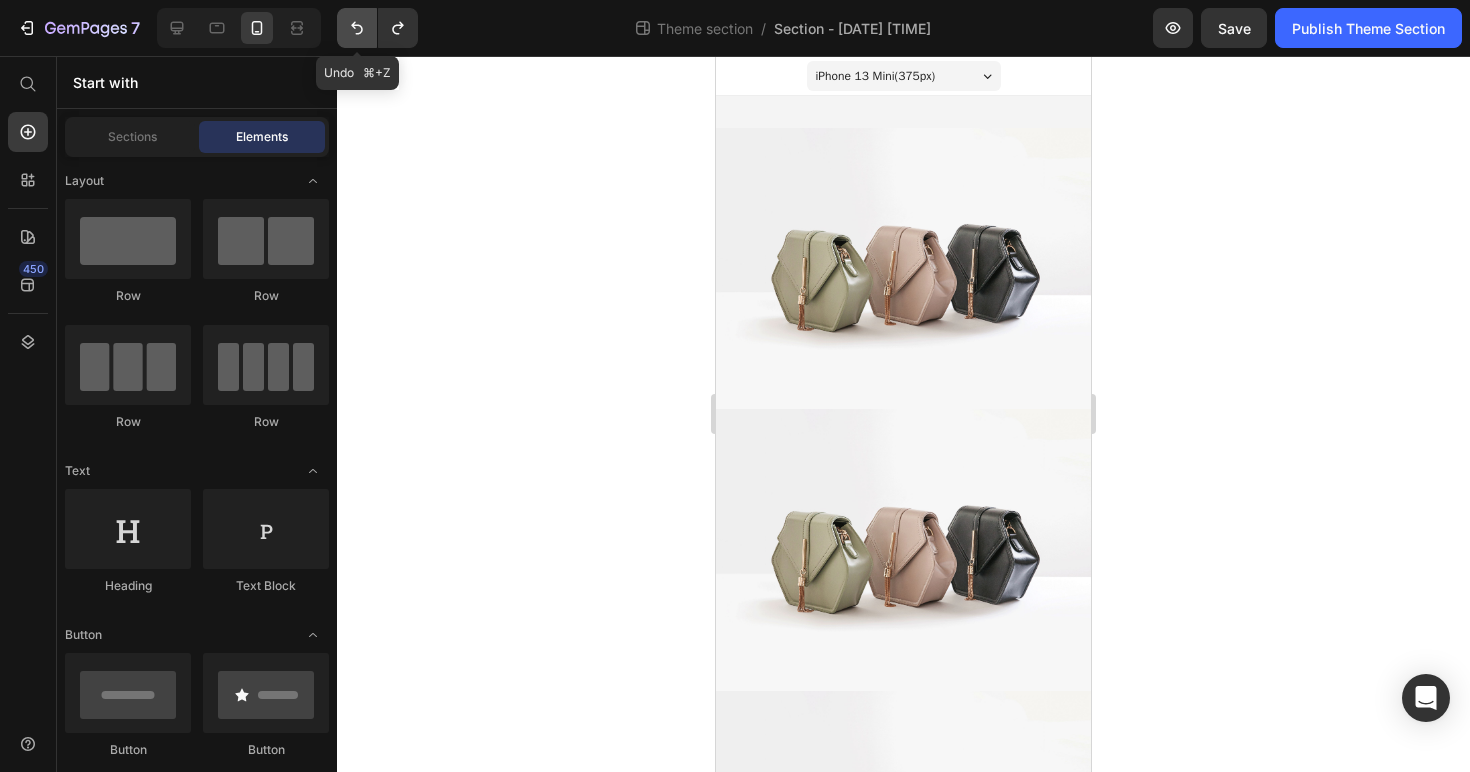 click 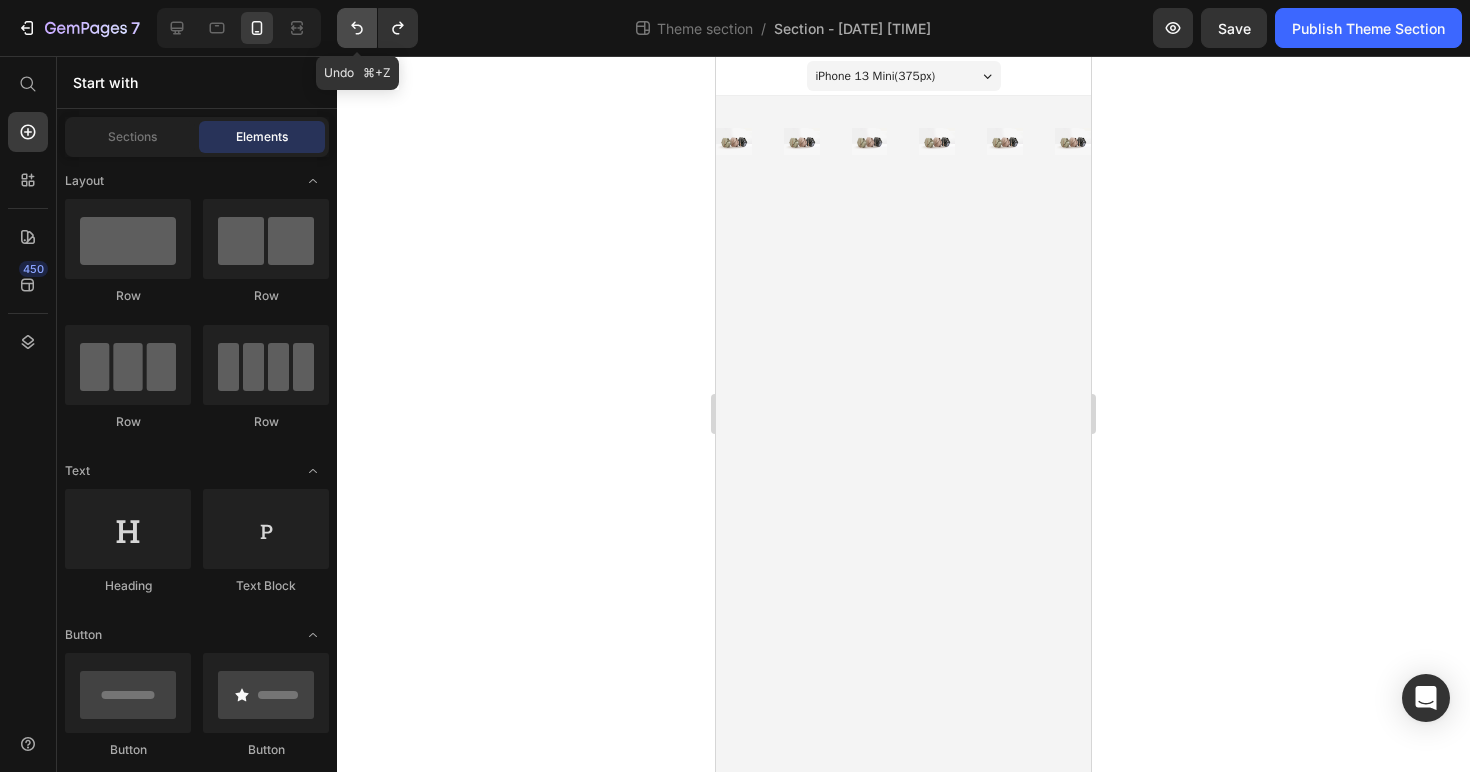 click 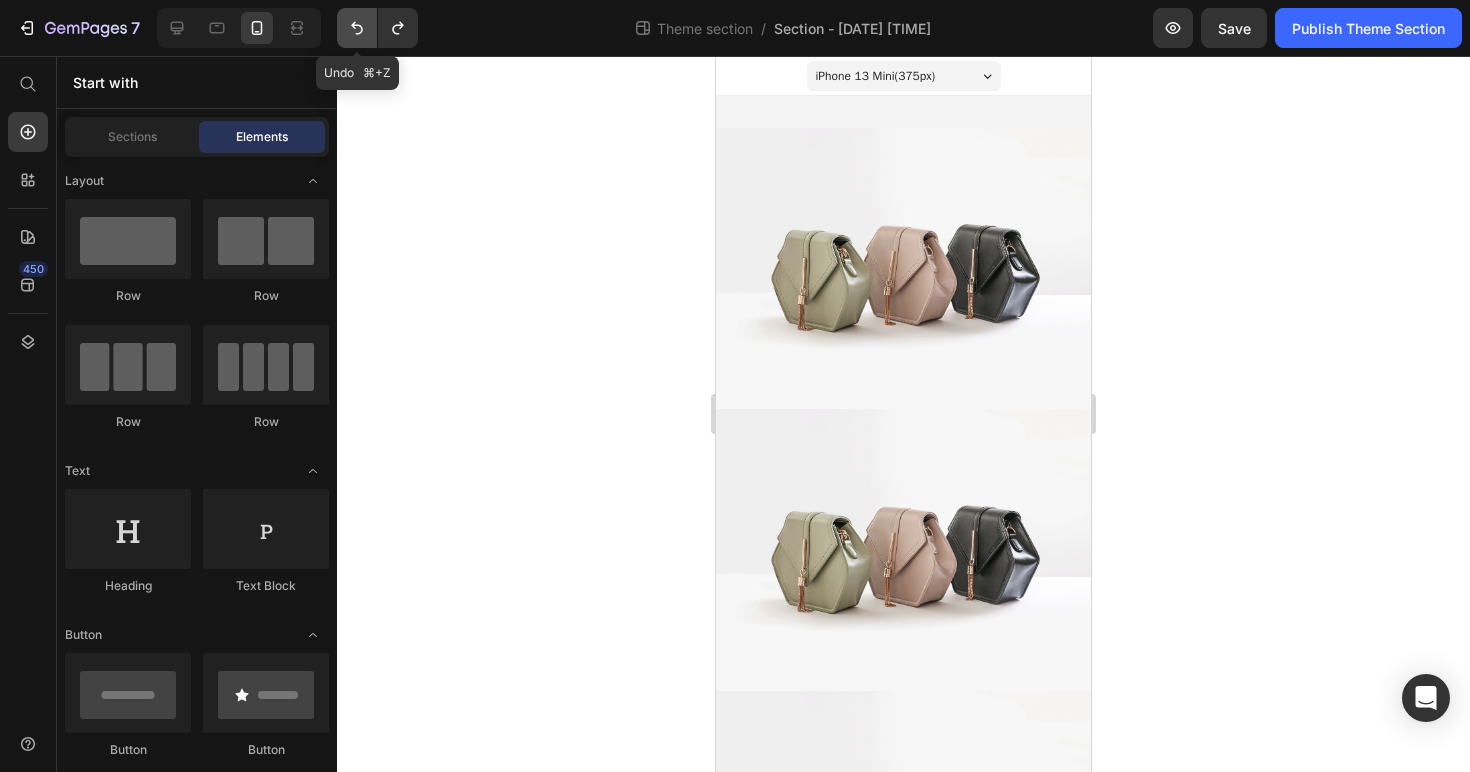 click 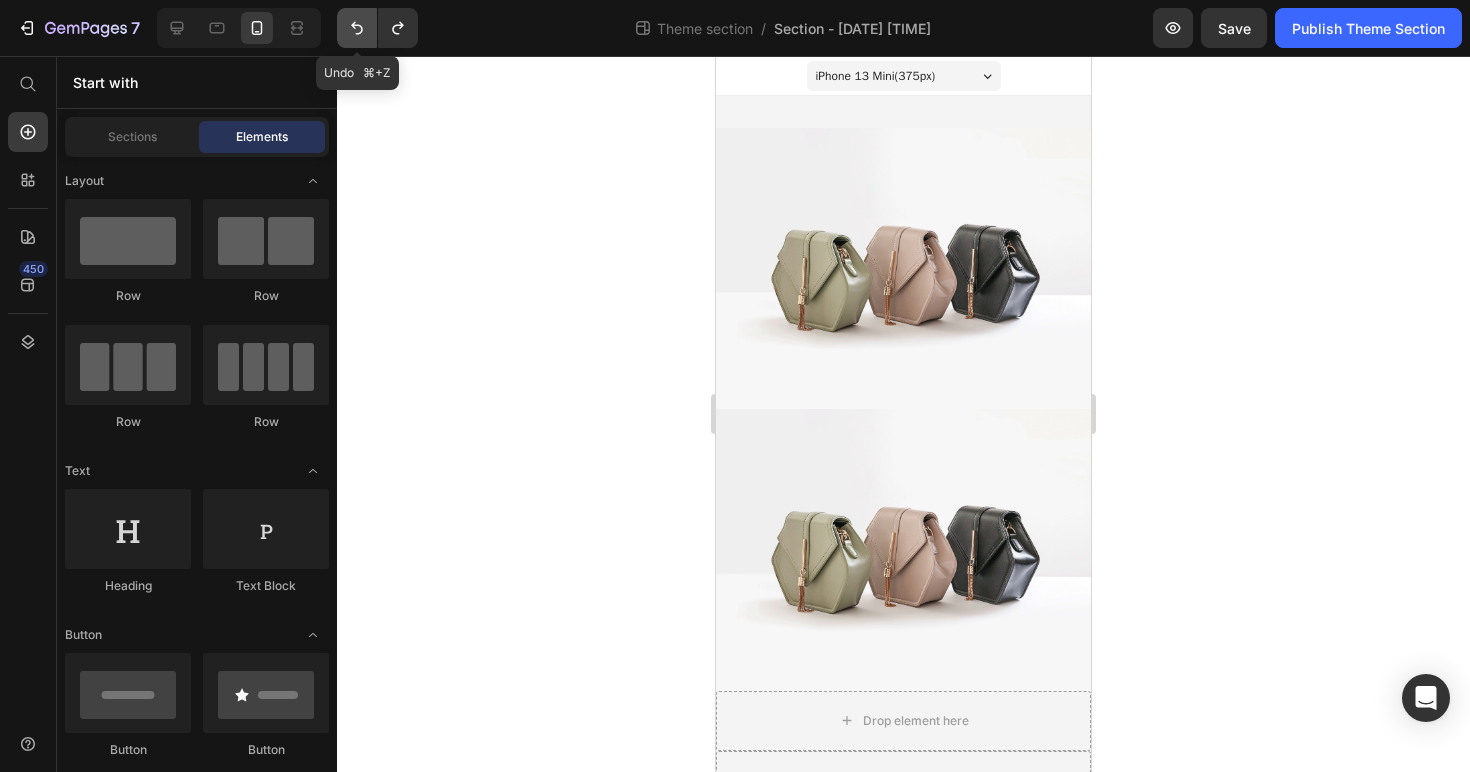 click 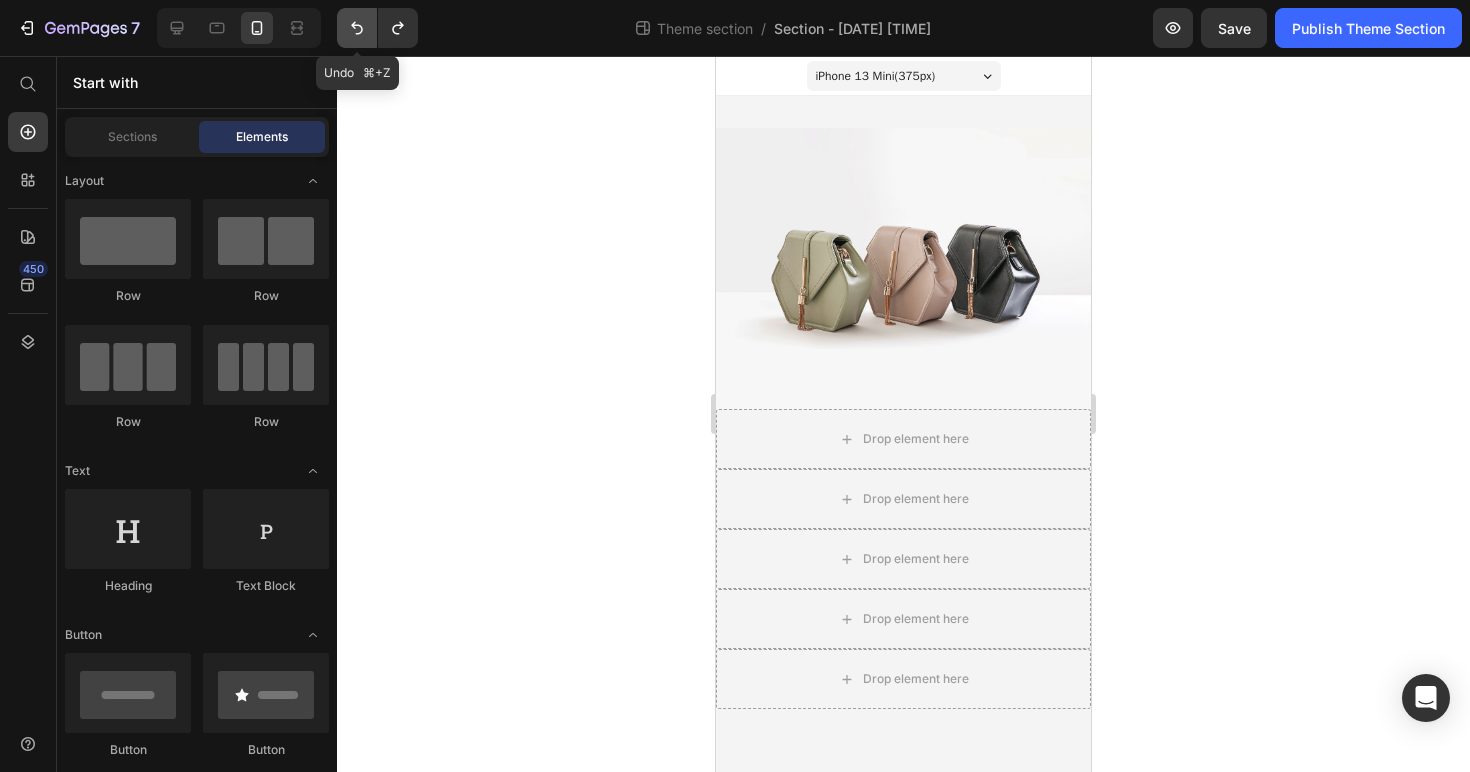 click 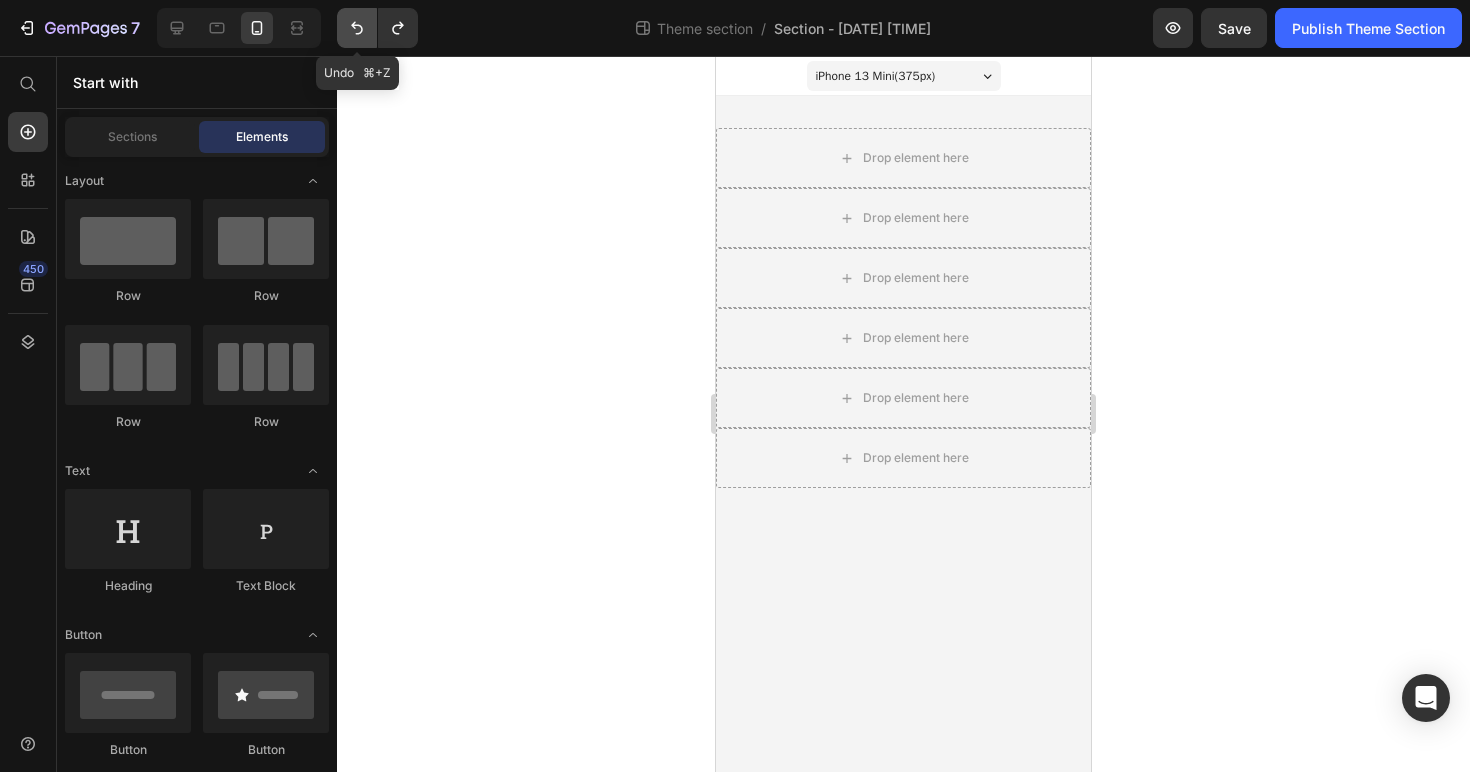 click 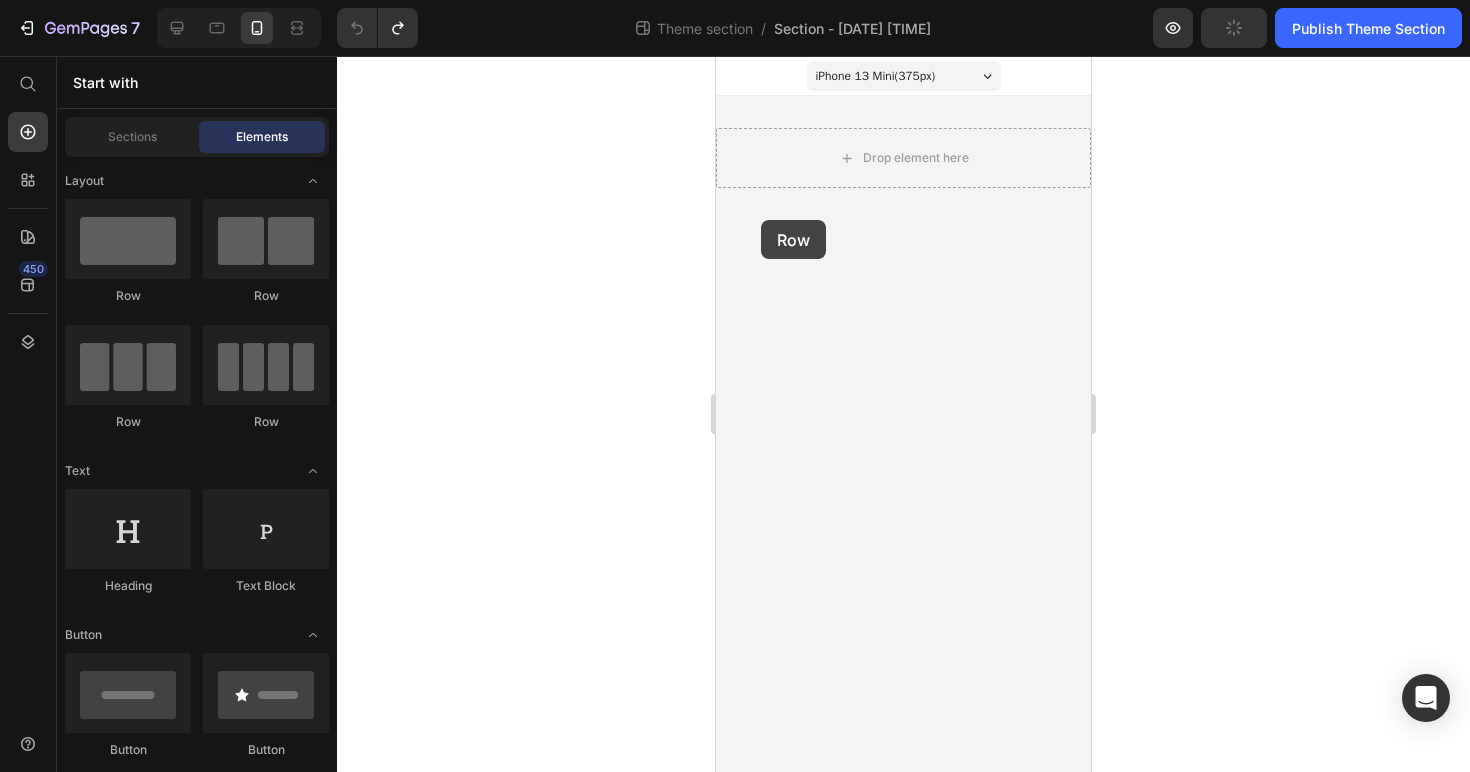 drag, startPoint x: 138, startPoint y: 375, endPoint x: 55, endPoint y: 432, distance: 100.68764 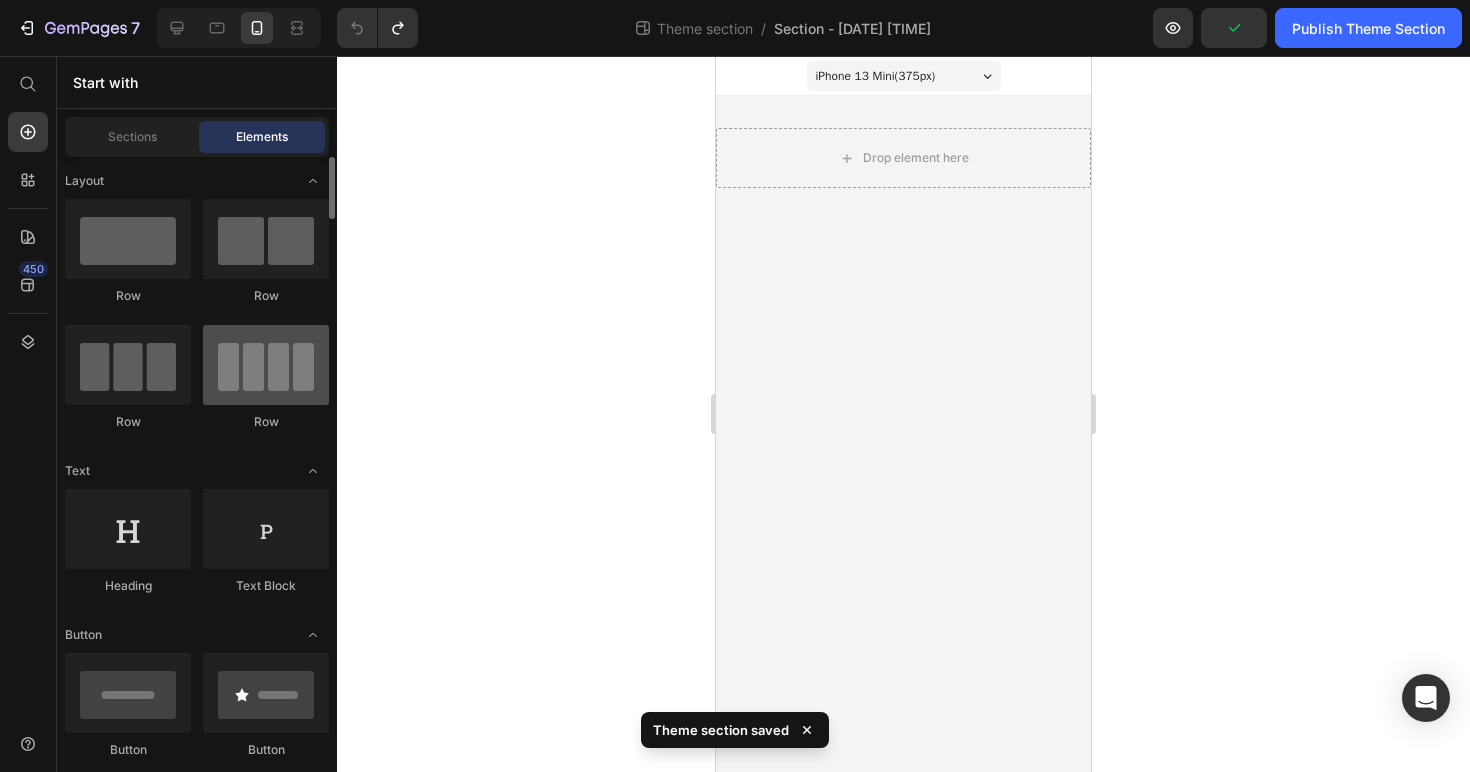 drag, startPoint x: 198, startPoint y: 372, endPoint x: 259, endPoint y: 372, distance: 61 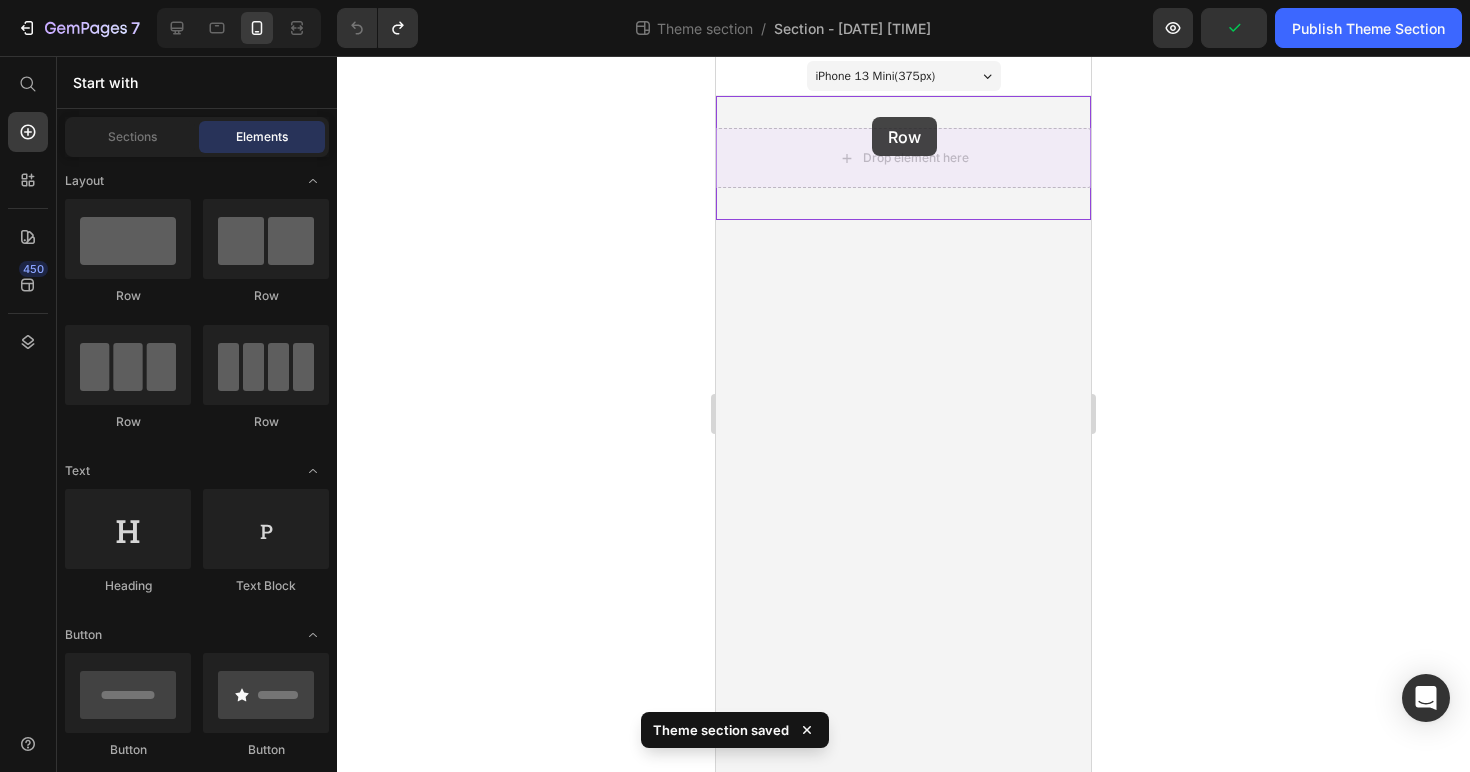 drag, startPoint x: 975, startPoint y: 428, endPoint x: 871, endPoint y: 119, distance: 326.0322 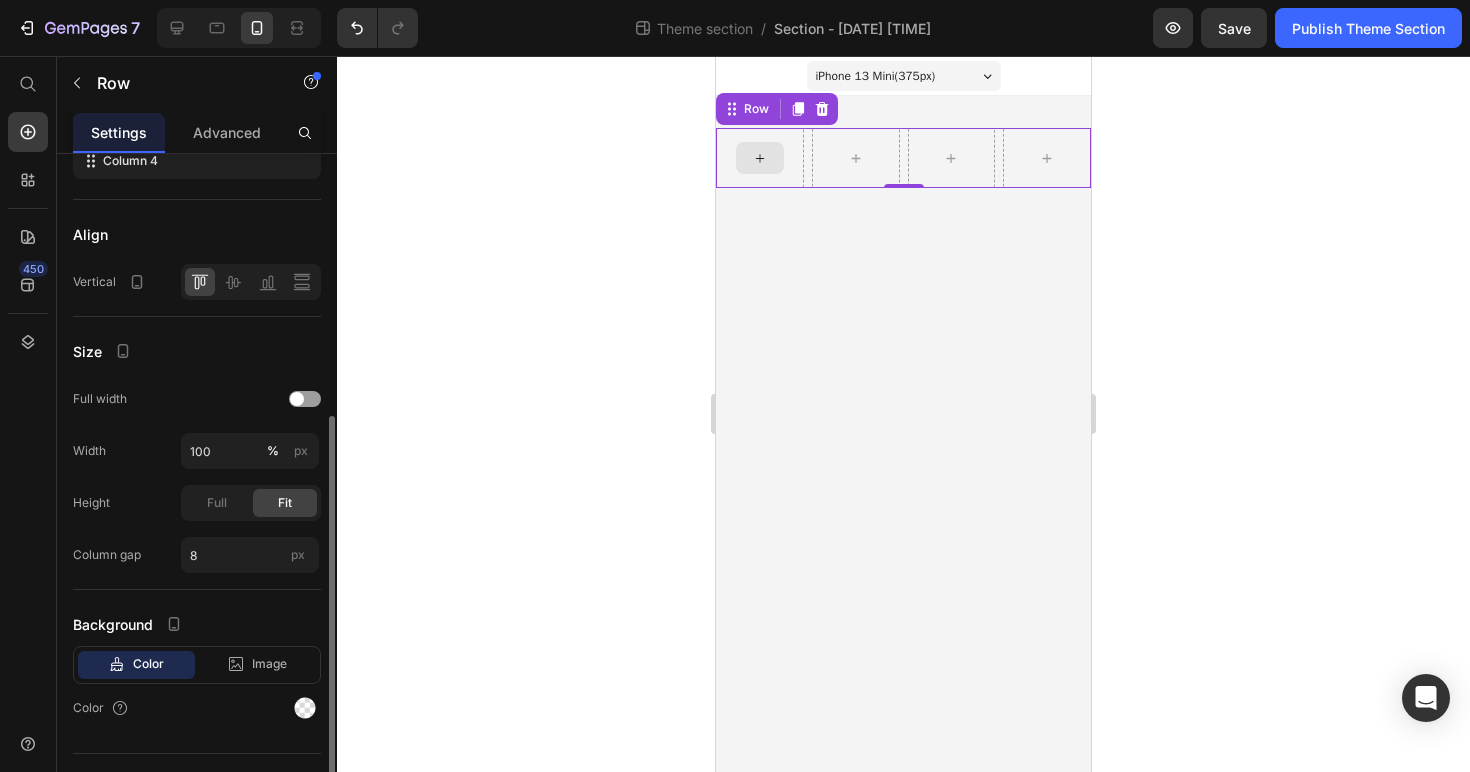 scroll, scrollTop: 445, scrollLeft: 0, axis: vertical 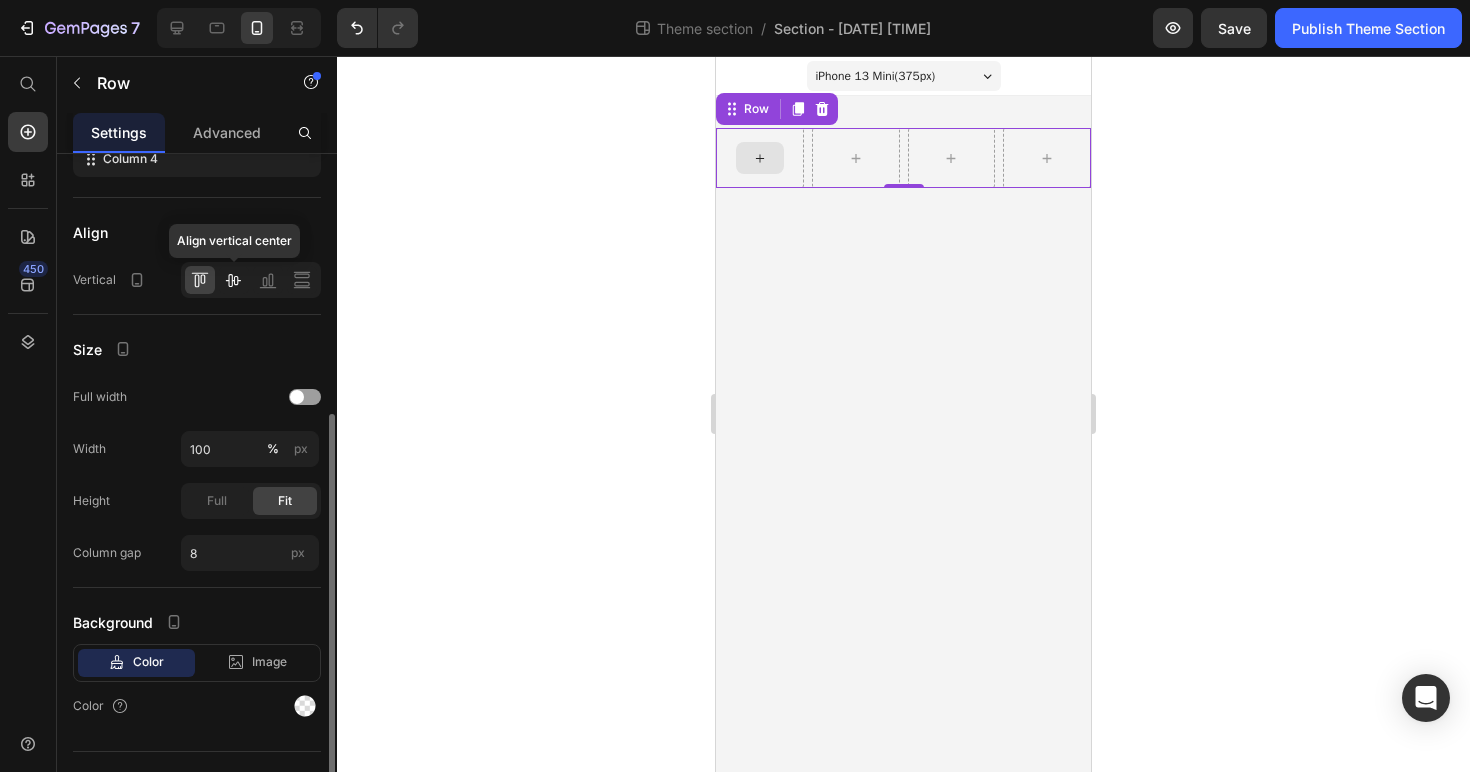 click 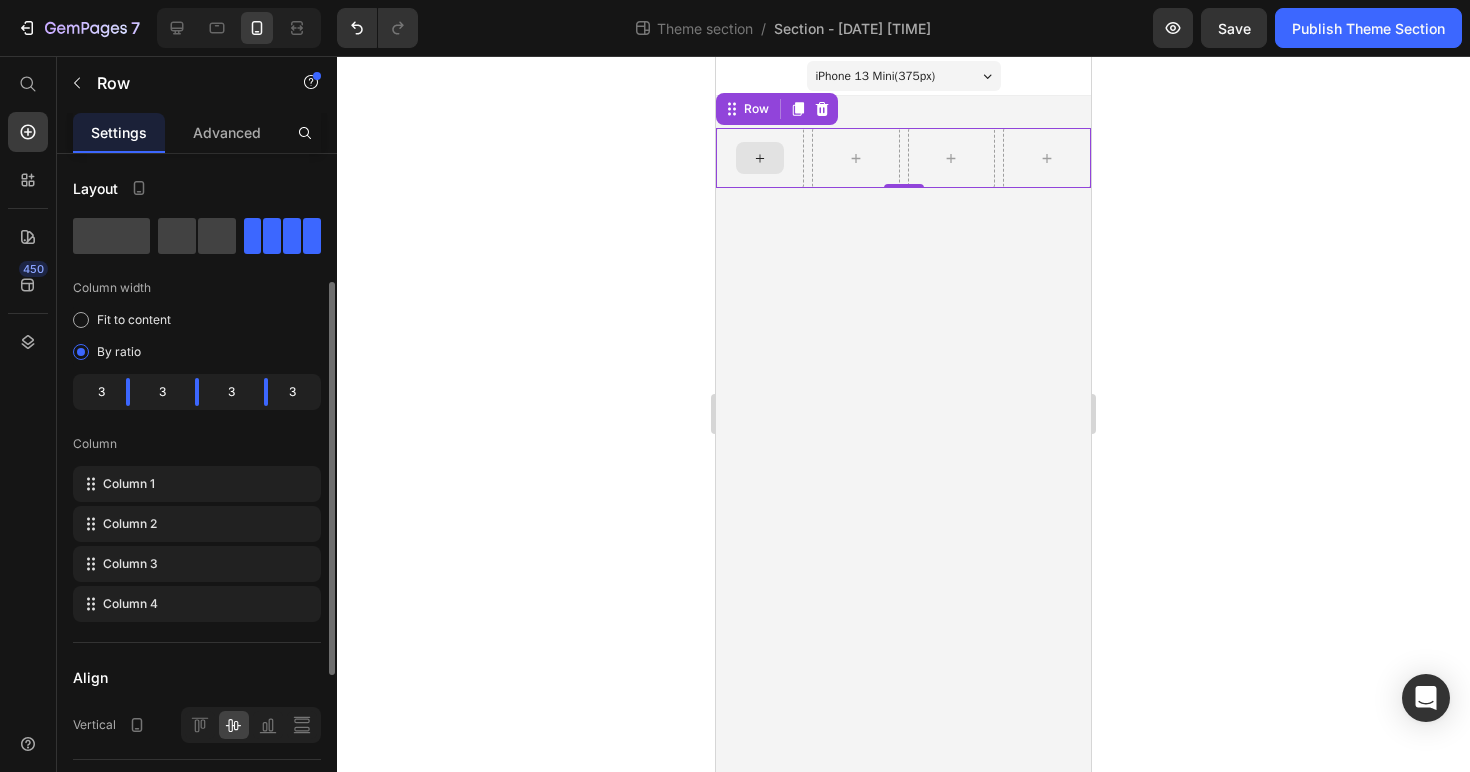 scroll, scrollTop: 92, scrollLeft: 0, axis: vertical 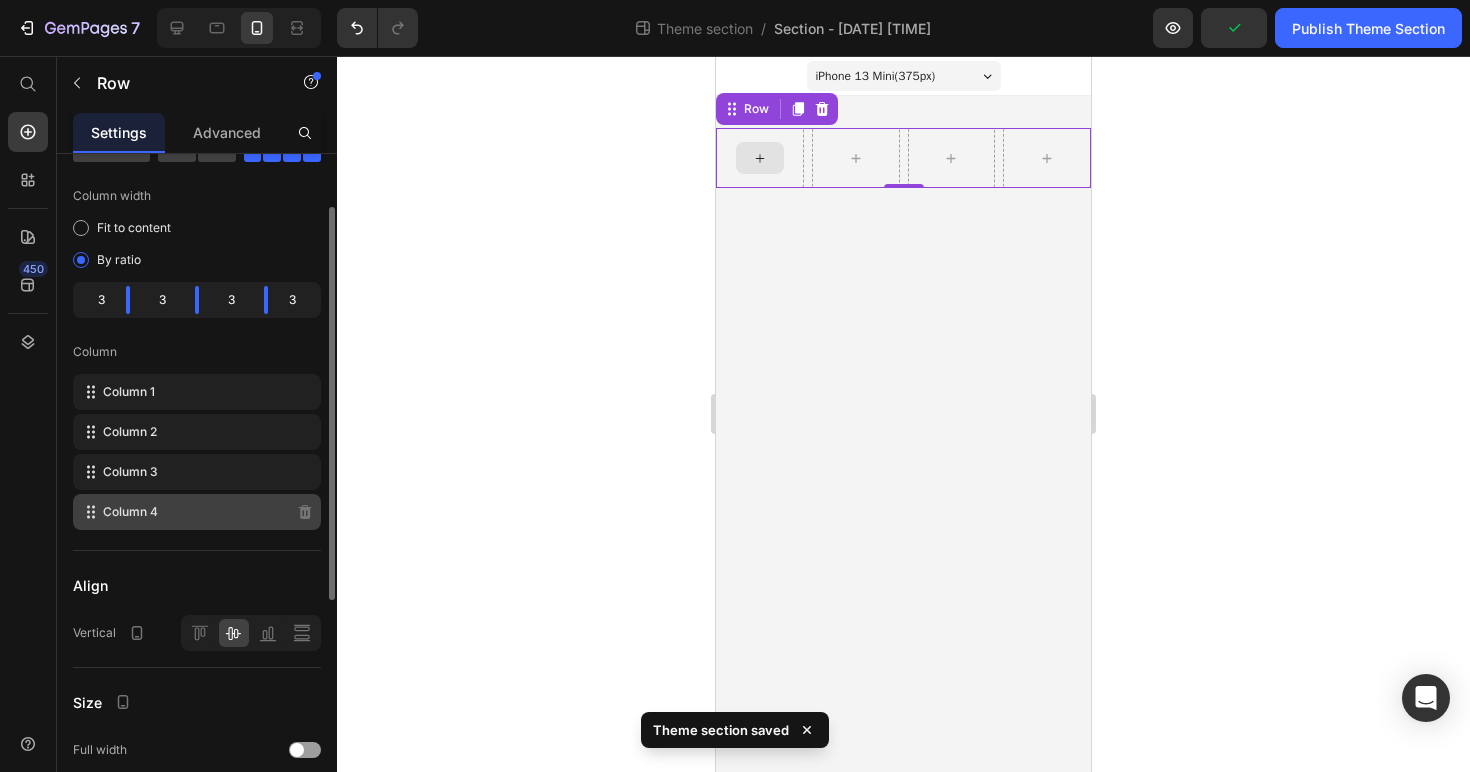 click on "Column 4" 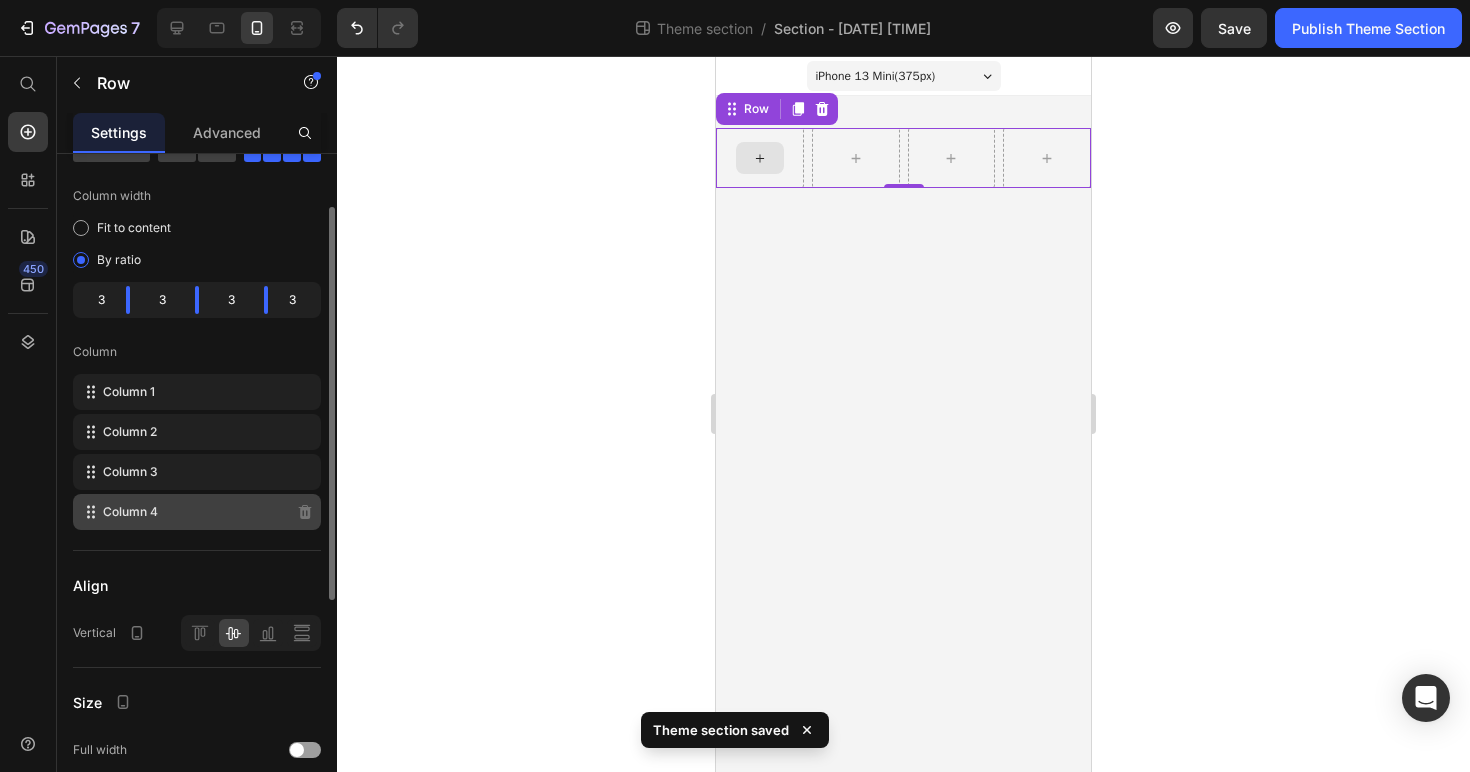 click 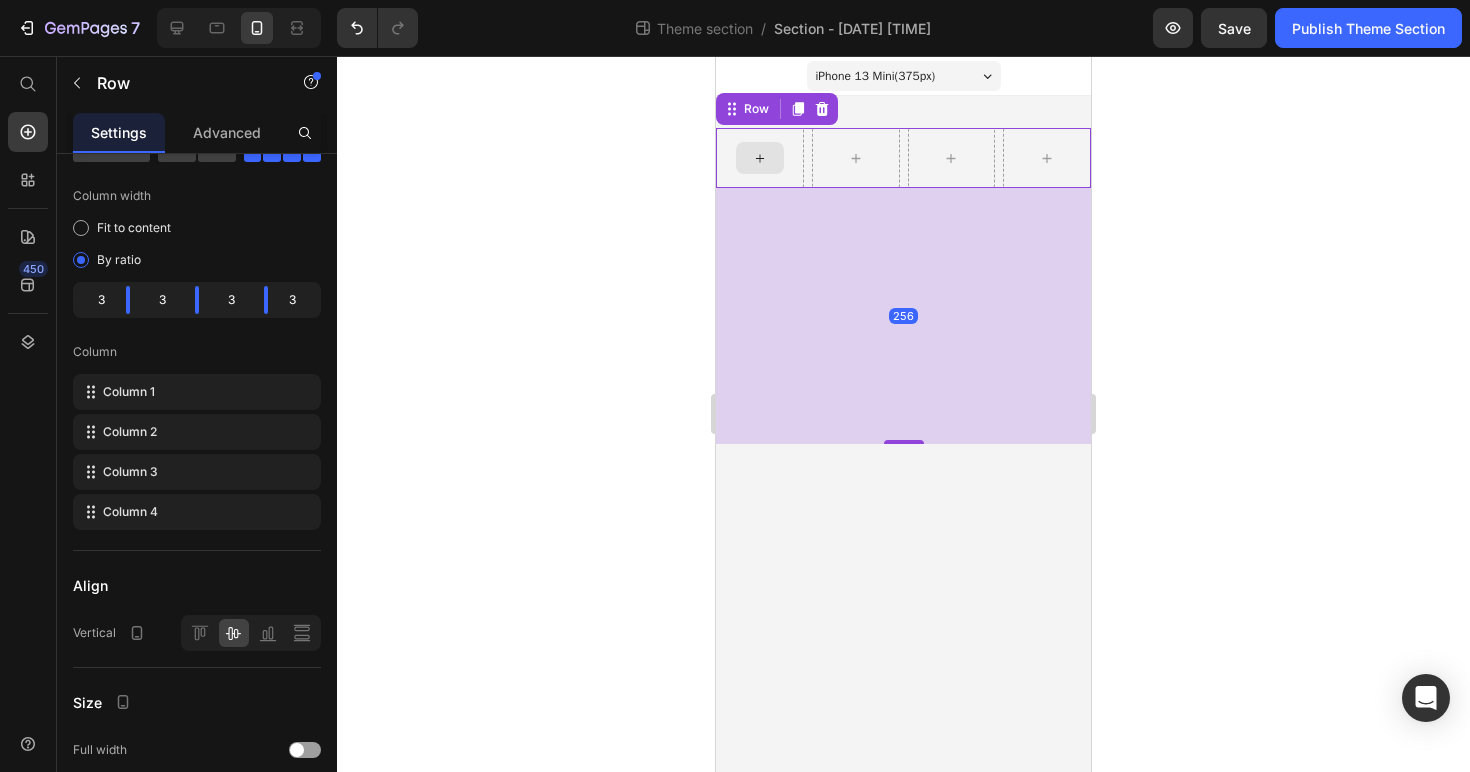 drag, startPoint x: 906, startPoint y: 181, endPoint x: 915, endPoint y: 447, distance: 266.15222 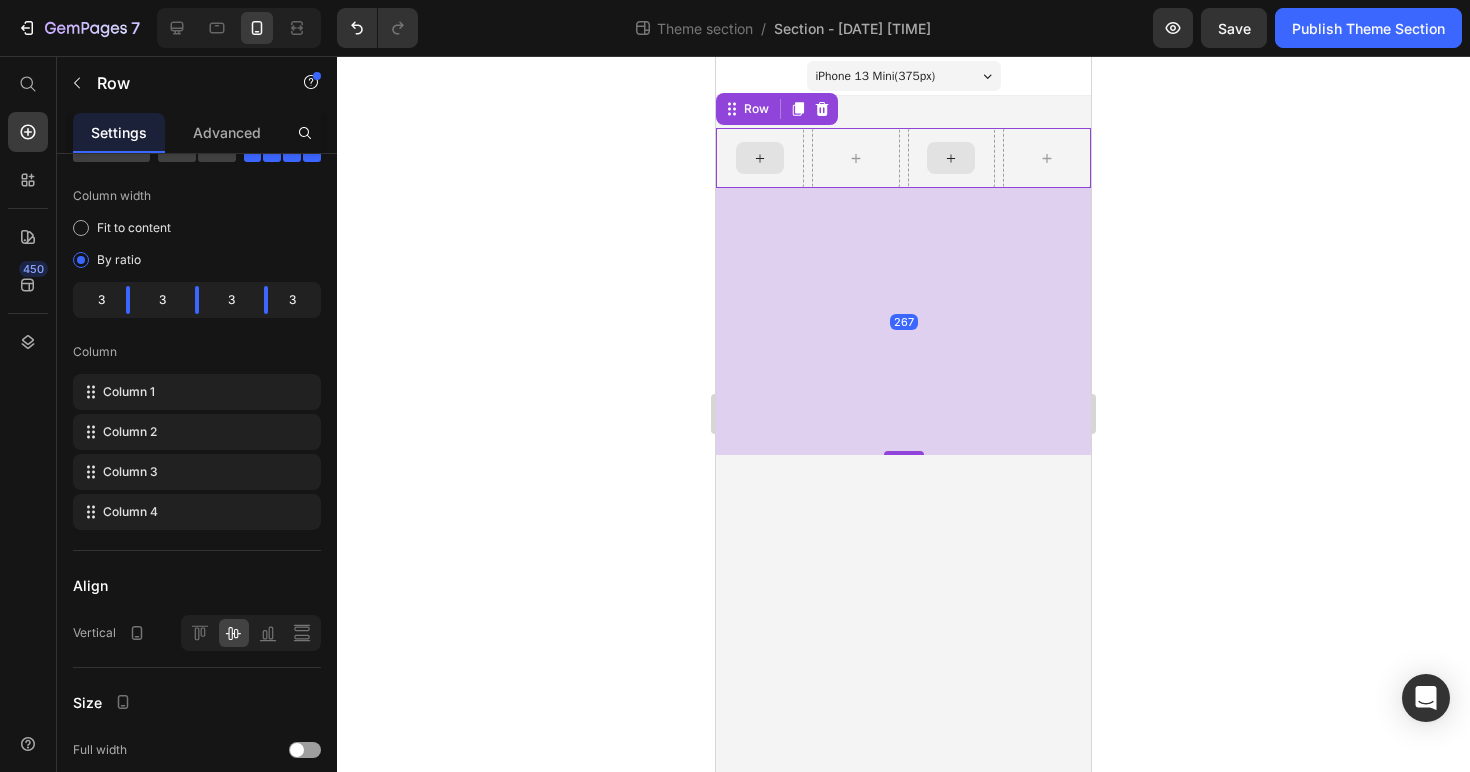 click at bounding box center (952, 158) 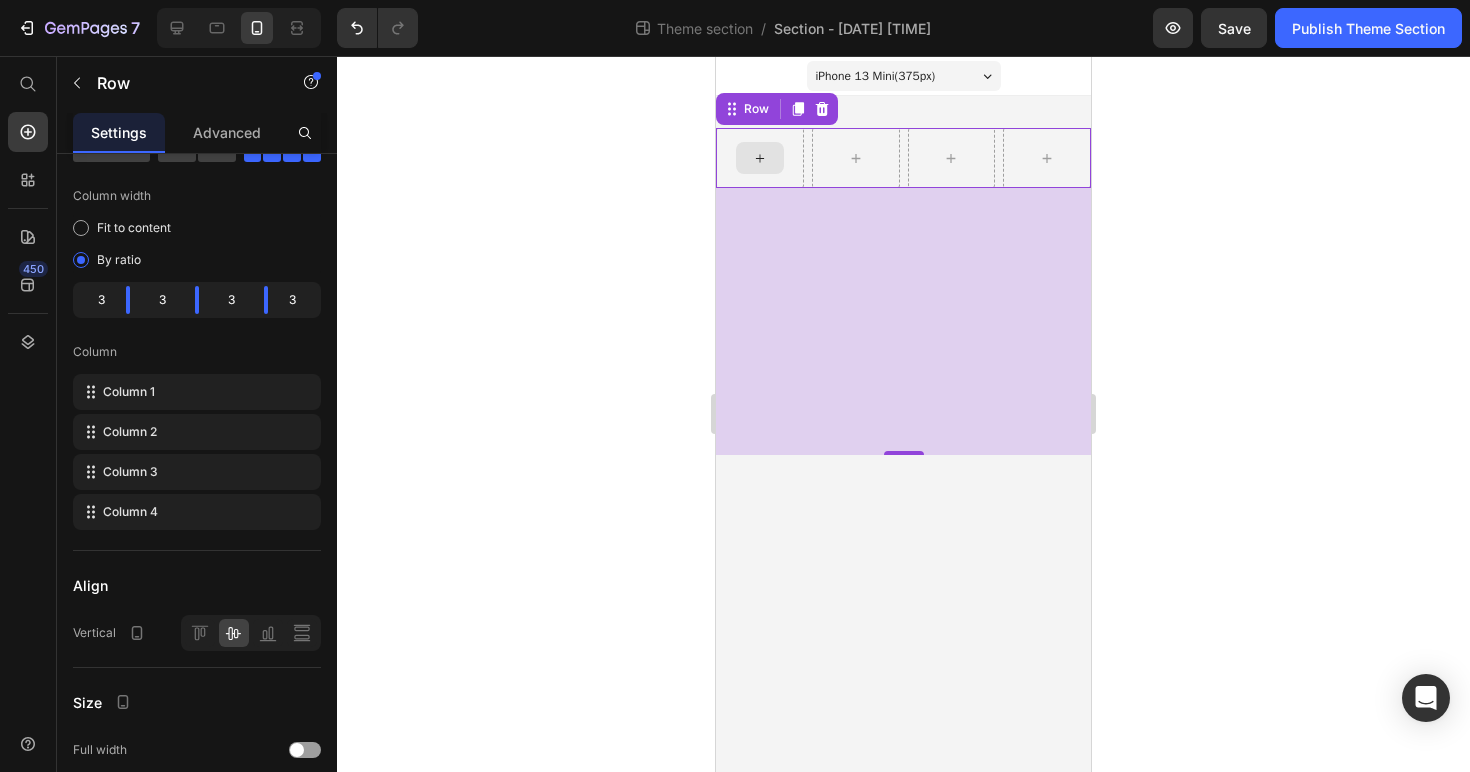 click on "267" at bounding box center (903, 321) 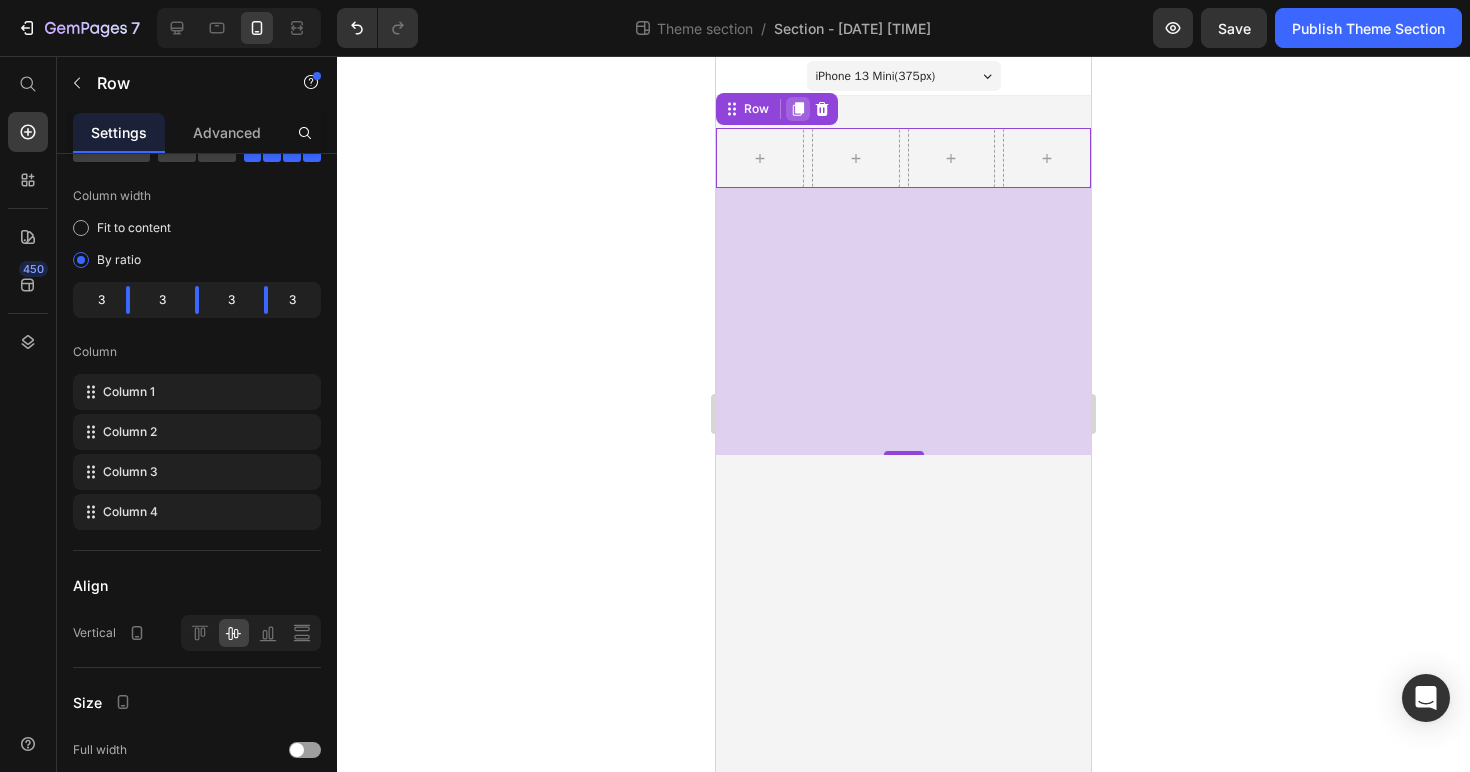 click 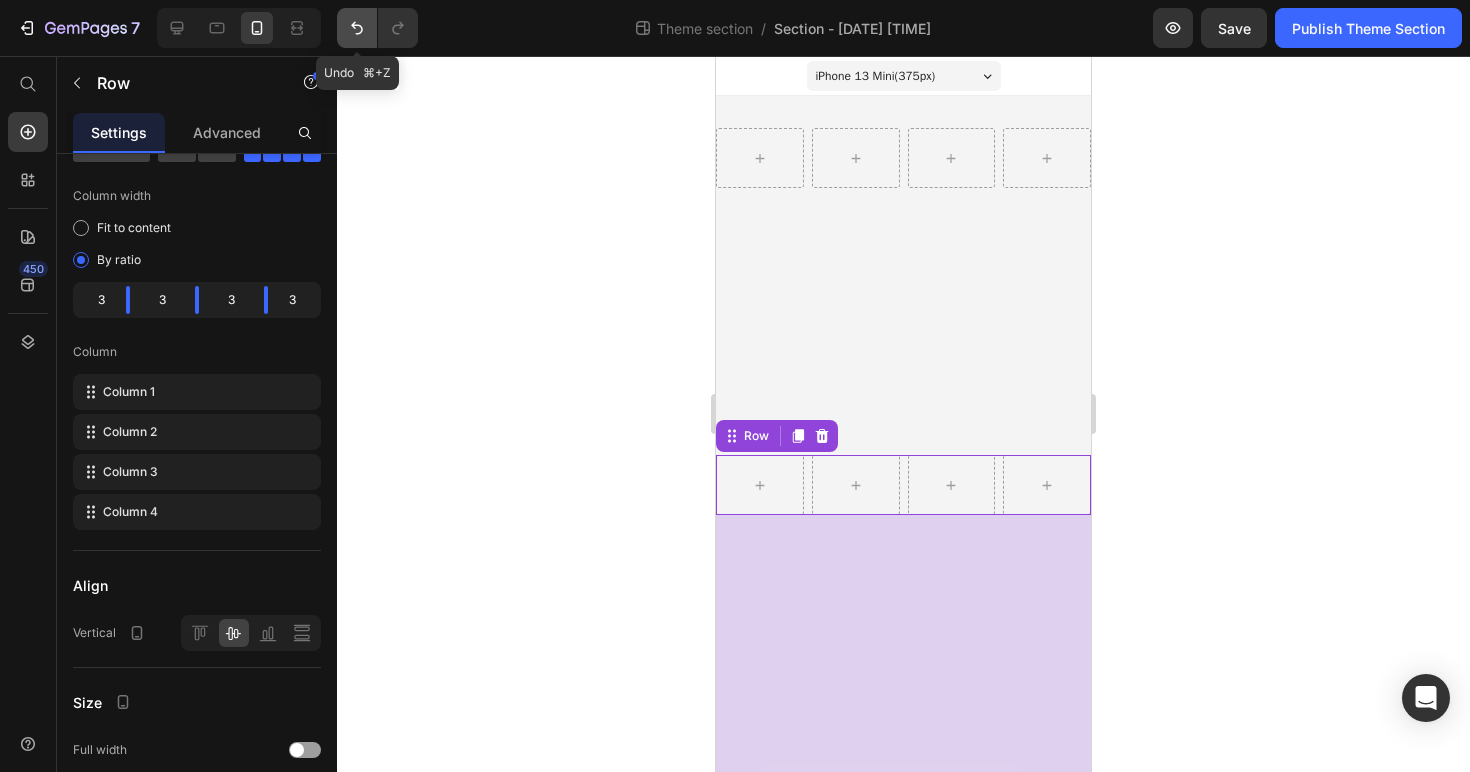 click 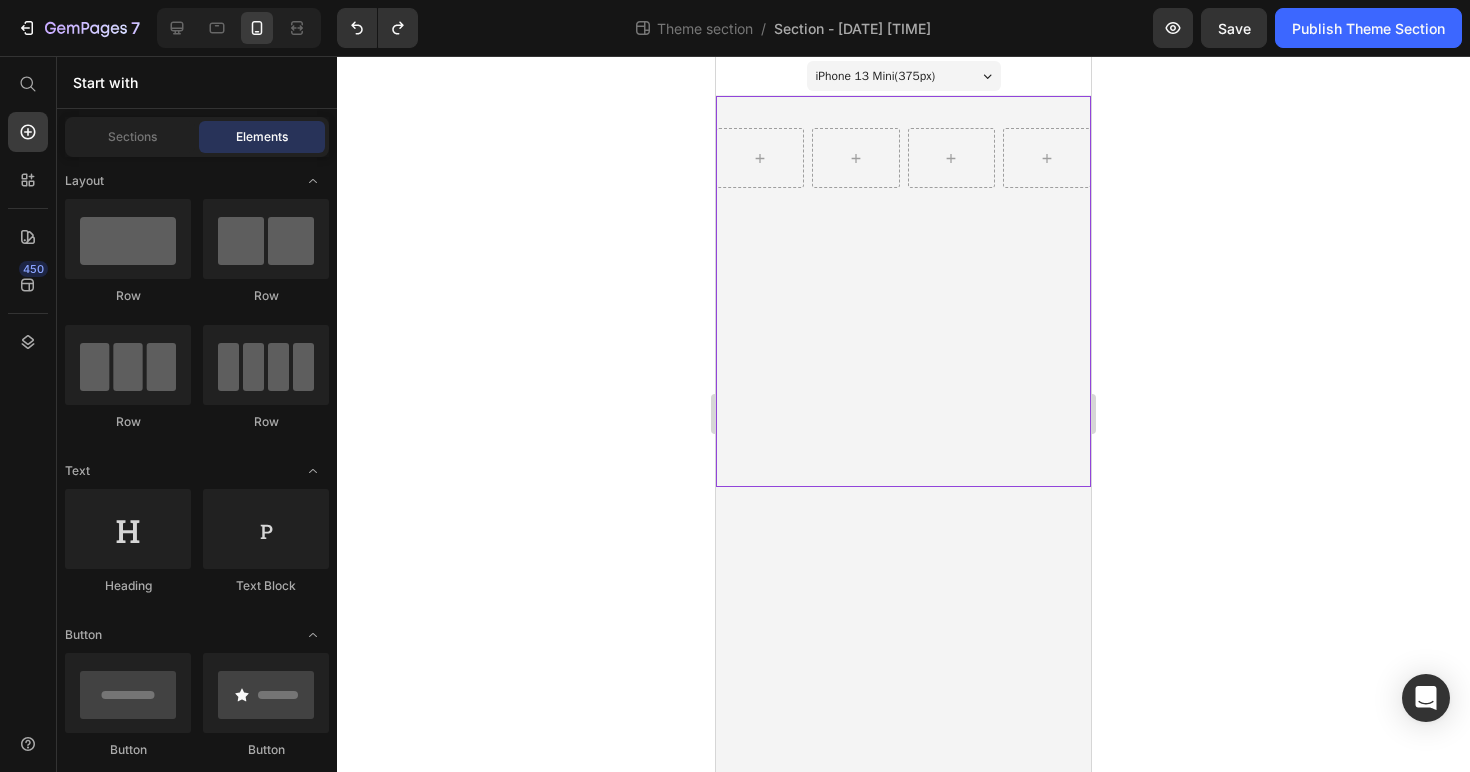 click on "Row" at bounding box center [903, 291] 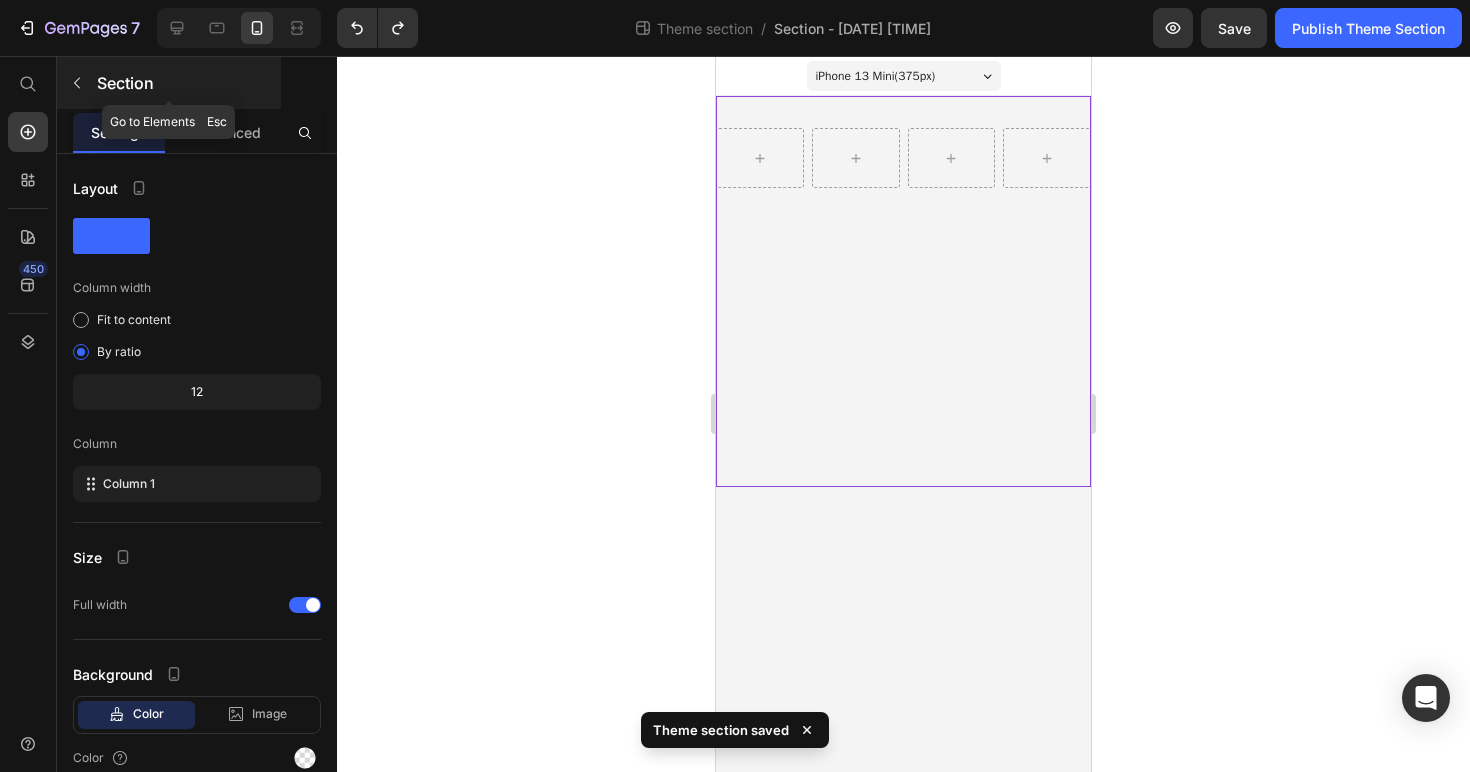 click on "Section" at bounding box center (187, 83) 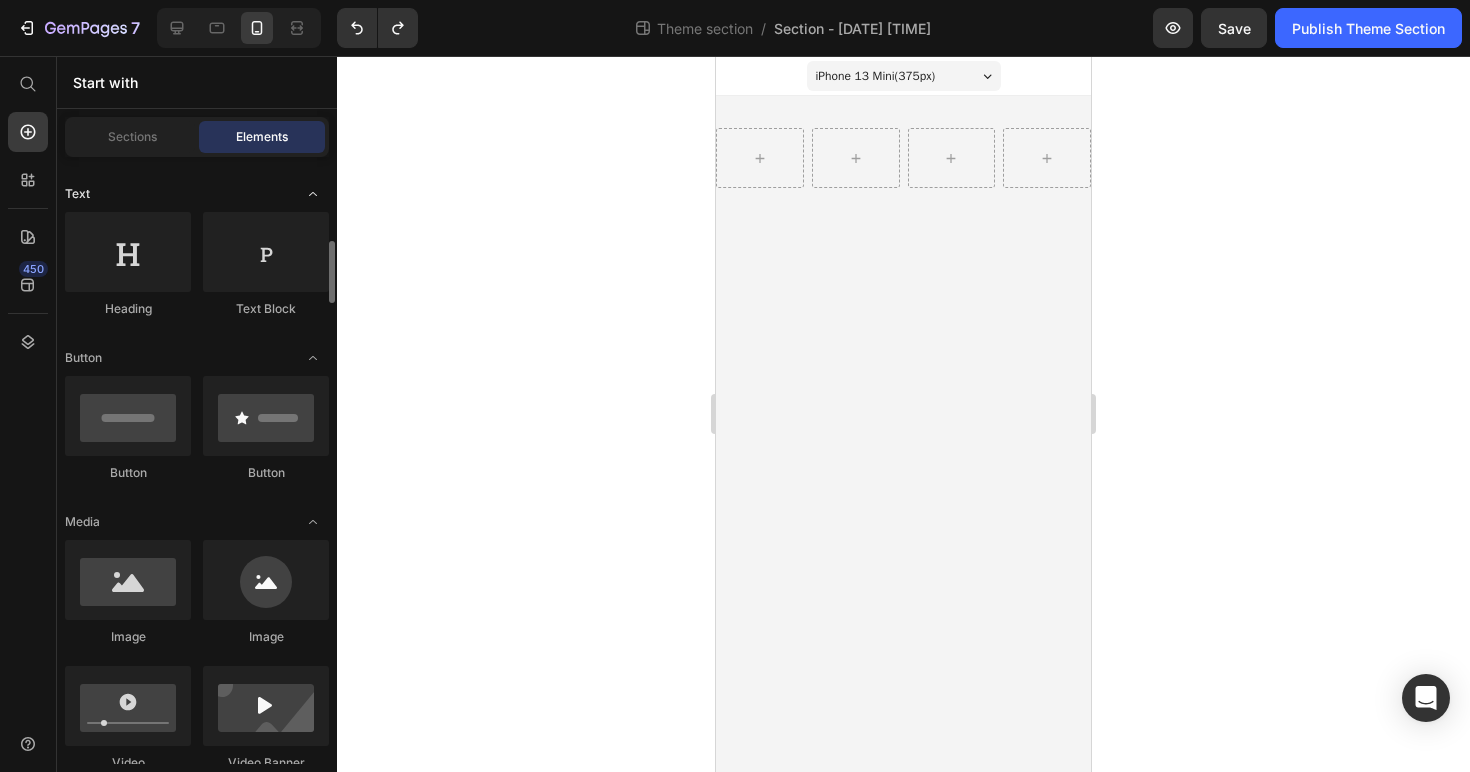 scroll, scrollTop: 336, scrollLeft: 0, axis: vertical 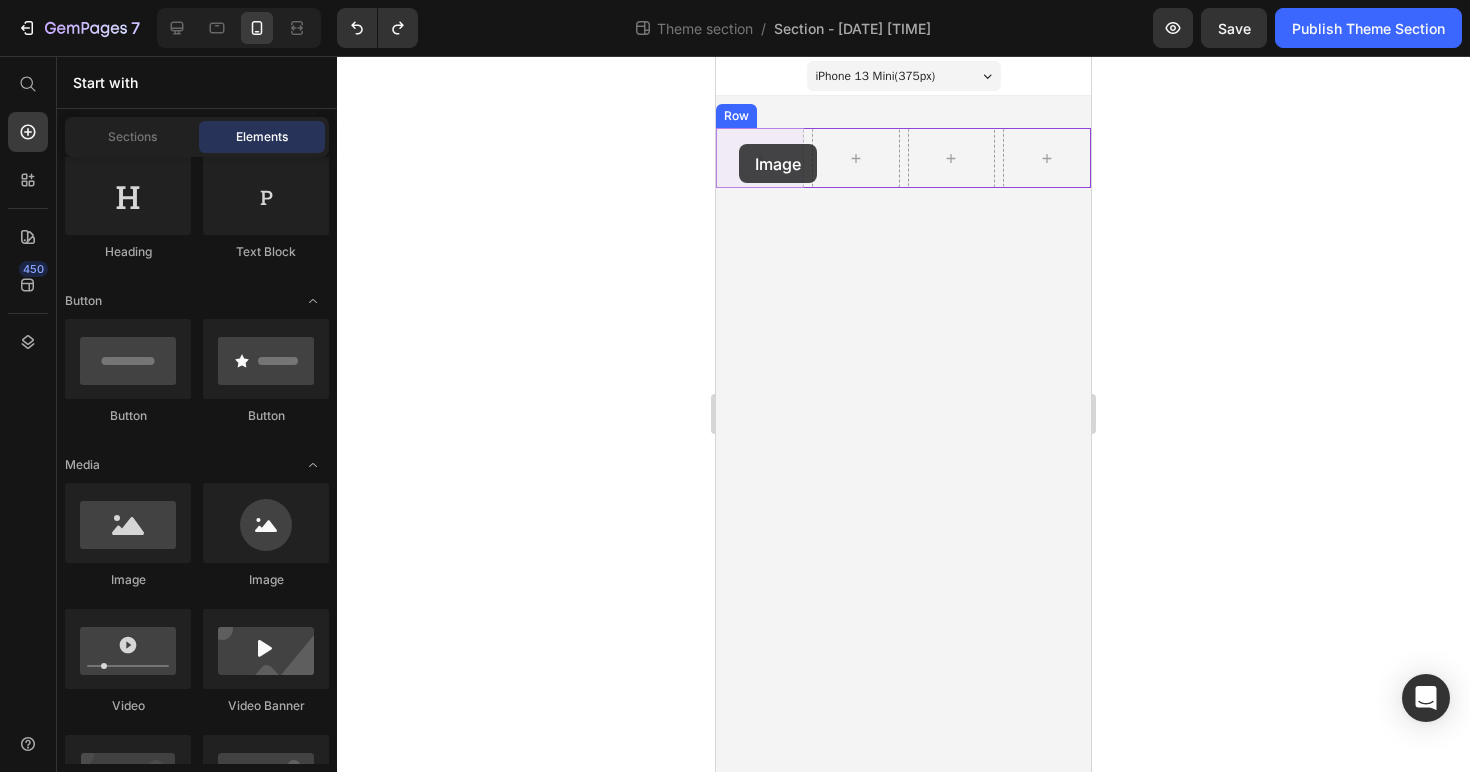 drag, startPoint x: 852, startPoint y: 587, endPoint x: 739, endPoint y: 144, distance: 457.18488 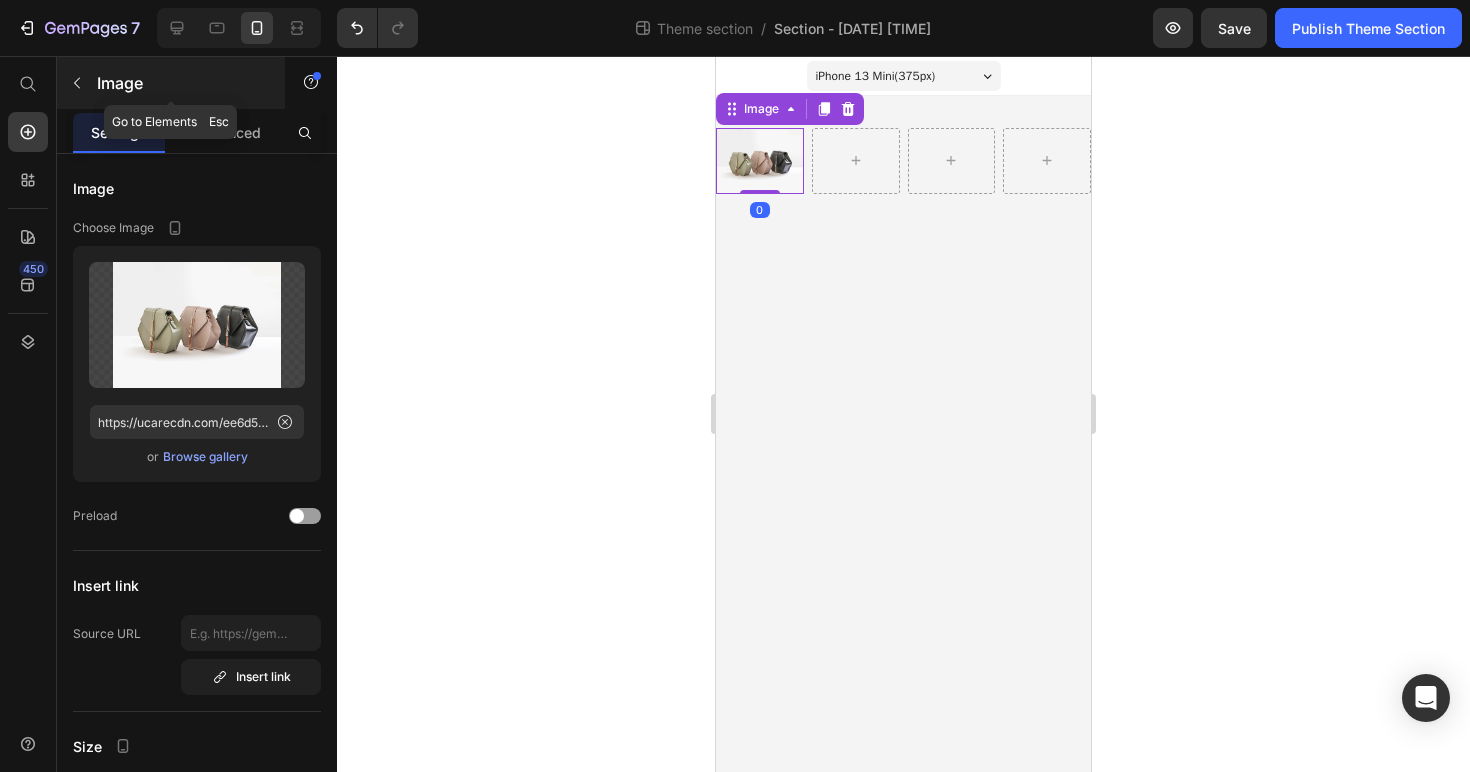 click on "Image" at bounding box center (182, 83) 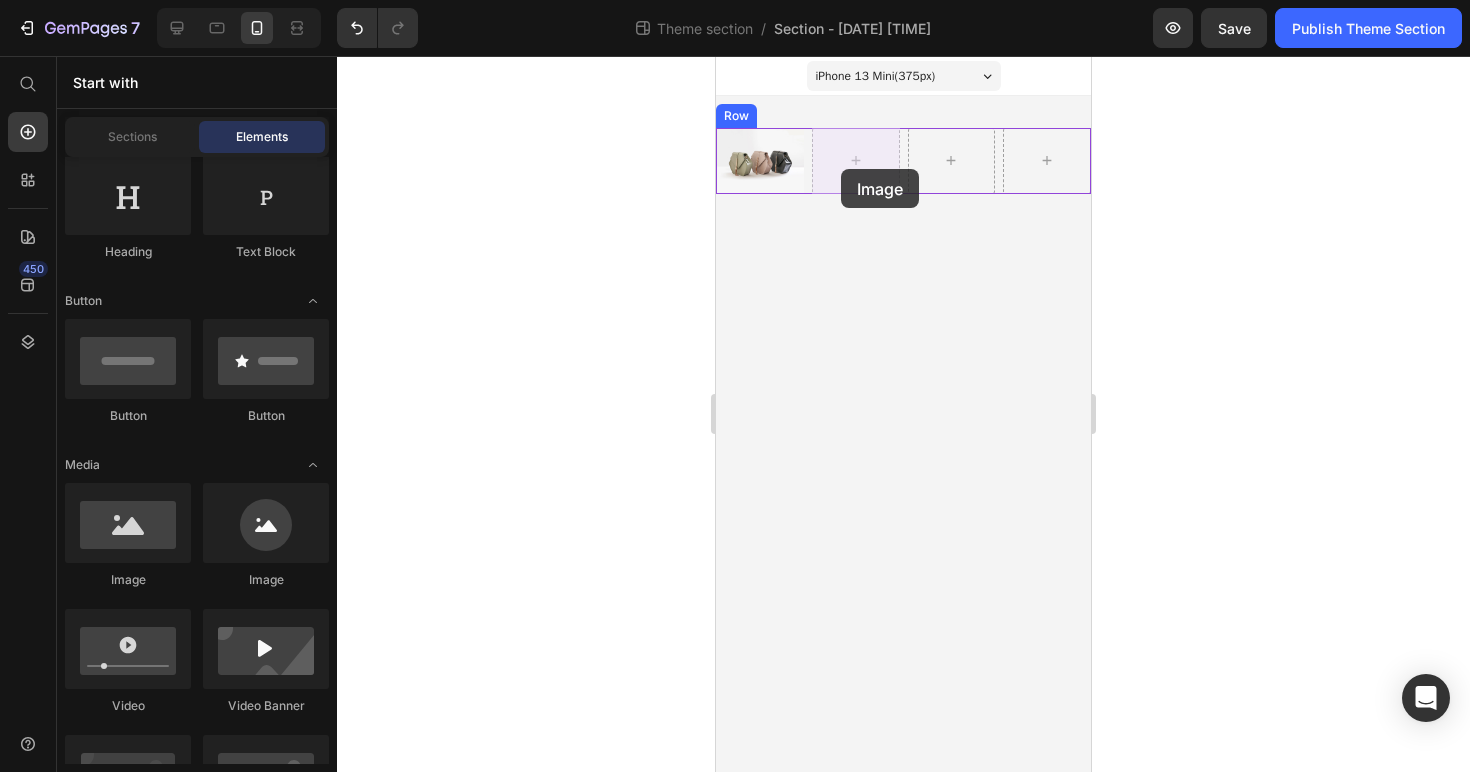 drag, startPoint x: 854, startPoint y: 610, endPoint x: 840, endPoint y: 168, distance: 442.22165 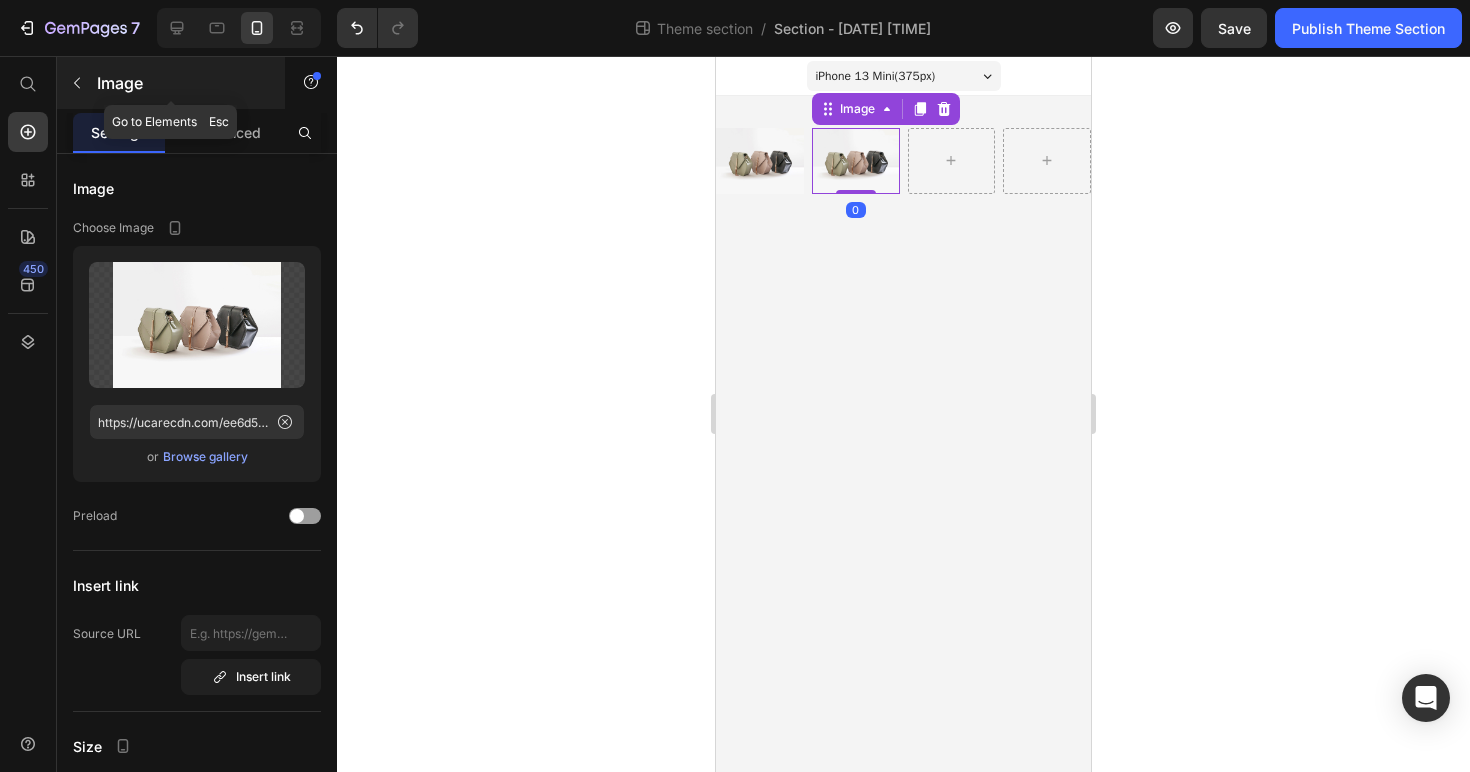 click on "Image" at bounding box center [171, 83] 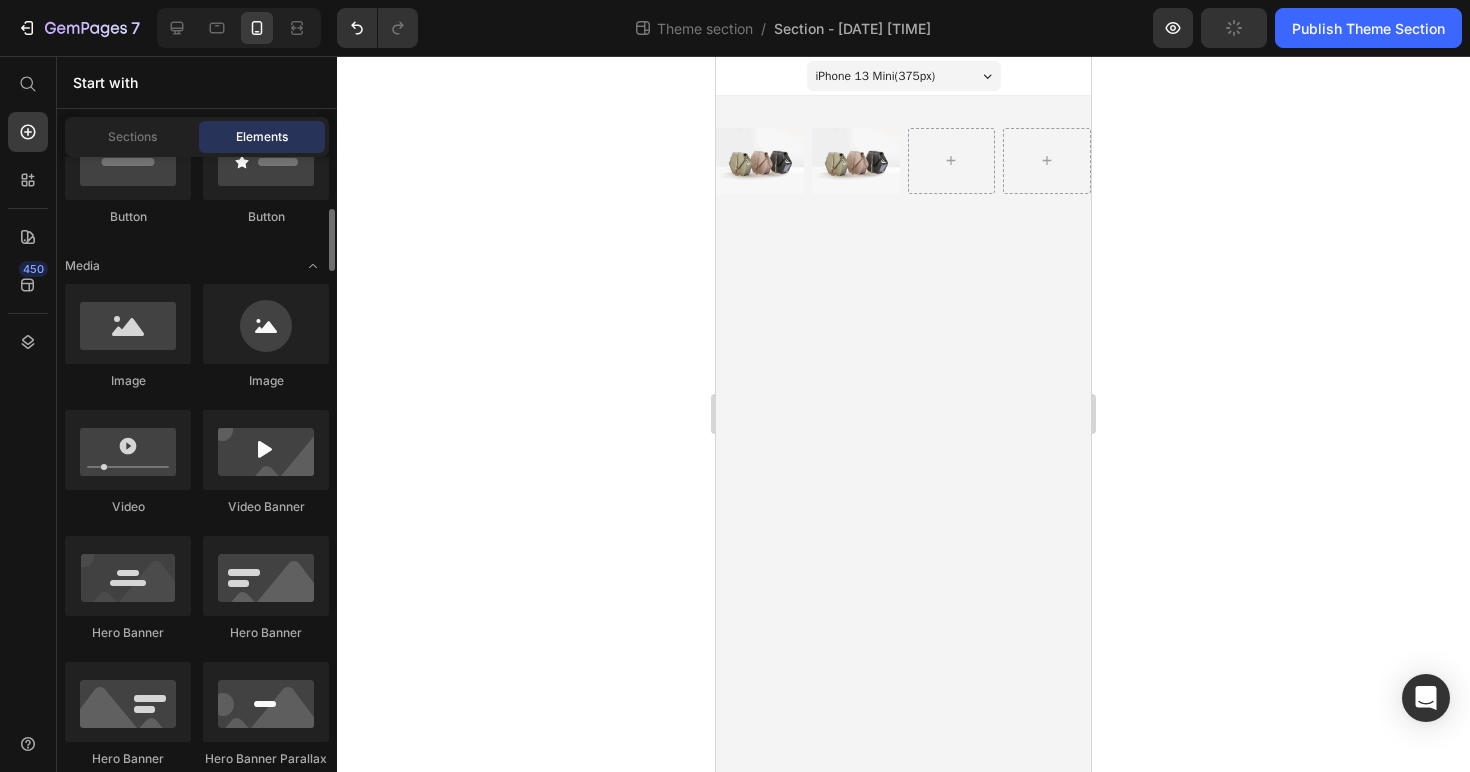 scroll, scrollTop: 533, scrollLeft: 0, axis: vertical 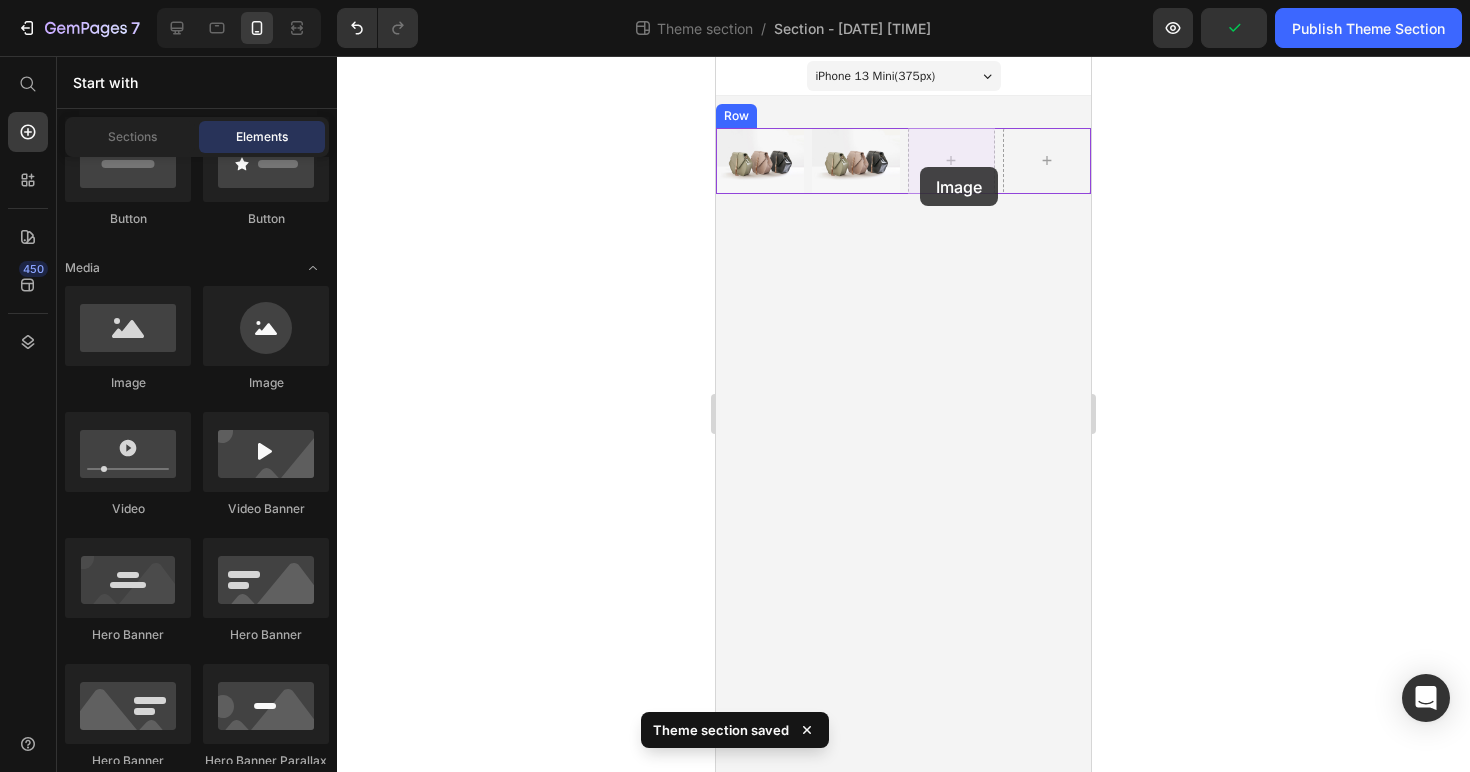 drag, startPoint x: 845, startPoint y: 397, endPoint x: 920, endPoint y: 167, distance: 241.9194 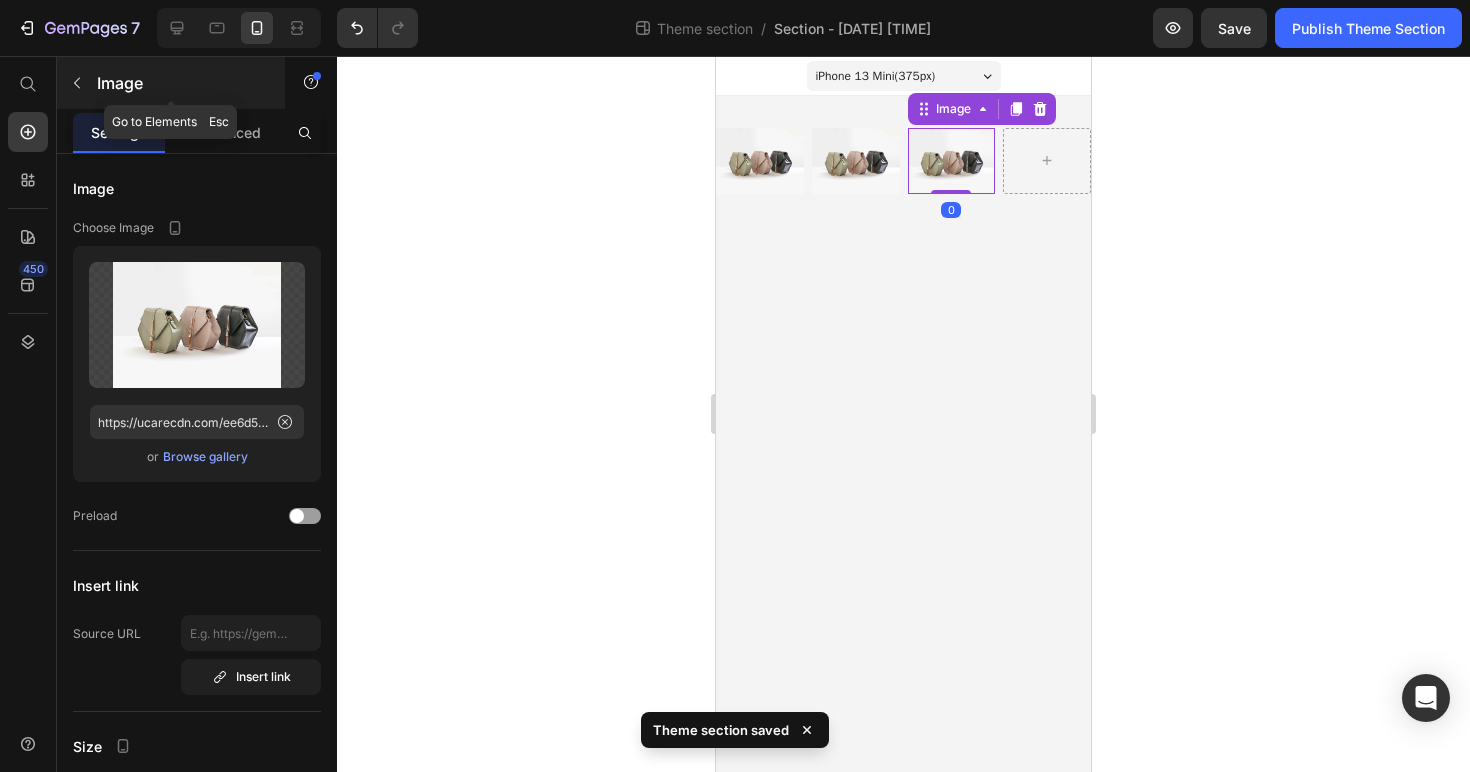 click on "Image" at bounding box center [182, 83] 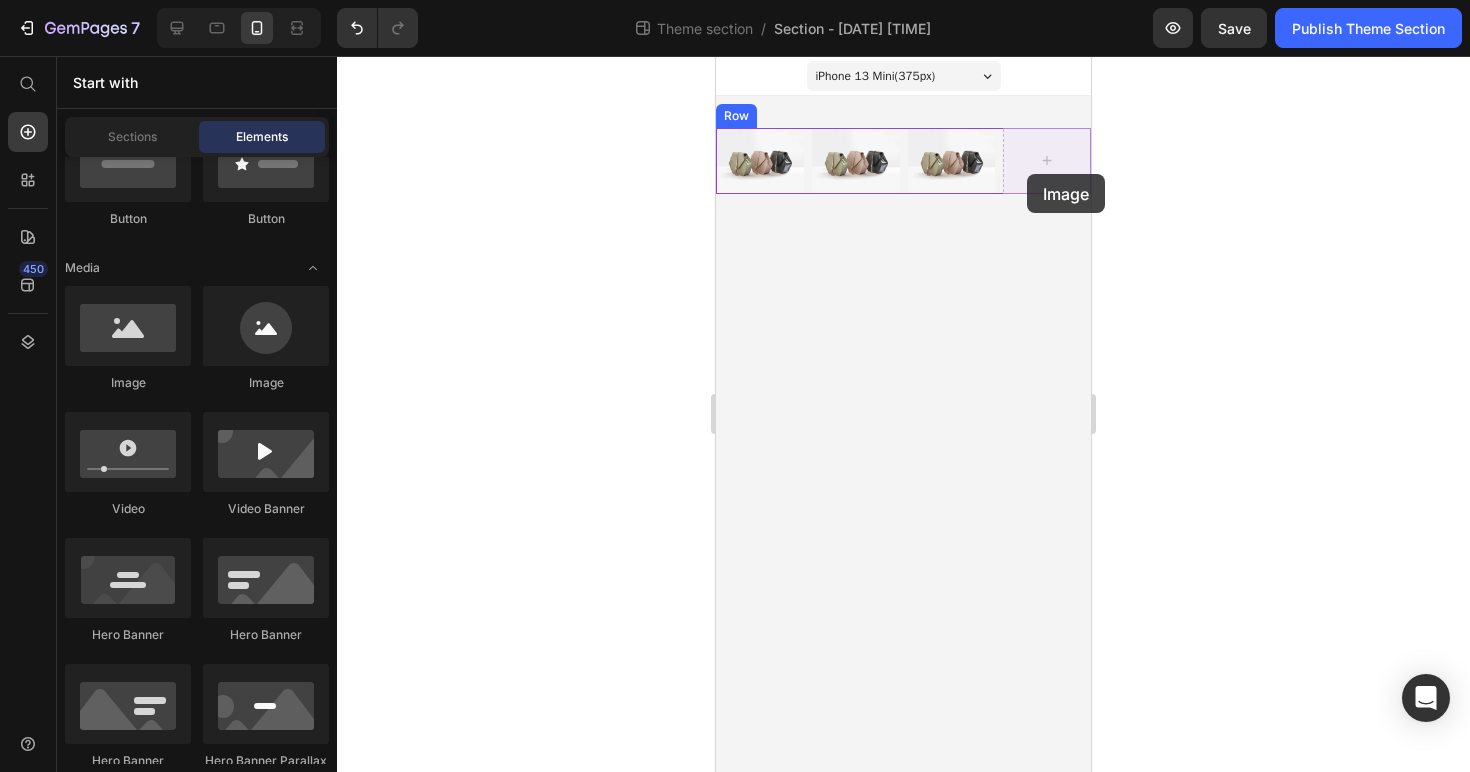 drag, startPoint x: 830, startPoint y: 425, endPoint x: 1027, endPoint y: 174, distance: 319.07678 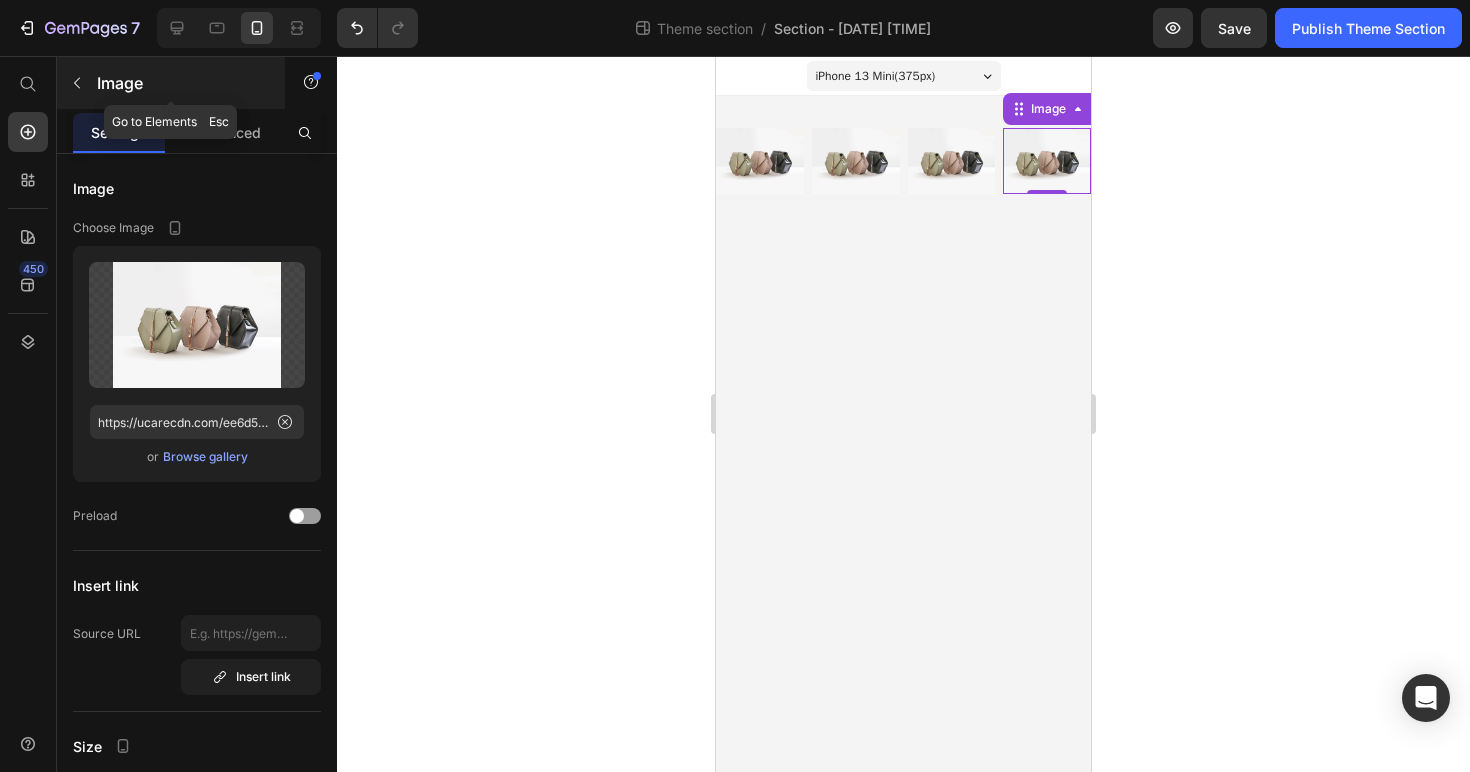 click on "Image" at bounding box center (182, 83) 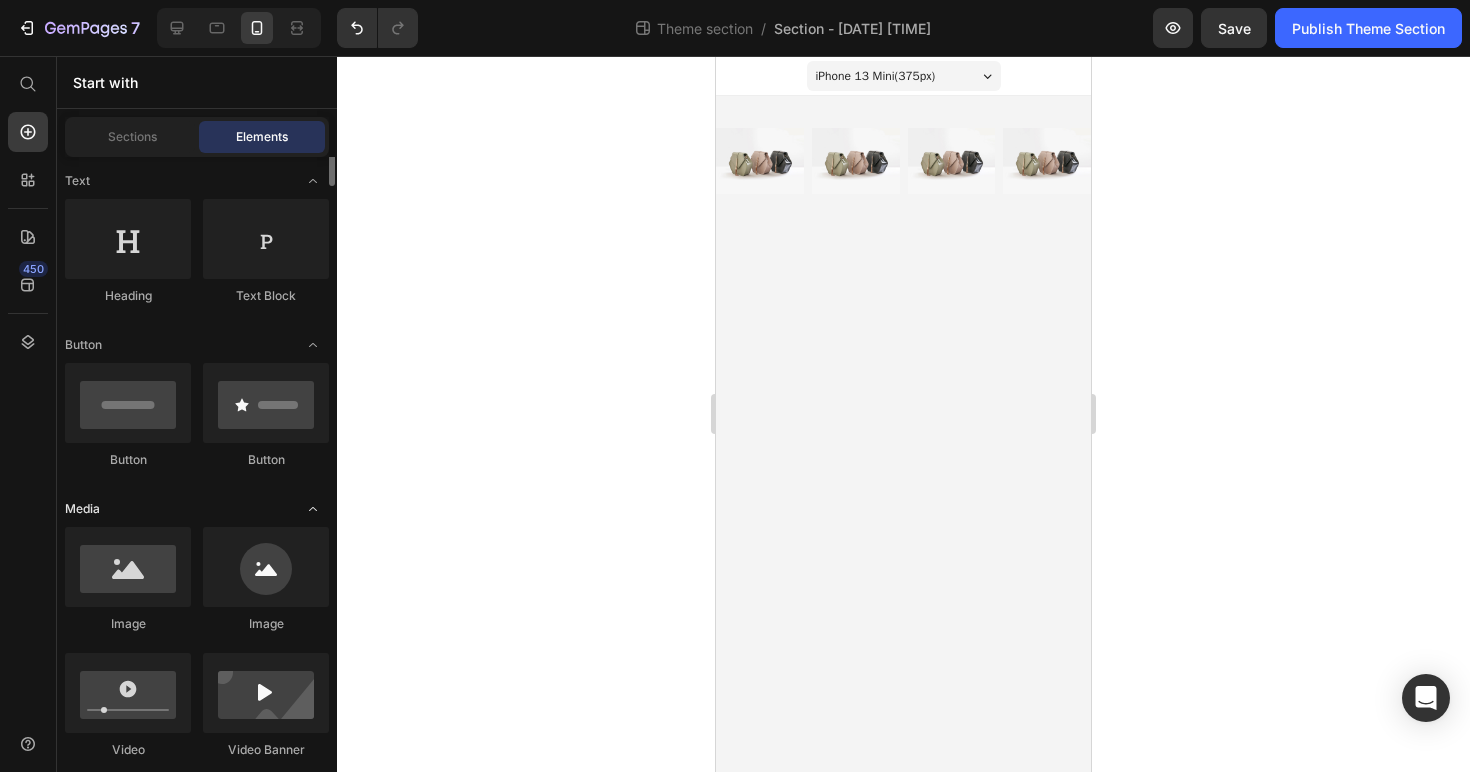scroll, scrollTop: 0, scrollLeft: 0, axis: both 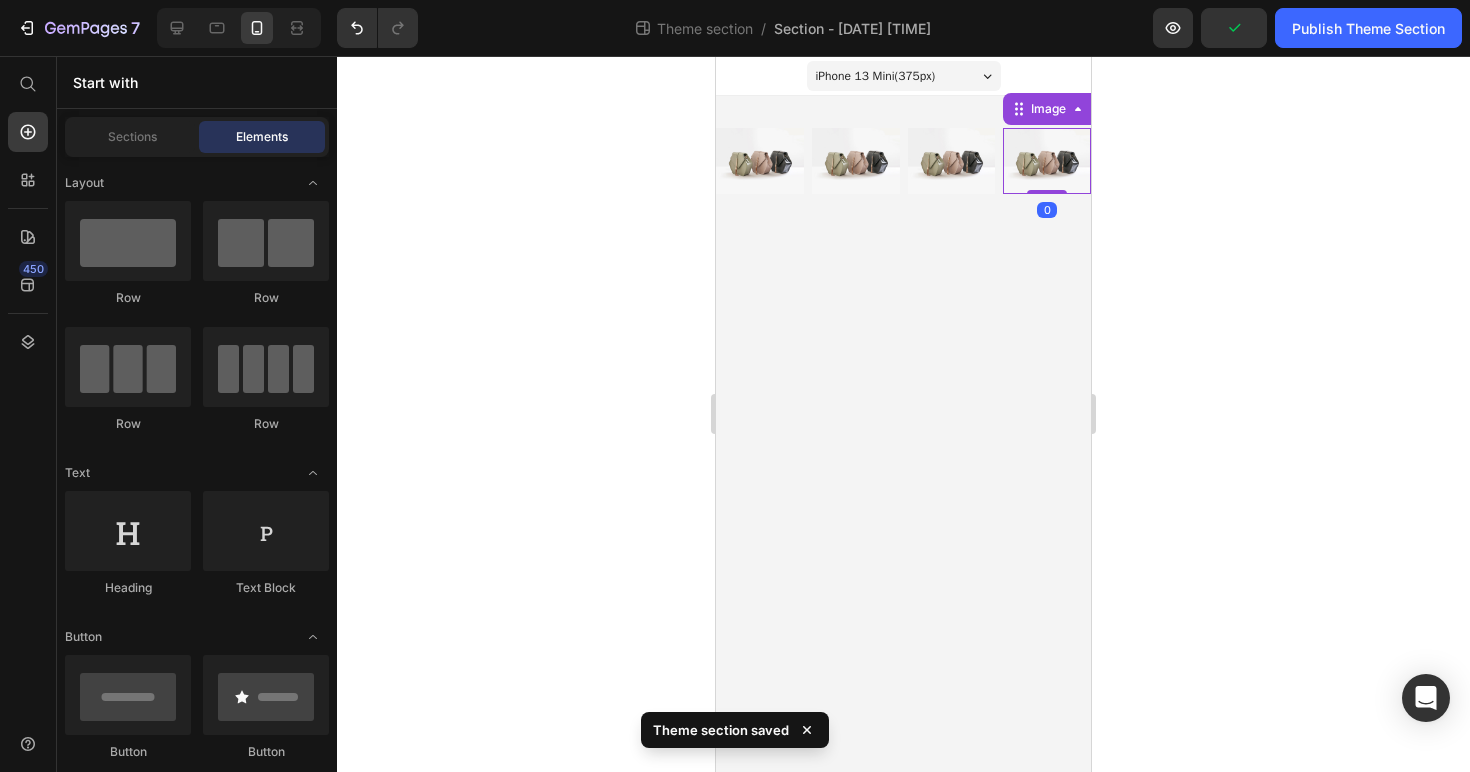 click at bounding box center [1047, 161] 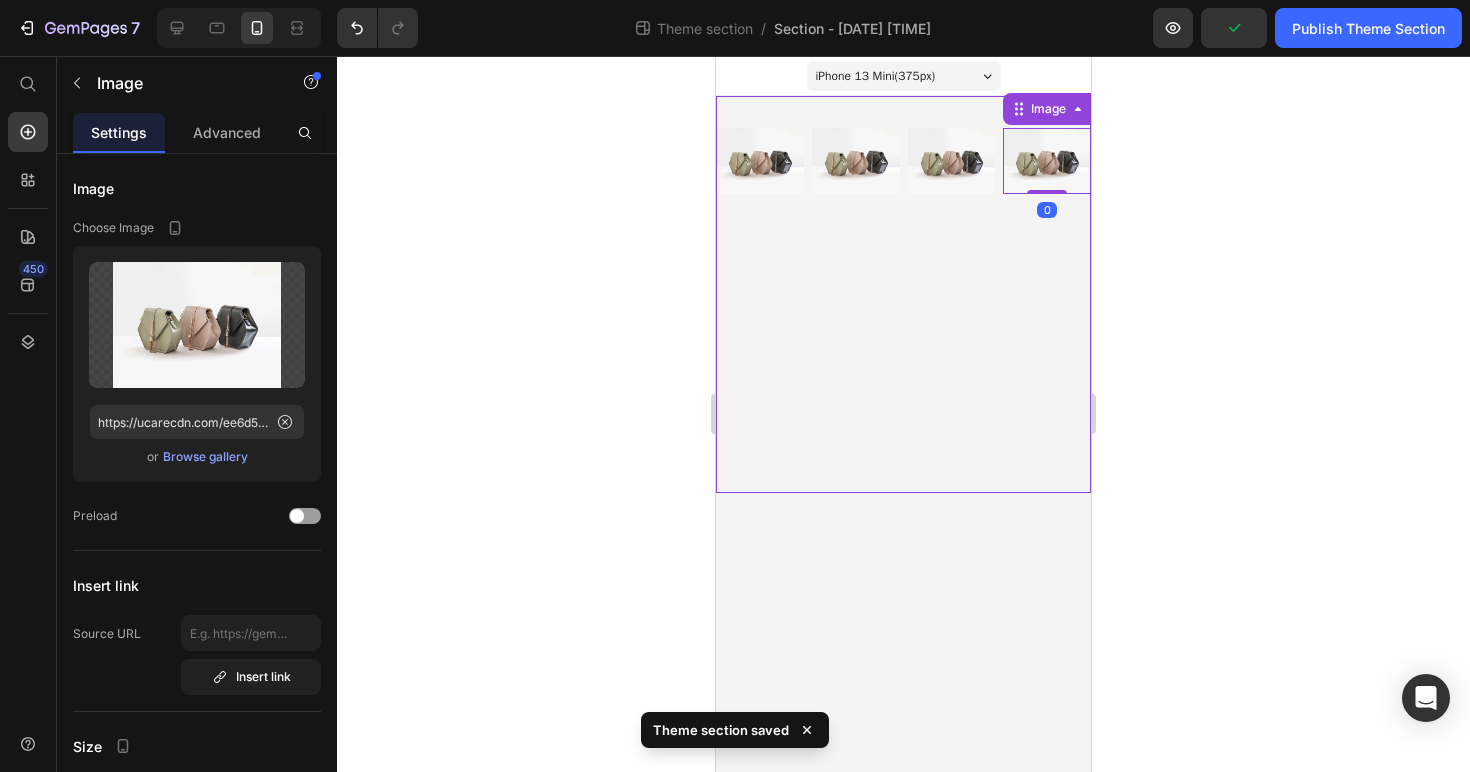 click on "Image Image Image Image   0 Row" at bounding box center [903, 294] 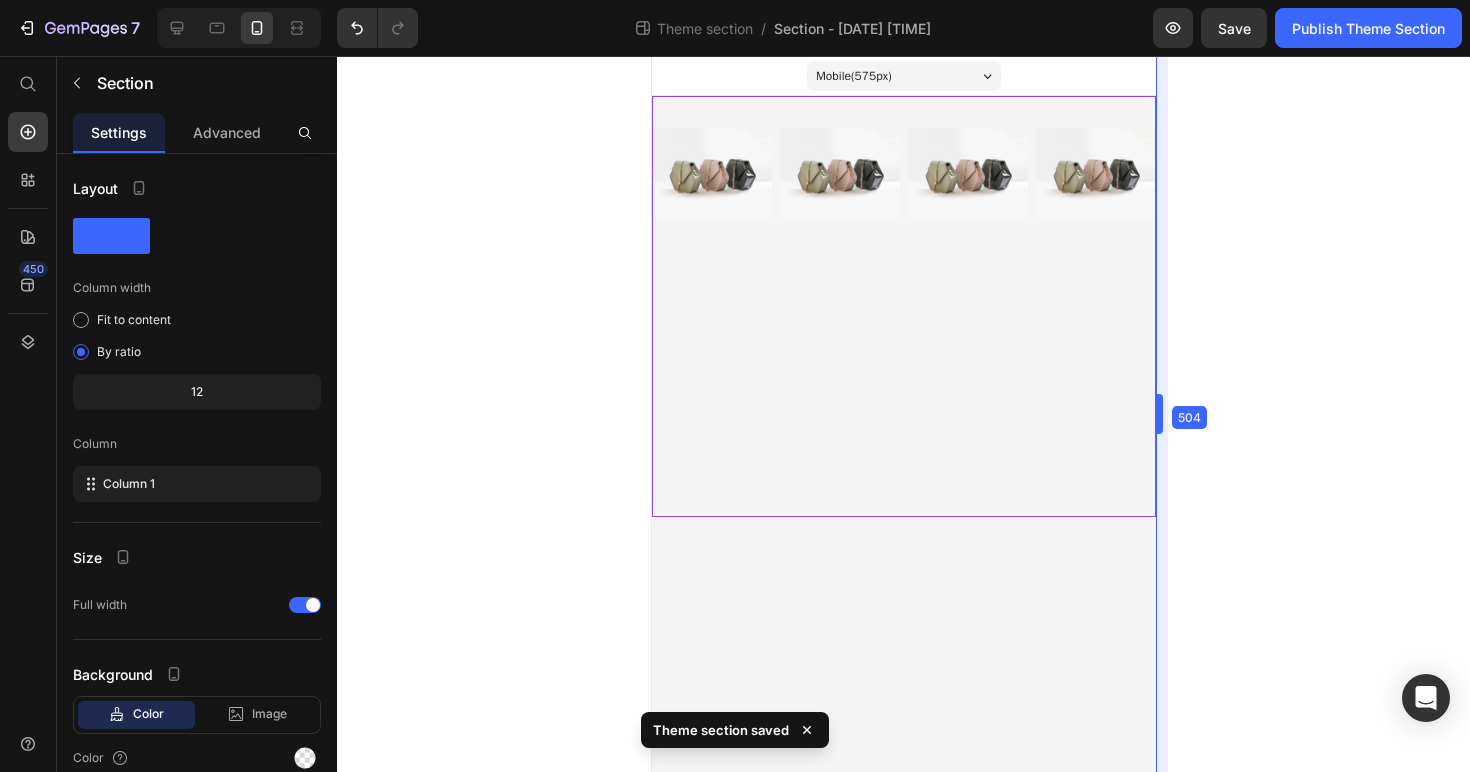 drag, startPoint x: 1097, startPoint y: 409, endPoint x: 1325, endPoint y: 380, distance: 229.8369 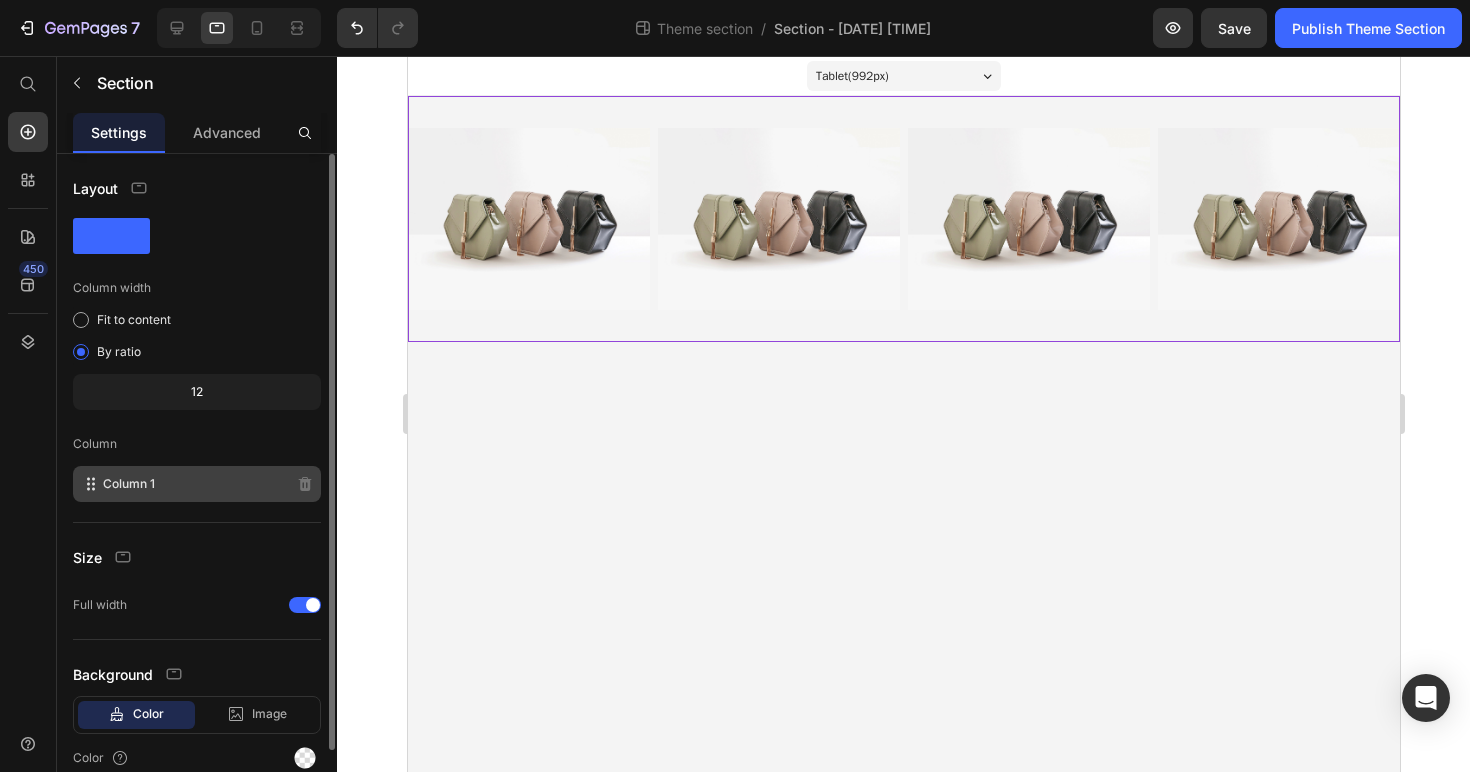 click on "Column 1" 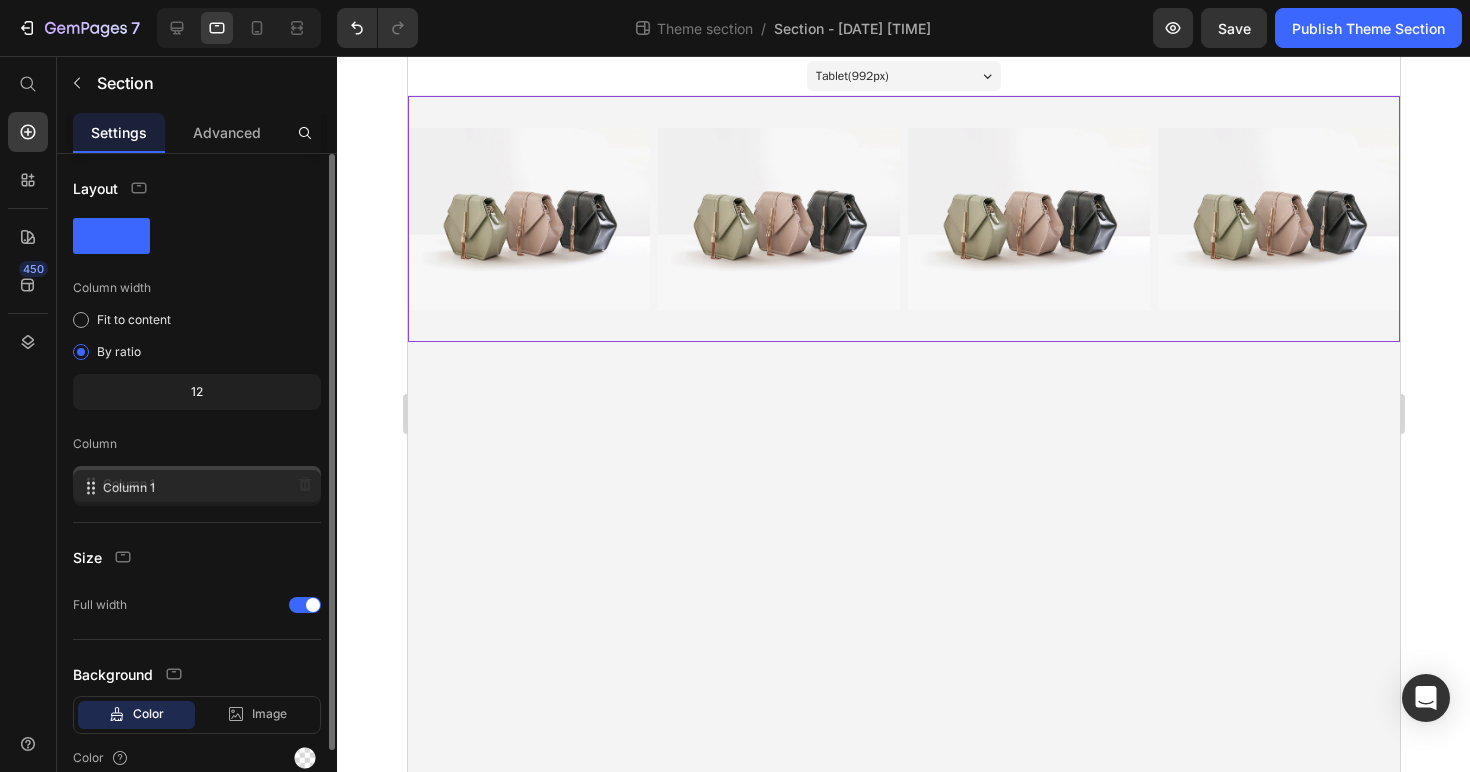 click on "Column 1" 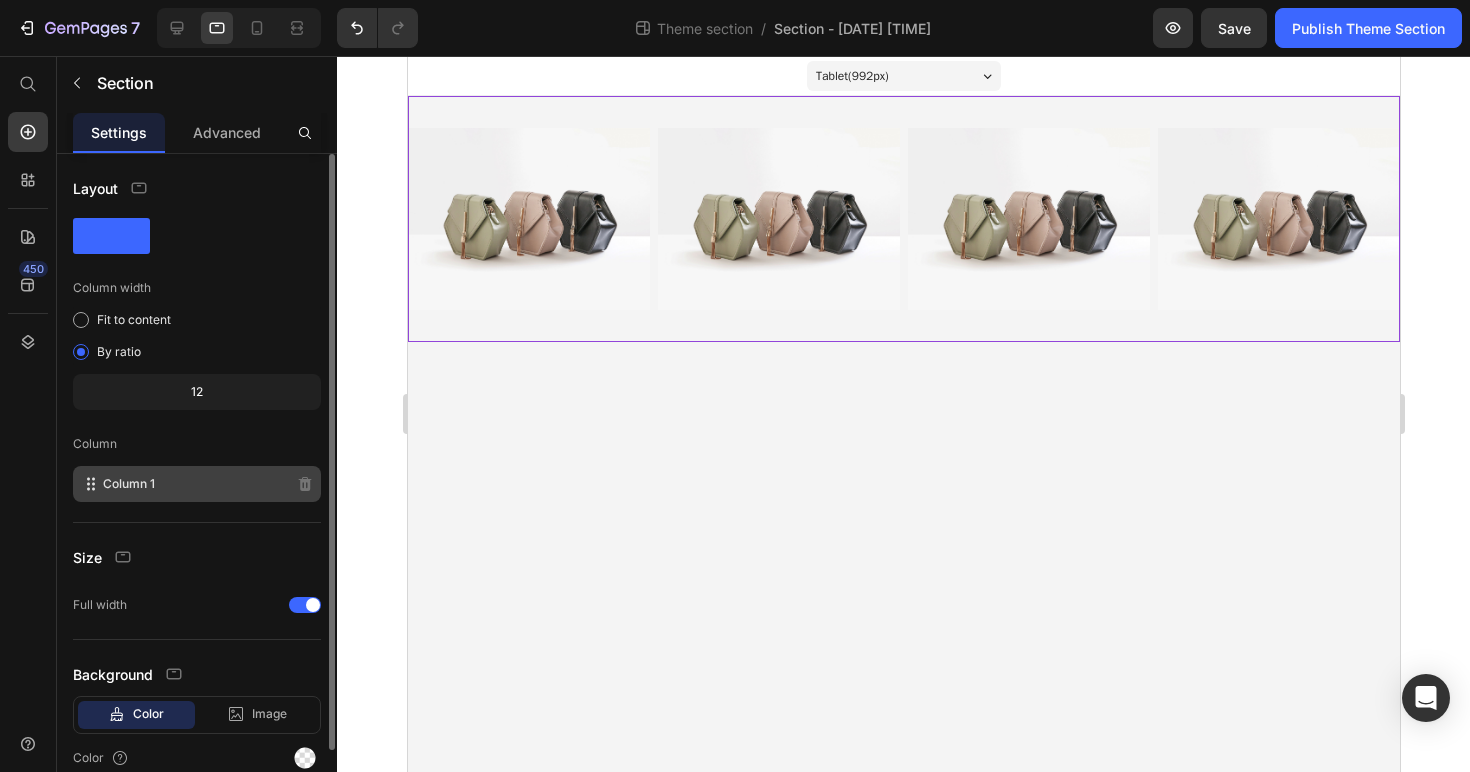 click on "Column 1" 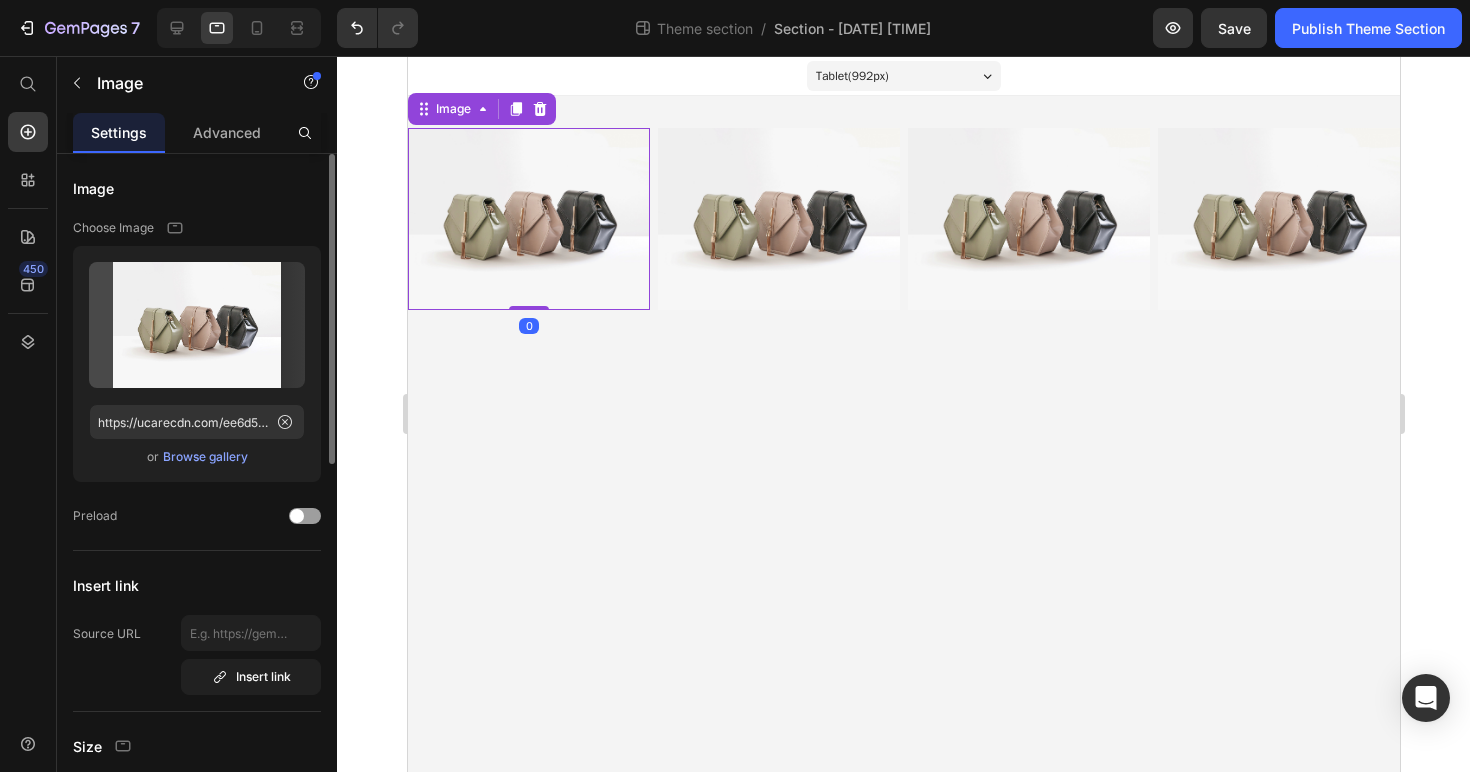 click at bounding box center [528, 219] 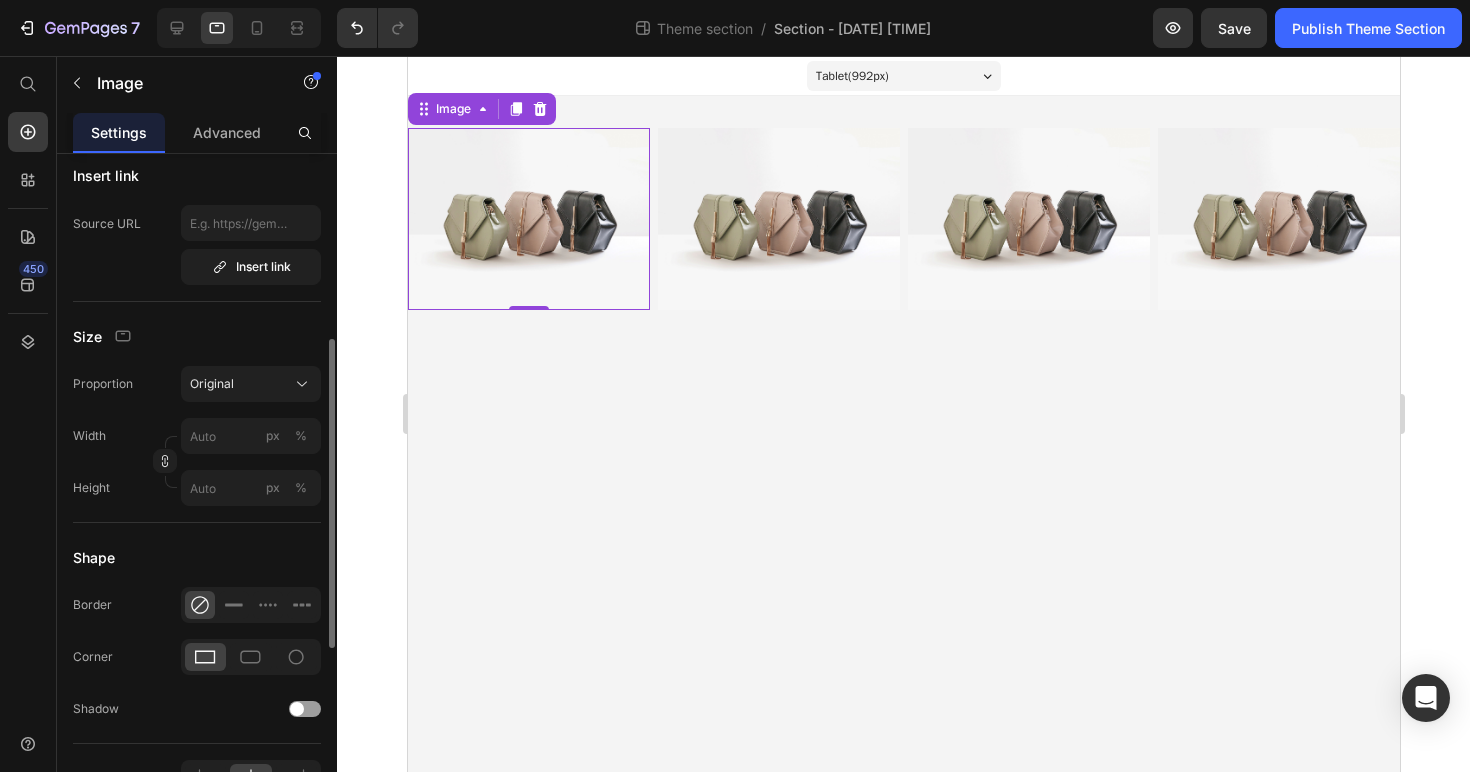 scroll, scrollTop: 412, scrollLeft: 0, axis: vertical 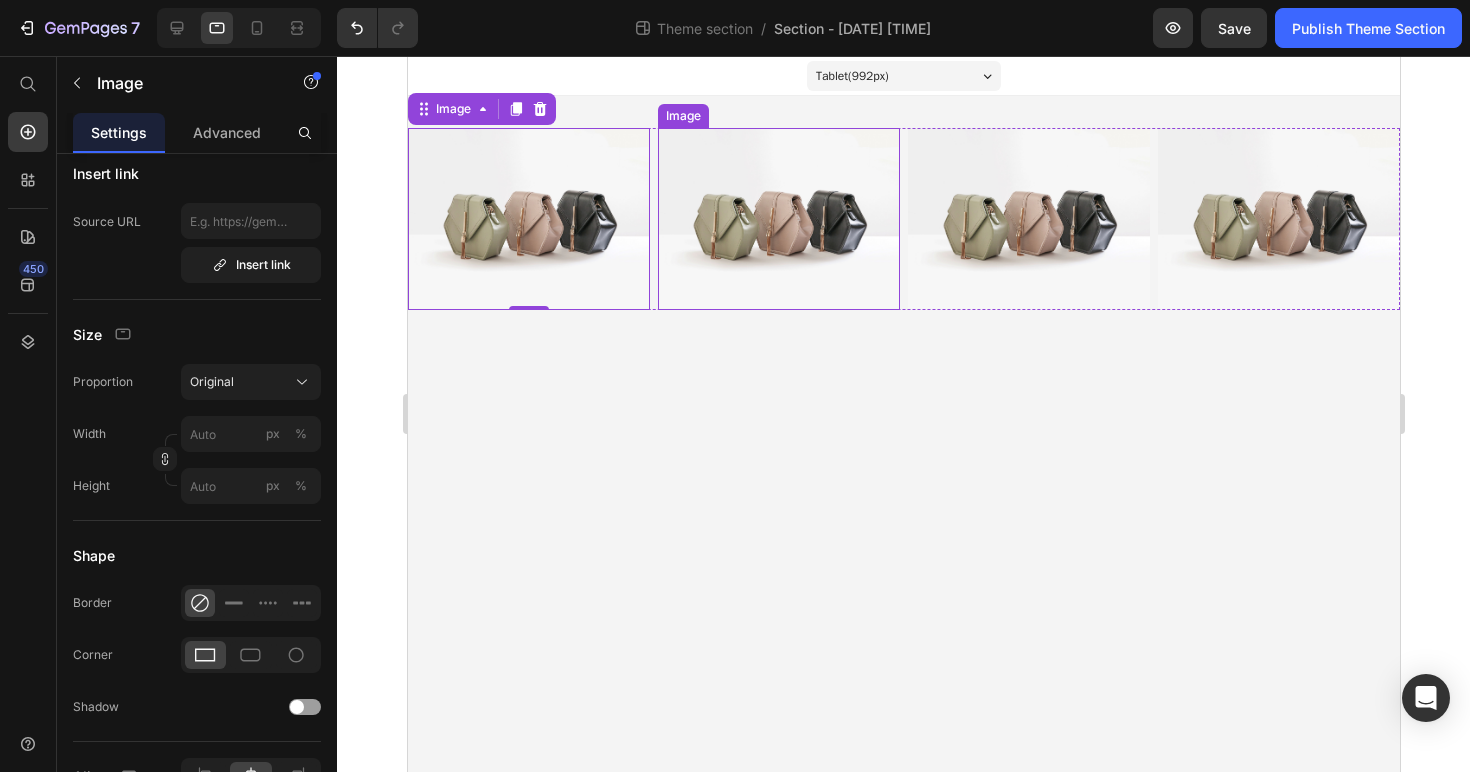 click on "Image" at bounding box center [682, 116] 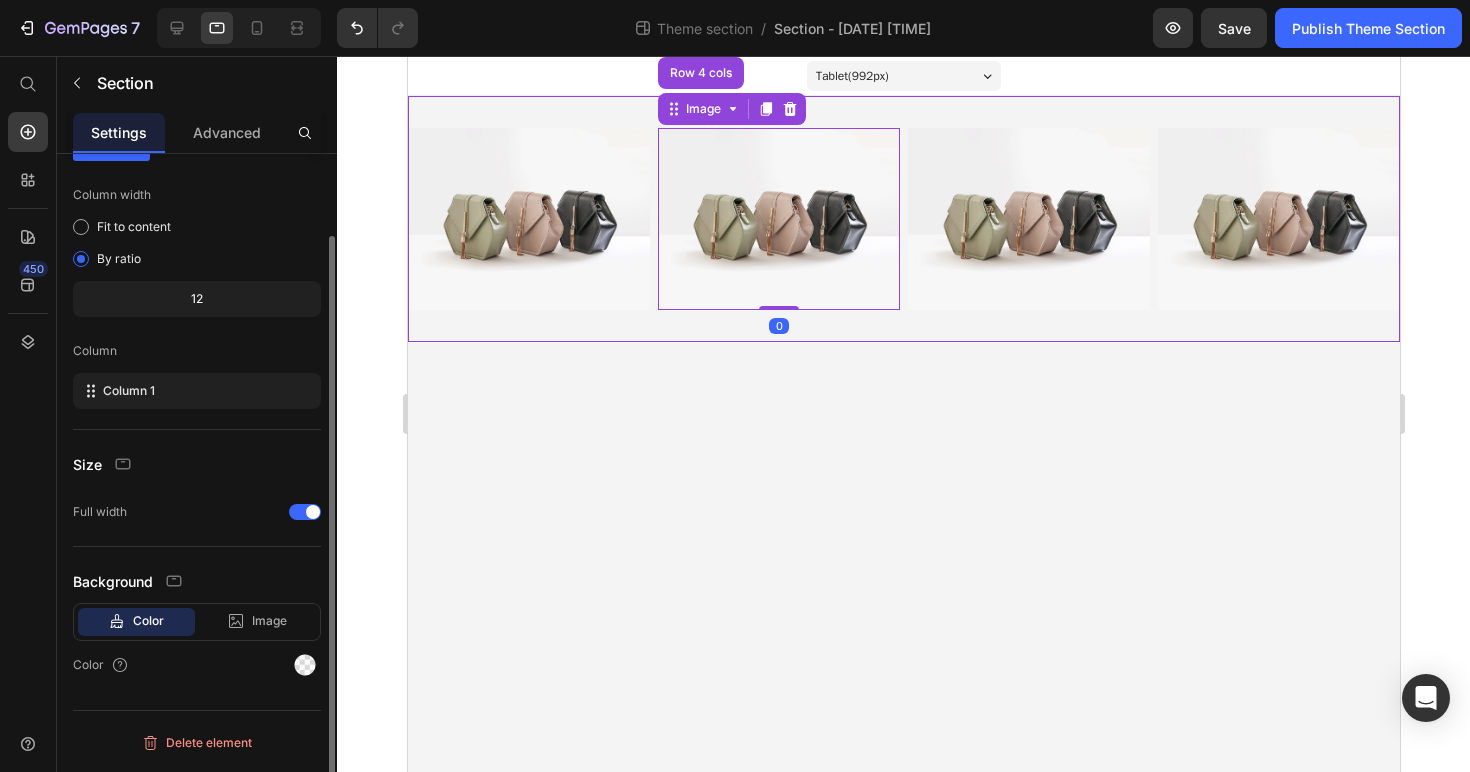 scroll, scrollTop: 0, scrollLeft: 0, axis: both 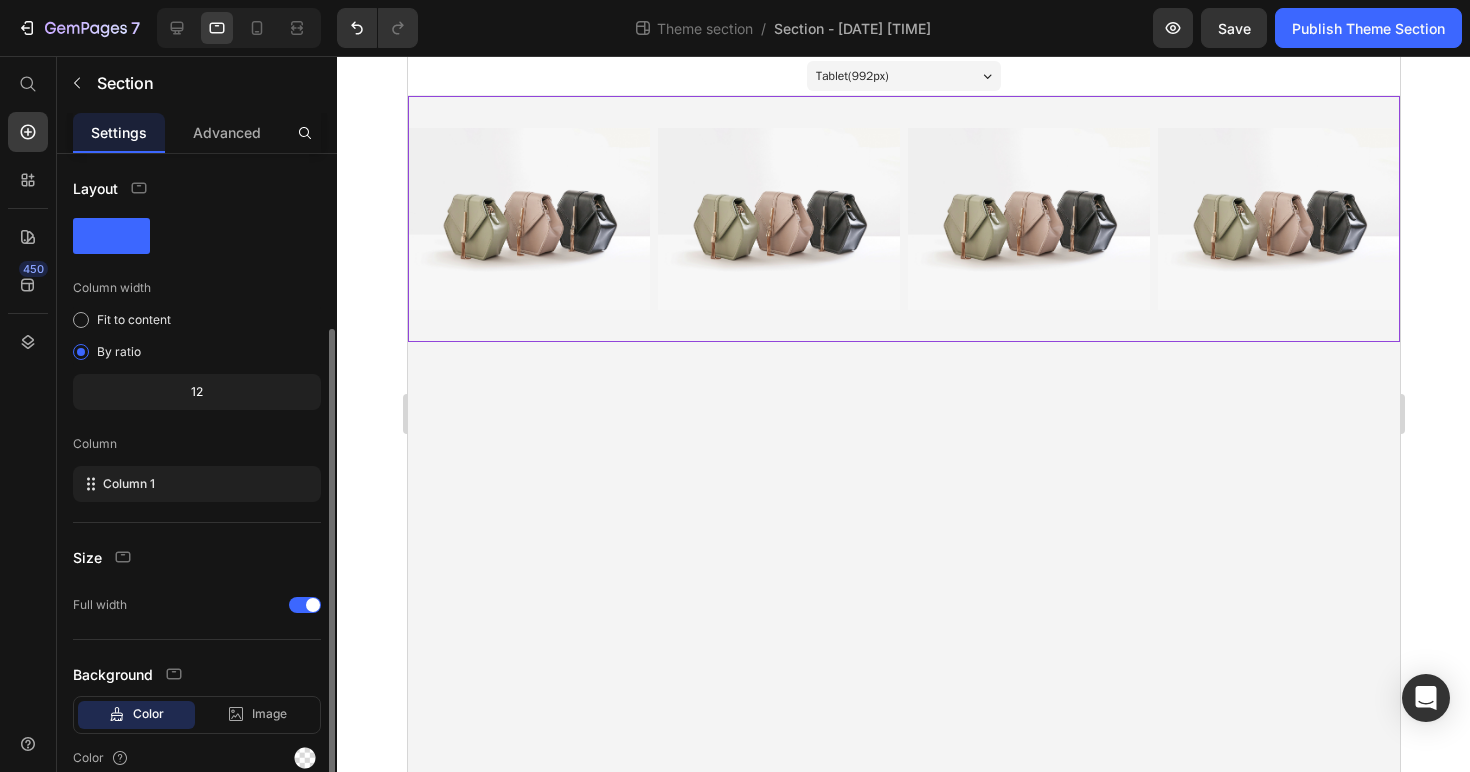 click on "Image Image Image Image Row" at bounding box center [903, 219] 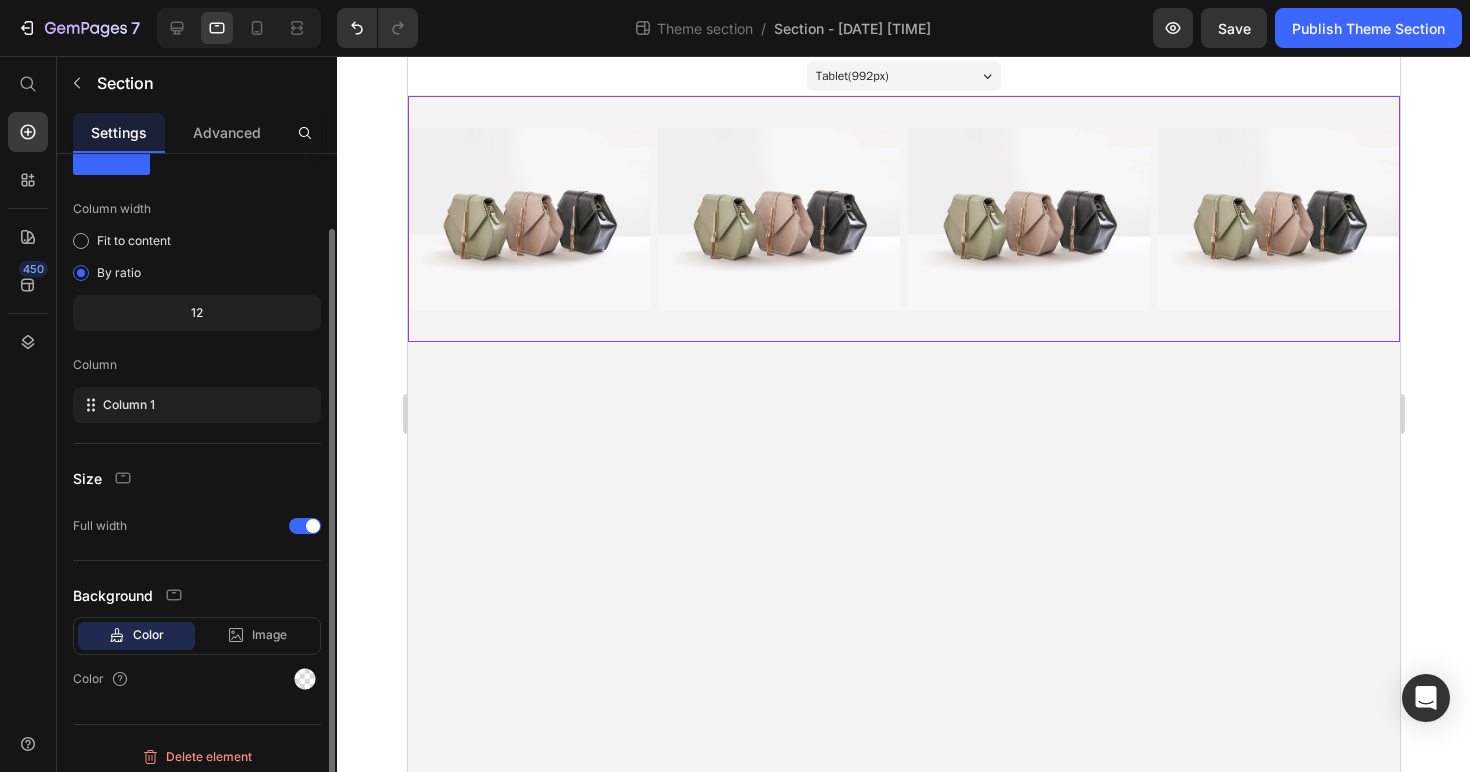 scroll, scrollTop: 89, scrollLeft: 0, axis: vertical 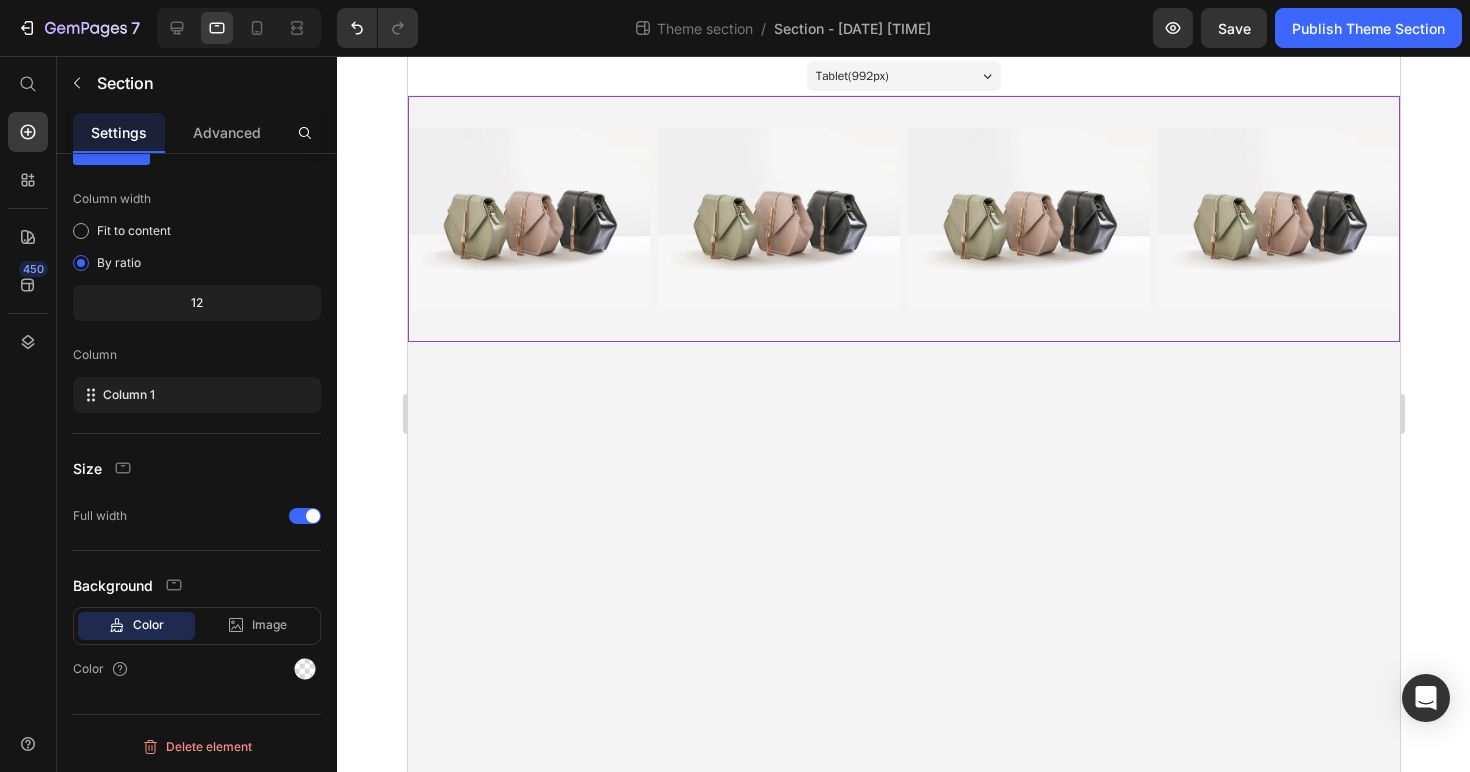 click 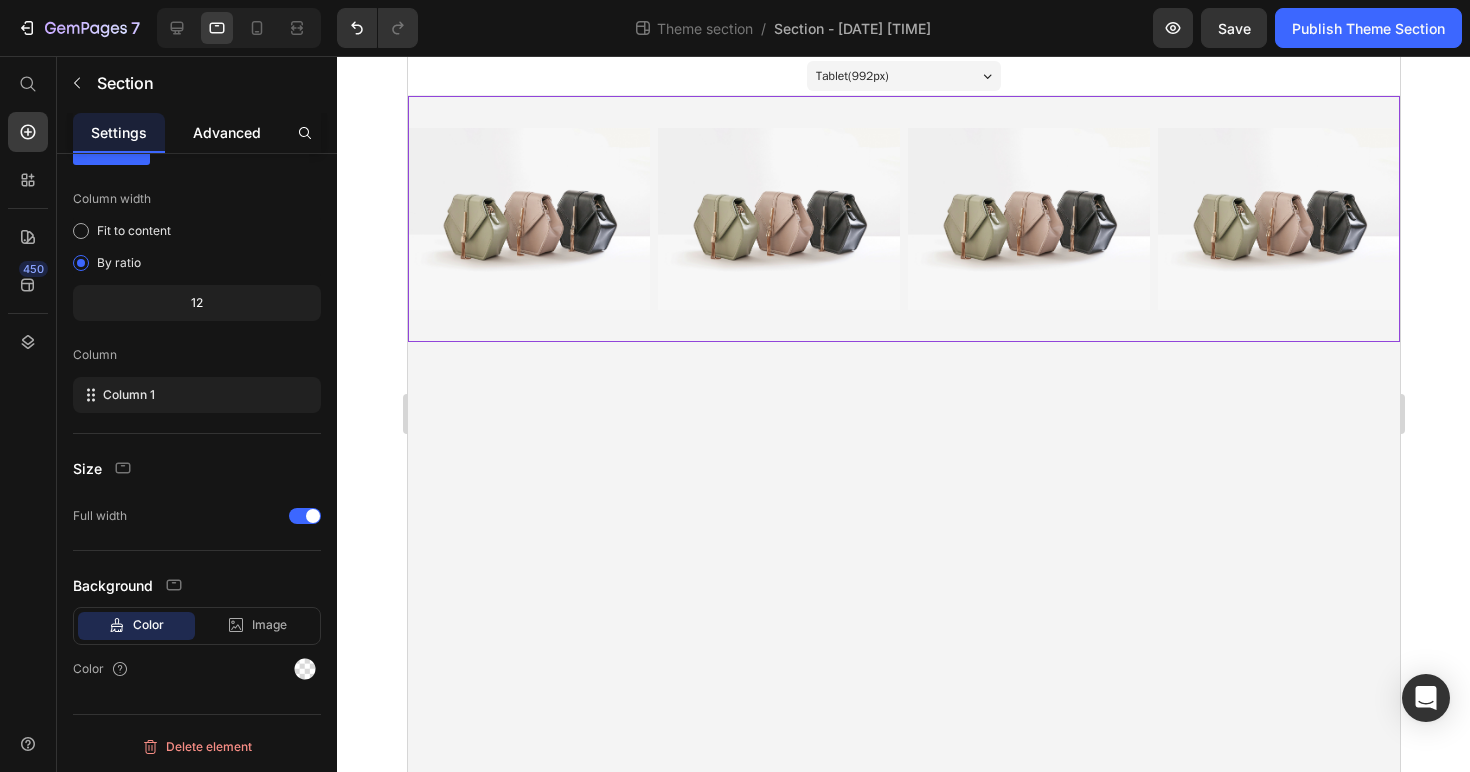 click on "Advanced" at bounding box center [227, 132] 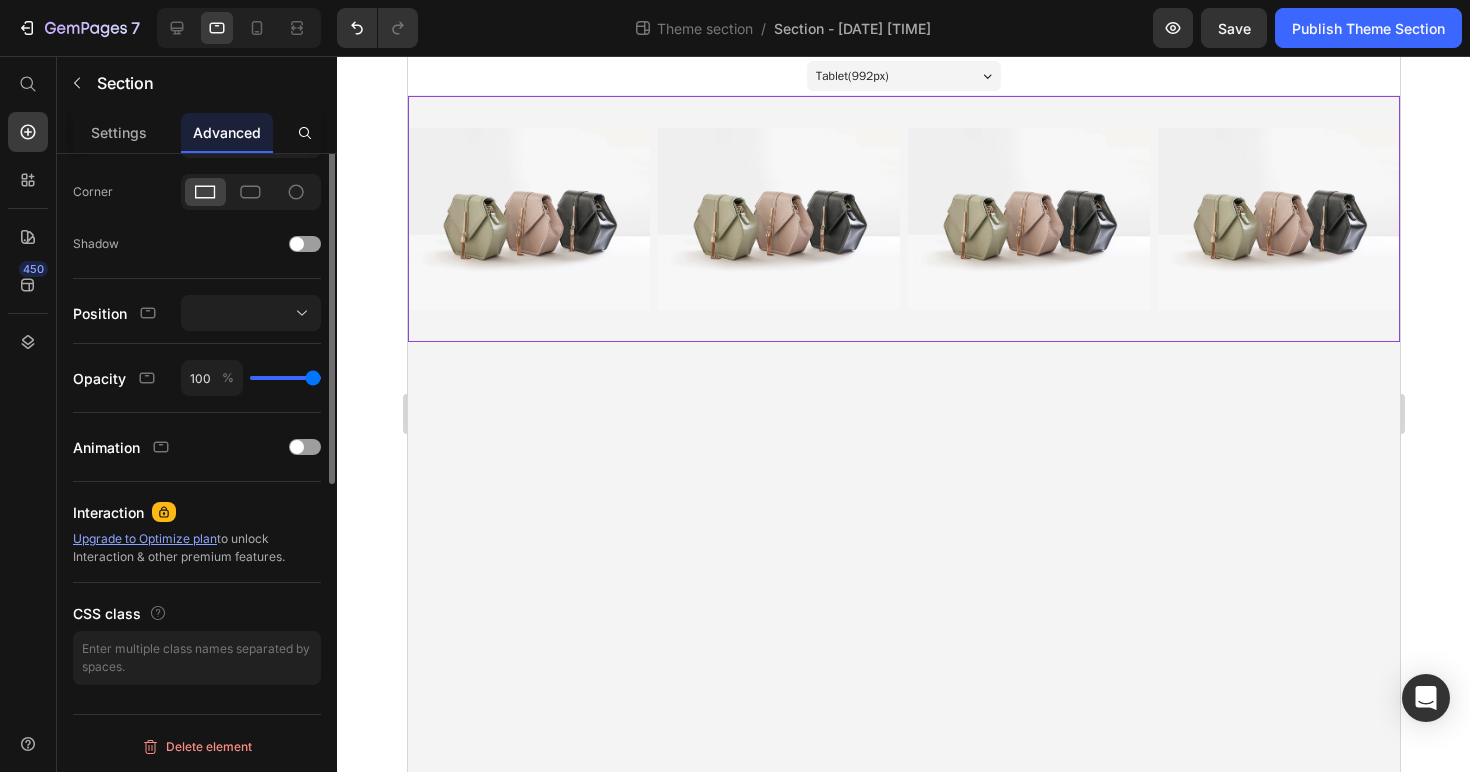 scroll, scrollTop: 0, scrollLeft: 0, axis: both 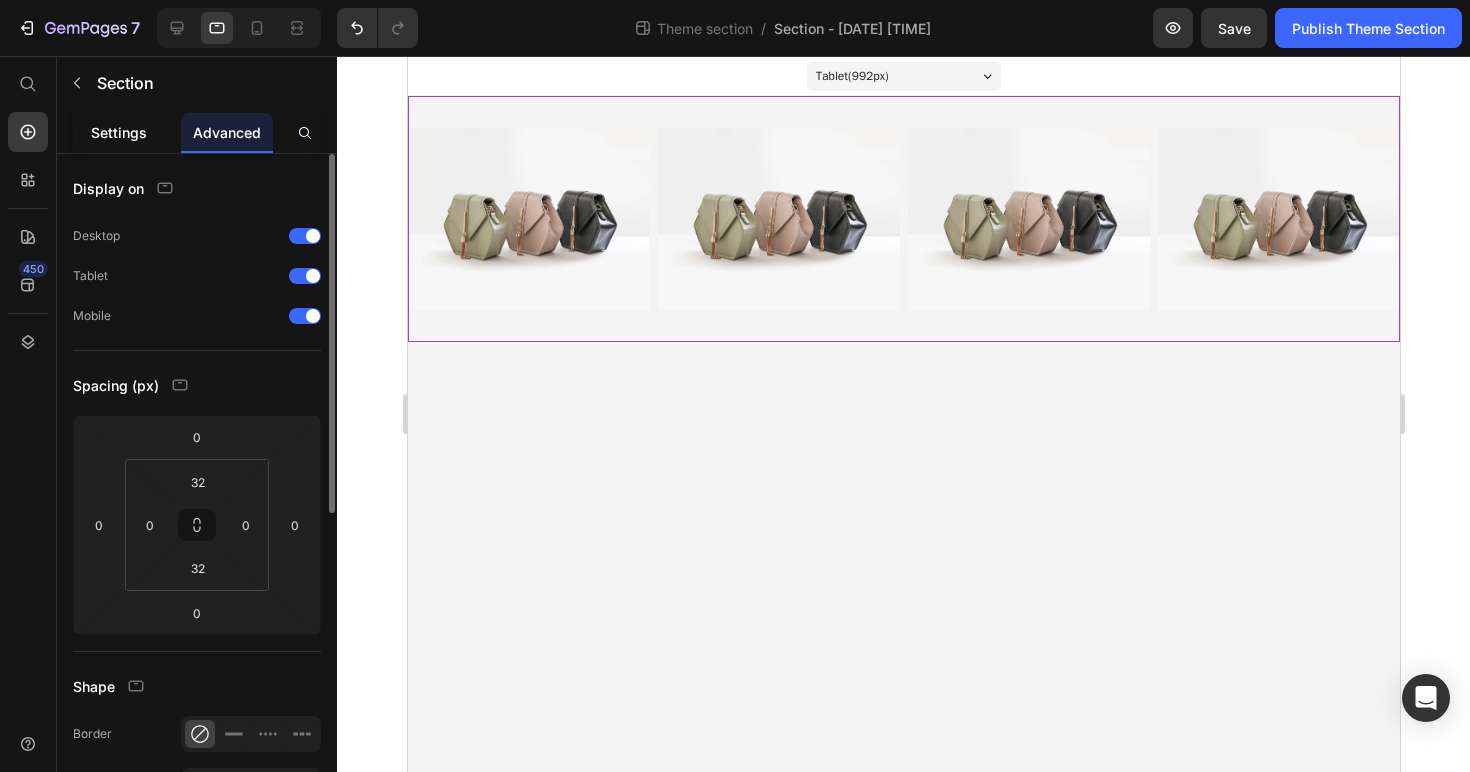 click on "Settings" at bounding box center (119, 132) 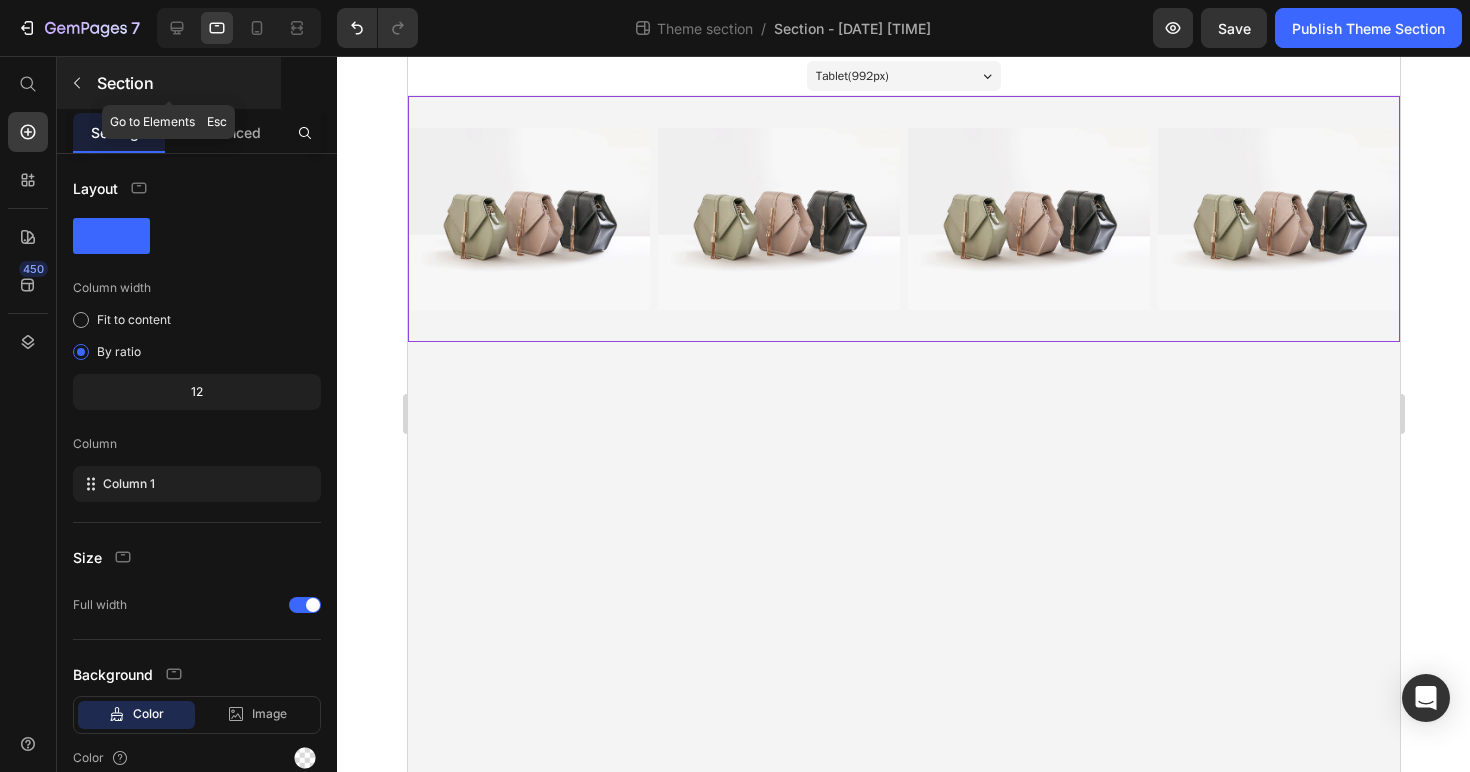click on "Section" at bounding box center [187, 83] 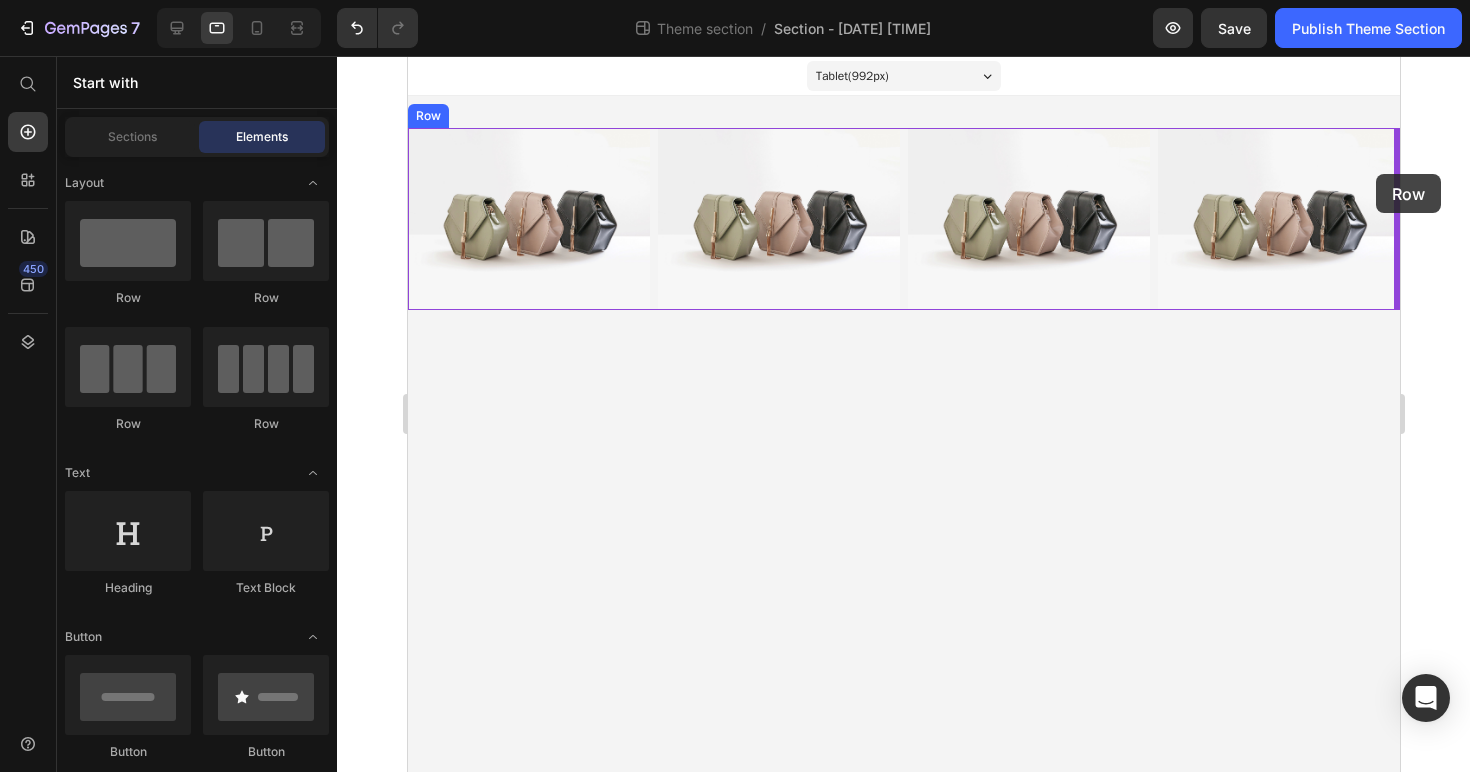 drag, startPoint x: 690, startPoint y: 431, endPoint x: 1375, endPoint y: 174, distance: 731.6242 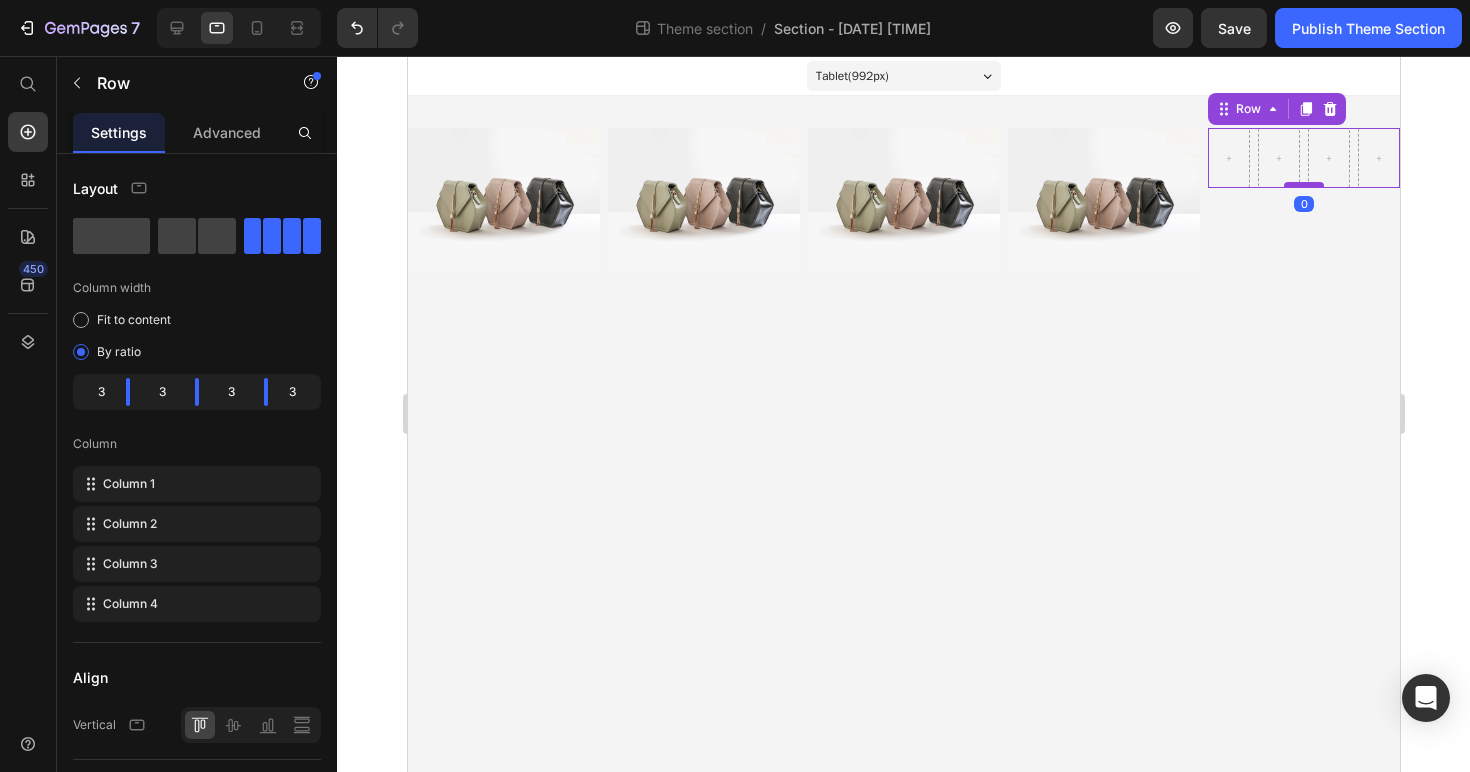 drag, startPoint x: 1305, startPoint y: 185, endPoint x: 1319, endPoint y: 183, distance: 14.142136 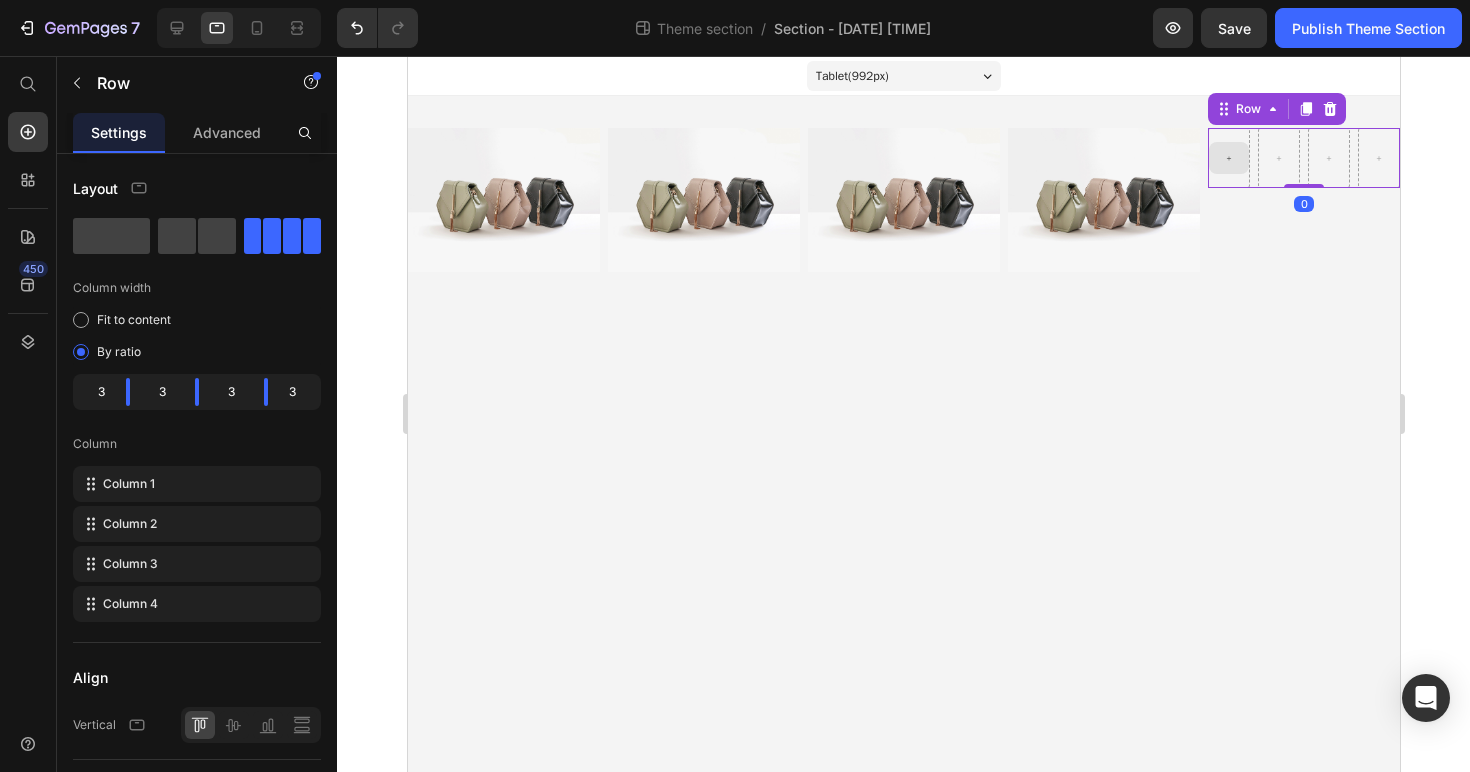 click at bounding box center [1228, 158] 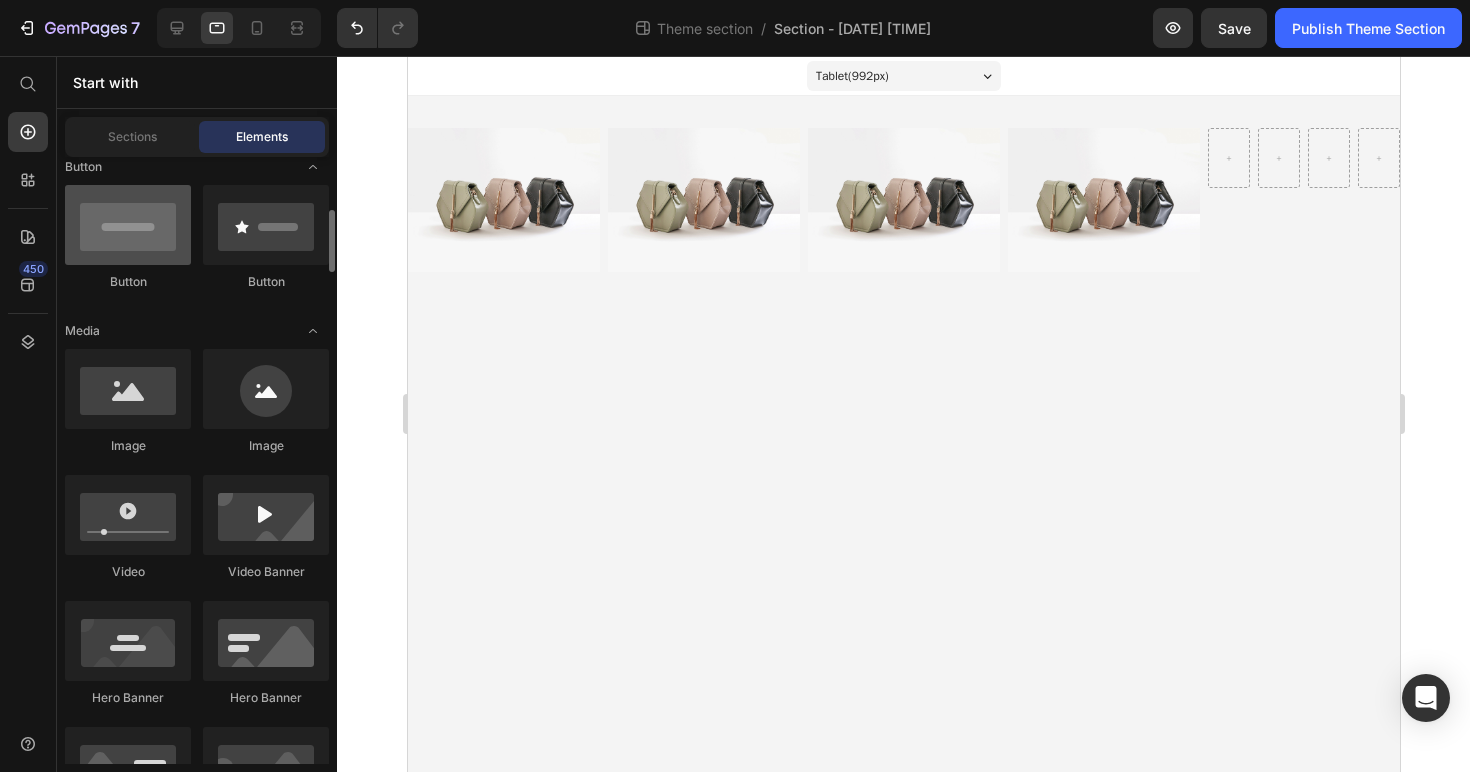 scroll, scrollTop: 475, scrollLeft: 0, axis: vertical 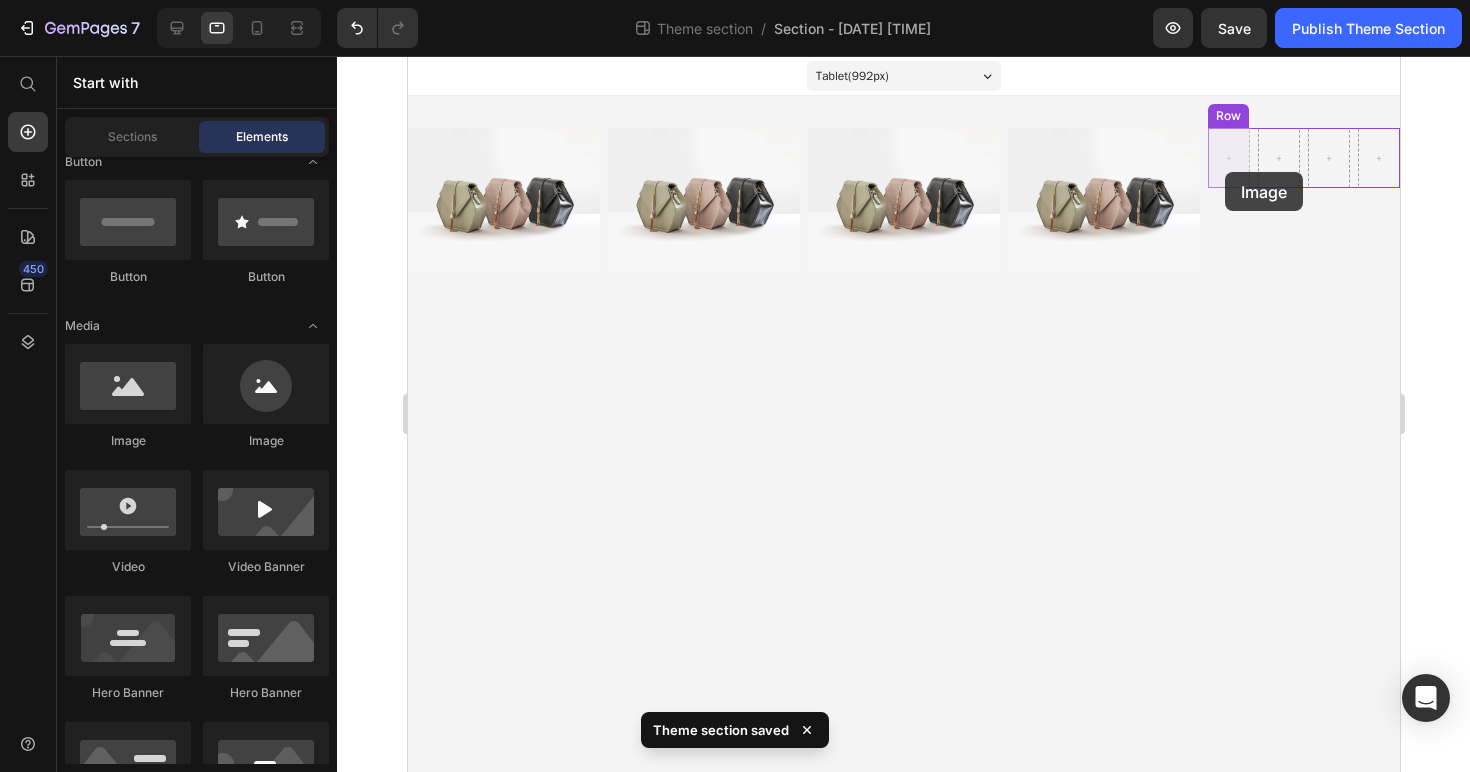 drag, startPoint x: 541, startPoint y: 444, endPoint x: 1222, endPoint y: 169, distance: 734.429 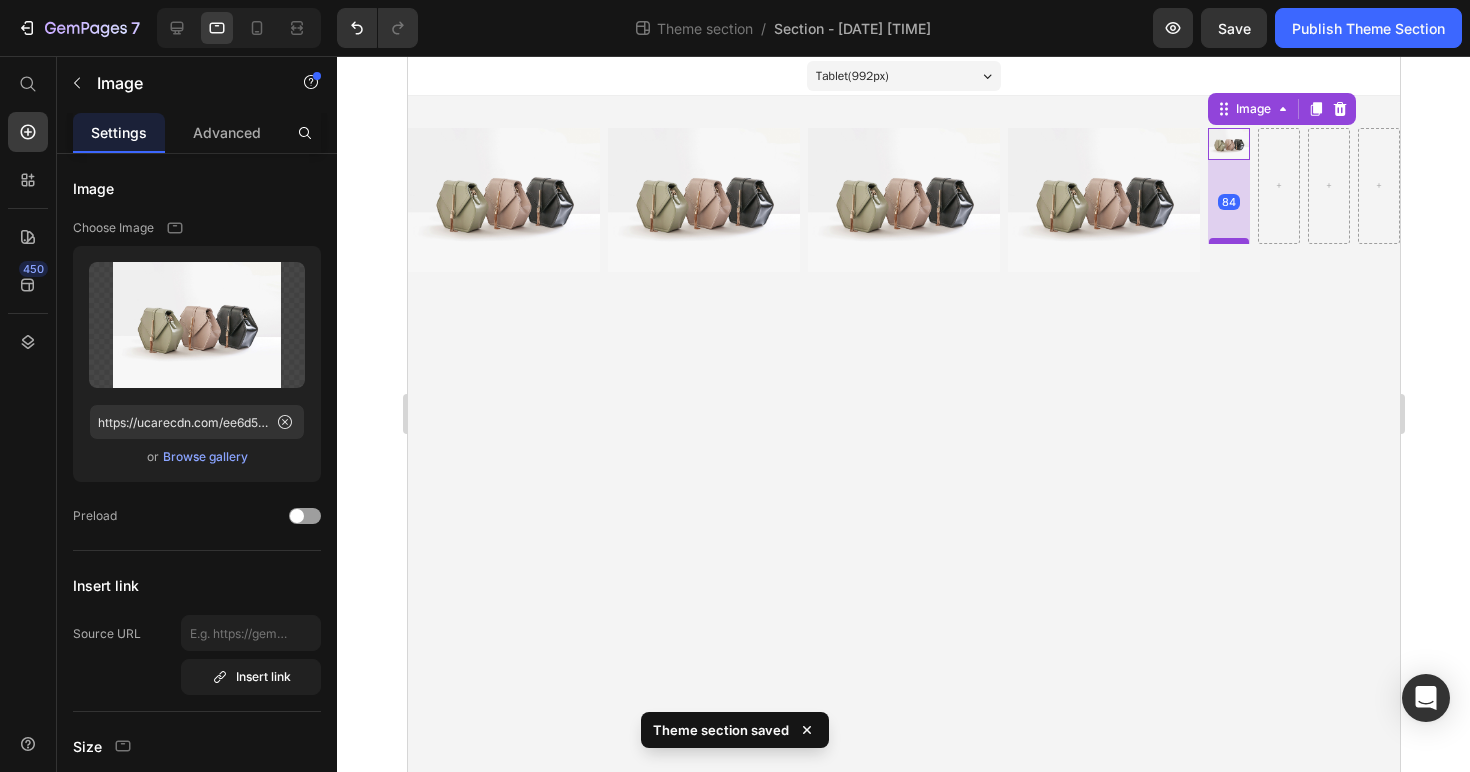 drag, startPoint x: 1230, startPoint y: 157, endPoint x: 1234, endPoint y: 241, distance: 84.095184 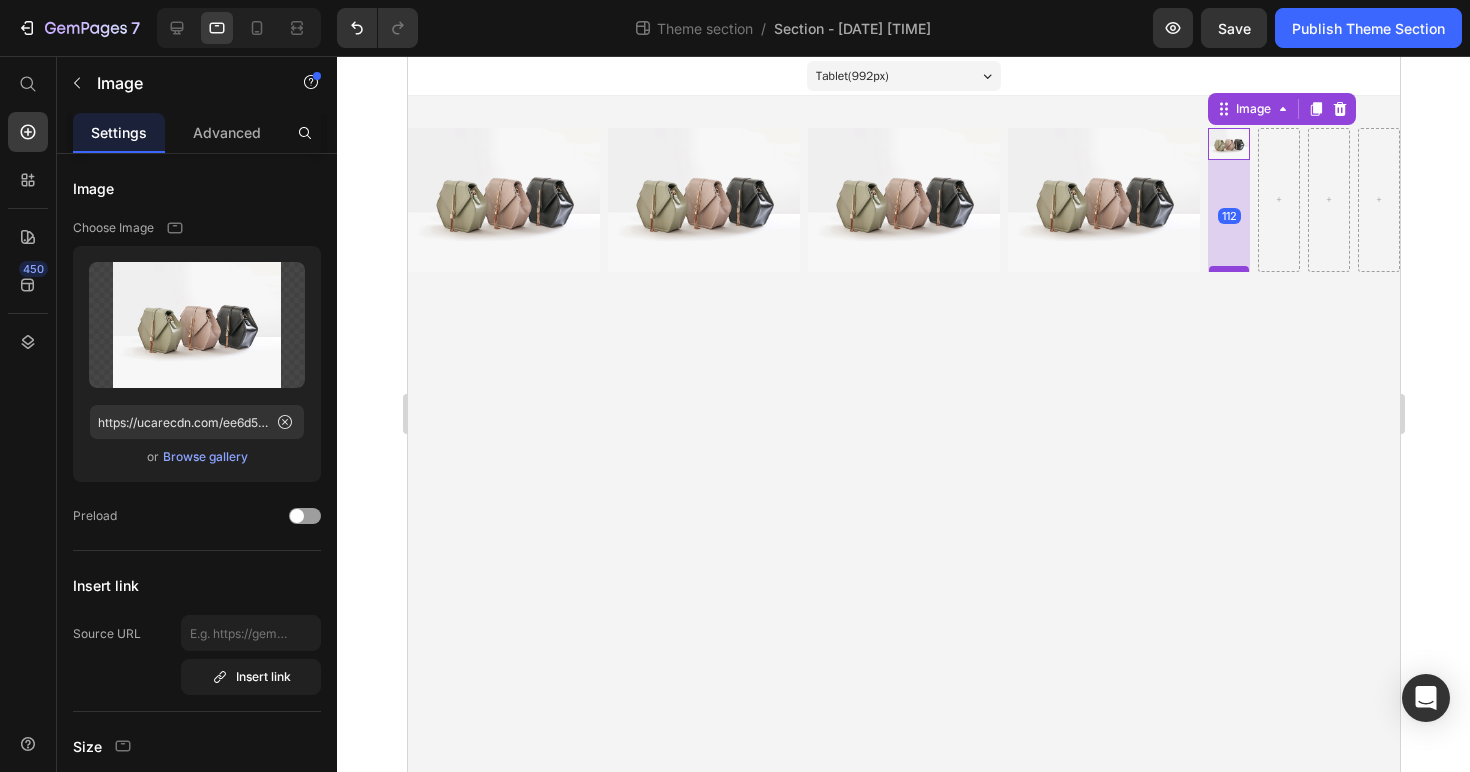 drag, startPoint x: 1233, startPoint y: 241, endPoint x: 1231, endPoint y: 269, distance: 28.071337 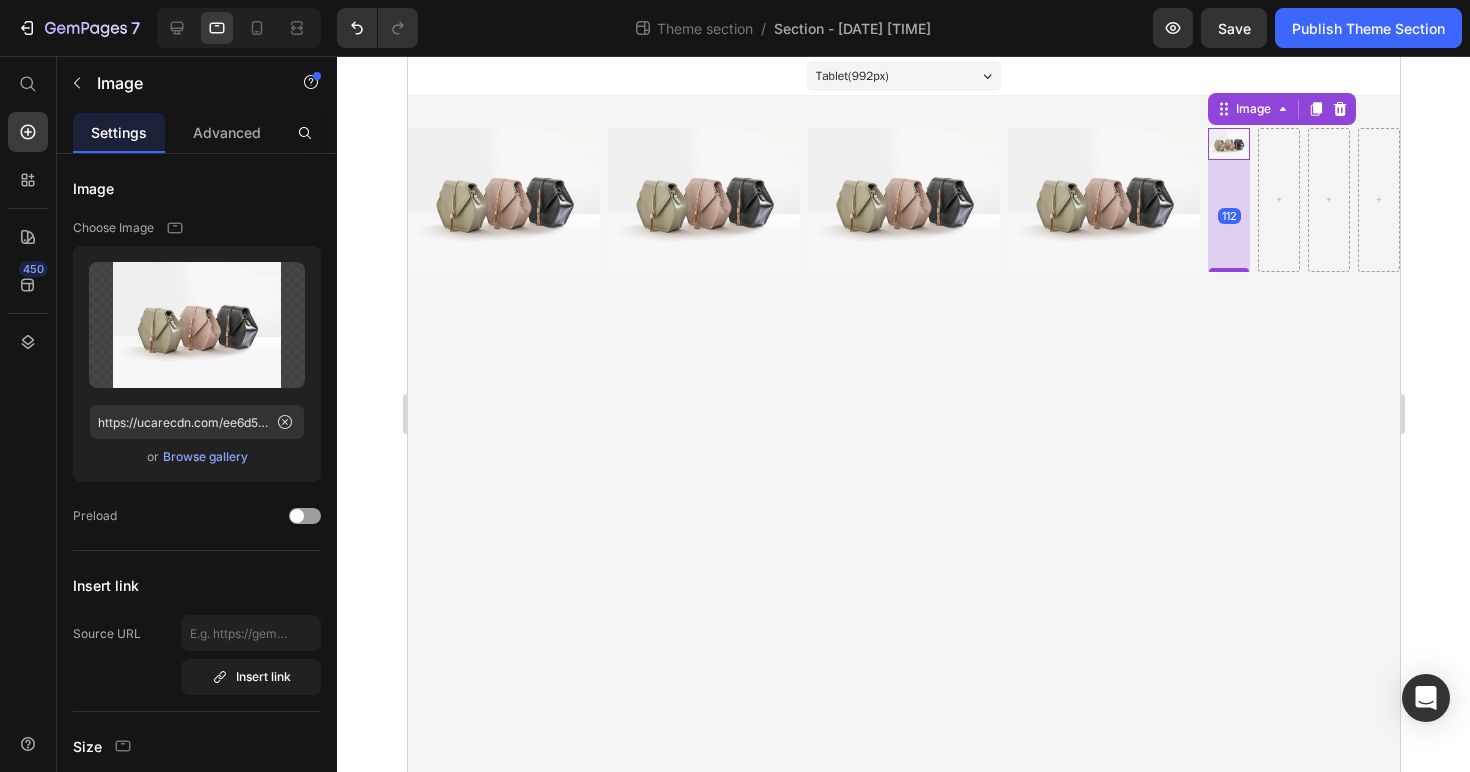 click 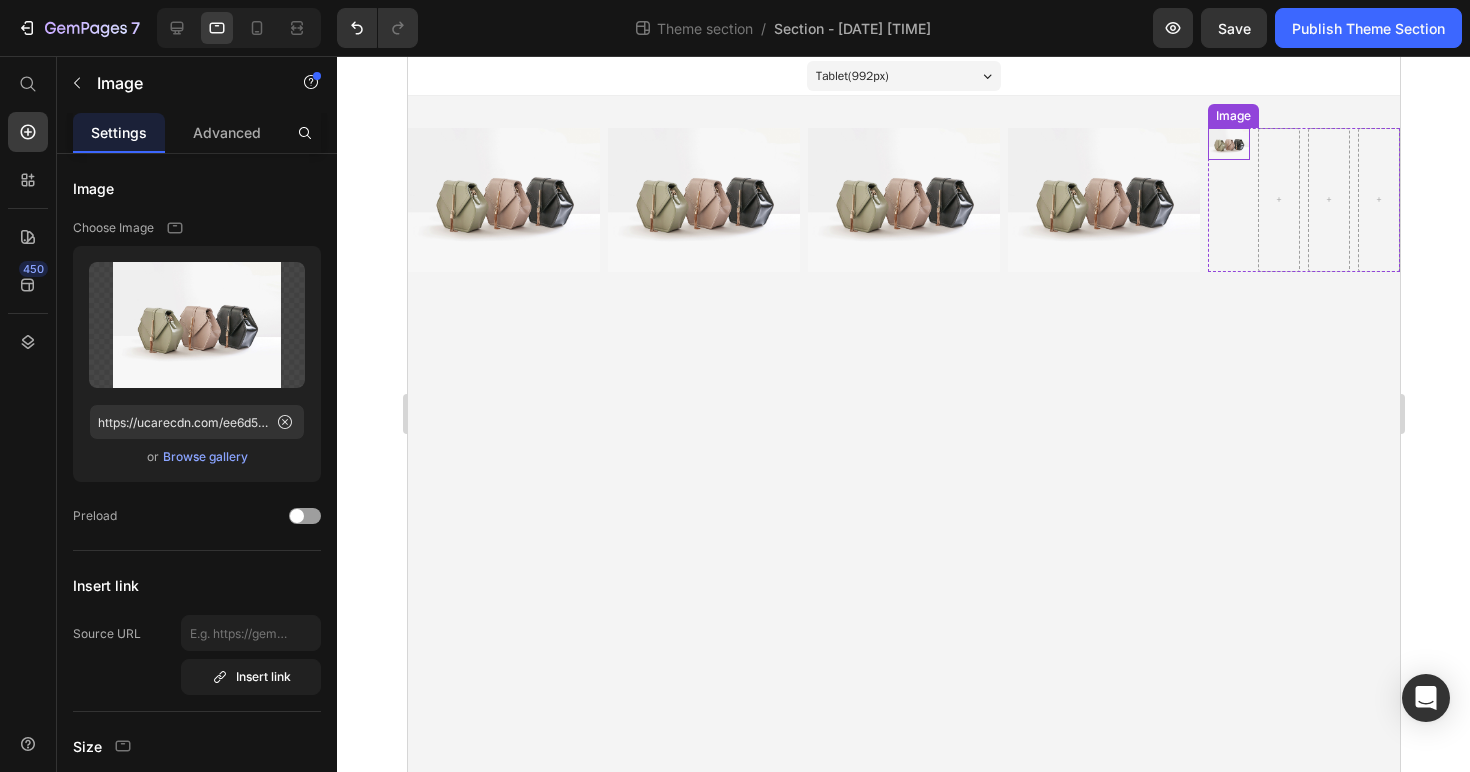 click at bounding box center [1228, 144] 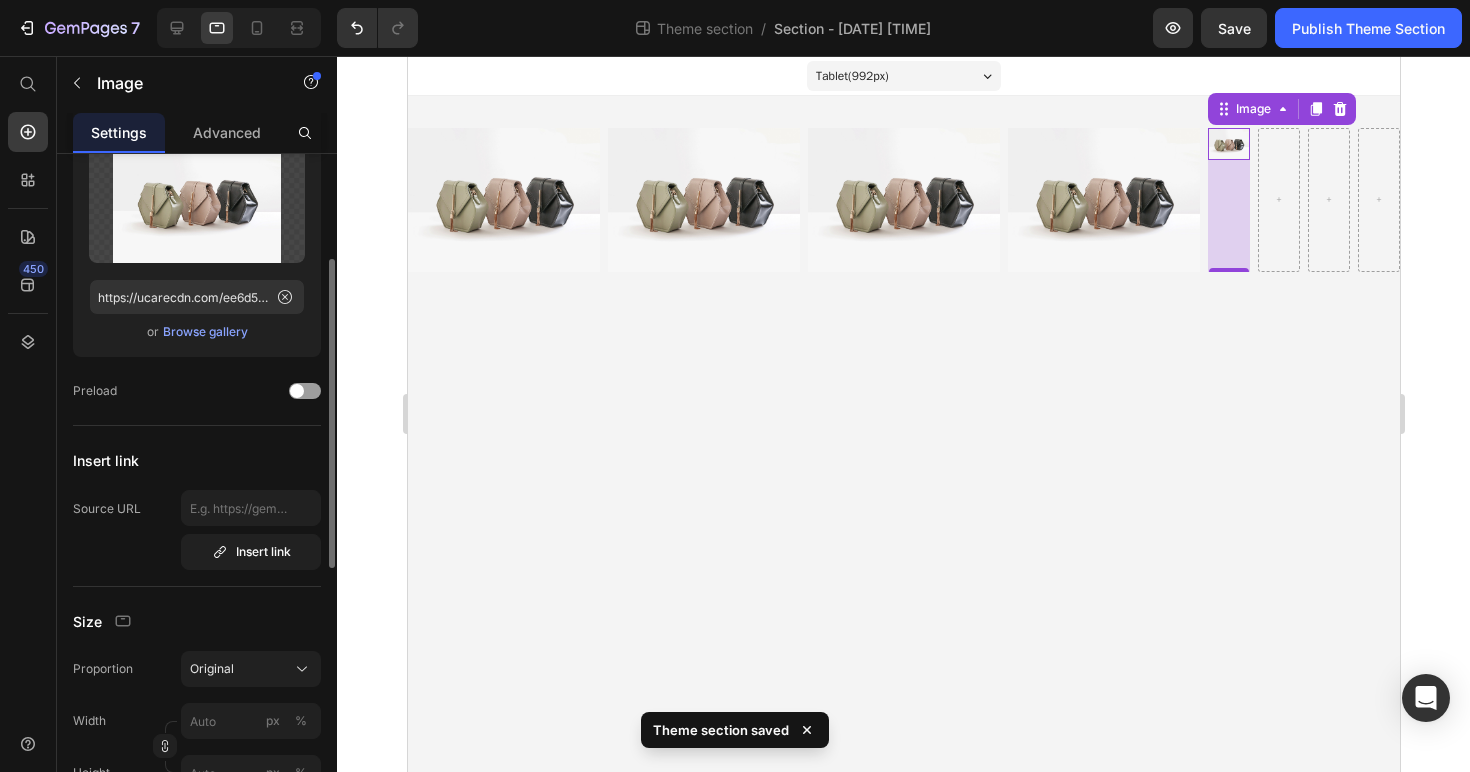 scroll, scrollTop: 0, scrollLeft: 0, axis: both 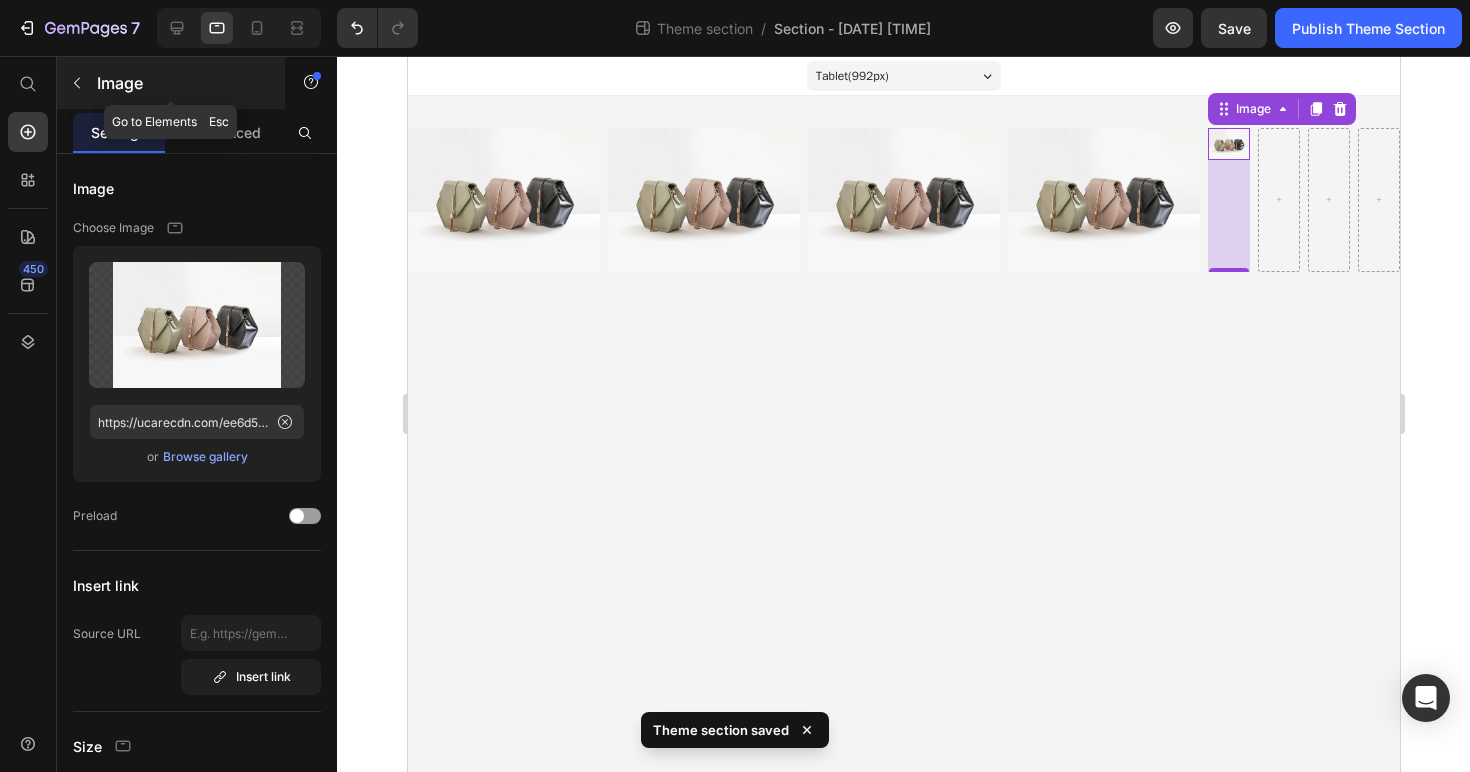 click on "Image" at bounding box center [182, 83] 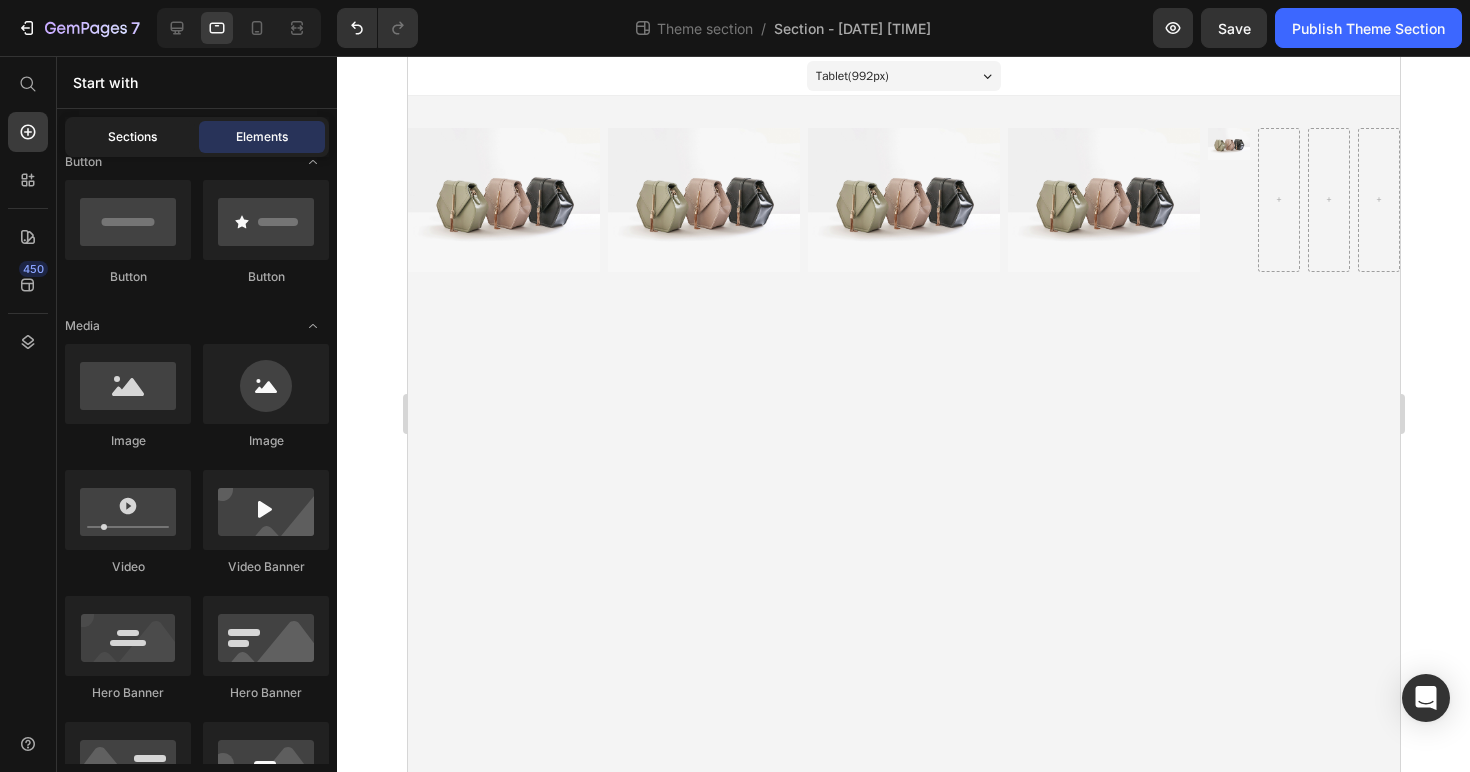 click on "Sections" at bounding box center (132, 137) 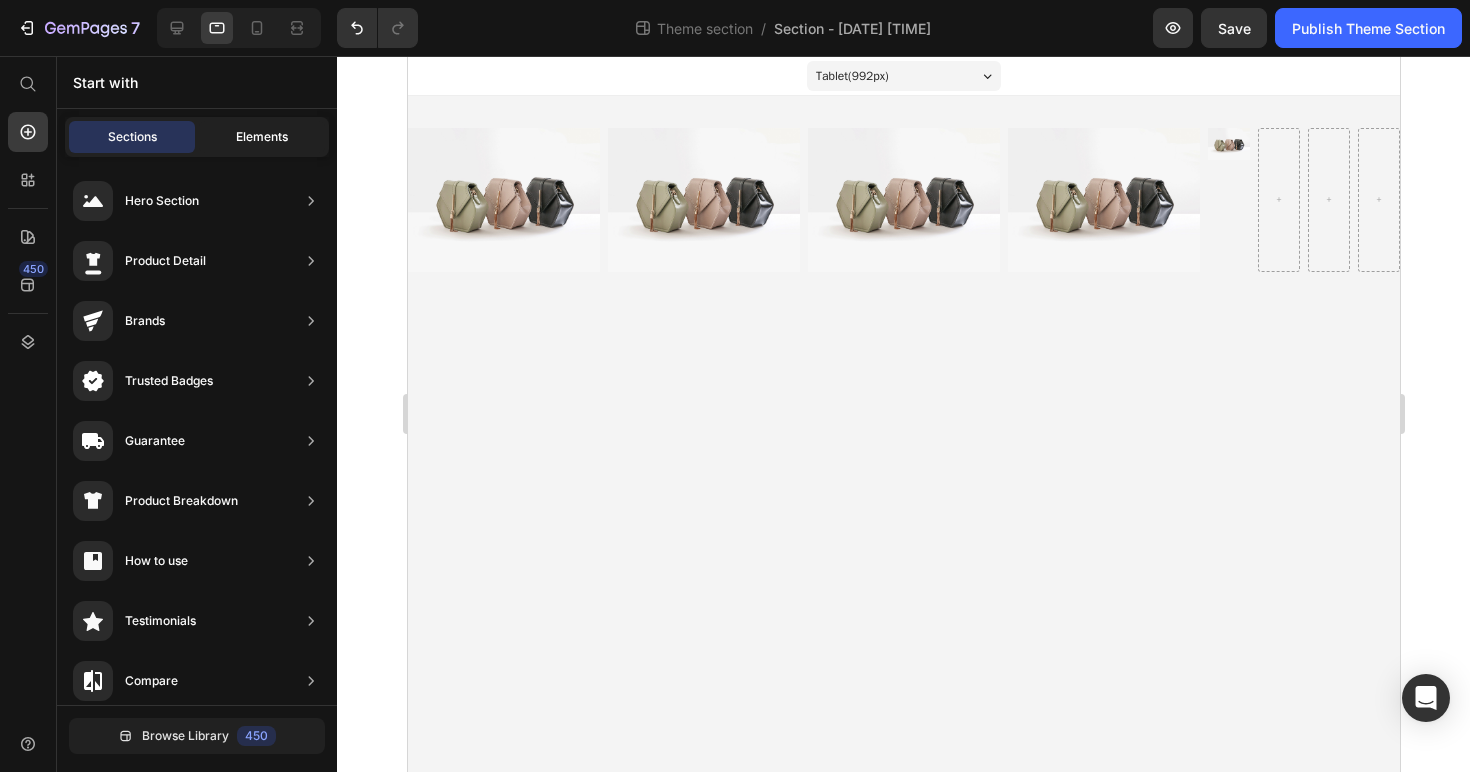 click on "Elements" at bounding box center [262, 137] 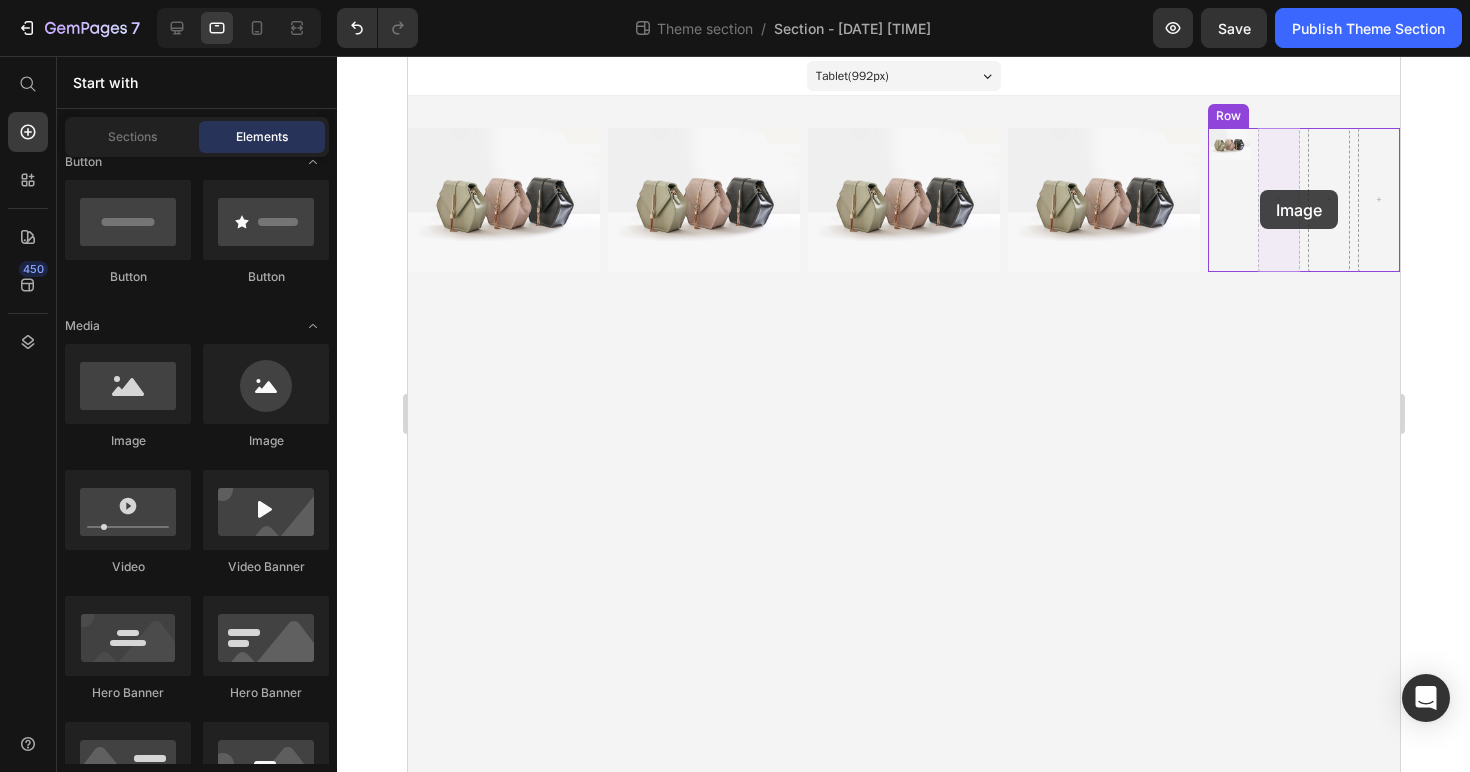 drag, startPoint x: 499, startPoint y: 430, endPoint x: 1264, endPoint y: 193, distance: 800.8708 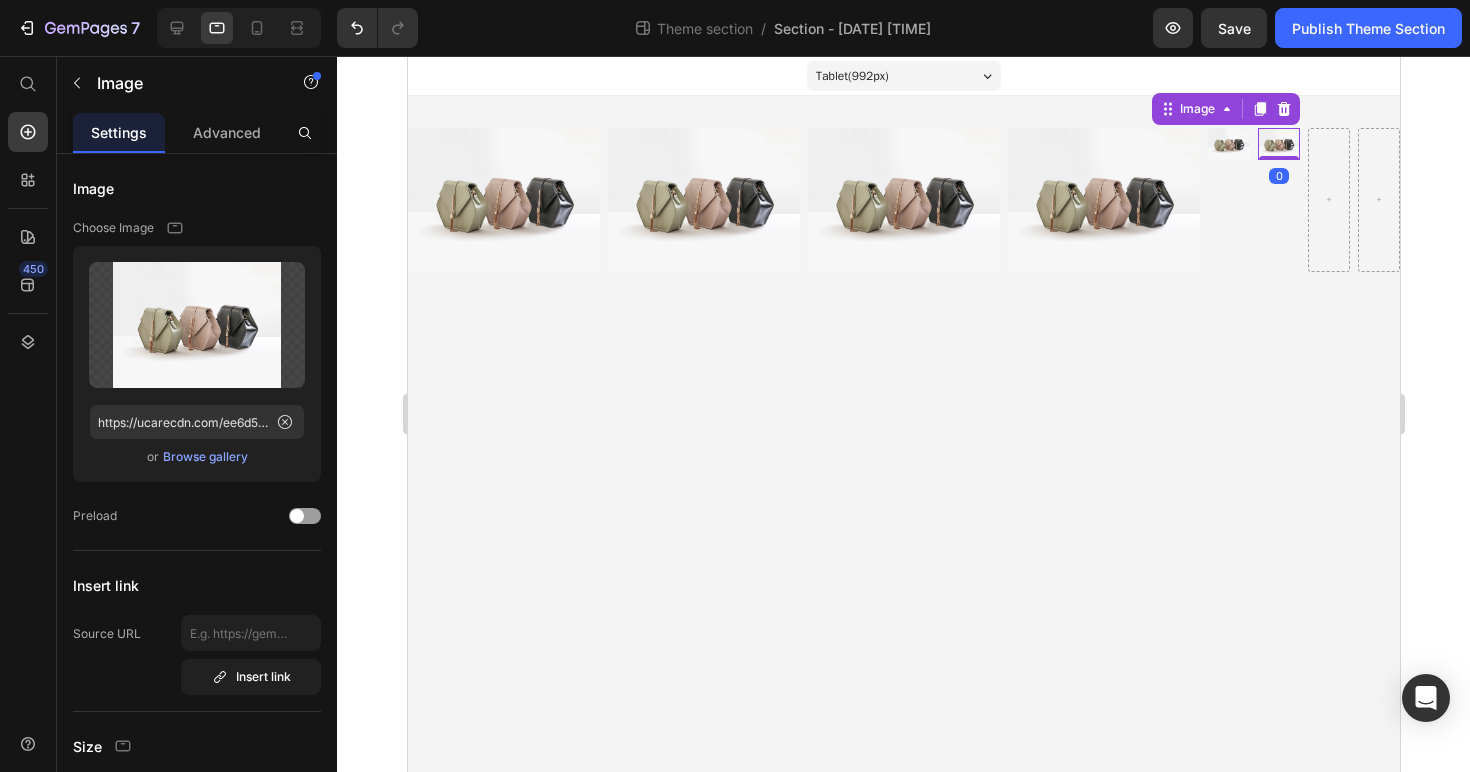 click at bounding box center [1278, 144] 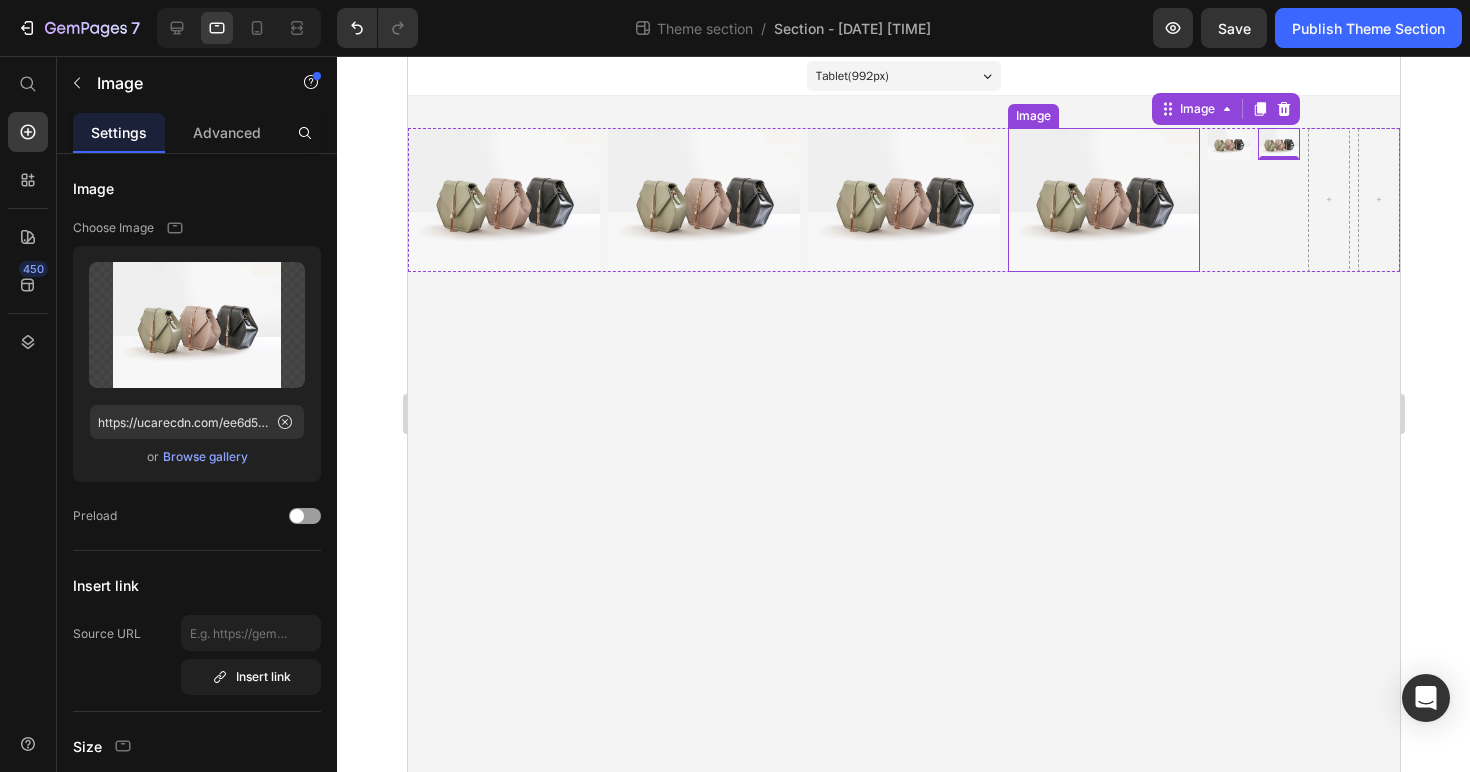 click at bounding box center (1103, 200) 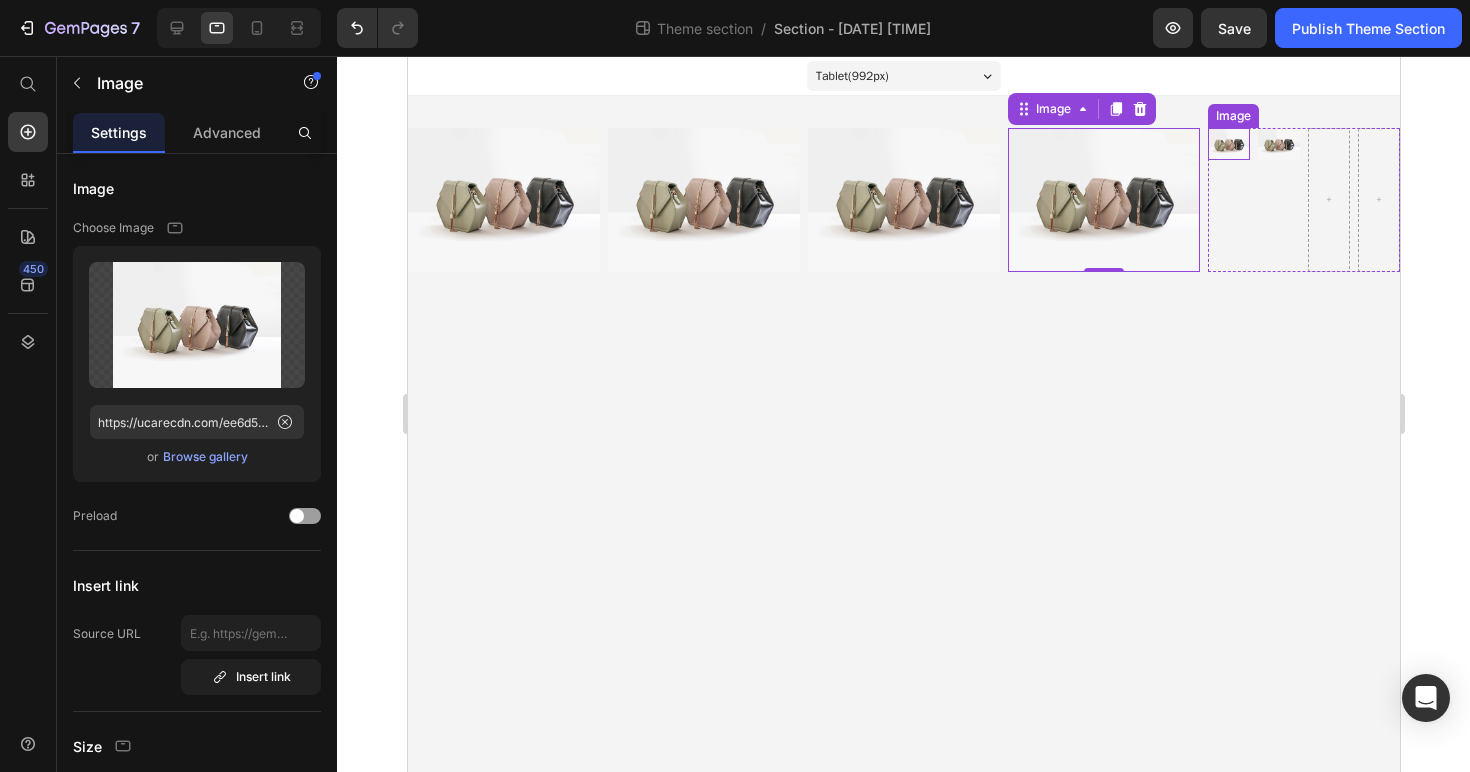 click at bounding box center [1228, 144] 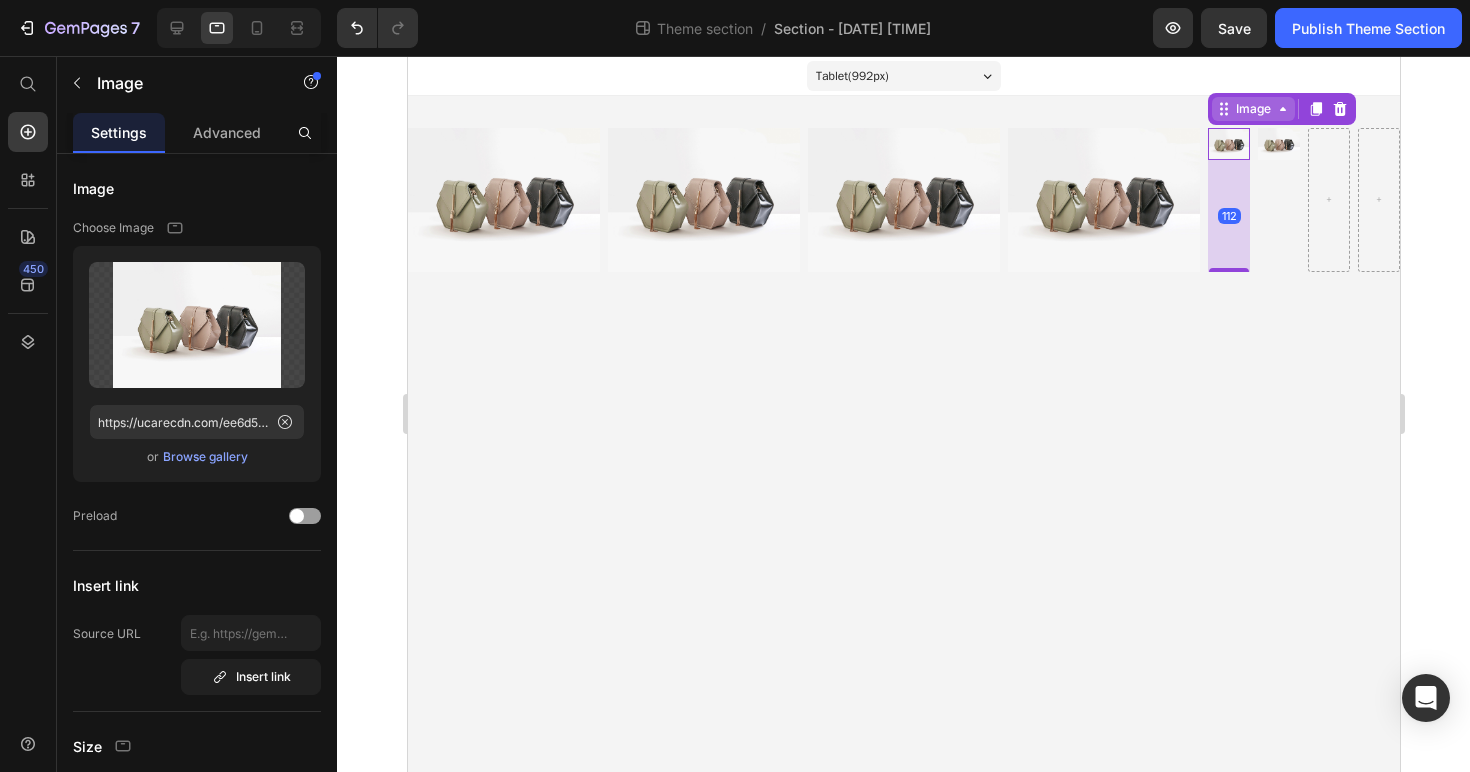click on "Image" at bounding box center (1252, 109) 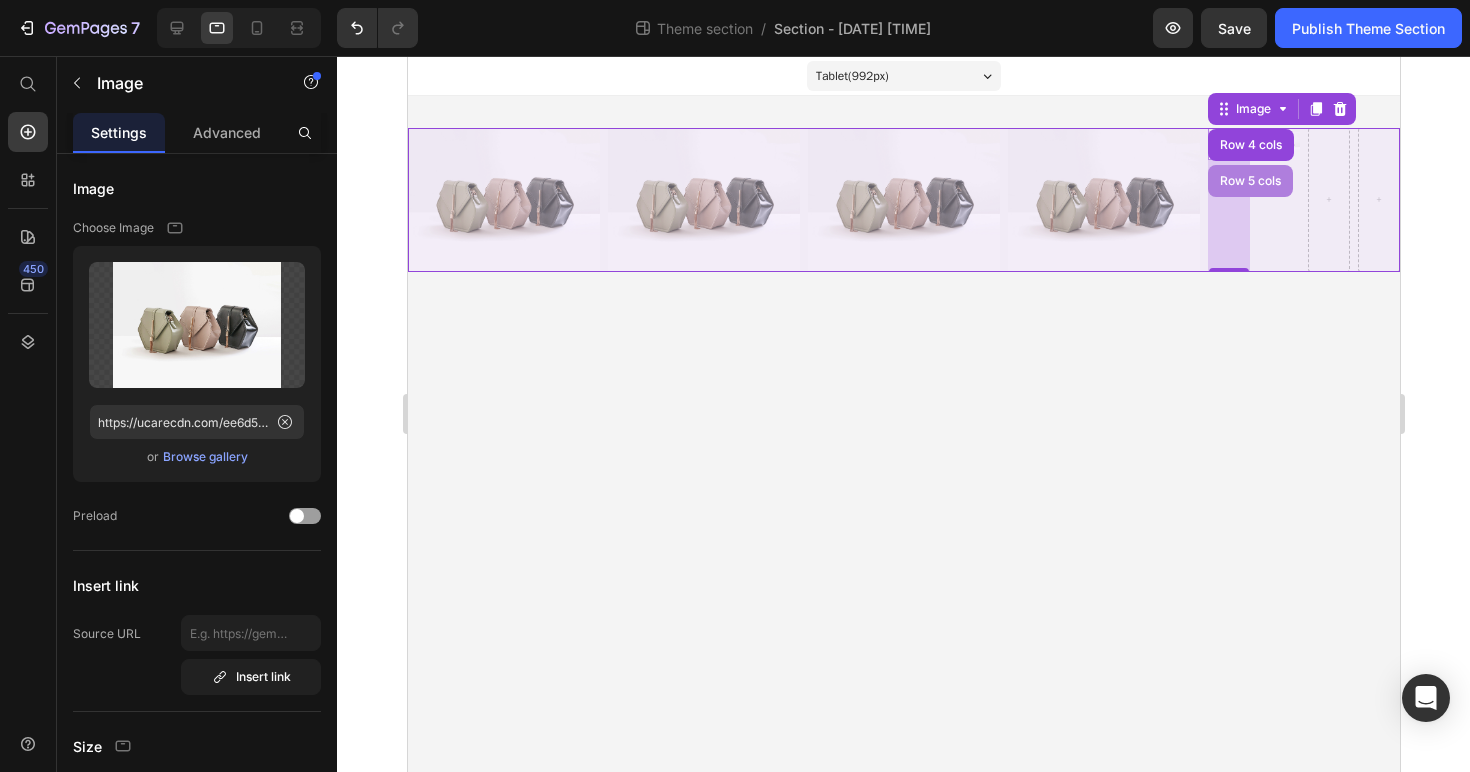 click on "Row 5 cols" at bounding box center (1249, 181) 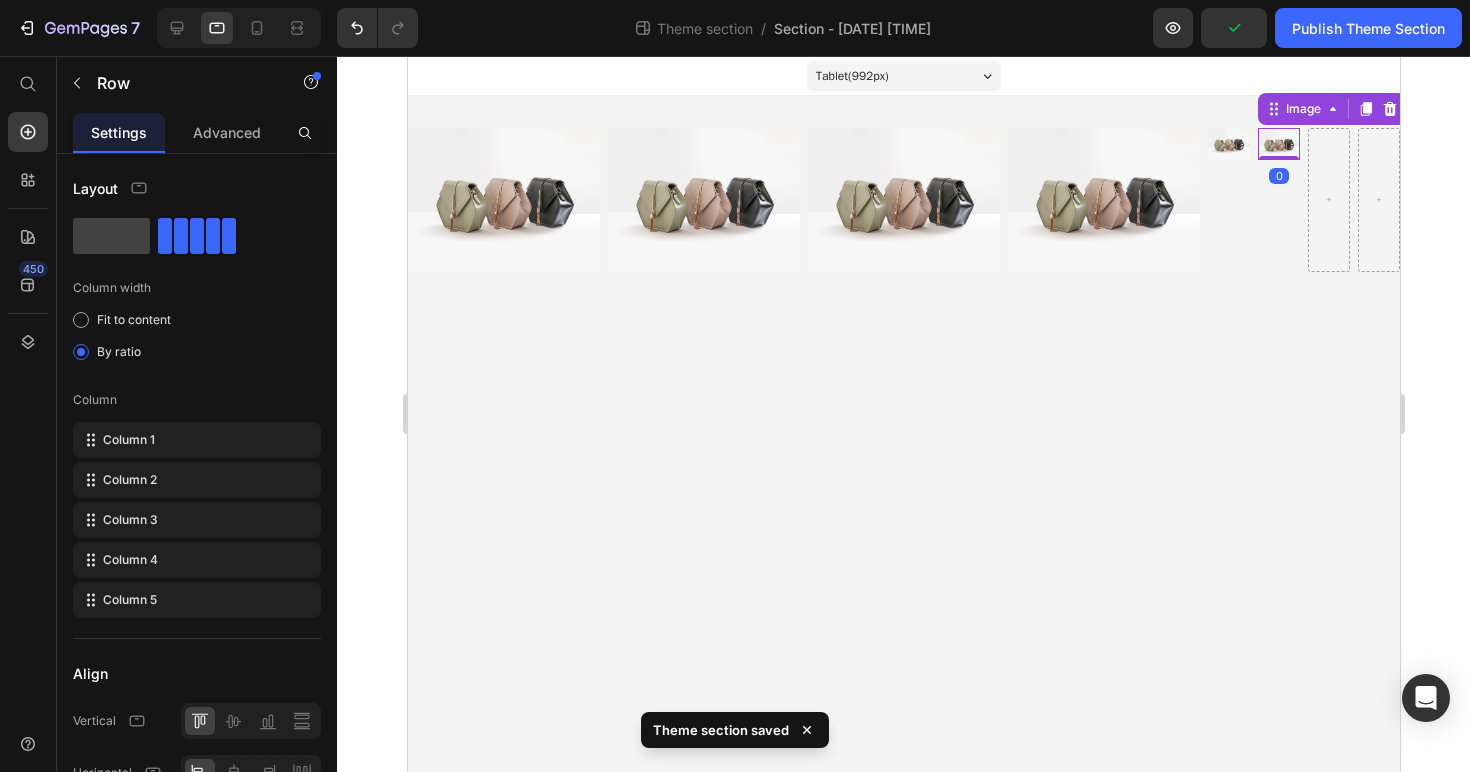 click at bounding box center [1278, 144] 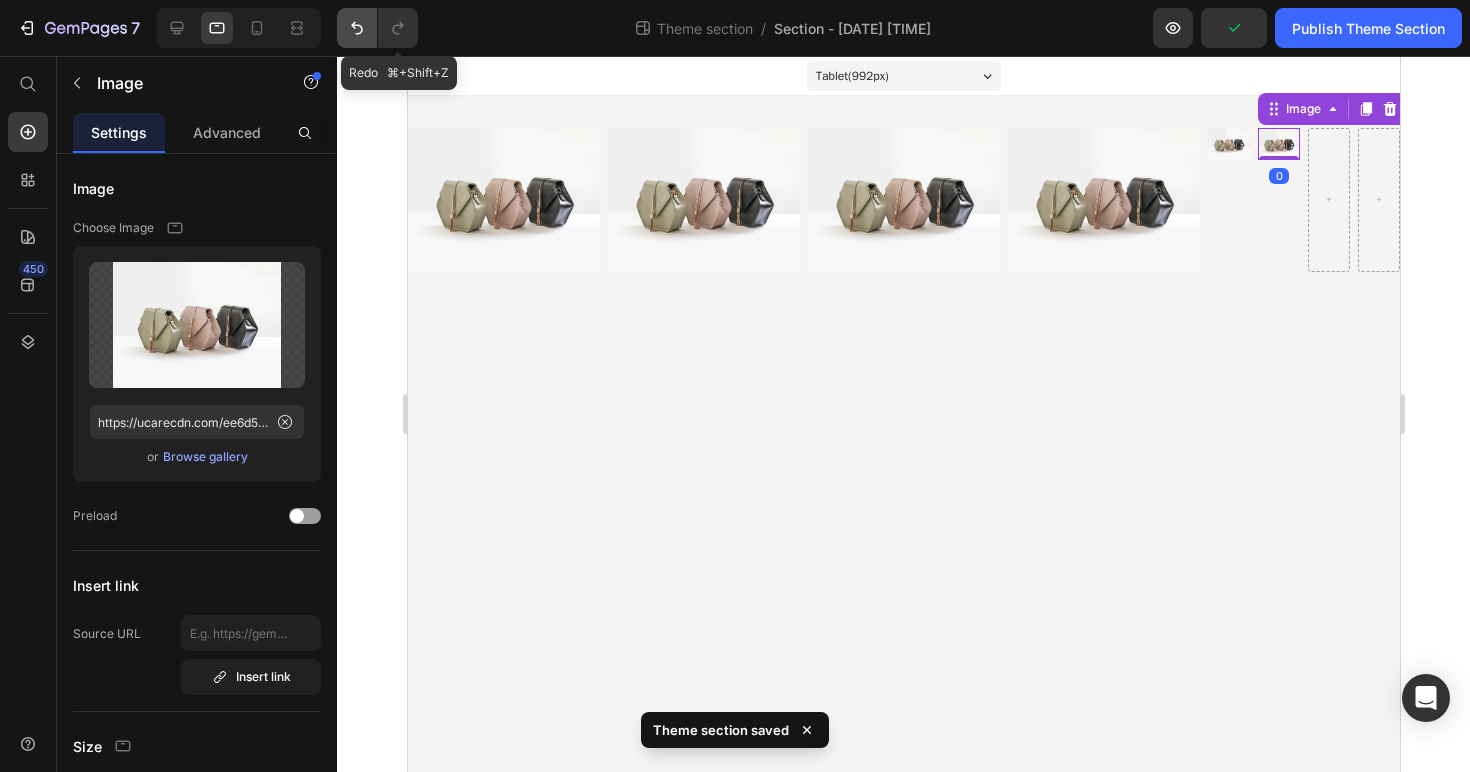 click 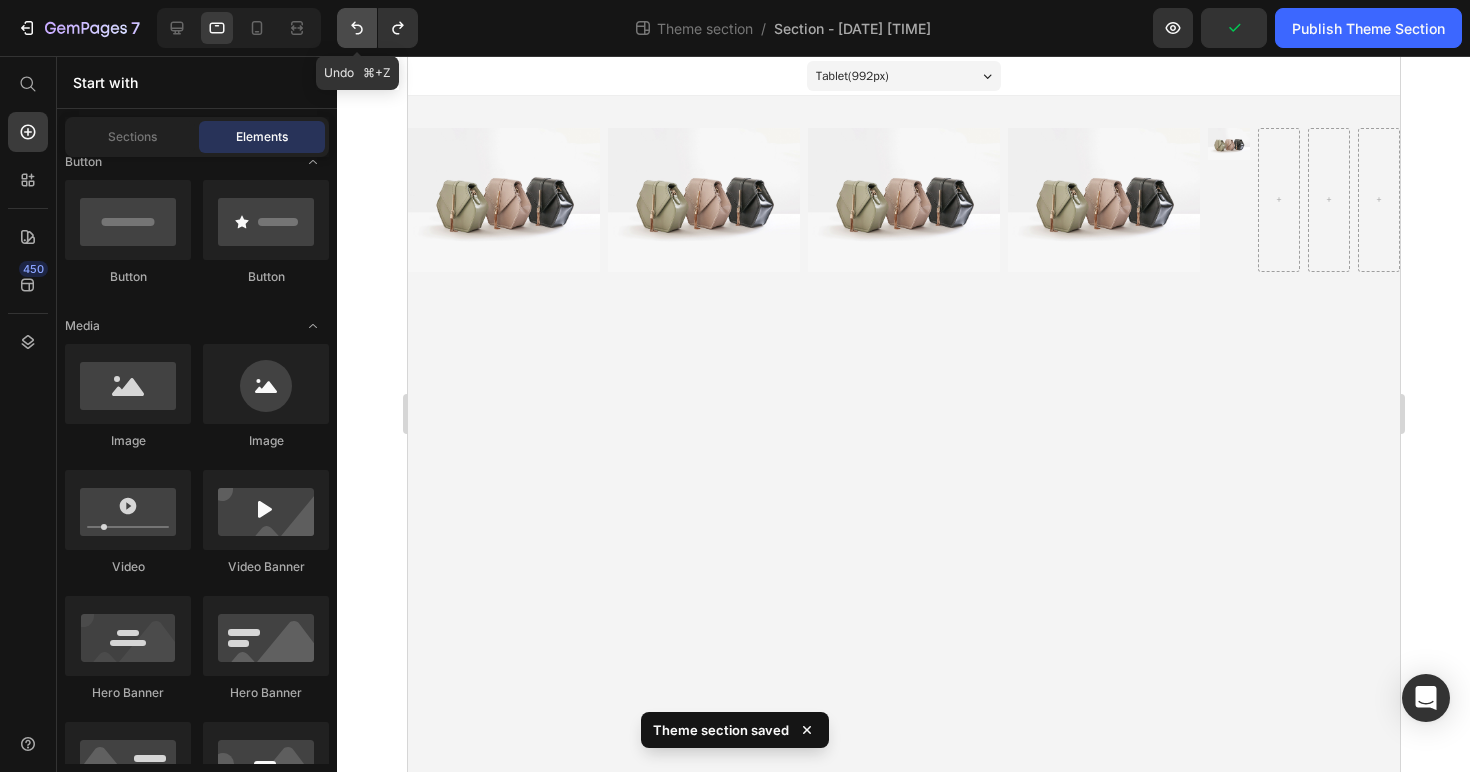 click 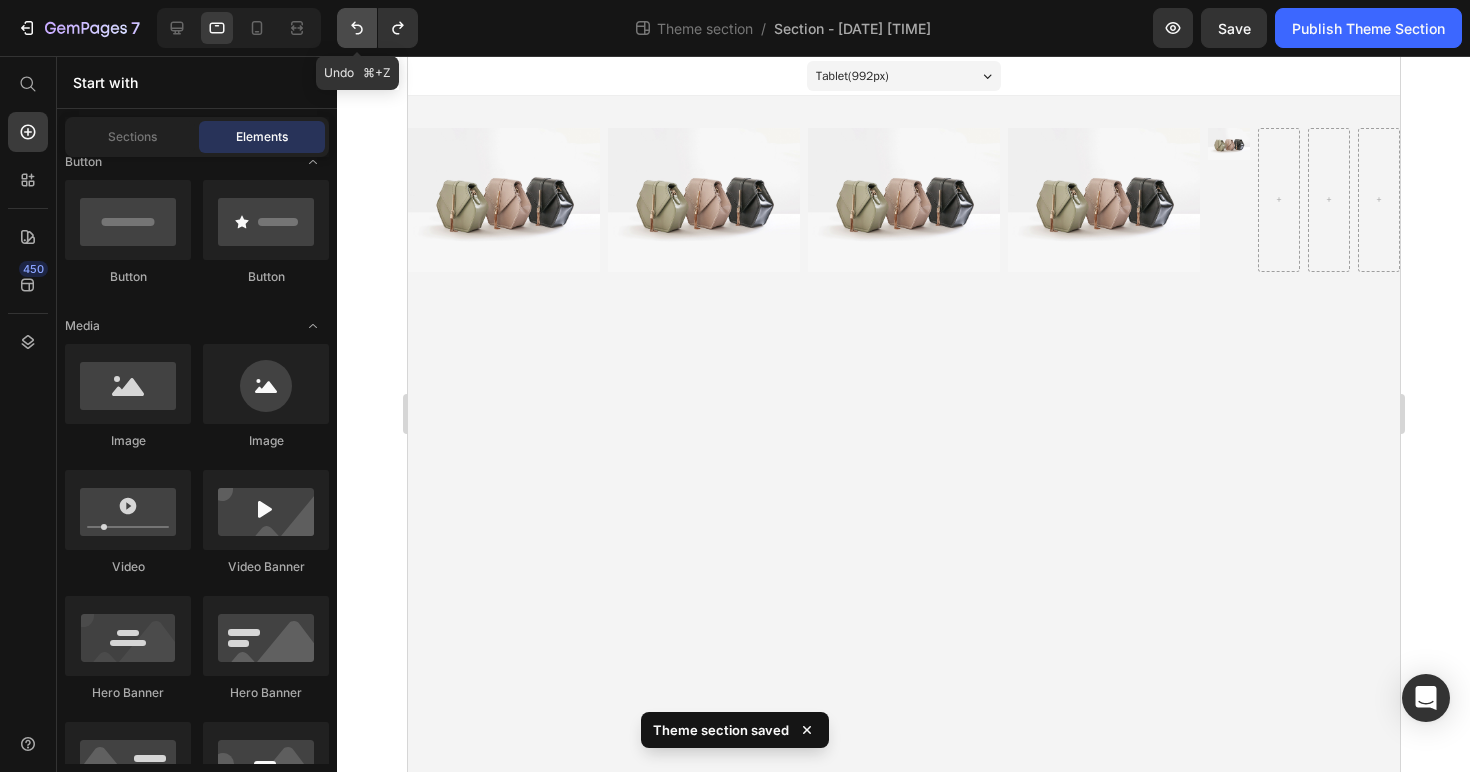 click 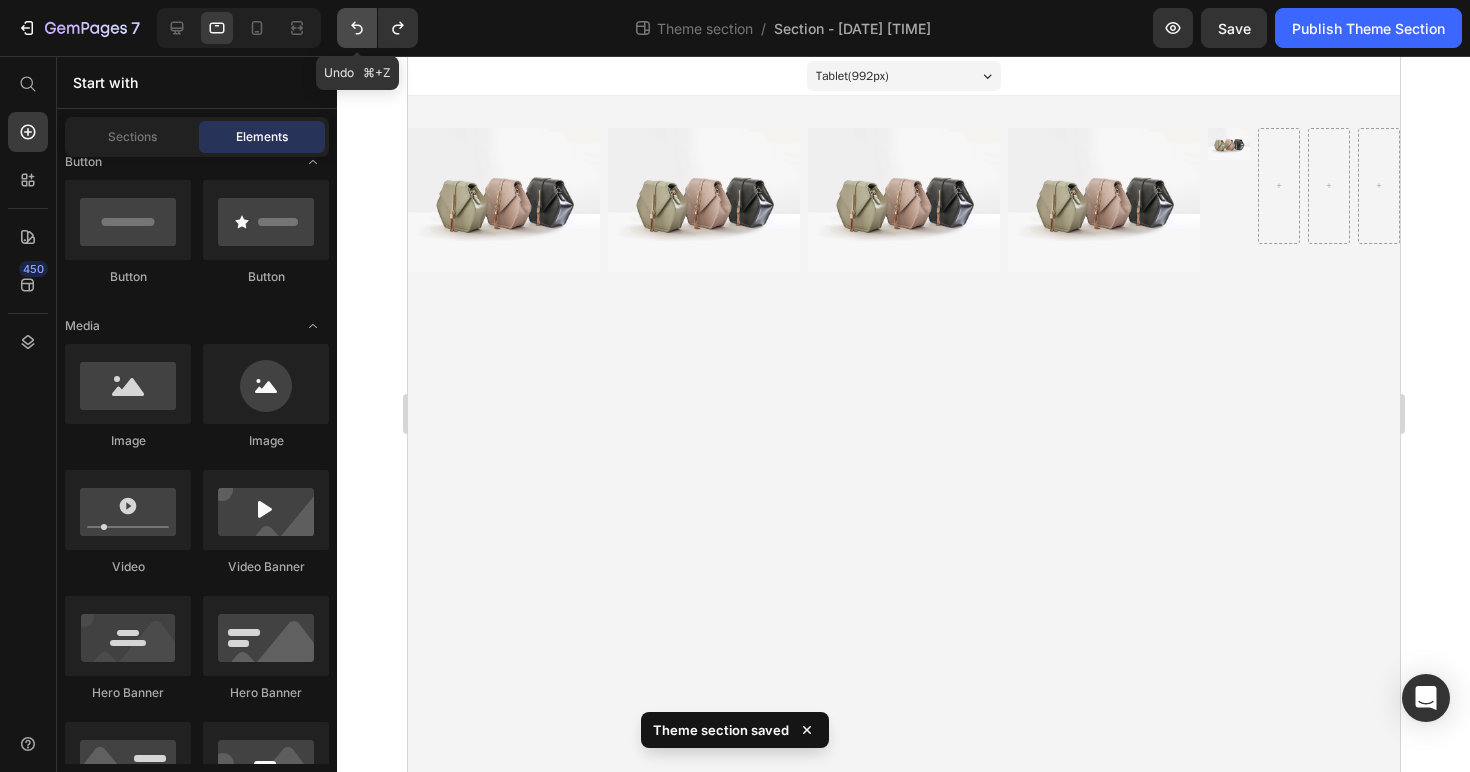 click 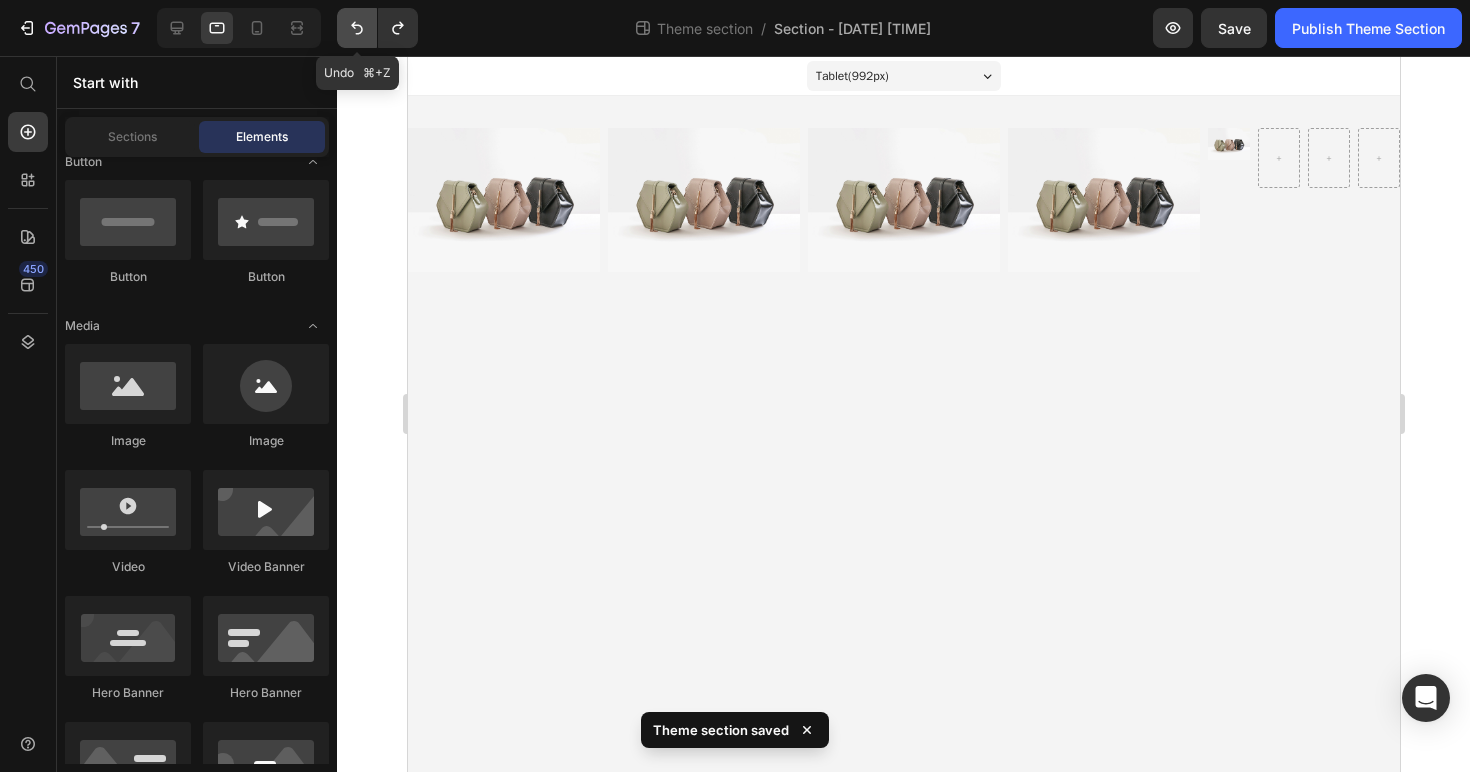 click 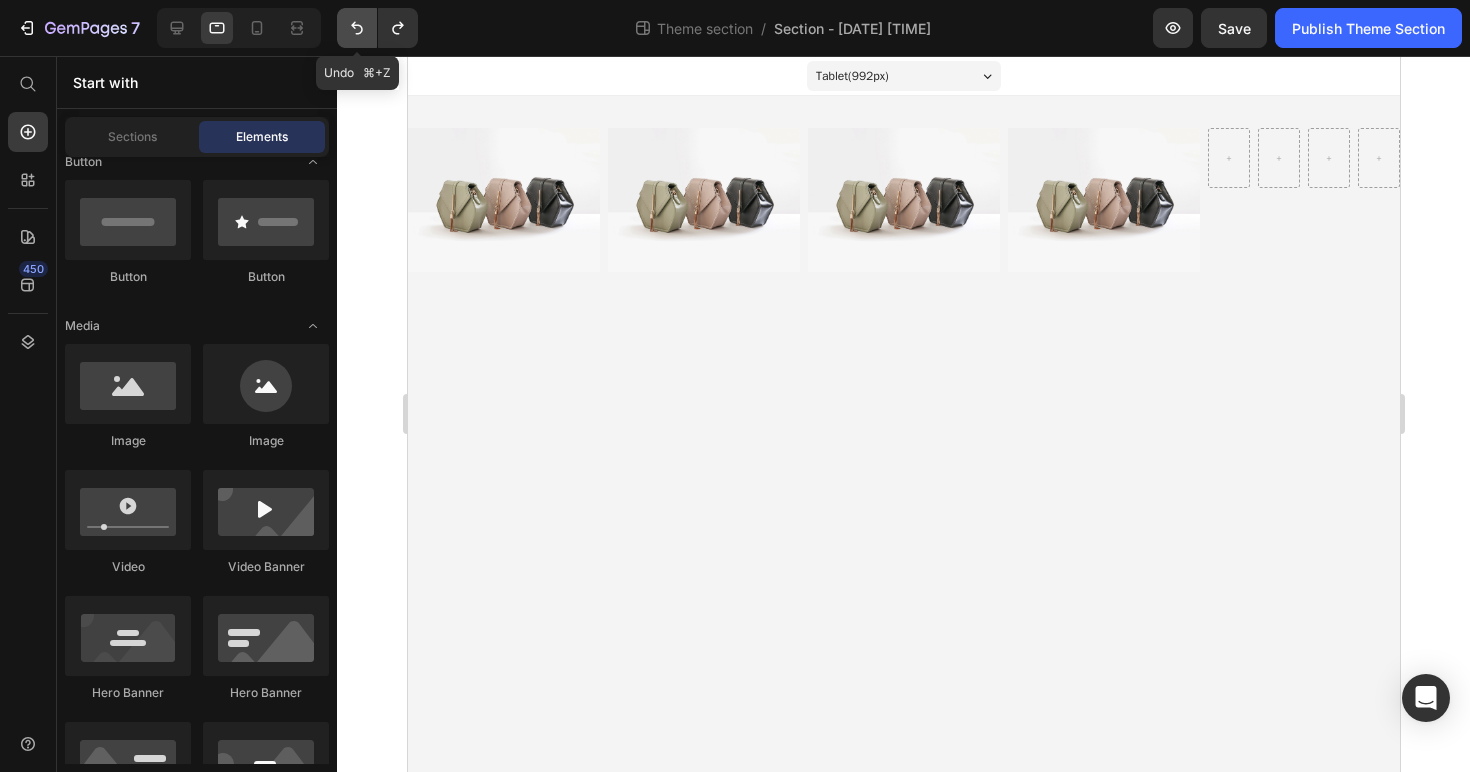 click 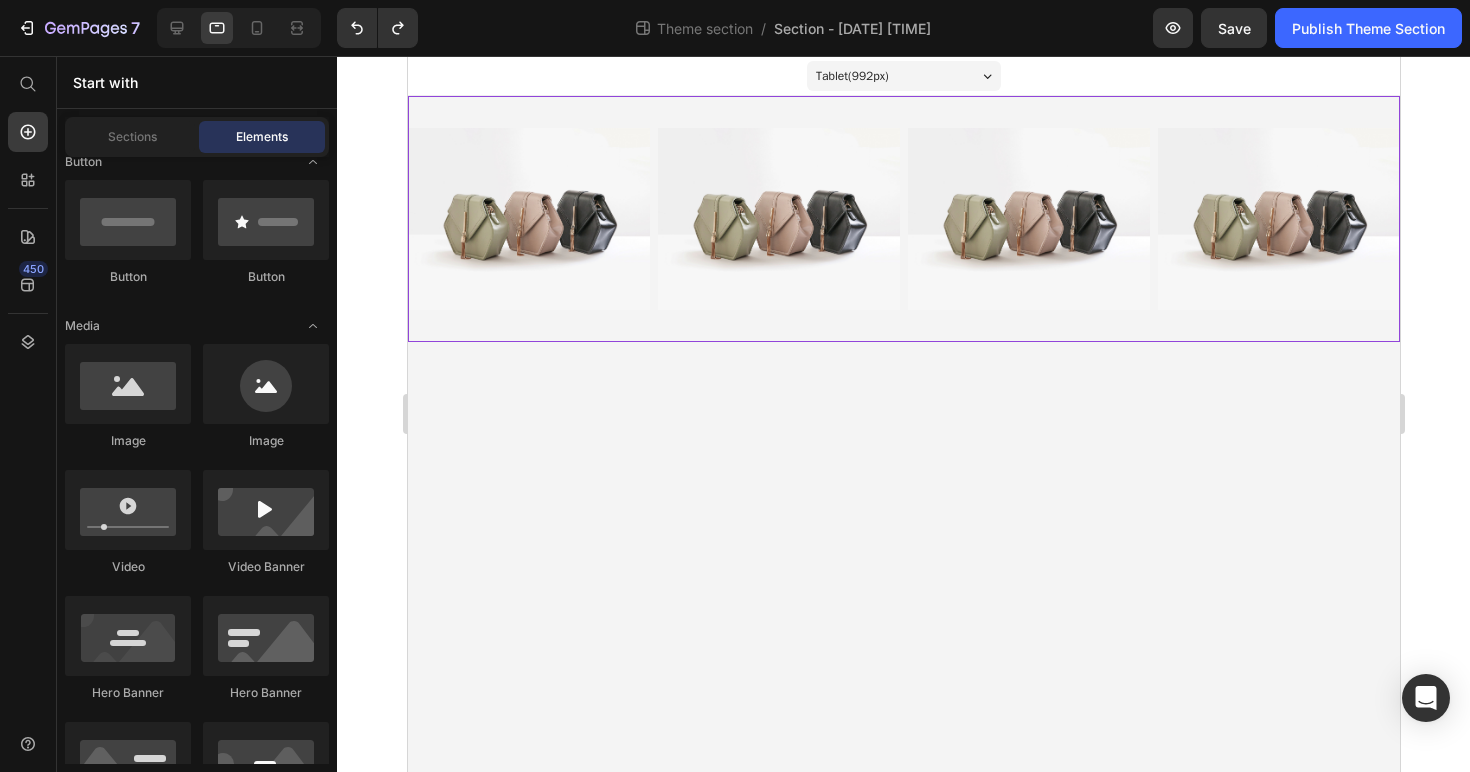 click on "Image Image Image Image Row" at bounding box center (903, 219) 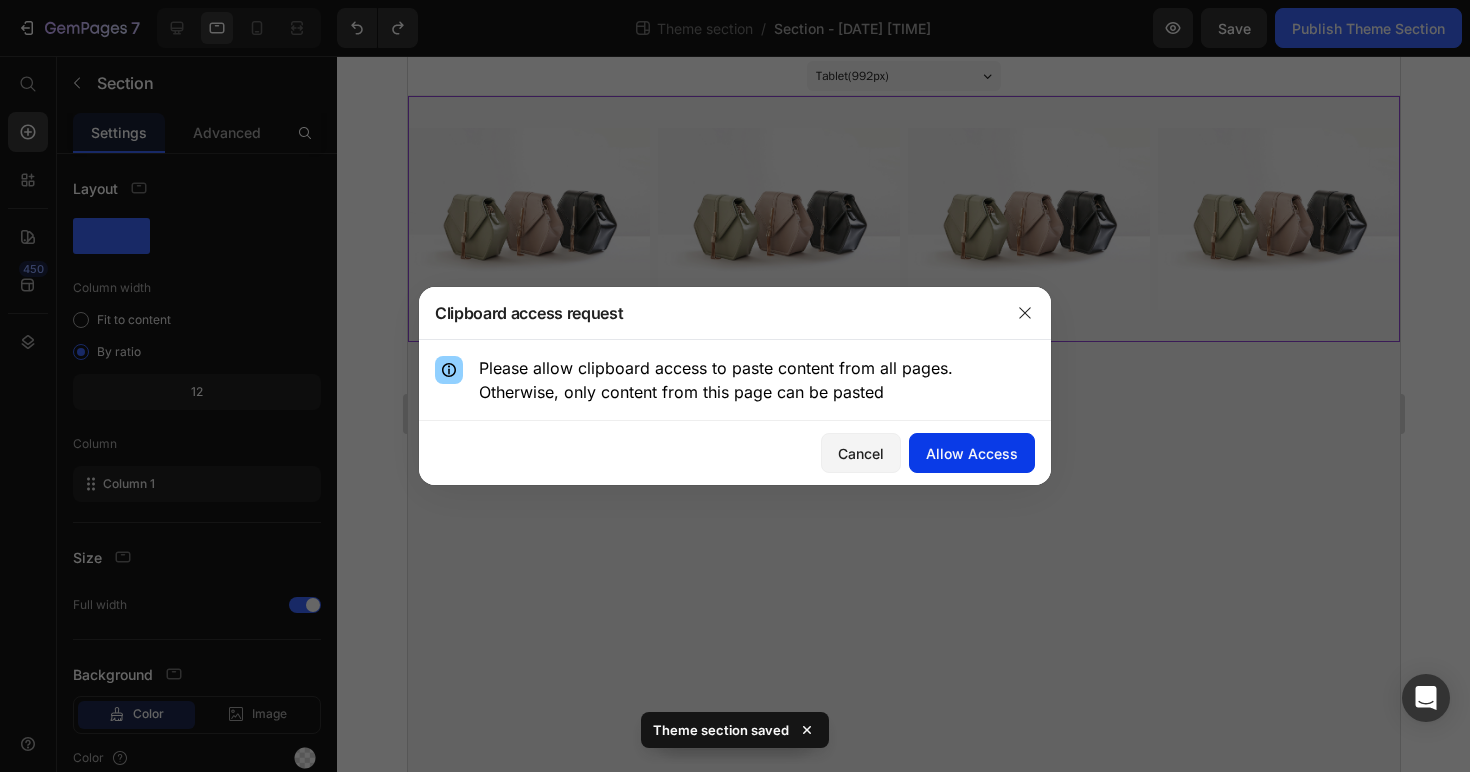click on "Allow Access" at bounding box center [972, 453] 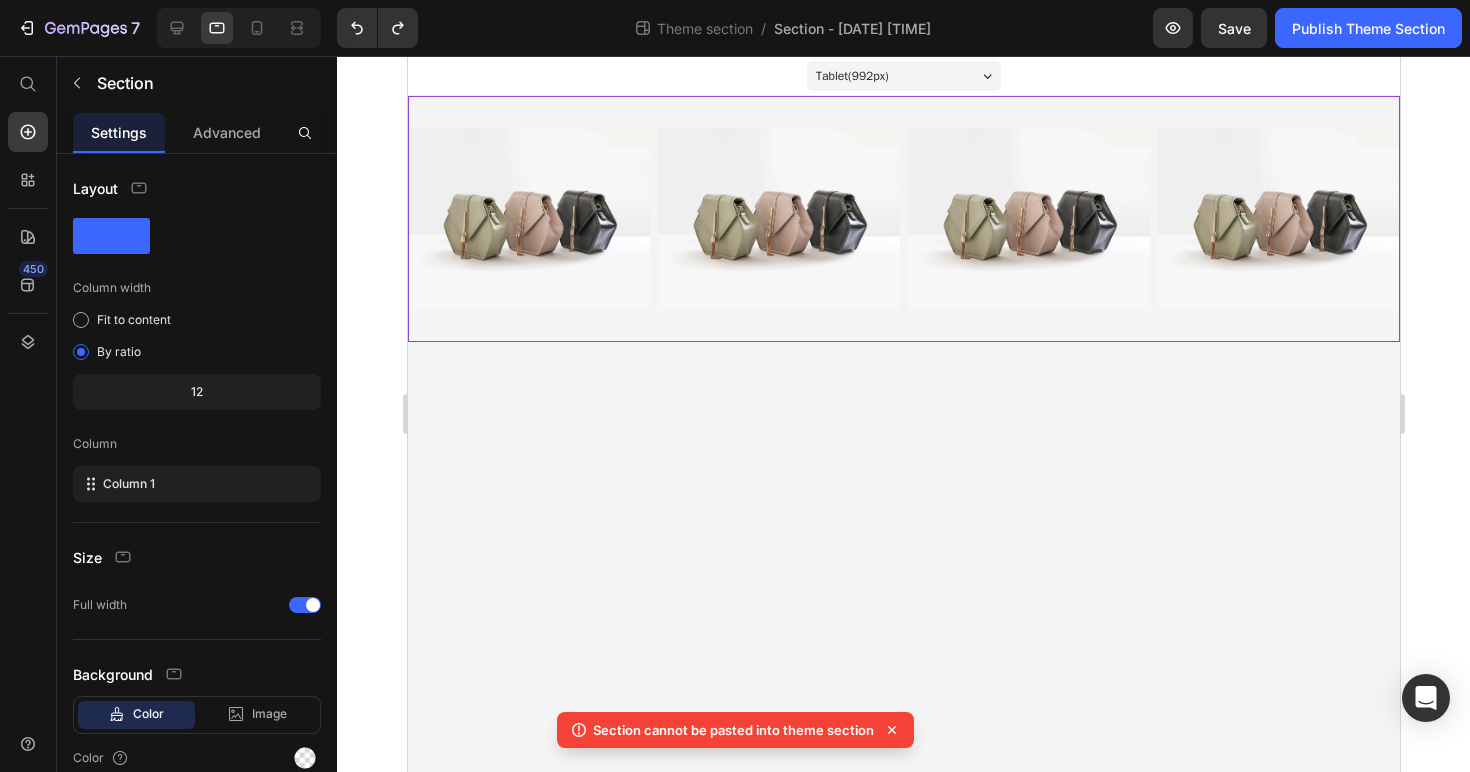 click on "Image Image Image Image Row" at bounding box center [903, 219] 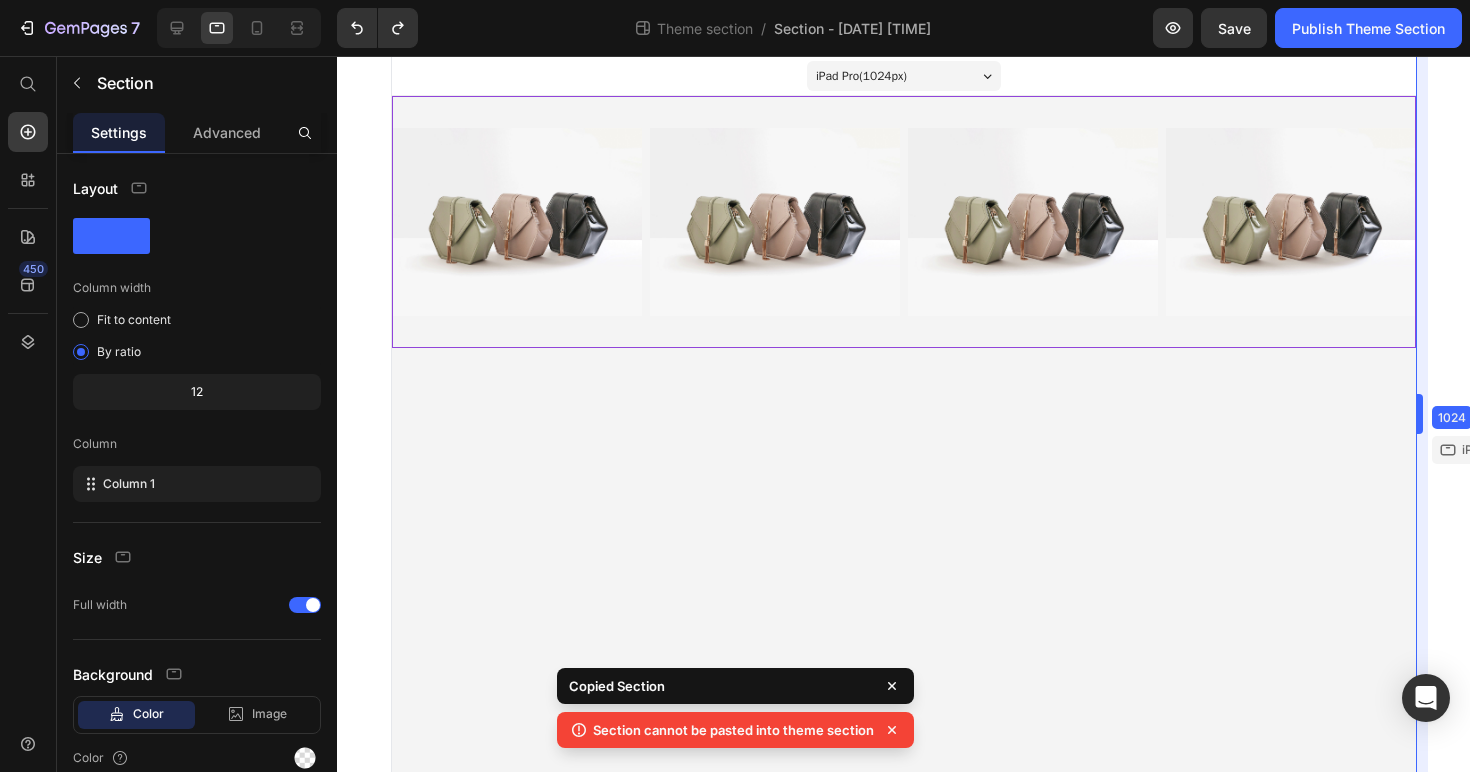 drag, startPoint x: 1406, startPoint y: 406, endPoint x: 1469, endPoint y: 410, distance: 63.126858 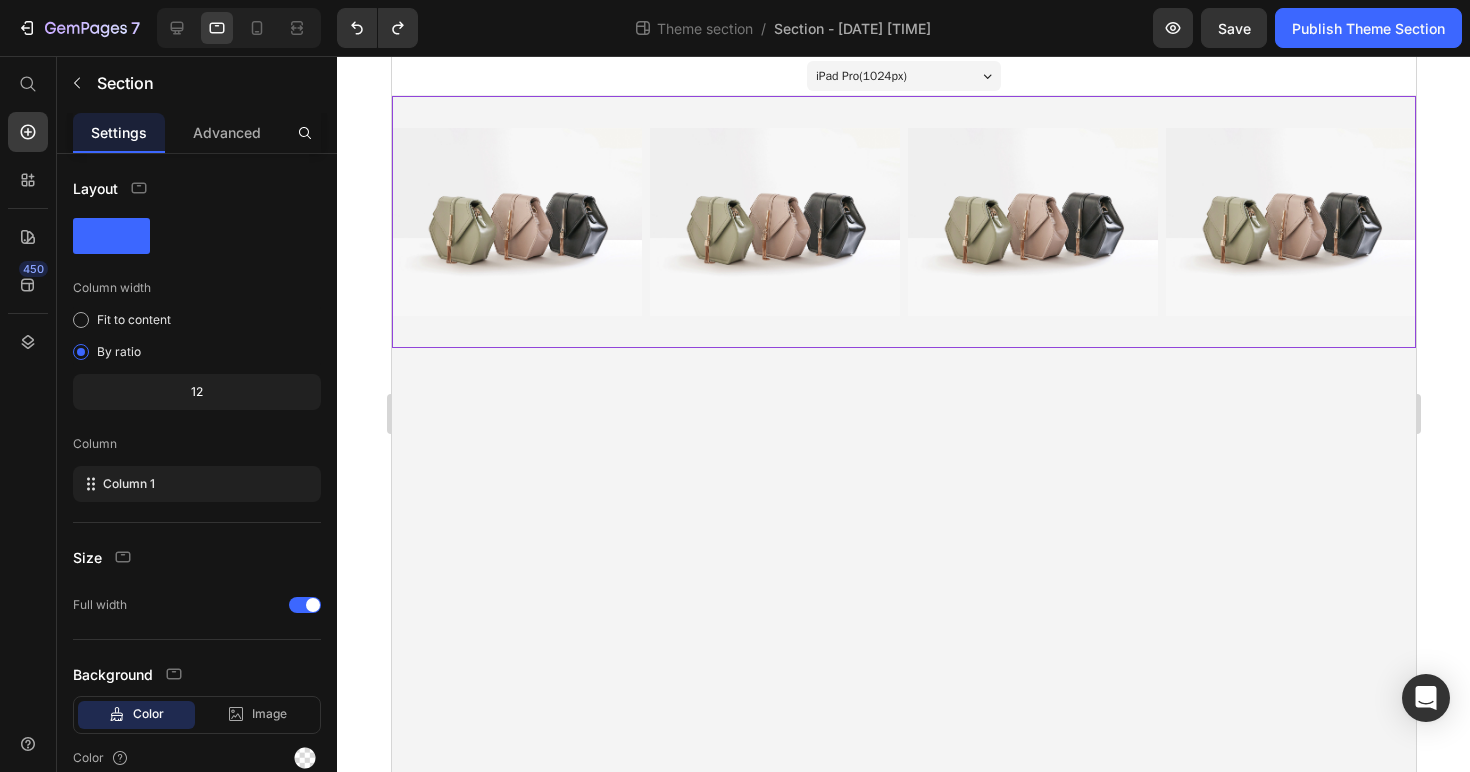 click on "Image Image Image Image Row" at bounding box center [903, 222] 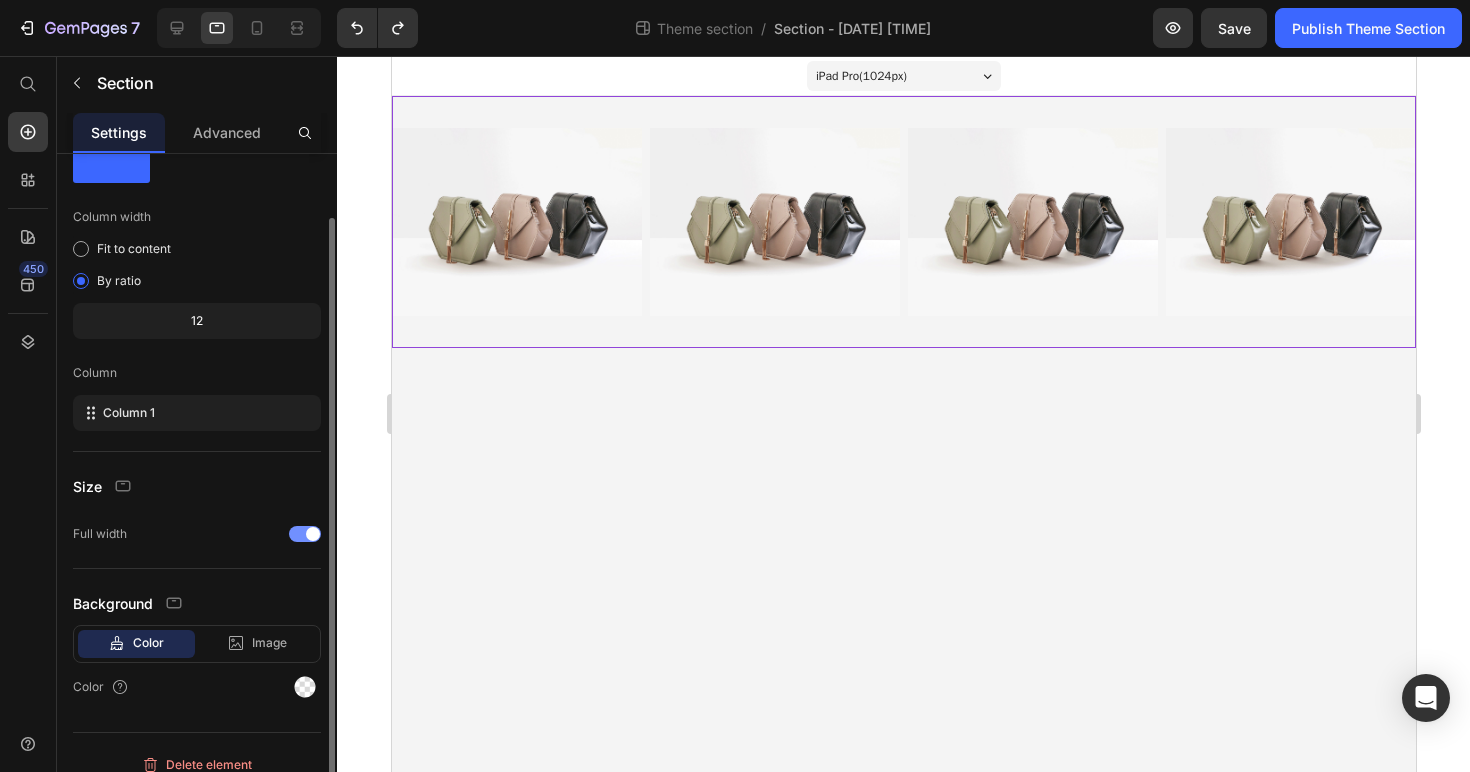 scroll, scrollTop: 75, scrollLeft: 0, axis: vertical 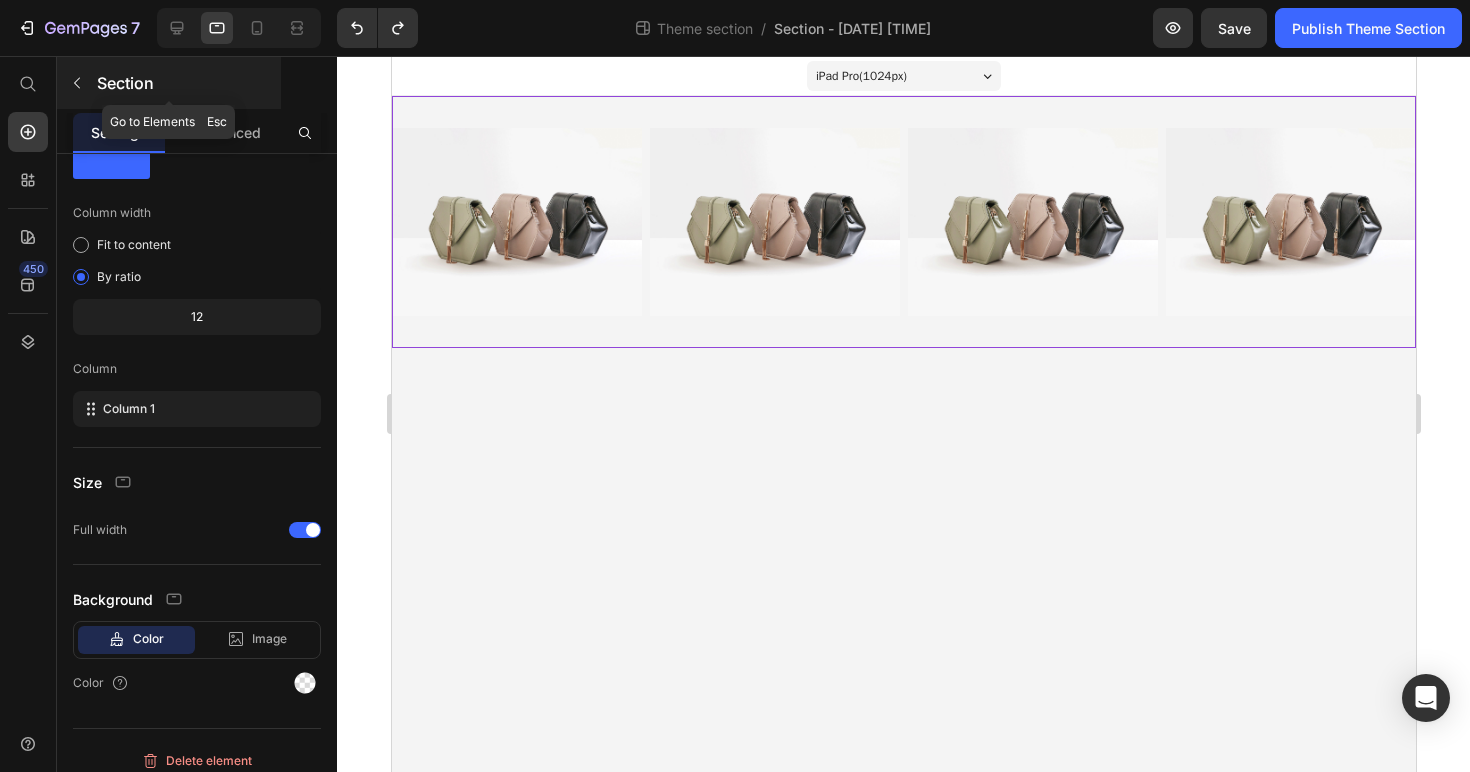 click on "Section" at bounding box center [187, 83] 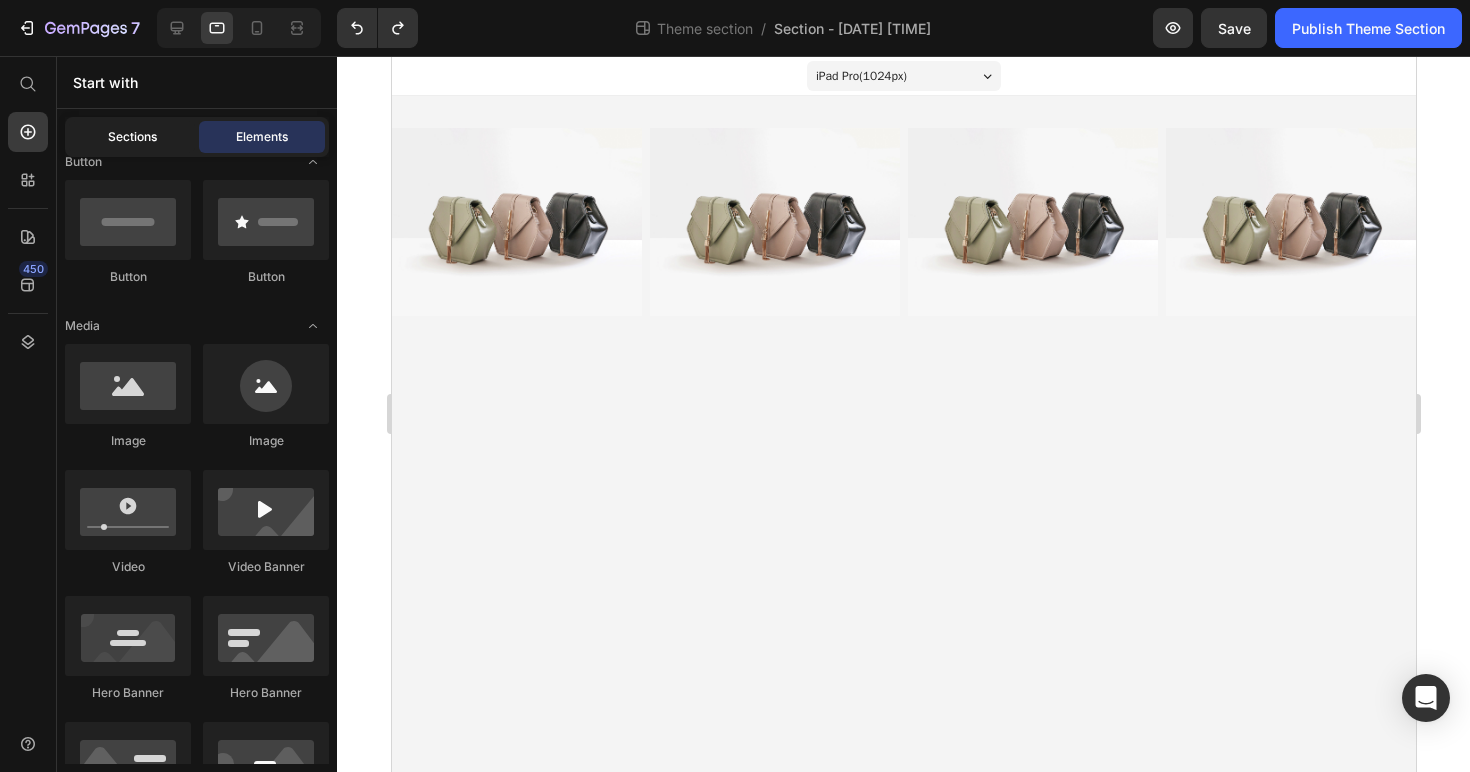 click on "Sections" 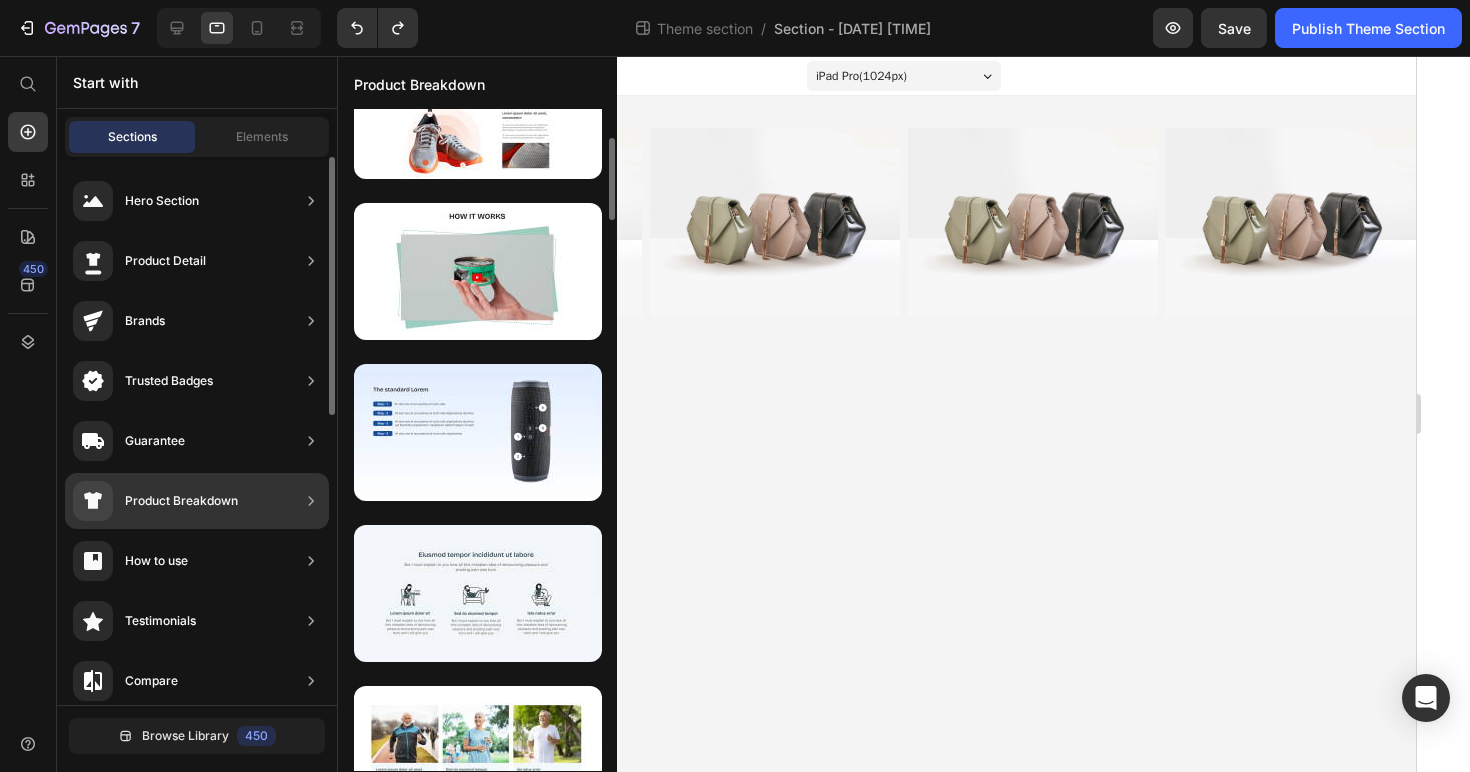 scroll, scrollTop: 0, scrollLeft: 0, axis: both 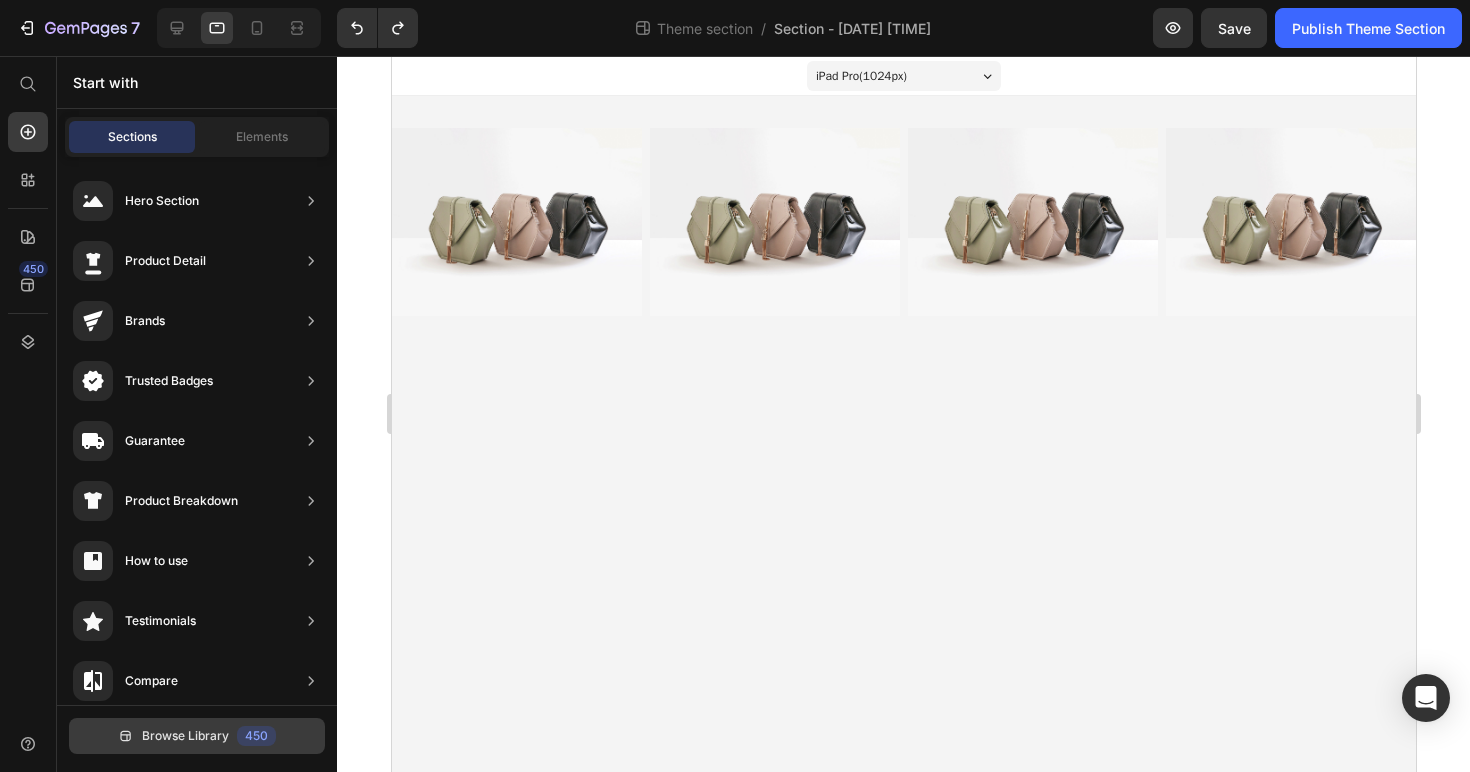 click on "Browse Library" at bounding box center [185, 736] 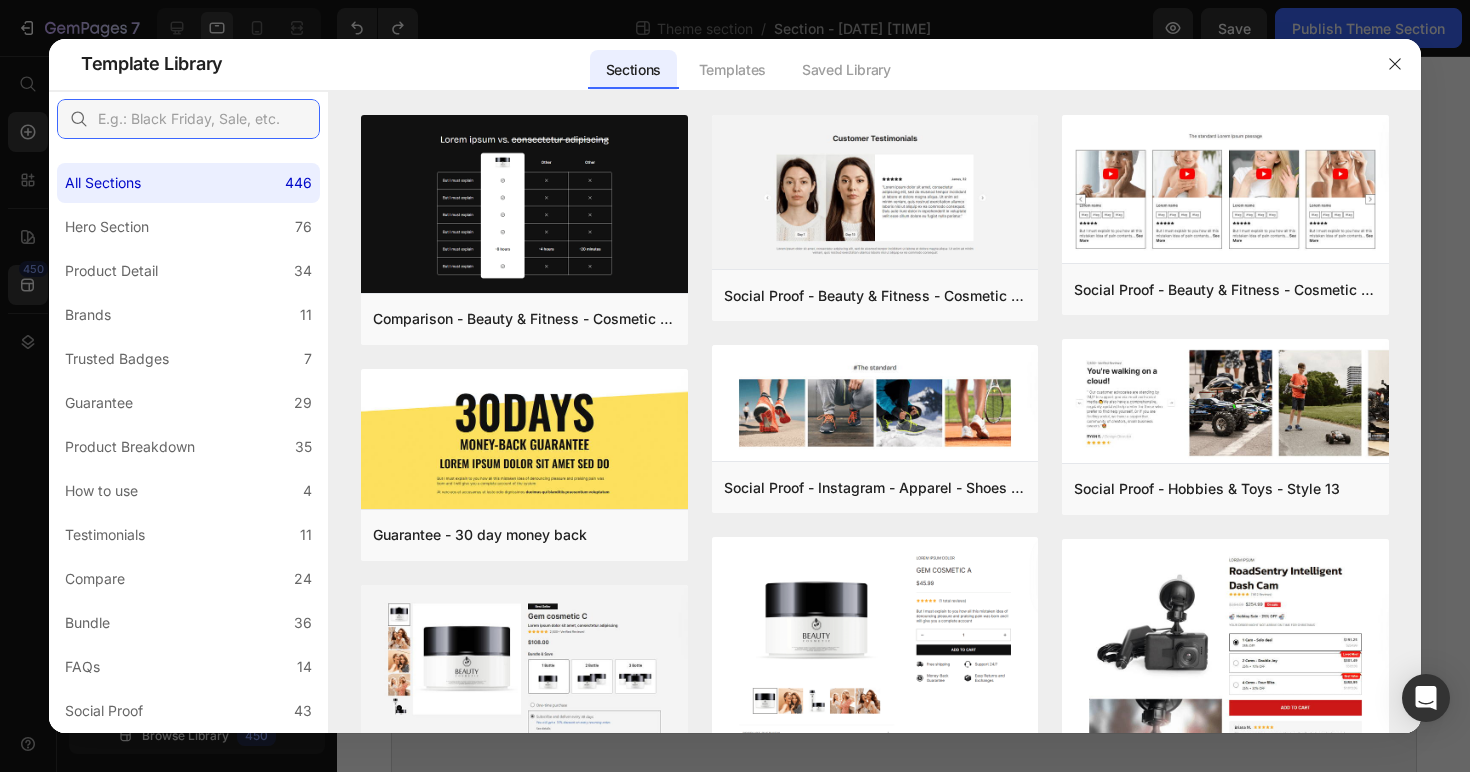 click at bounding box center (188, 119) 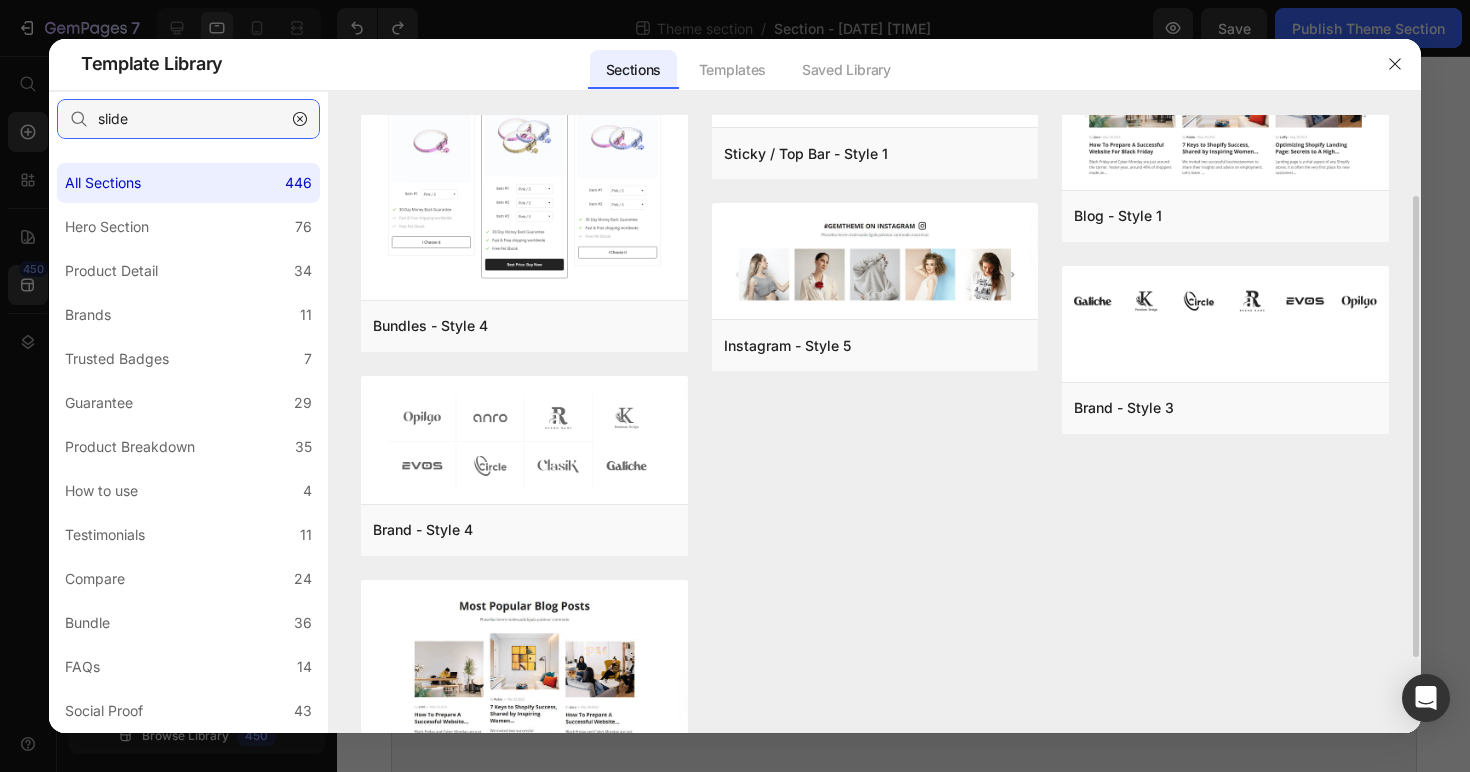 scroll, scrollTop: 211, scrollLeft: 0, axis: vertical 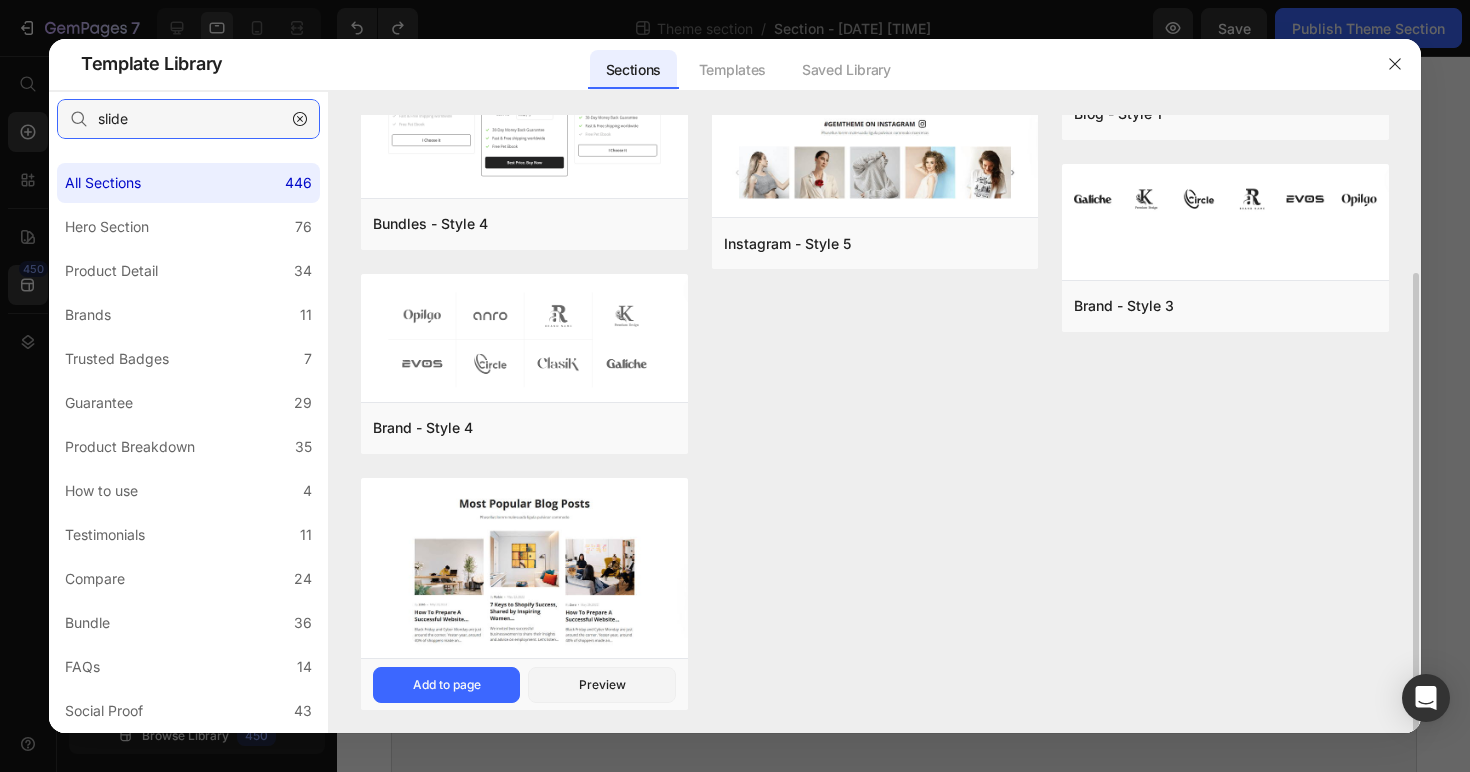 type on "slide" 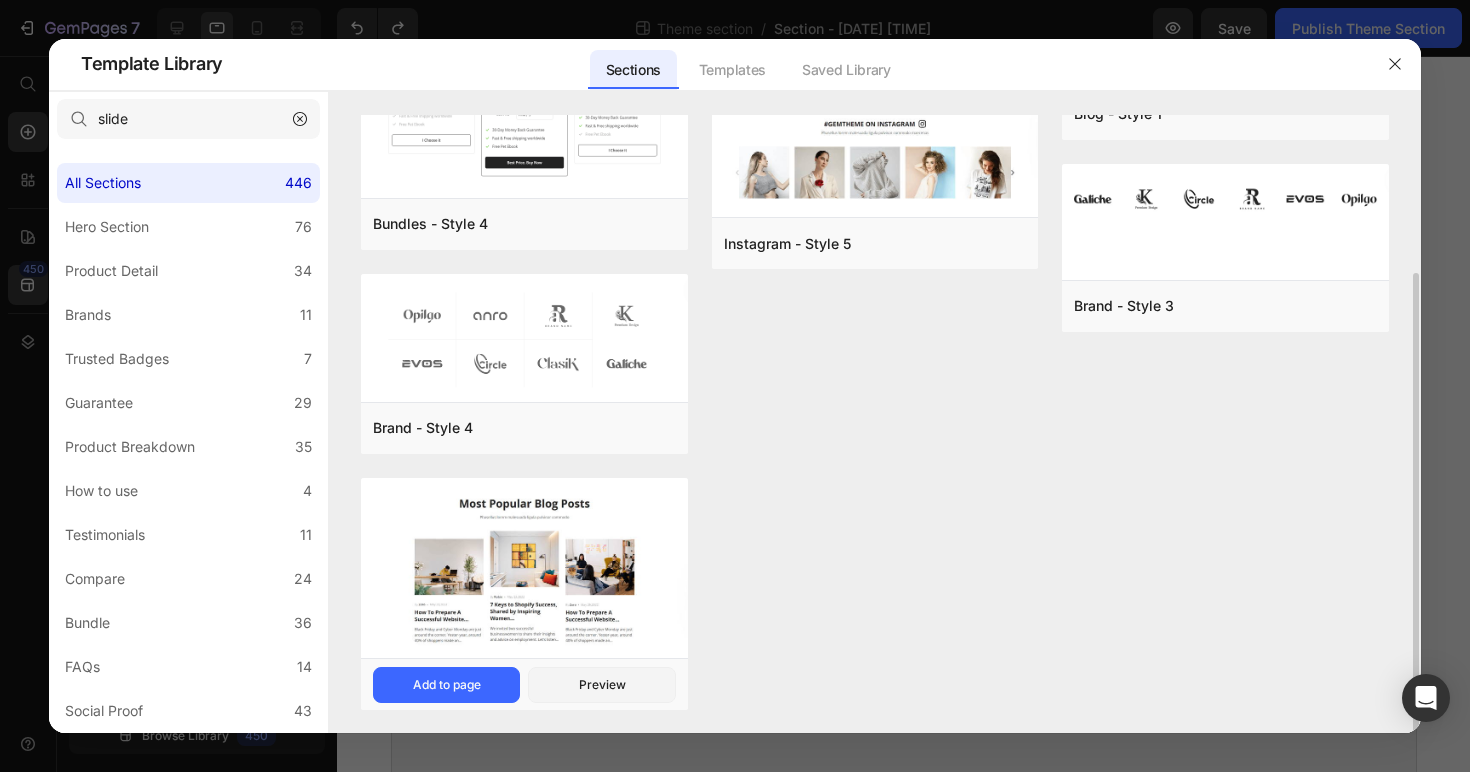 click at bounding box center [524, 53] 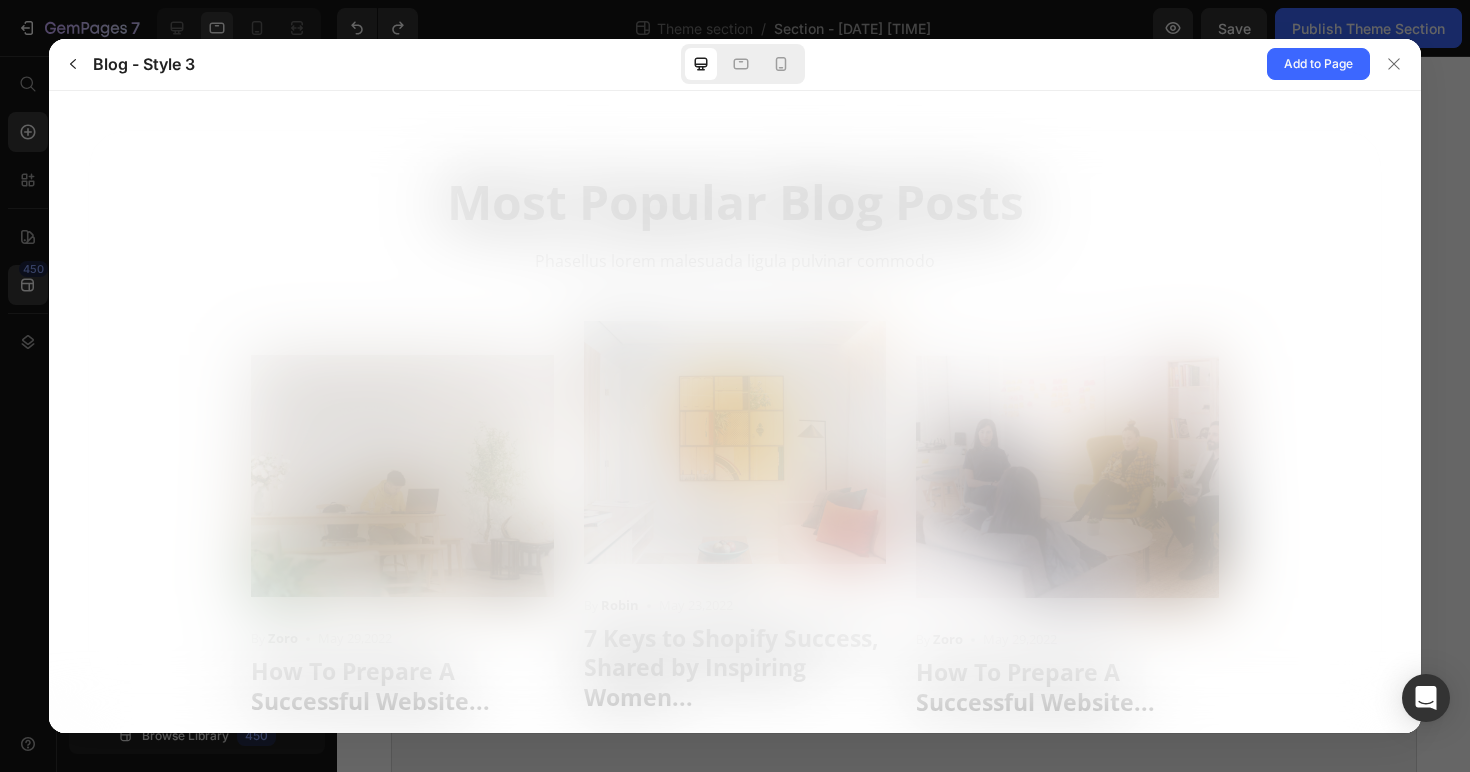 scroll, scrollTop: 0, scrollLeft: 0, axis: both 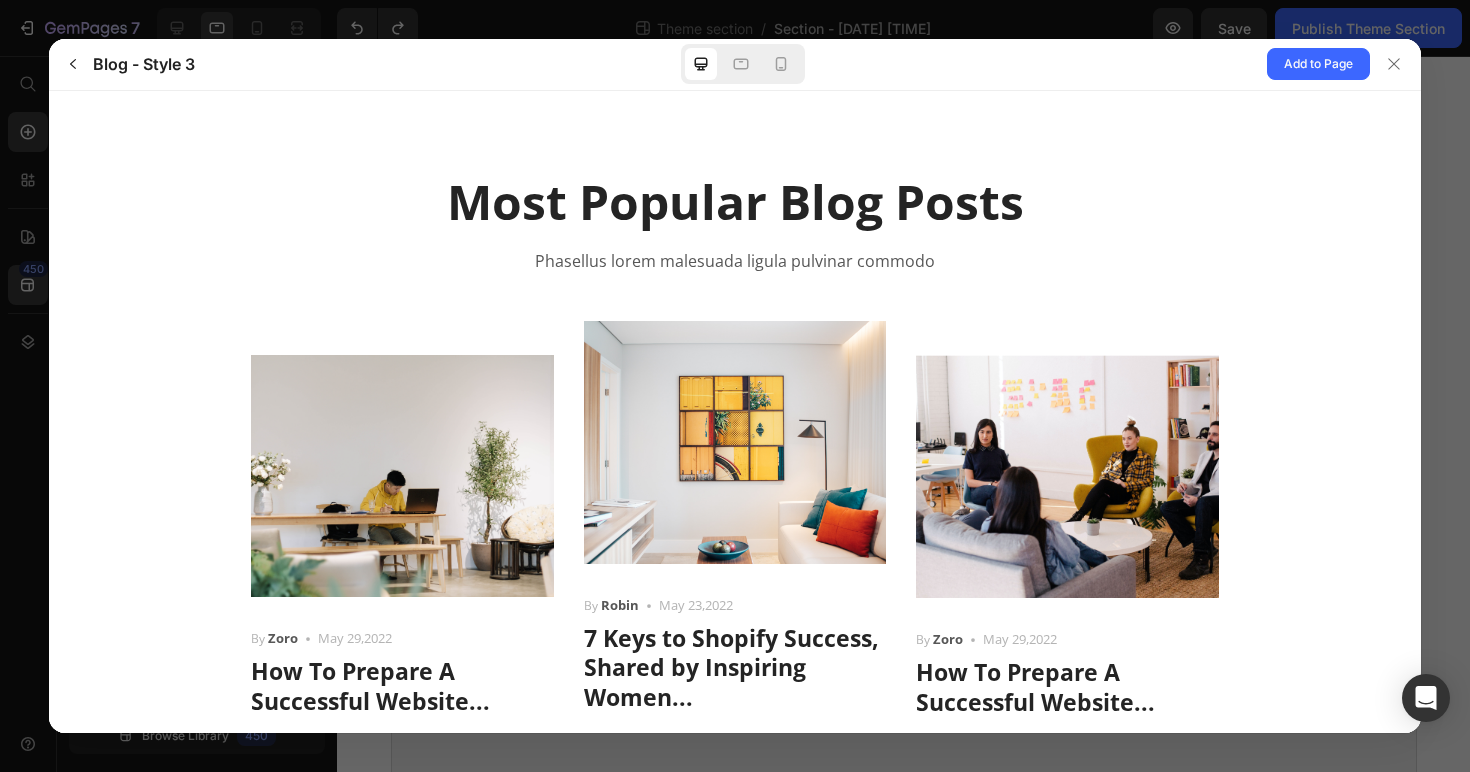 drag, startPoint x: 887, startPoint y: 448, endPoint x: 520, endPoint y: 449, distance: 367.00137 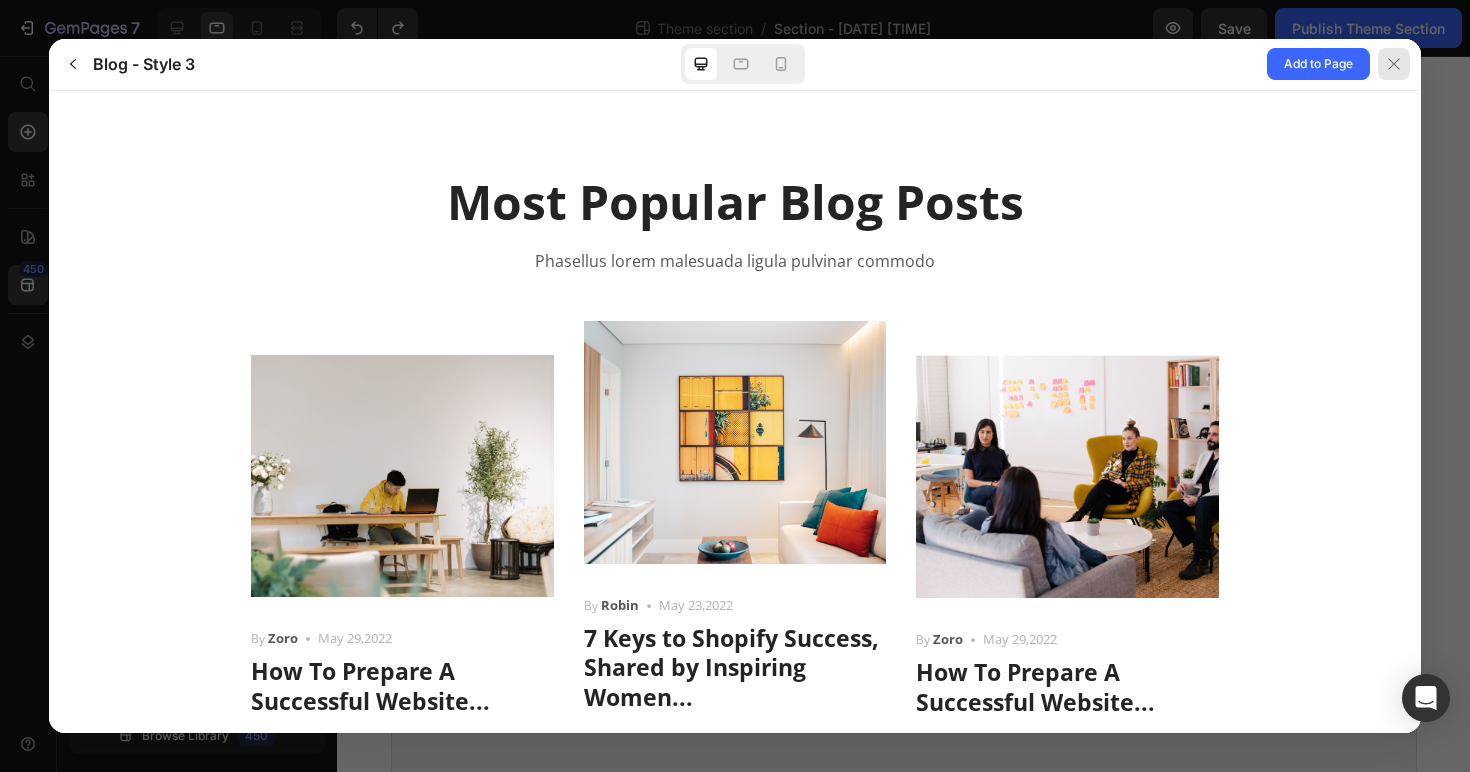 click 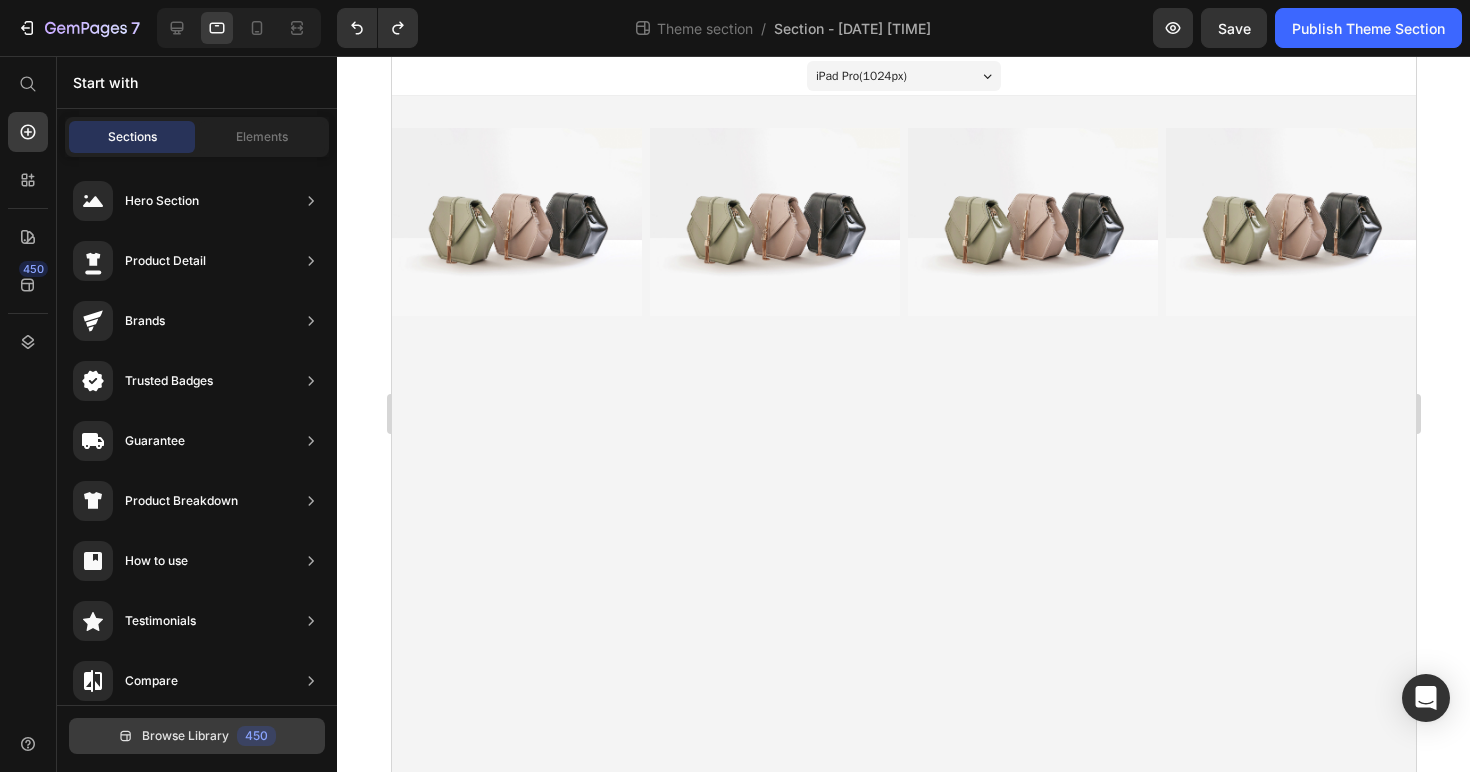 click on "Browse Library" at bounding box center (185, 736) 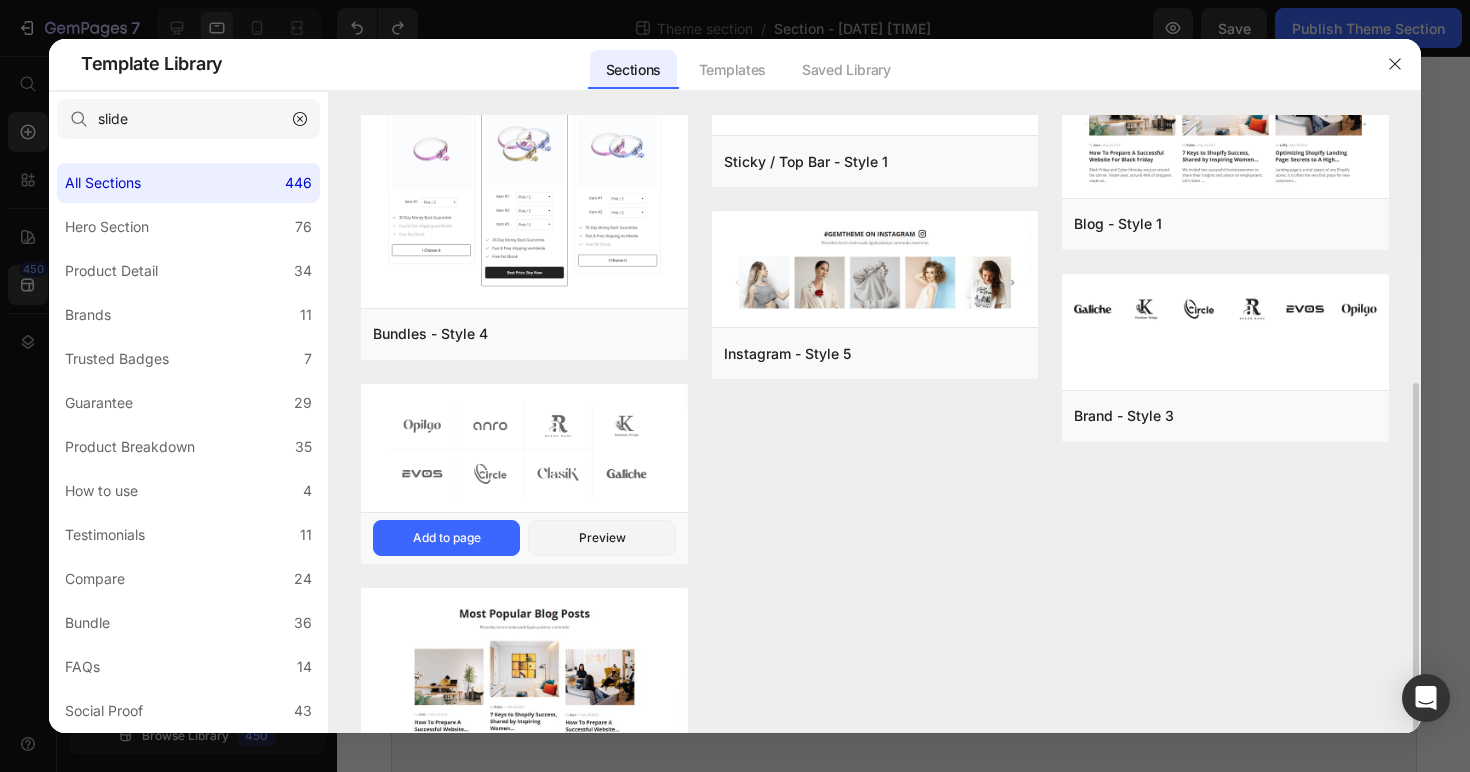 scroll, scrollTop: 211, scrollLeft: 0, axis: vertical 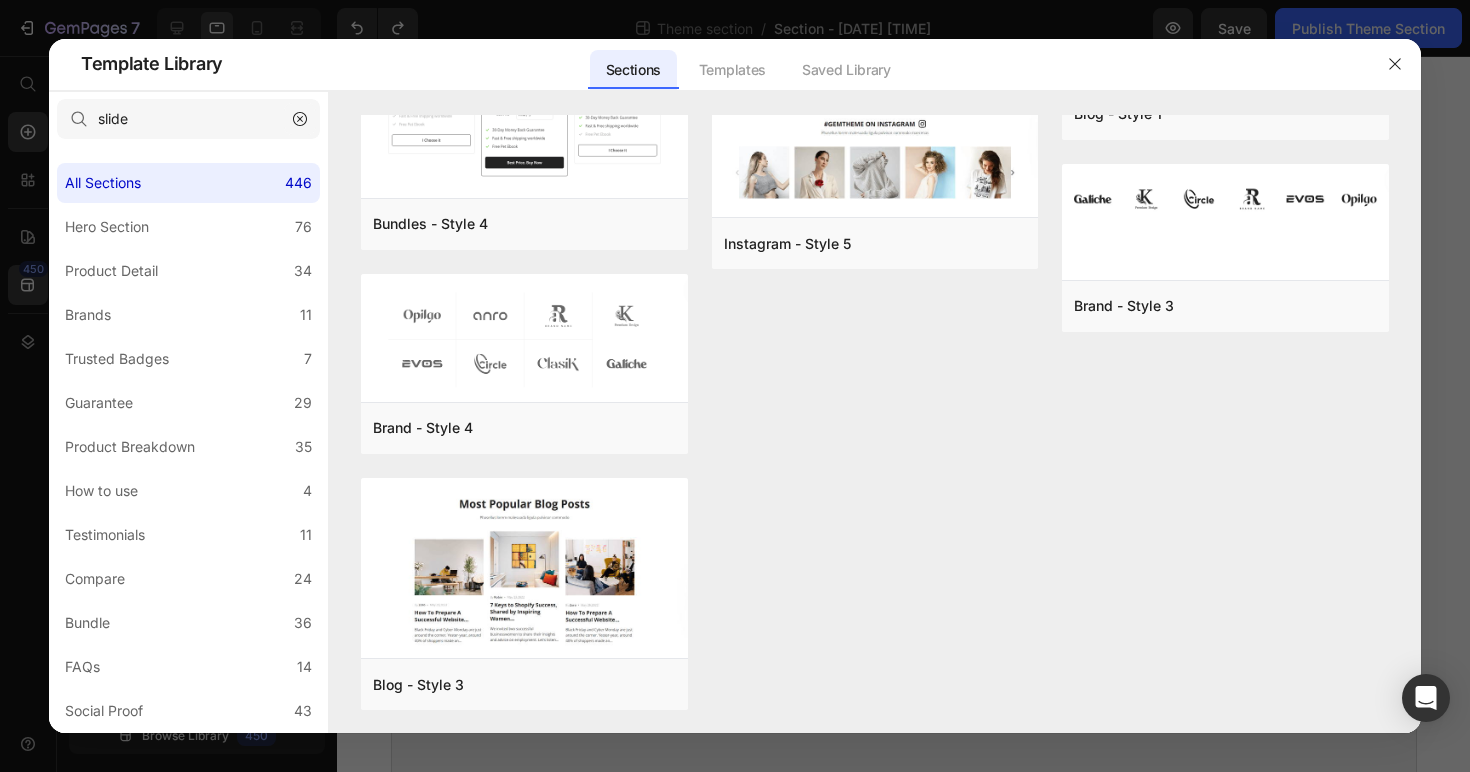 click 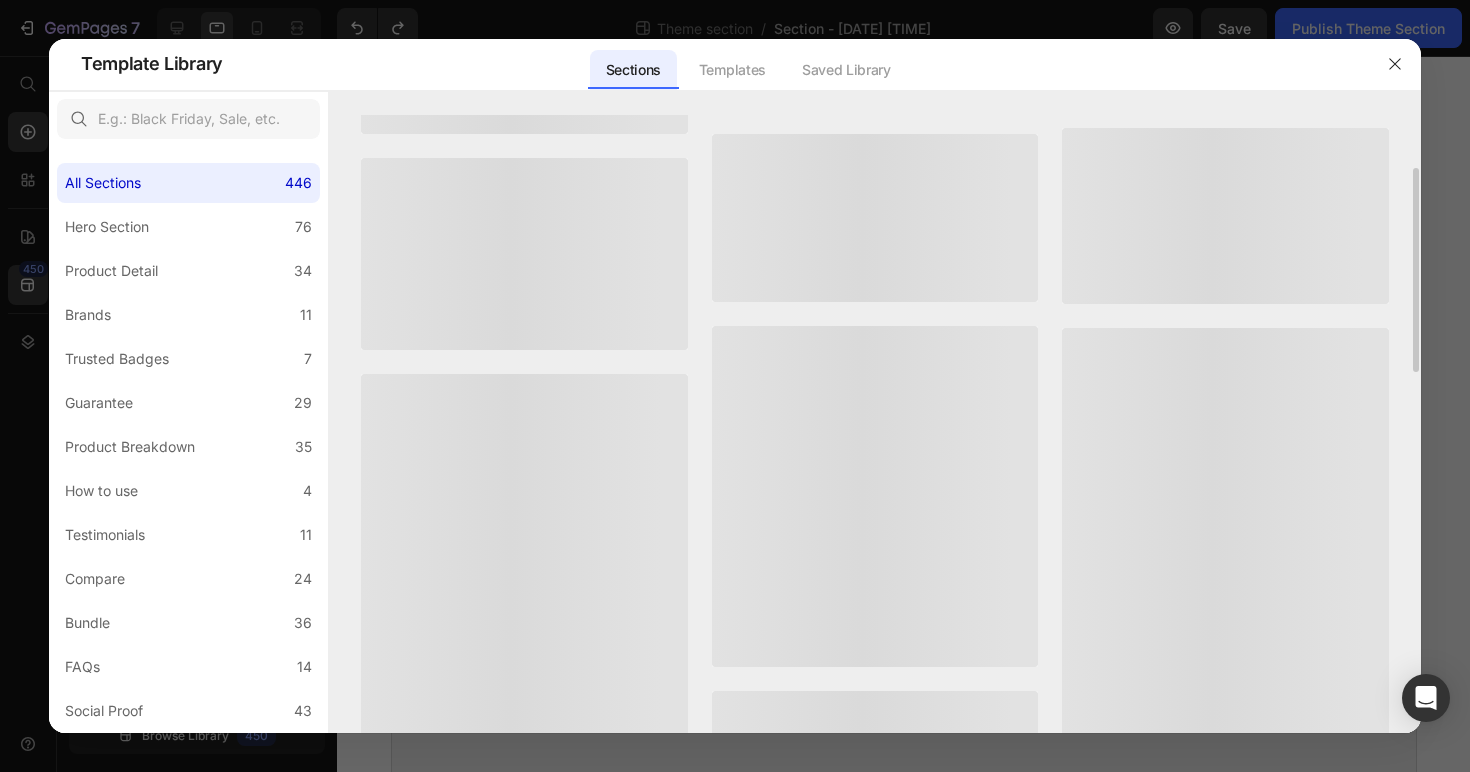 scroll, scrollTop: 0, scrollLeft: 0, axis: both 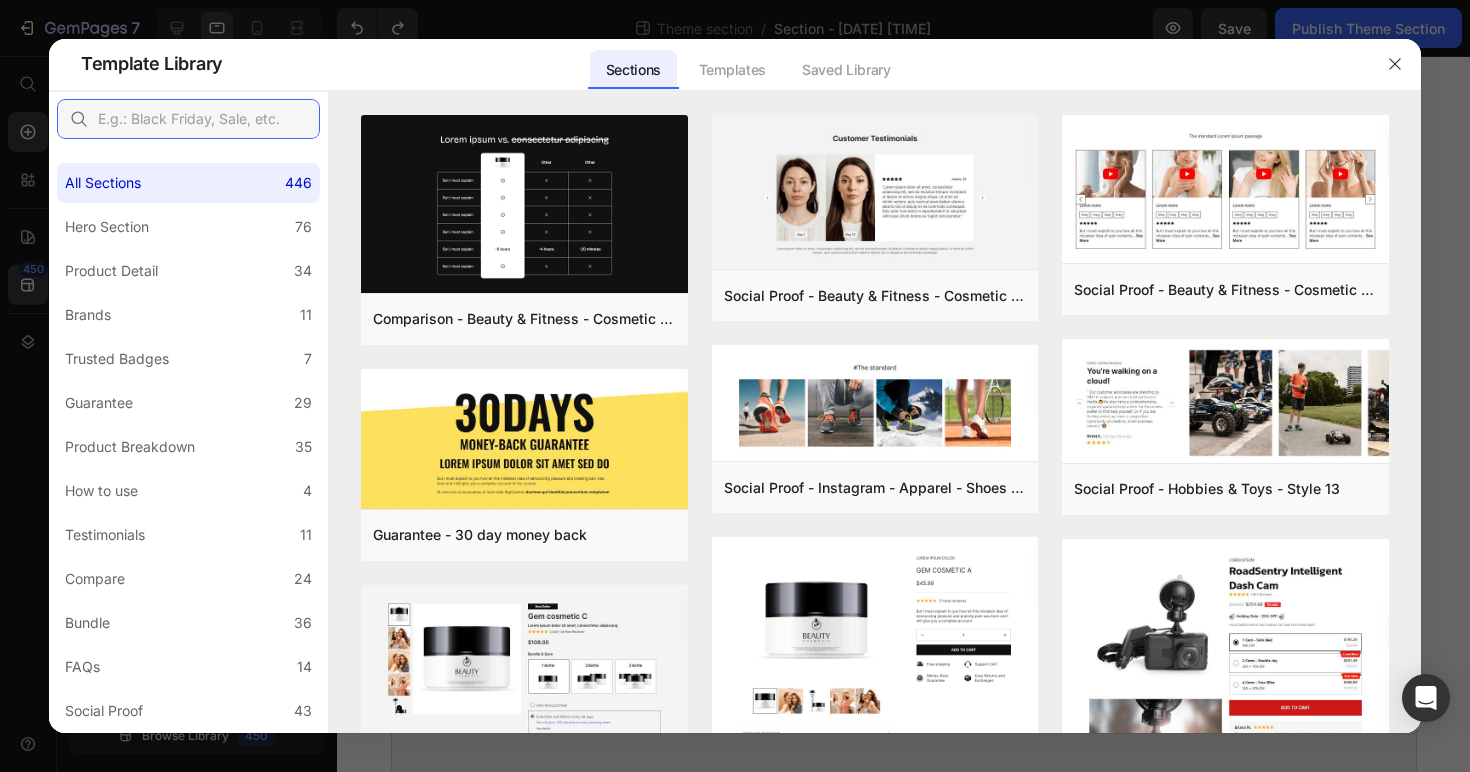 click at bounding box center [188, 119] 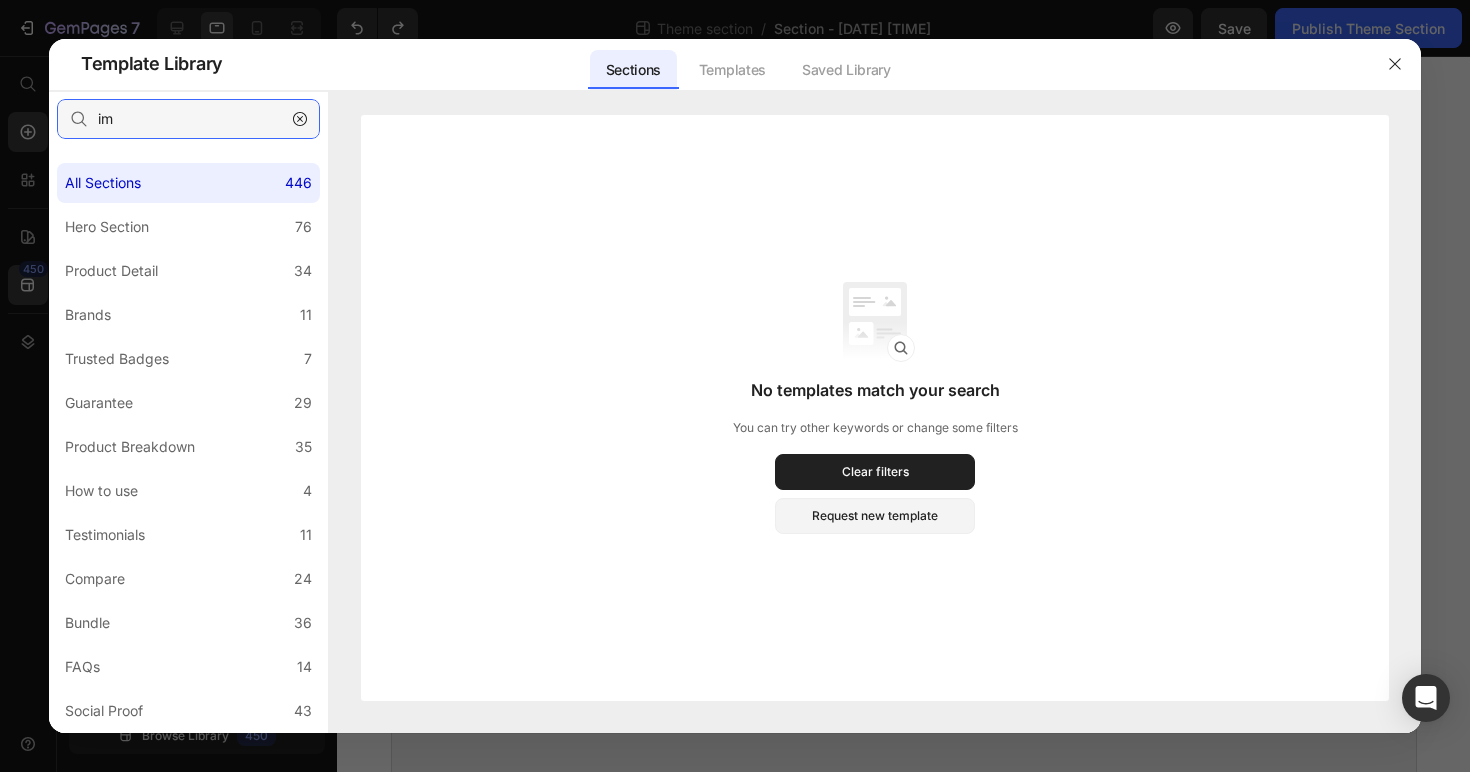 type on "i" 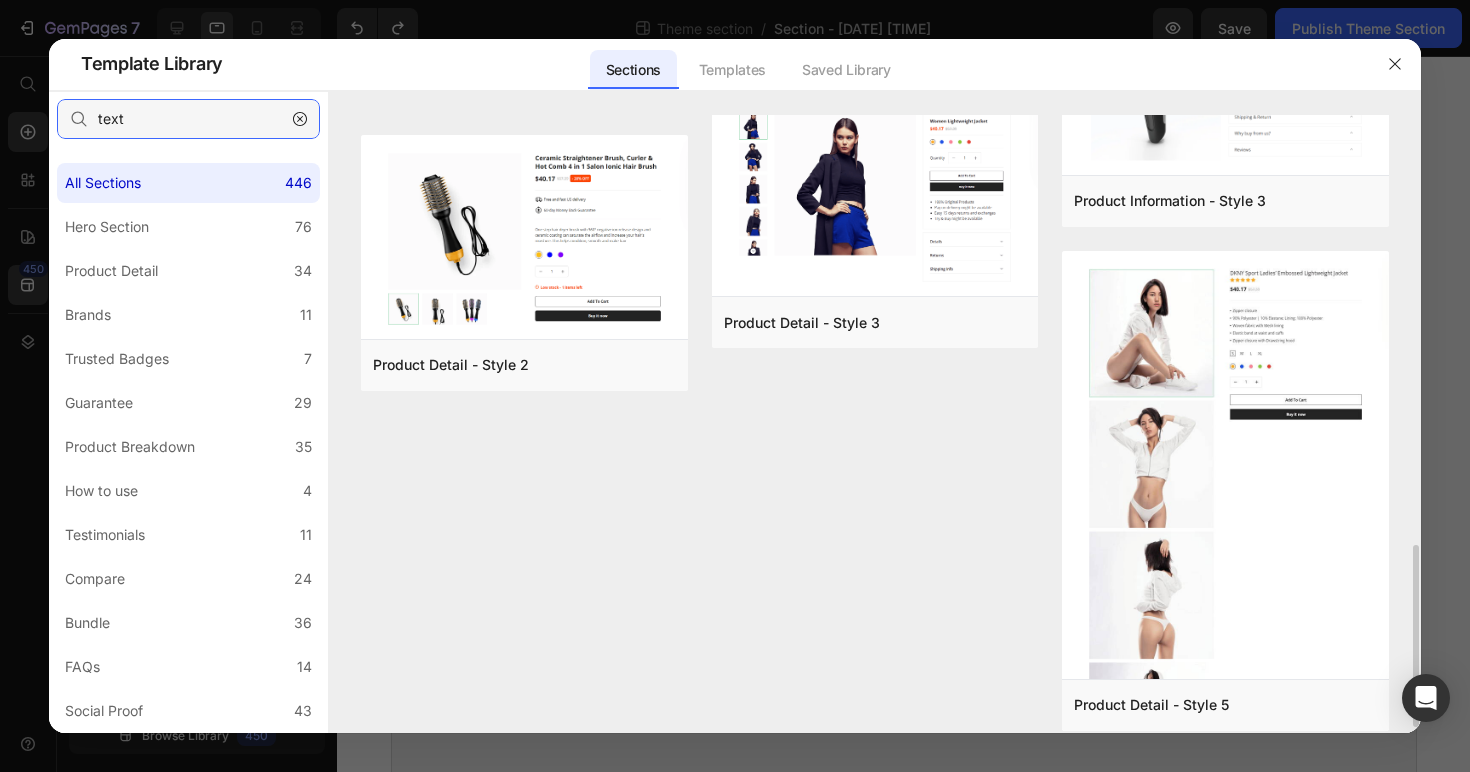 scroll, scrollTop: 0, scrollLeft: 0, axis: both 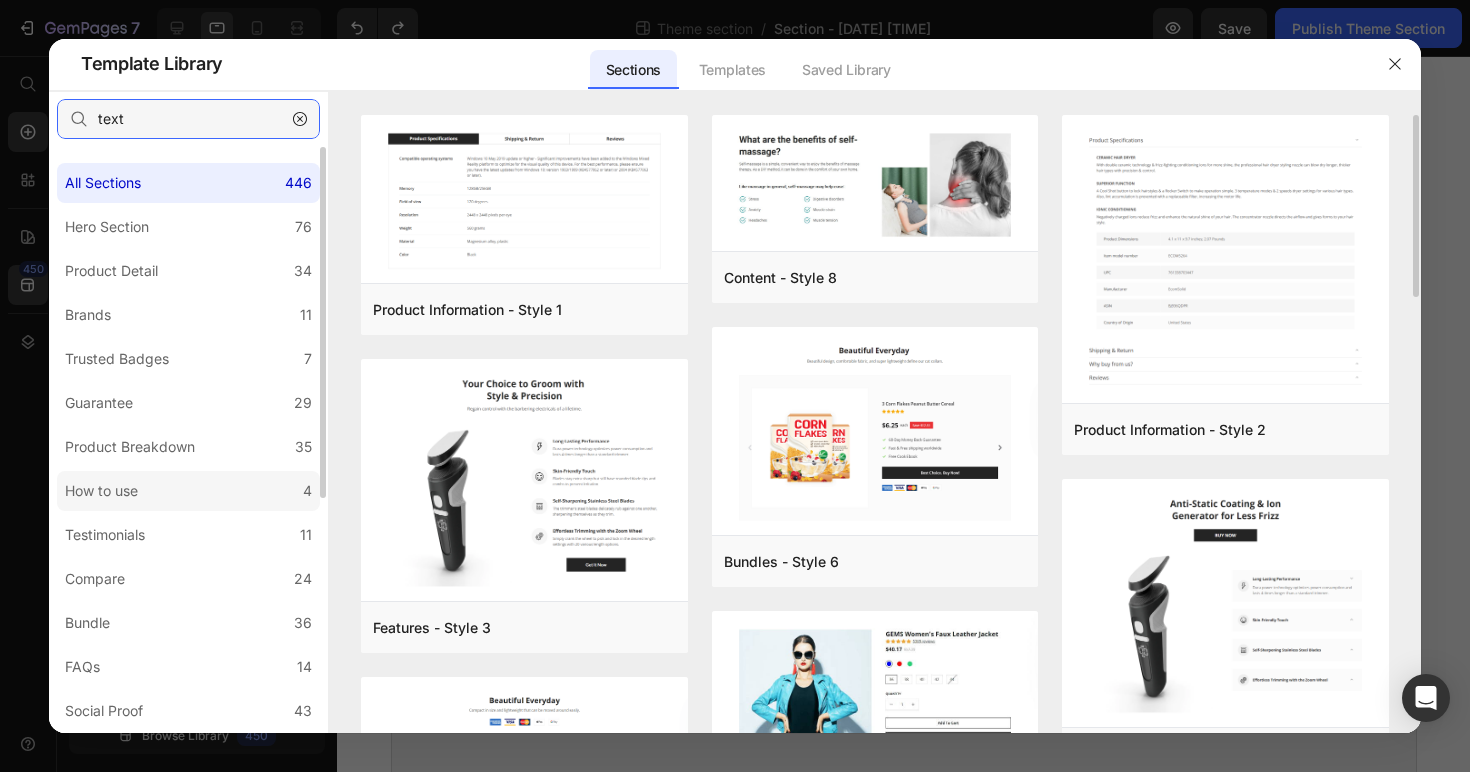 type on "text" 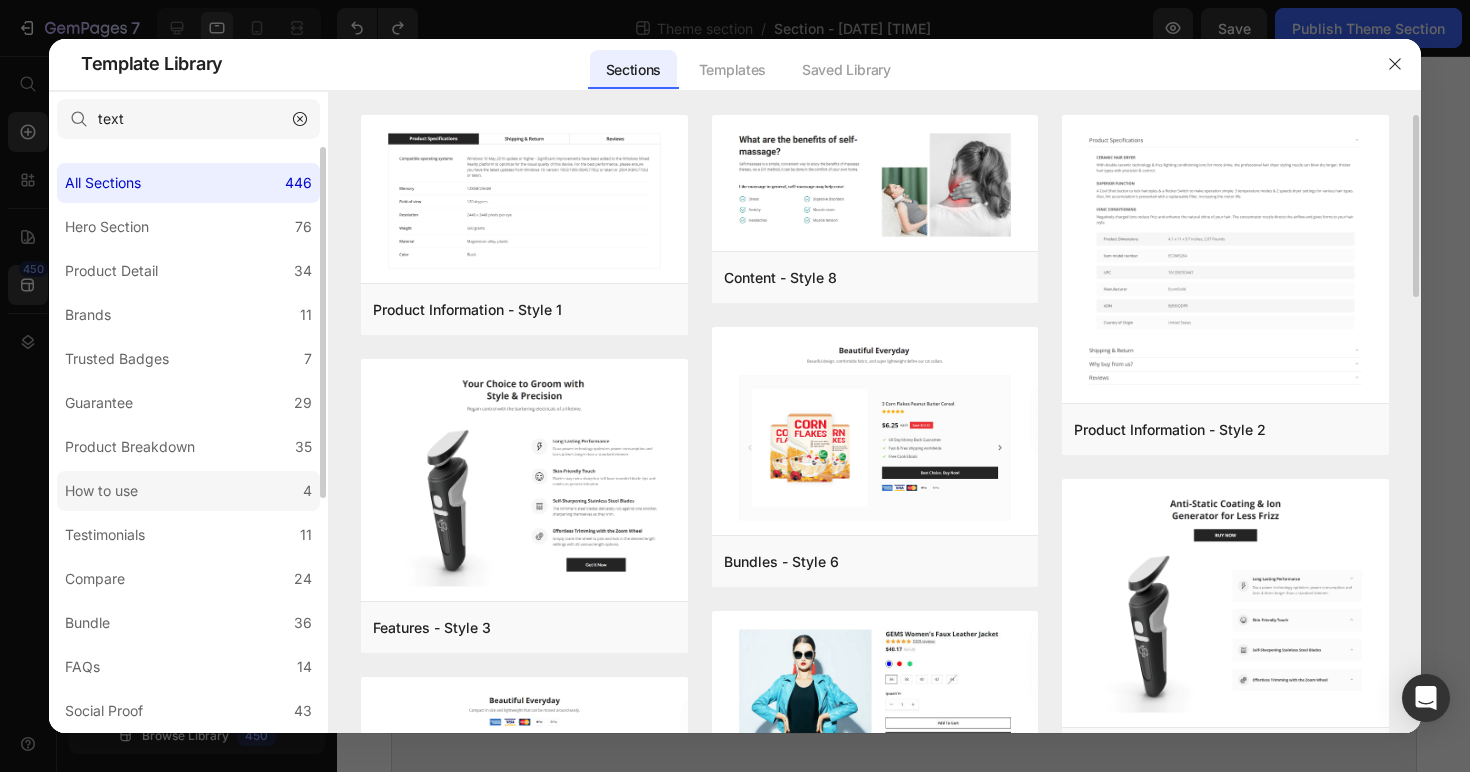 click on "How to use 4" 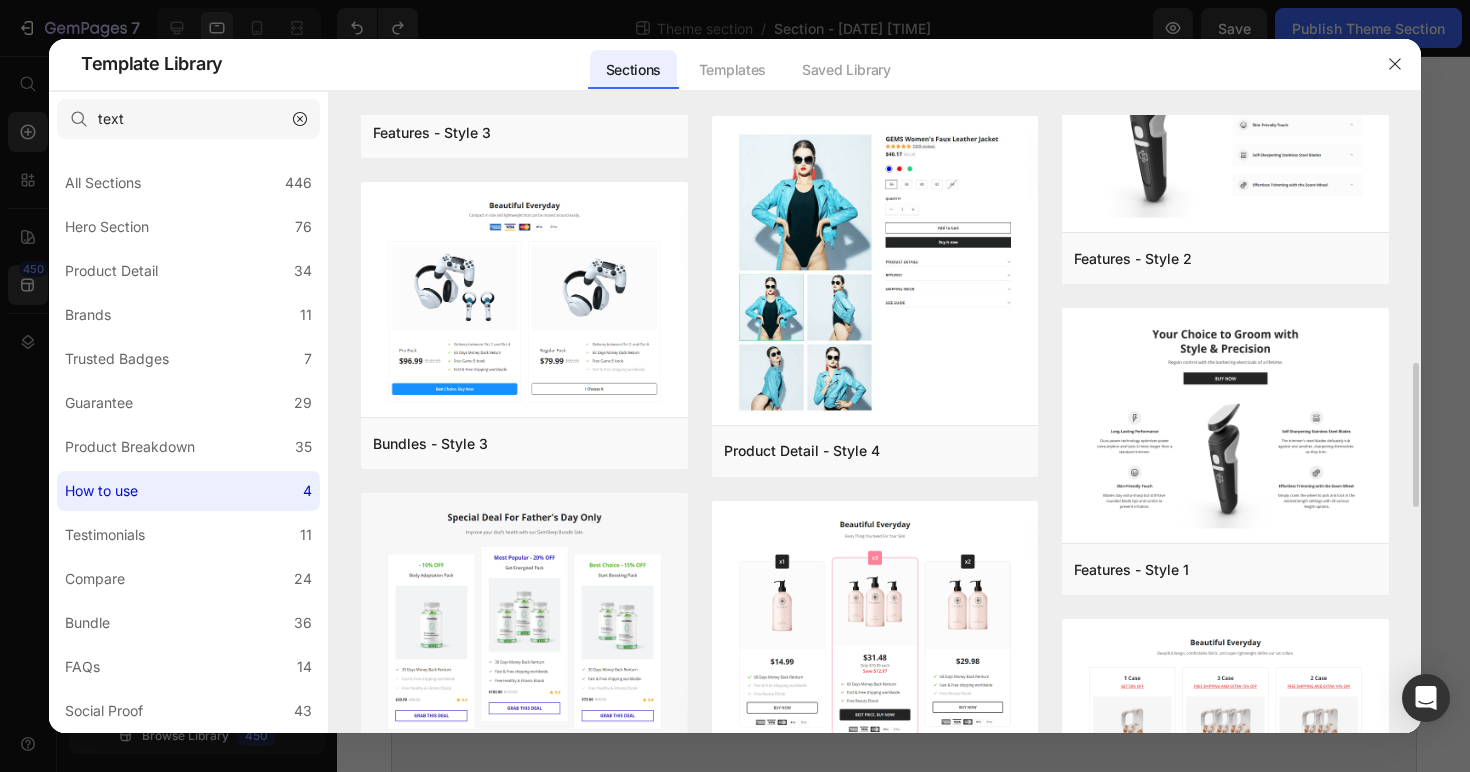 scroll, scrollTop: 1088, scrollLeft: 0, axis: vertical 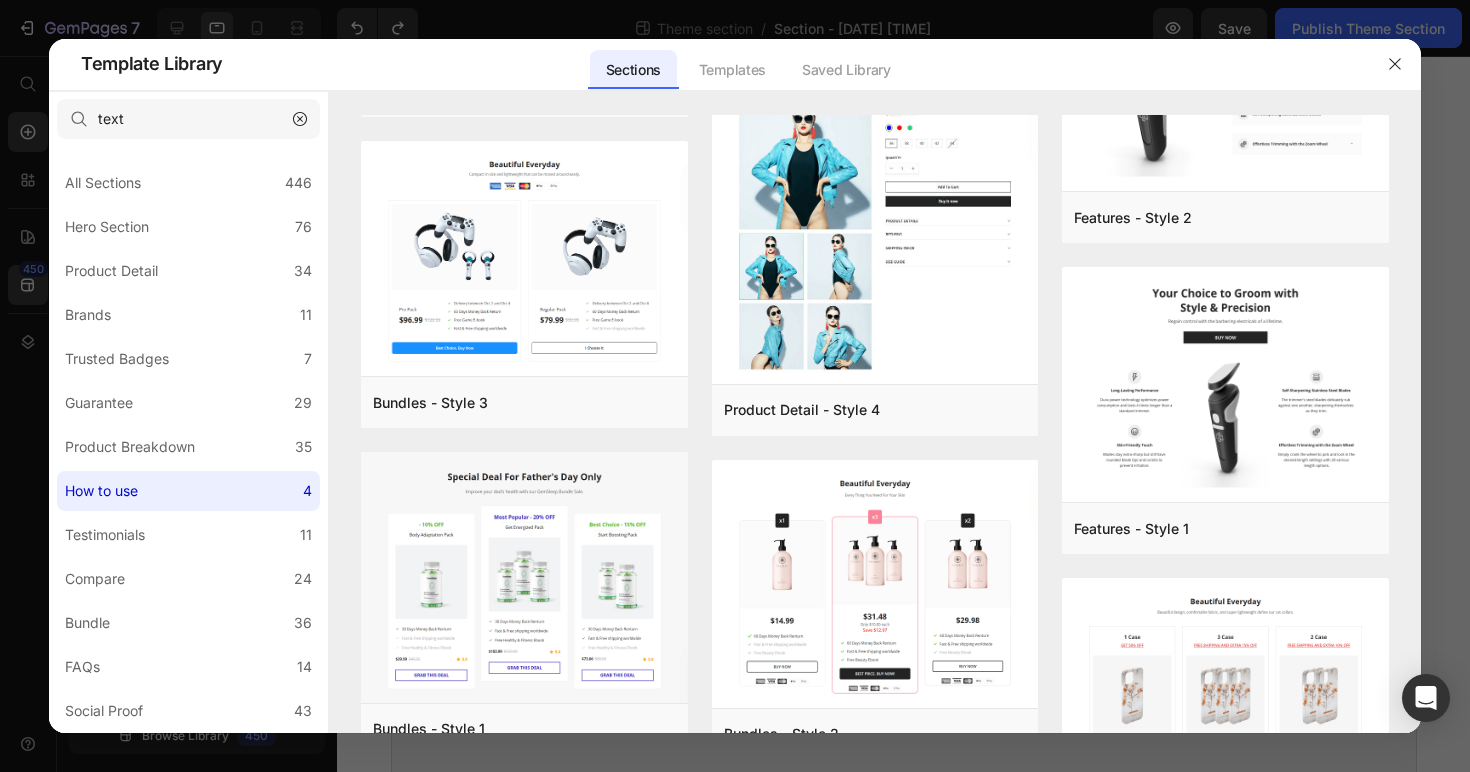 click at bounding box center (300, 119) 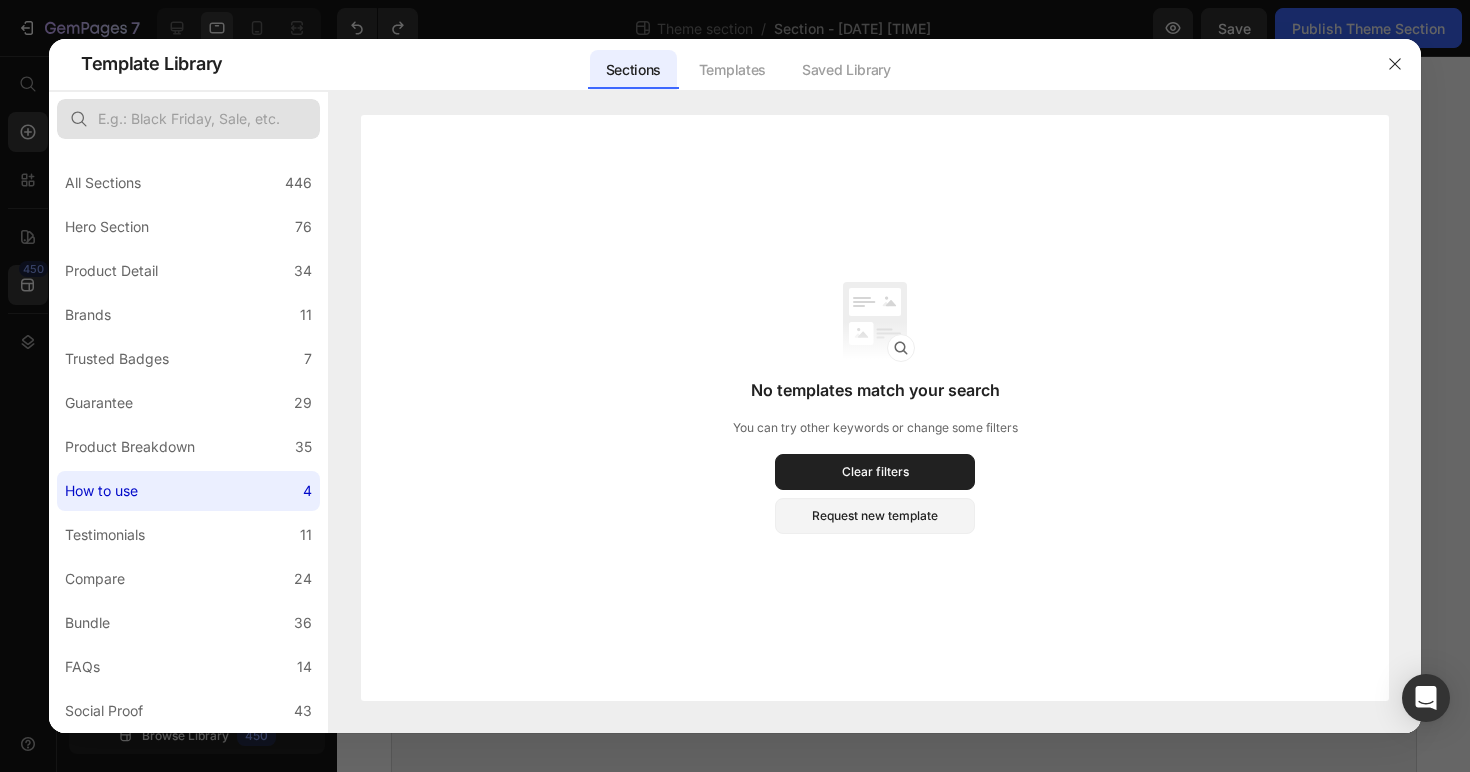 scroll, scrollTop: 0, scrollLeft: 0, axis: both 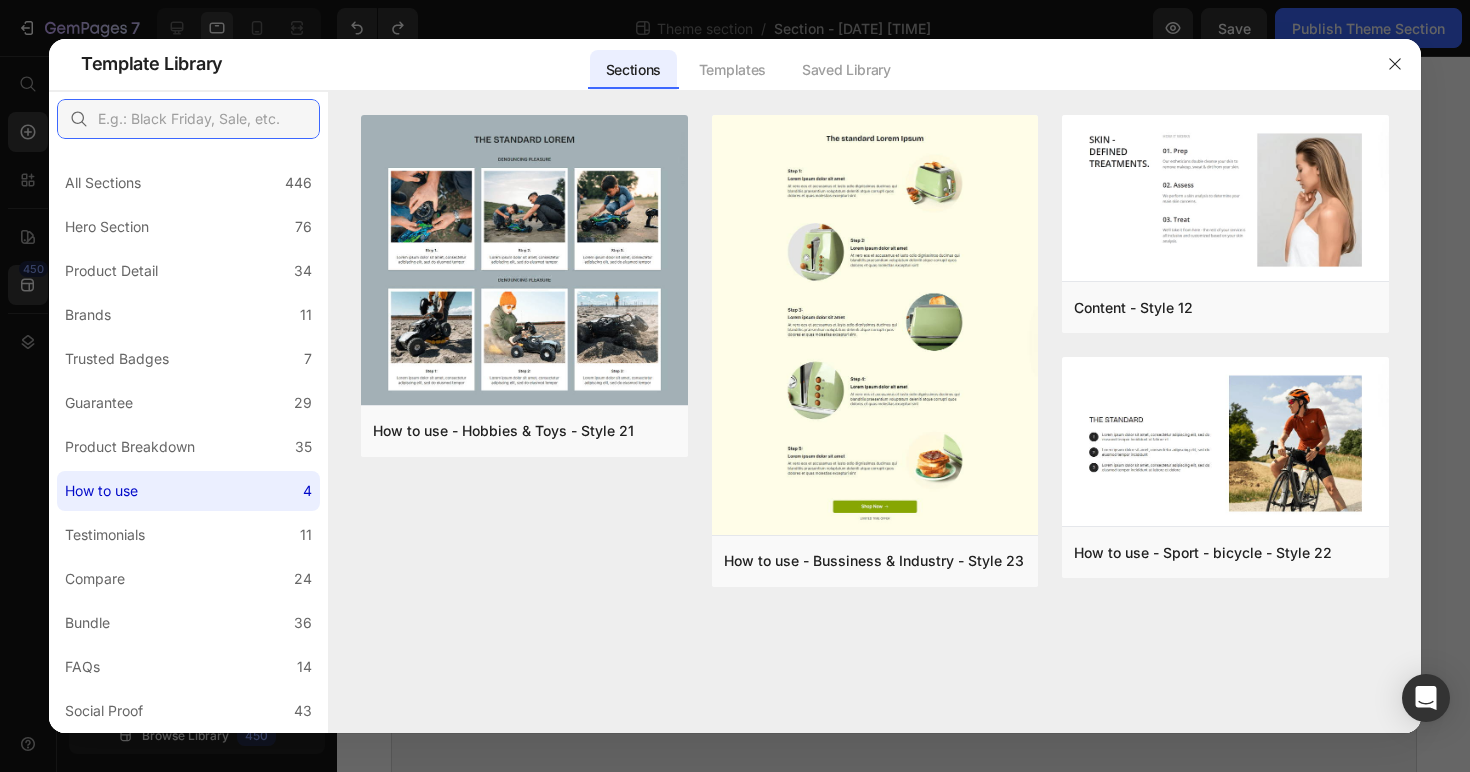 click at bounding box center [188, 119] 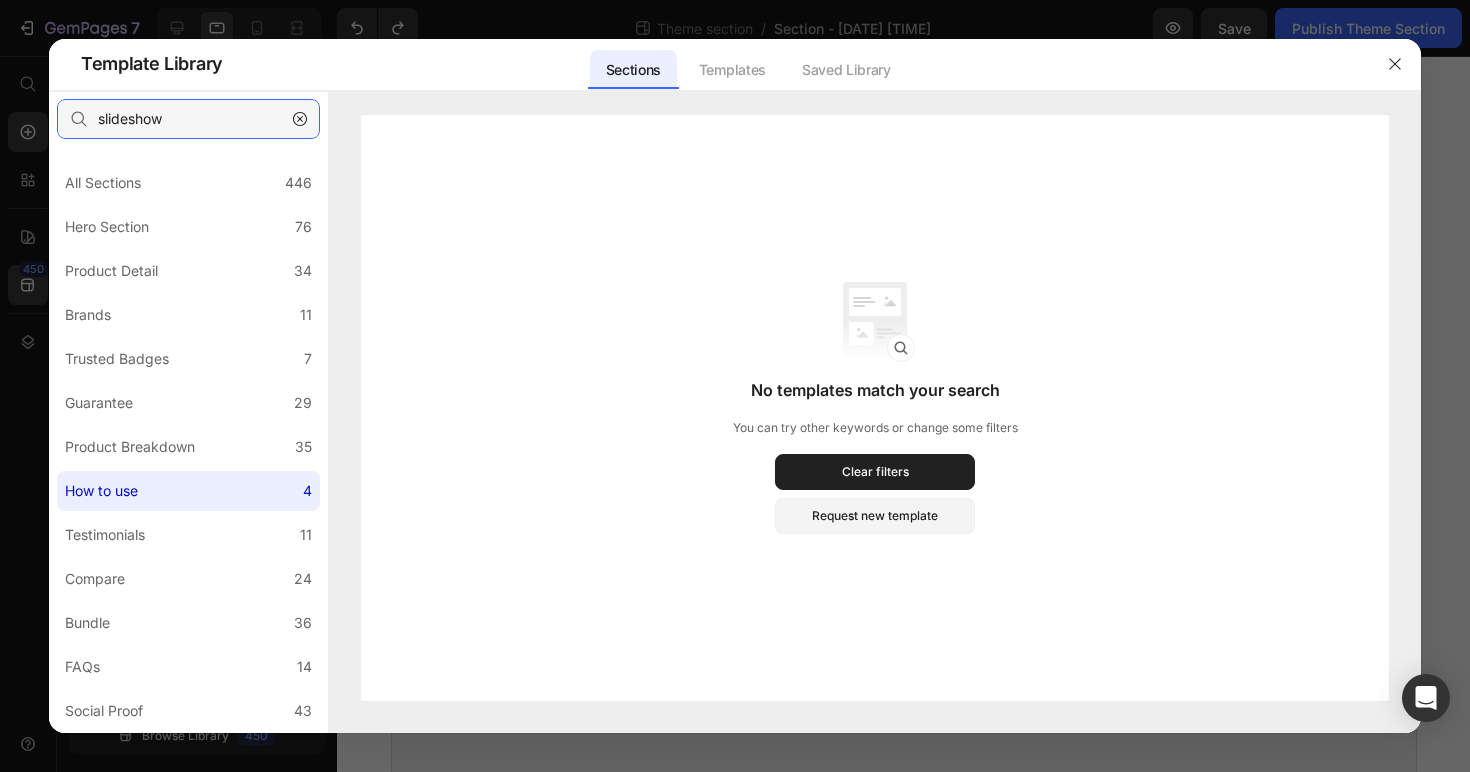 type on "slideshow" 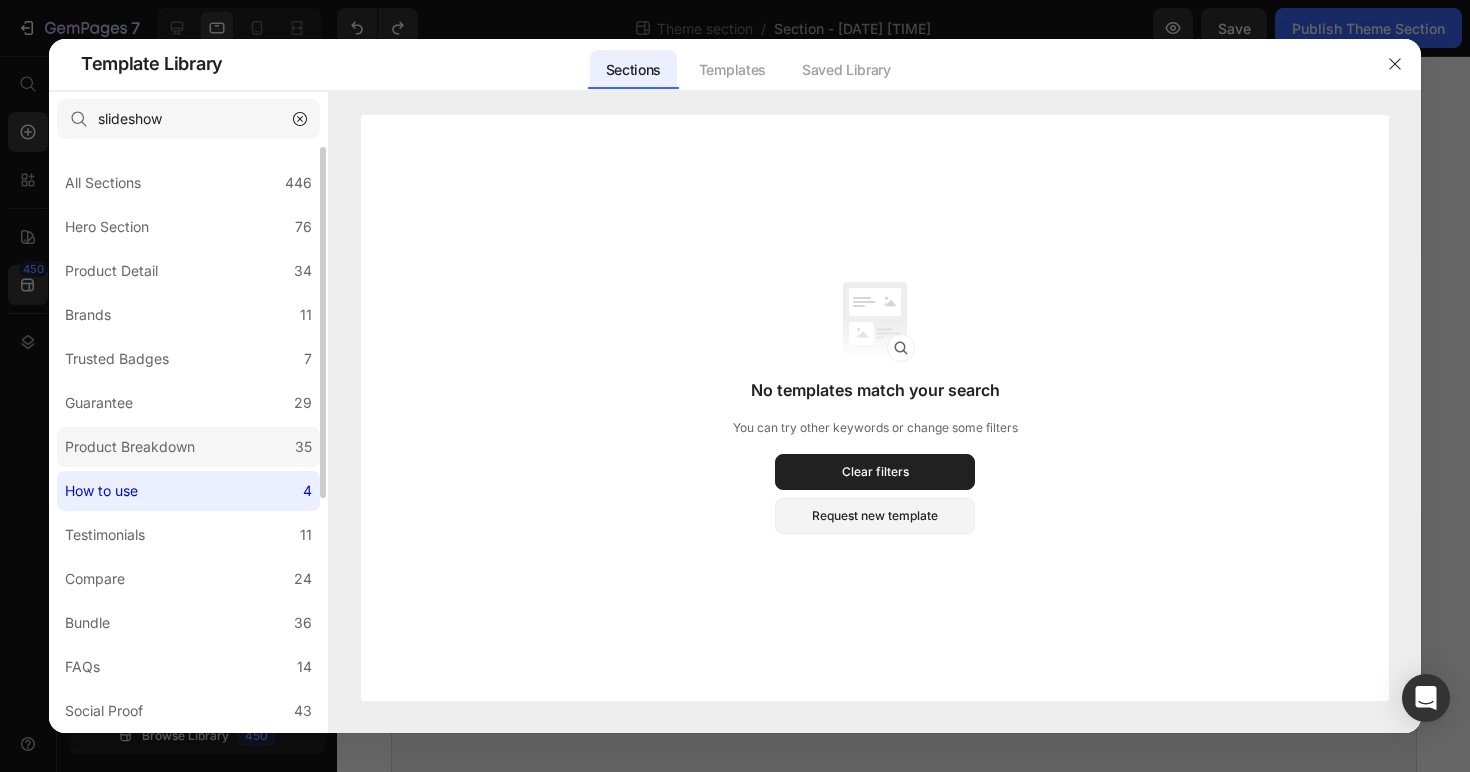 click on "Product Breakdown" at bounding box center [130, 447] 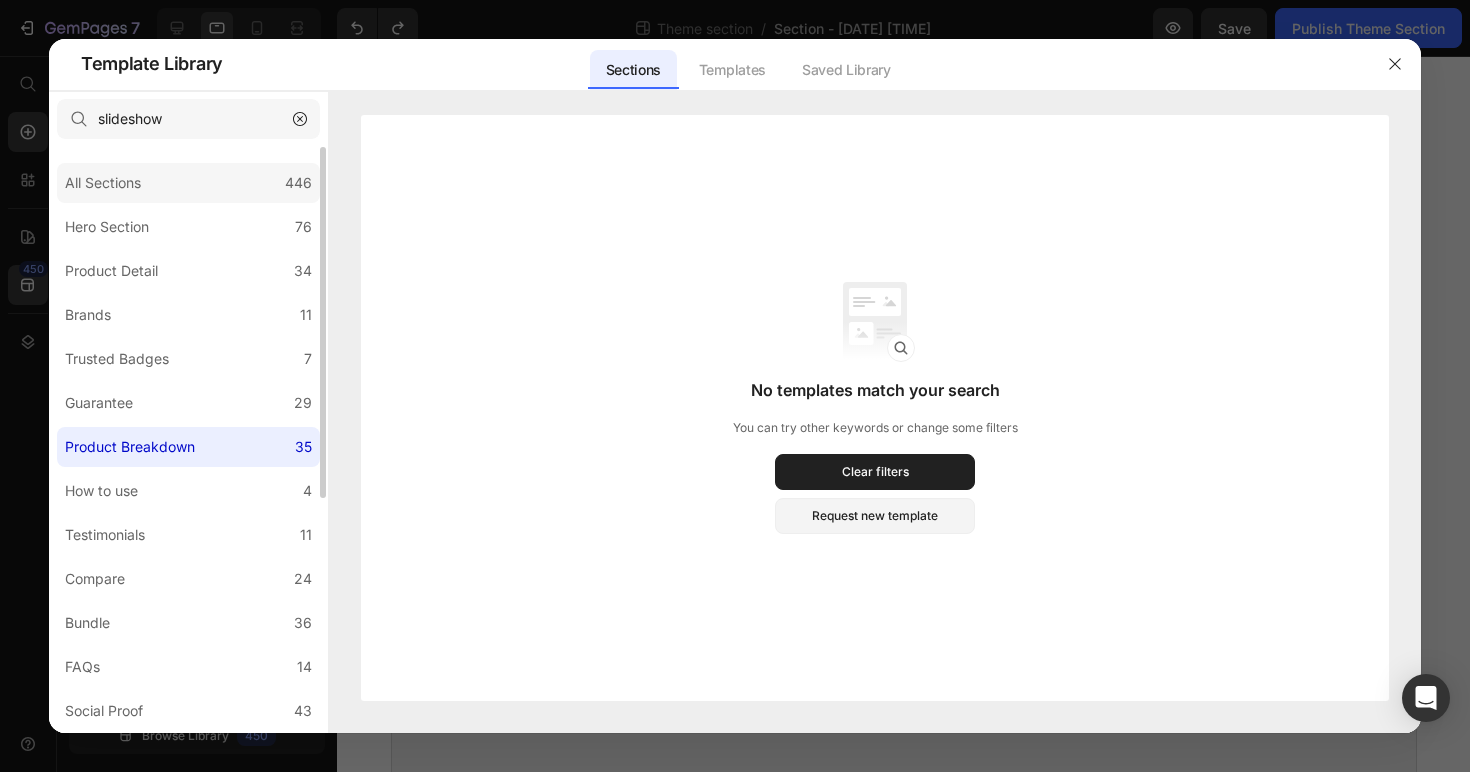 click on "All Sections 446" 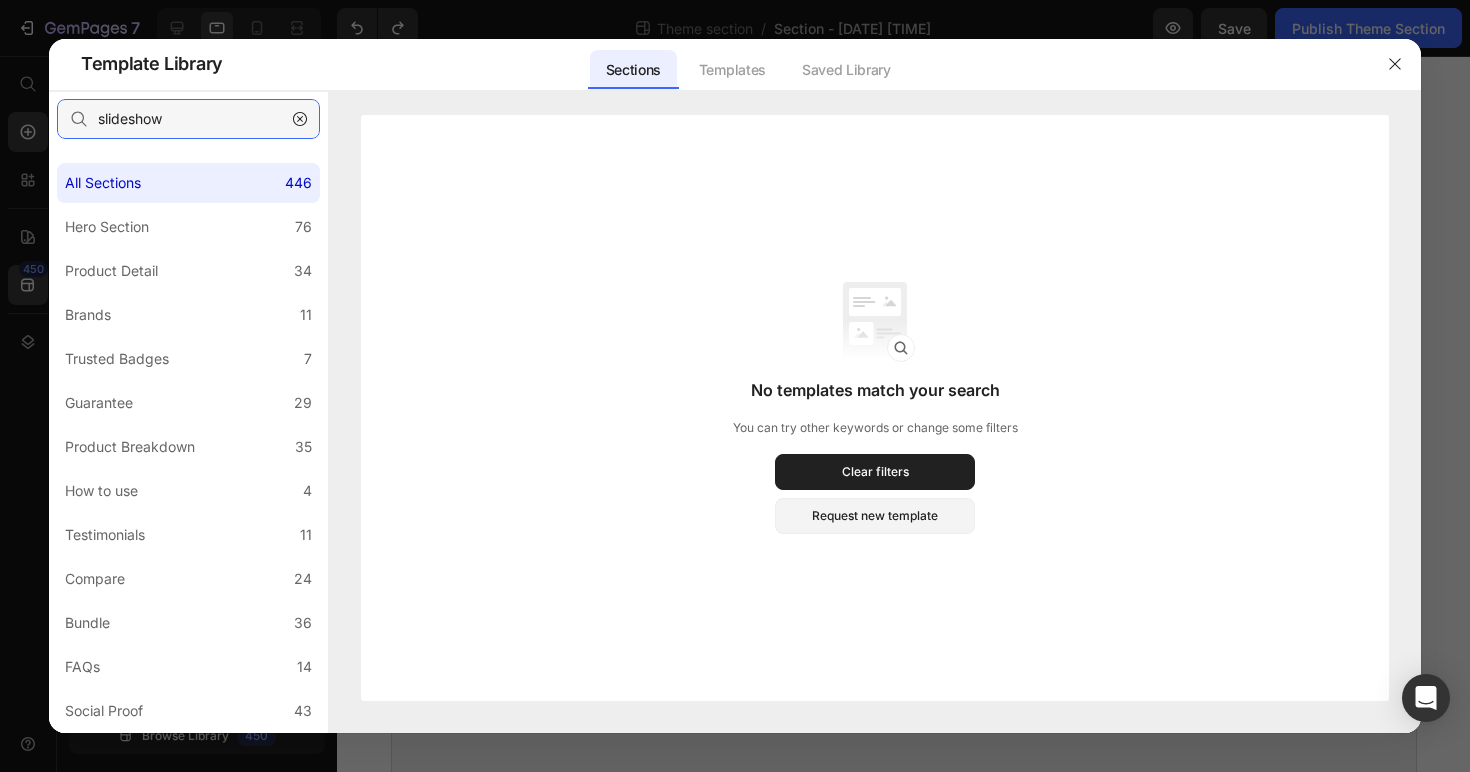 click on "slideshow" at bounding box center [188, 119] 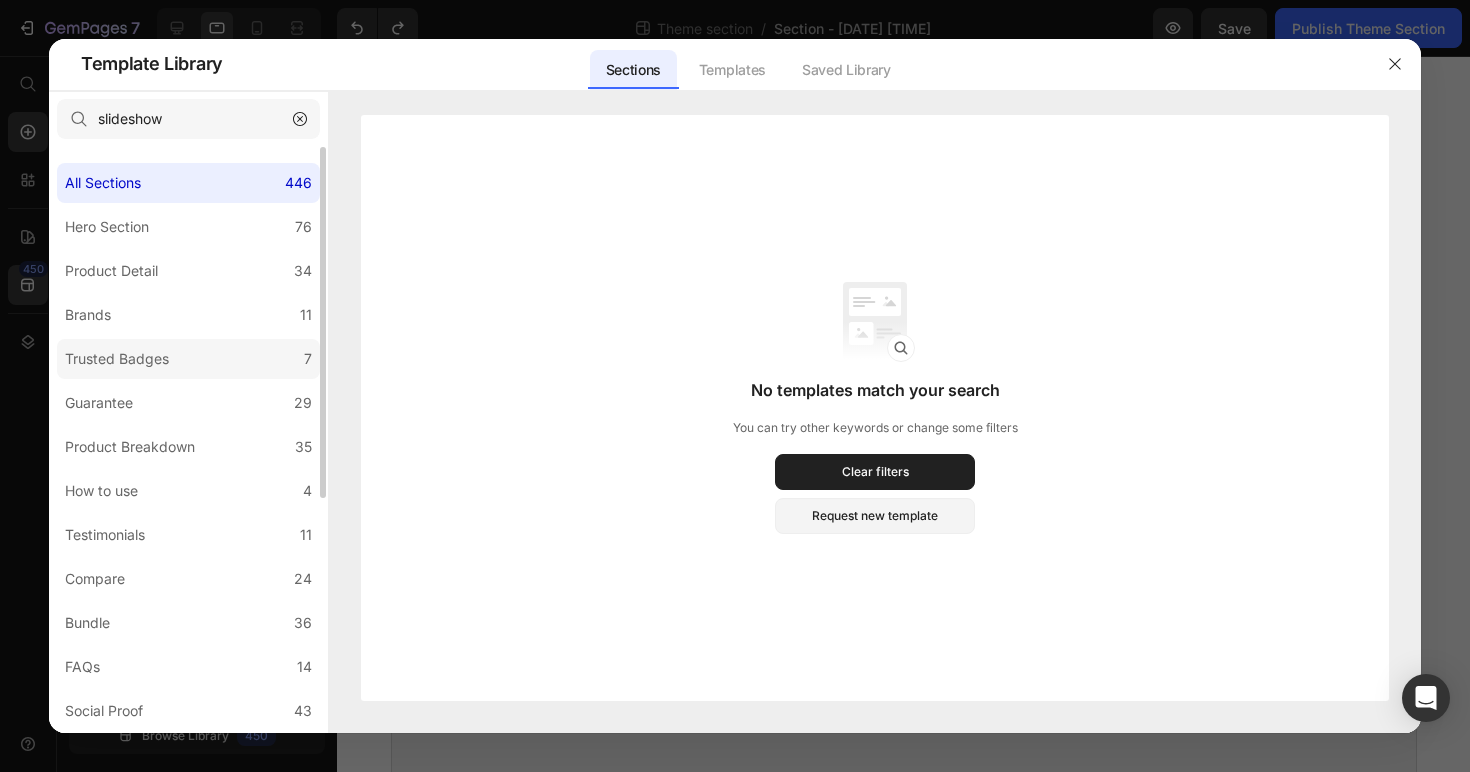 drag, startPoint x: 306, startPoint y: 125, endPoint x: 176, endPoint y: 376, distance: 282.66766 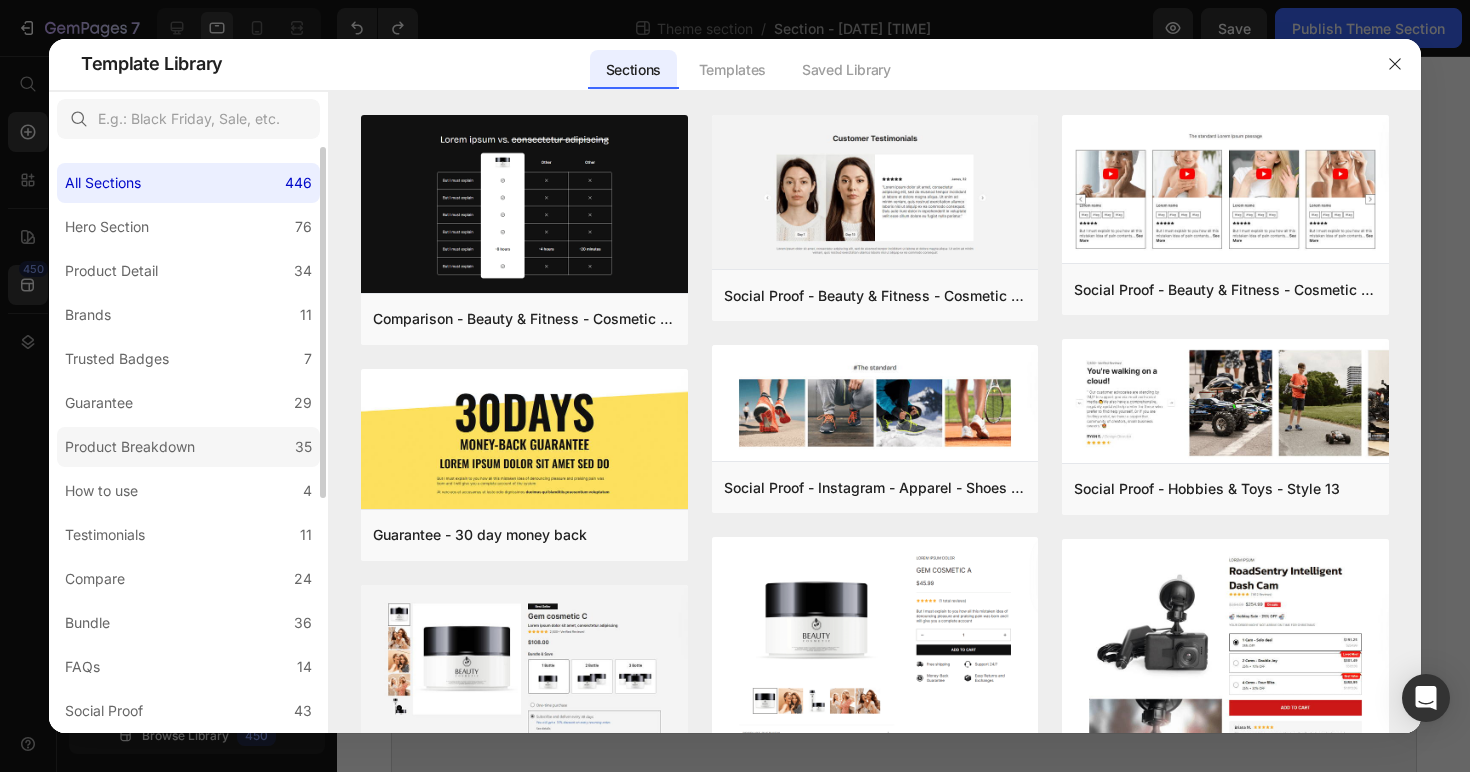 click on "Product Breakdown" at bounding box center [130, 447] 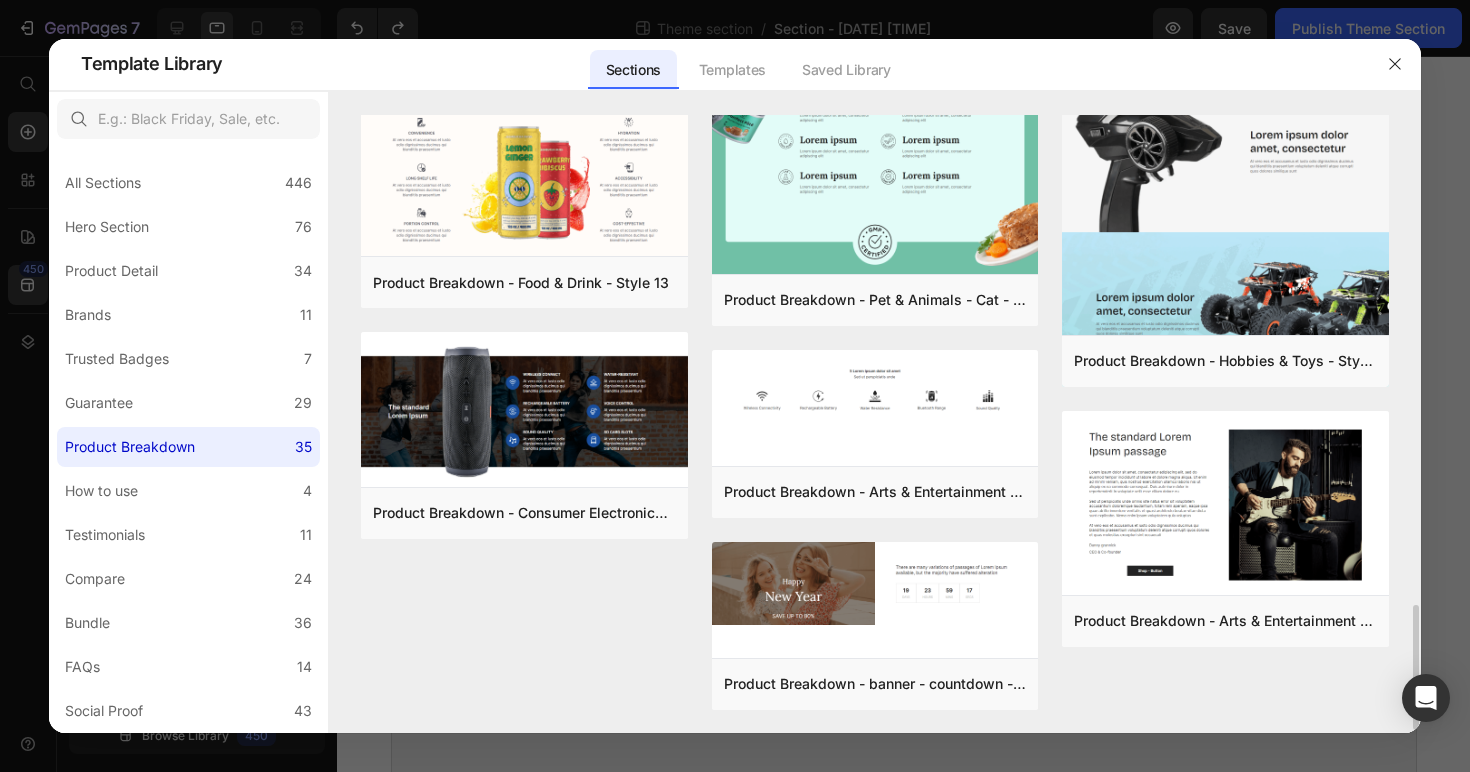 scroll, scrollTop: 2425, scrollLeft: 0, axis: vertical 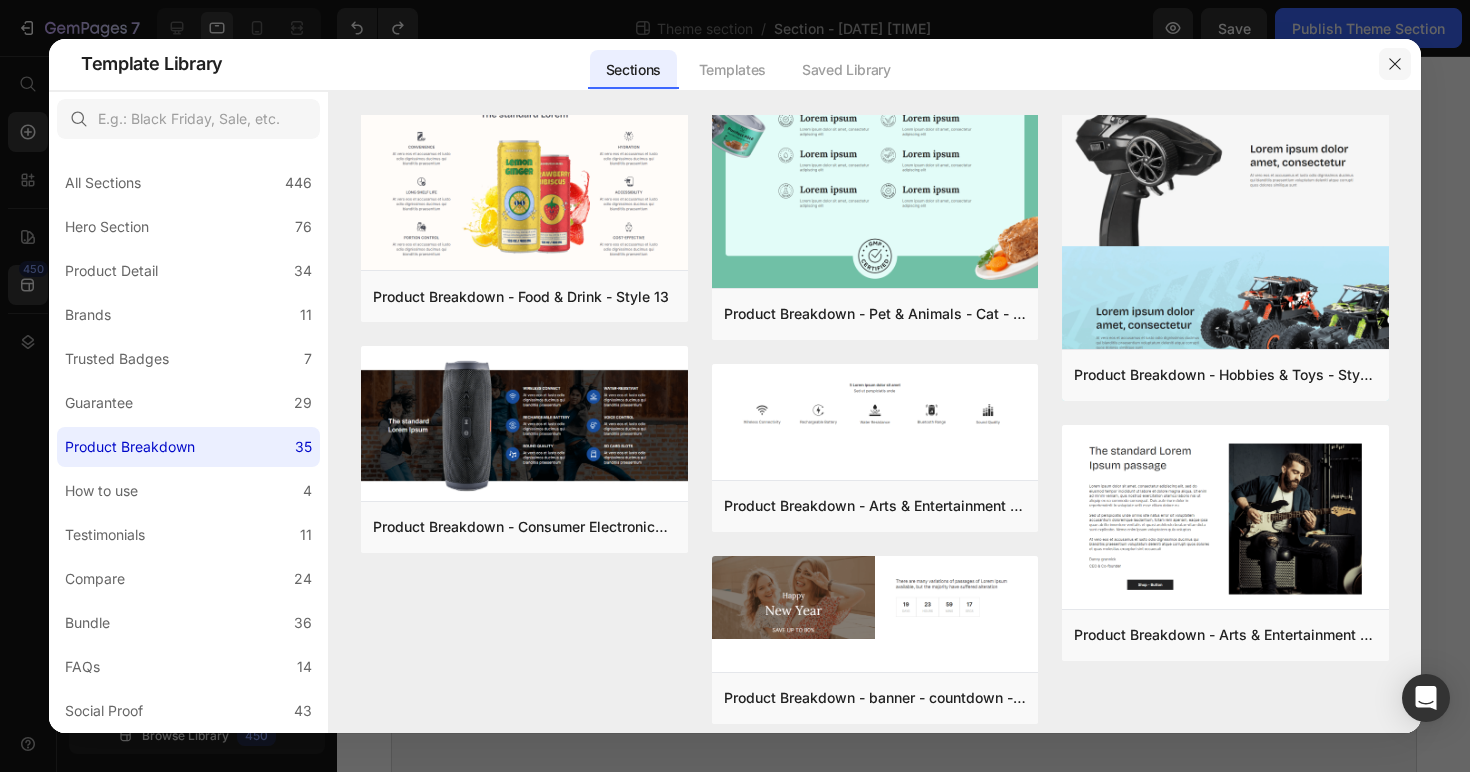 click 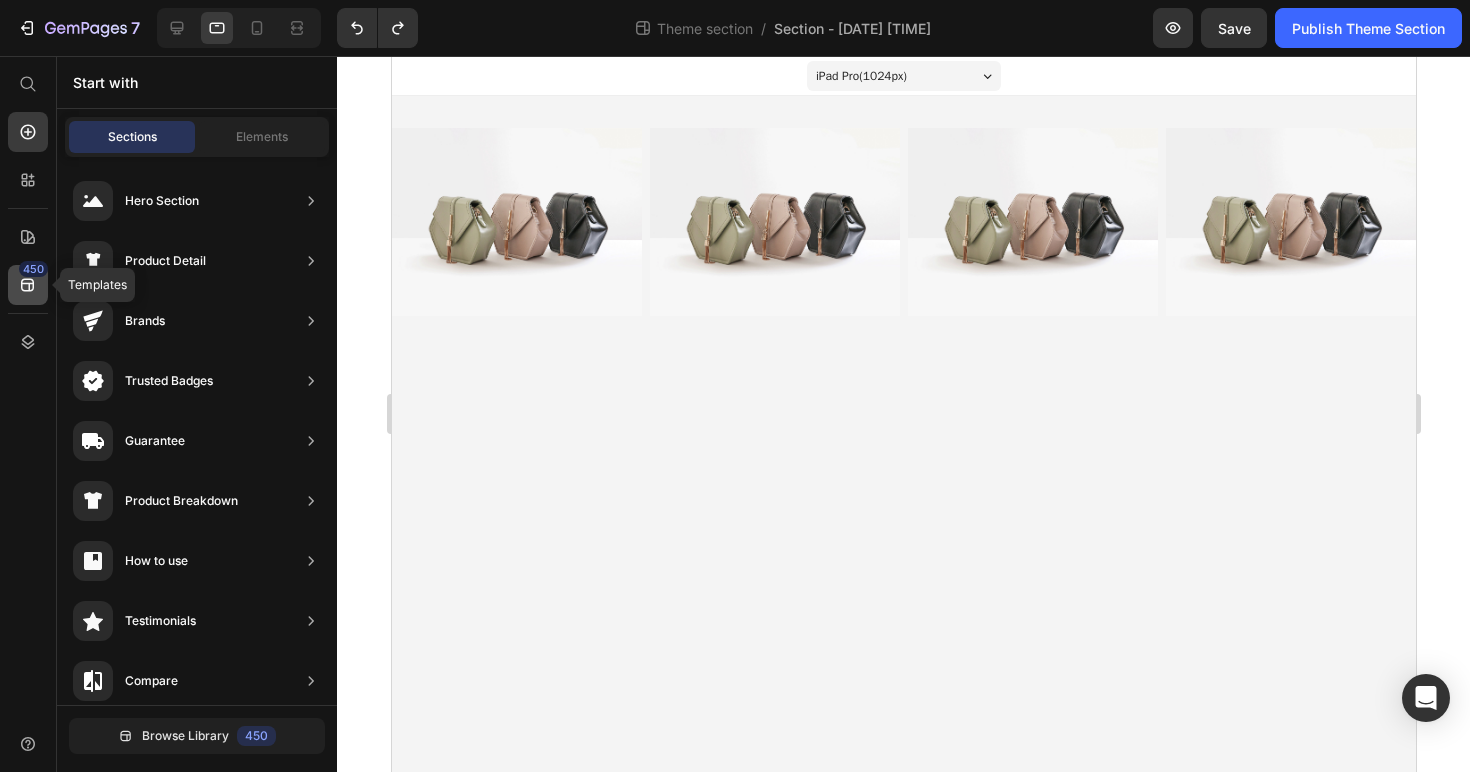 click 